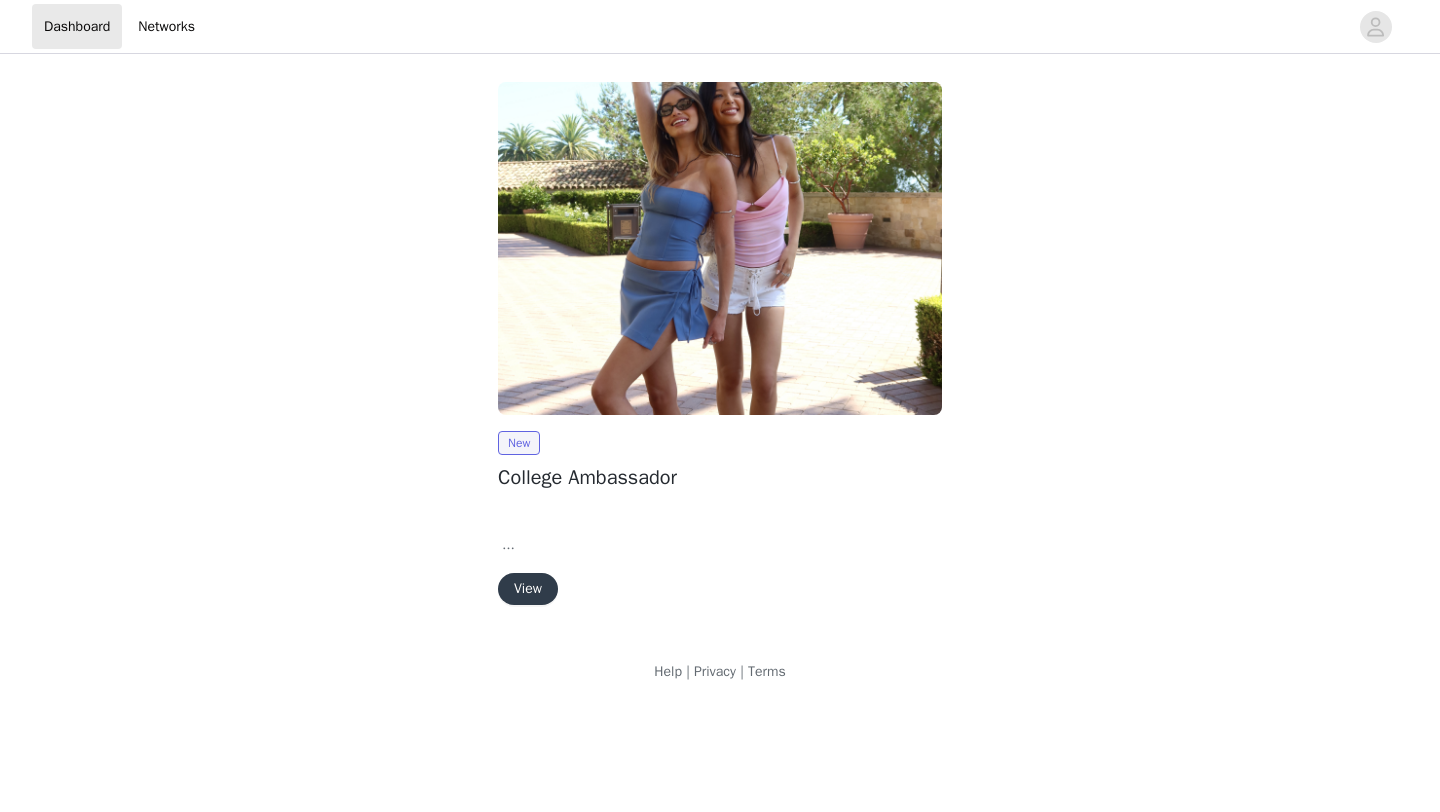 scroll, scrollTop: 0, scrollLeft: 0, axis: both 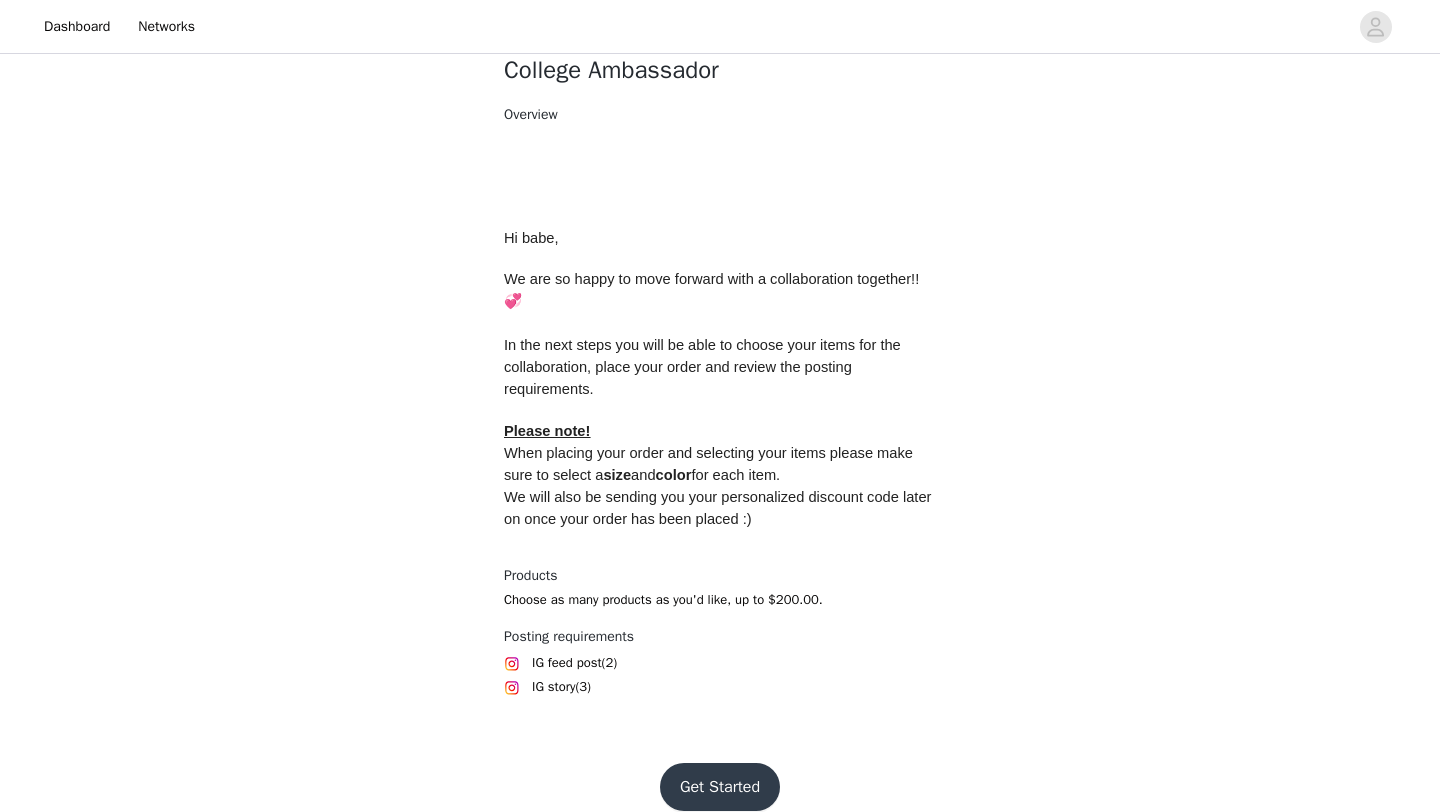 click on "Get Started" at bounding box center [720, 787] 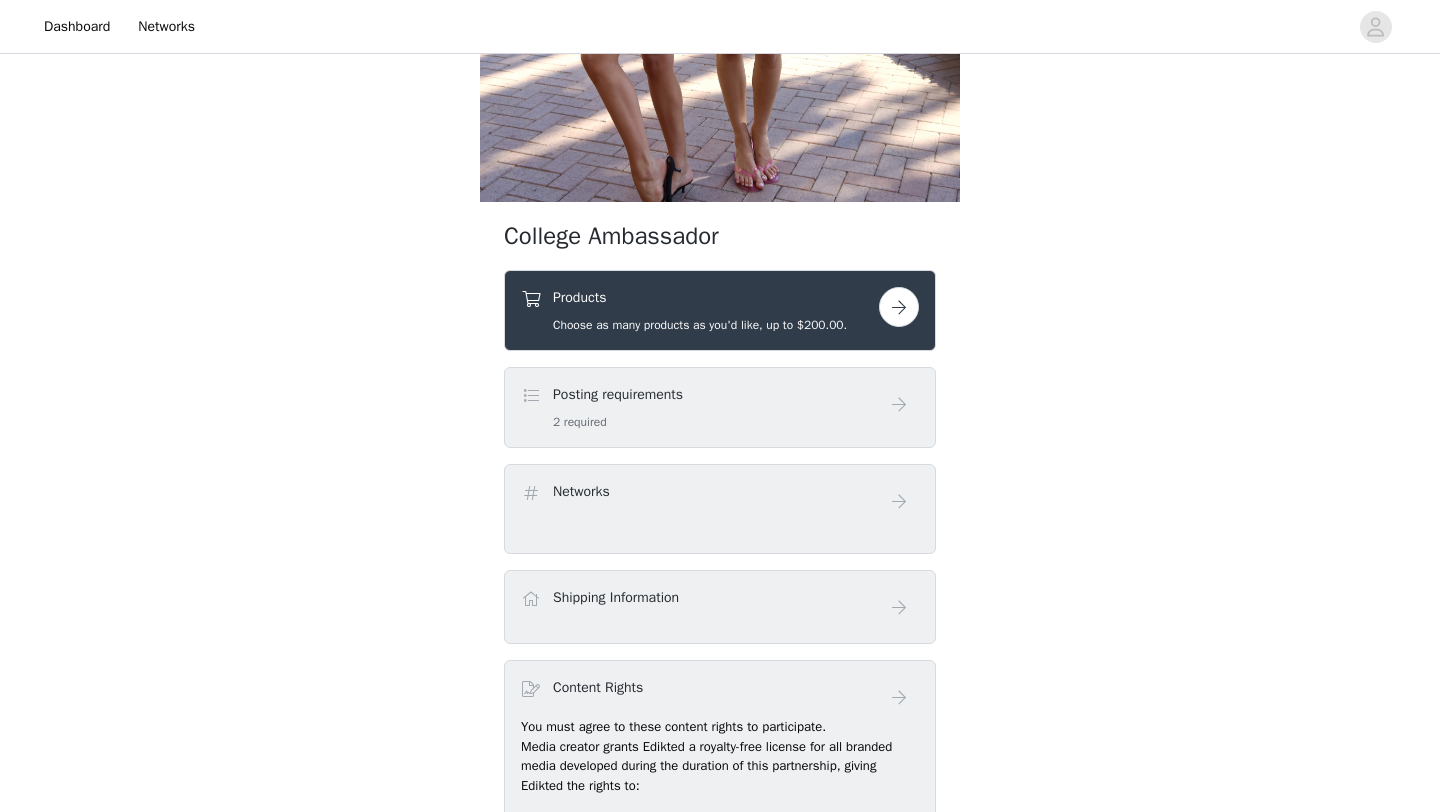 scroll, scrollTop: 448, scrollLeft: 0, axis: vertical 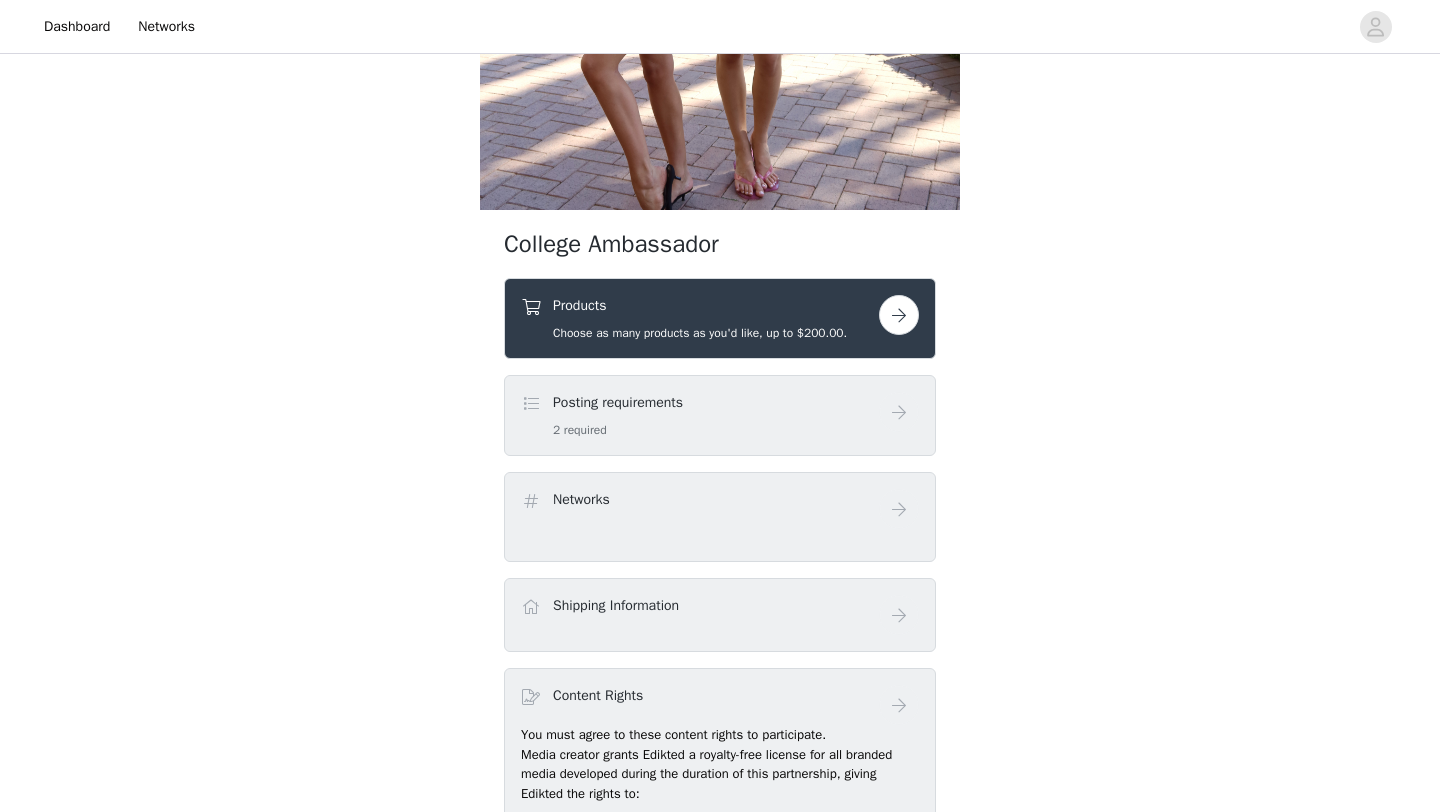 click at bounding box center (899, 315) 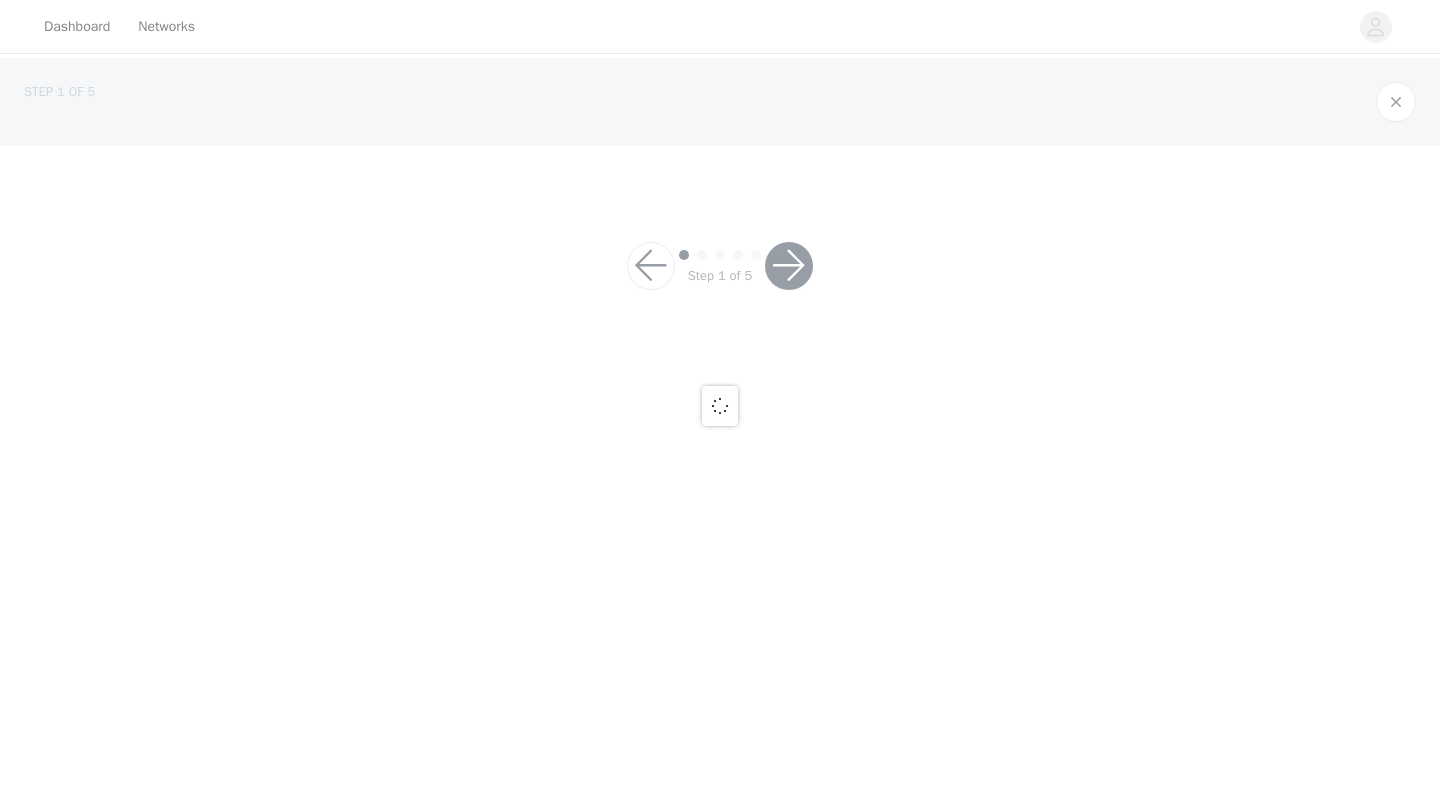 scroll, scrollTop: 0, scrollLeft: 0, axis: both 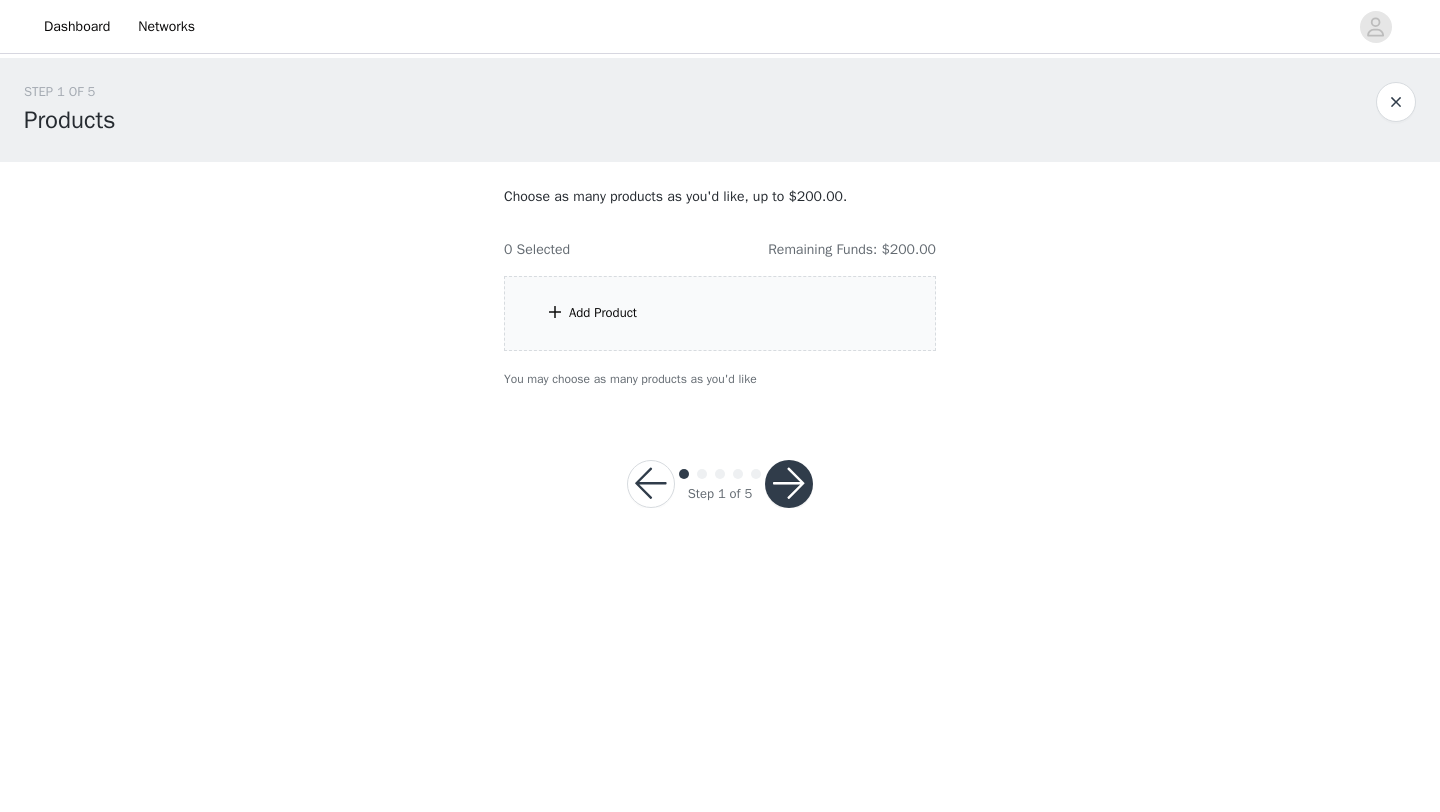 click on "Add Product" at bounding box center (603, 313) 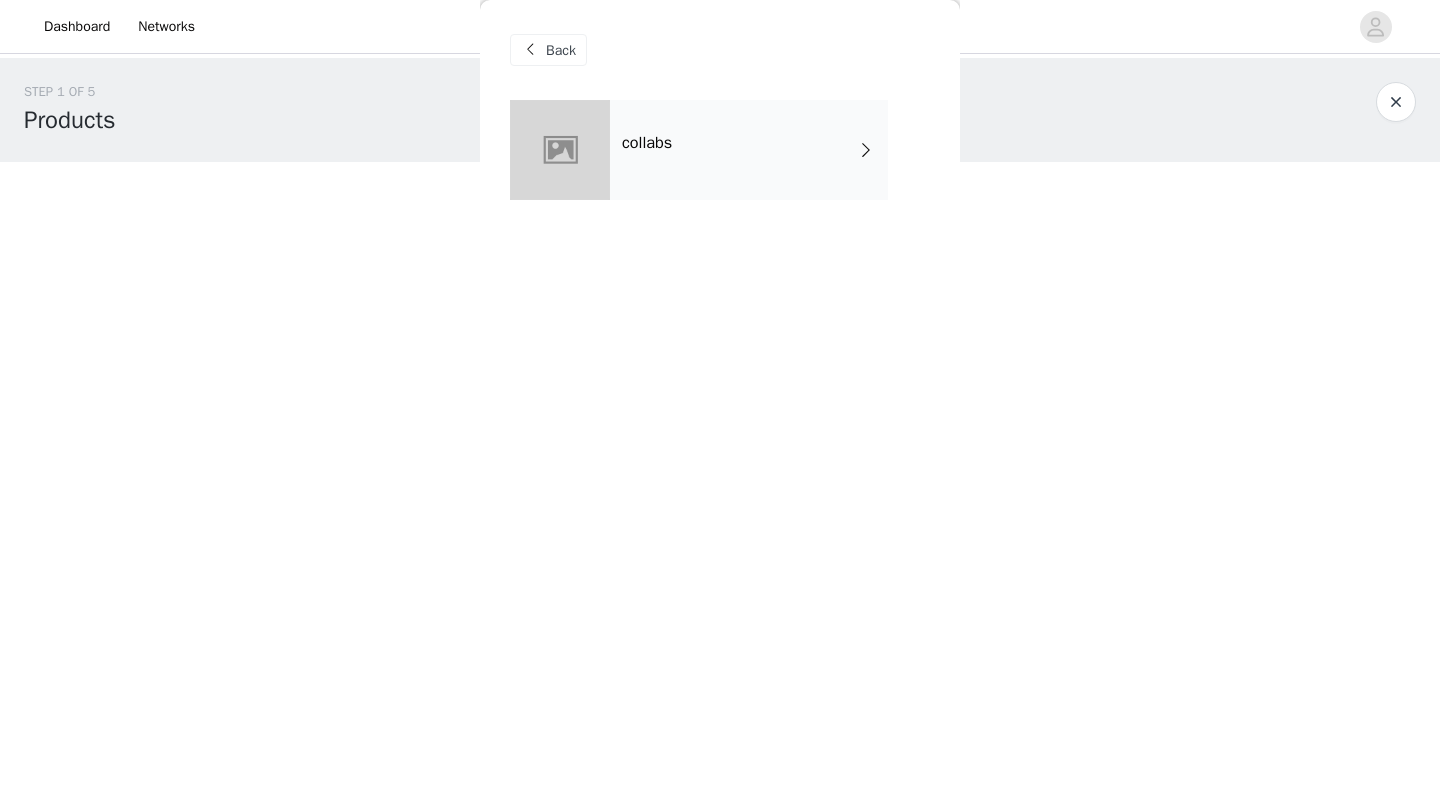 click at bounding box center [530, 50] 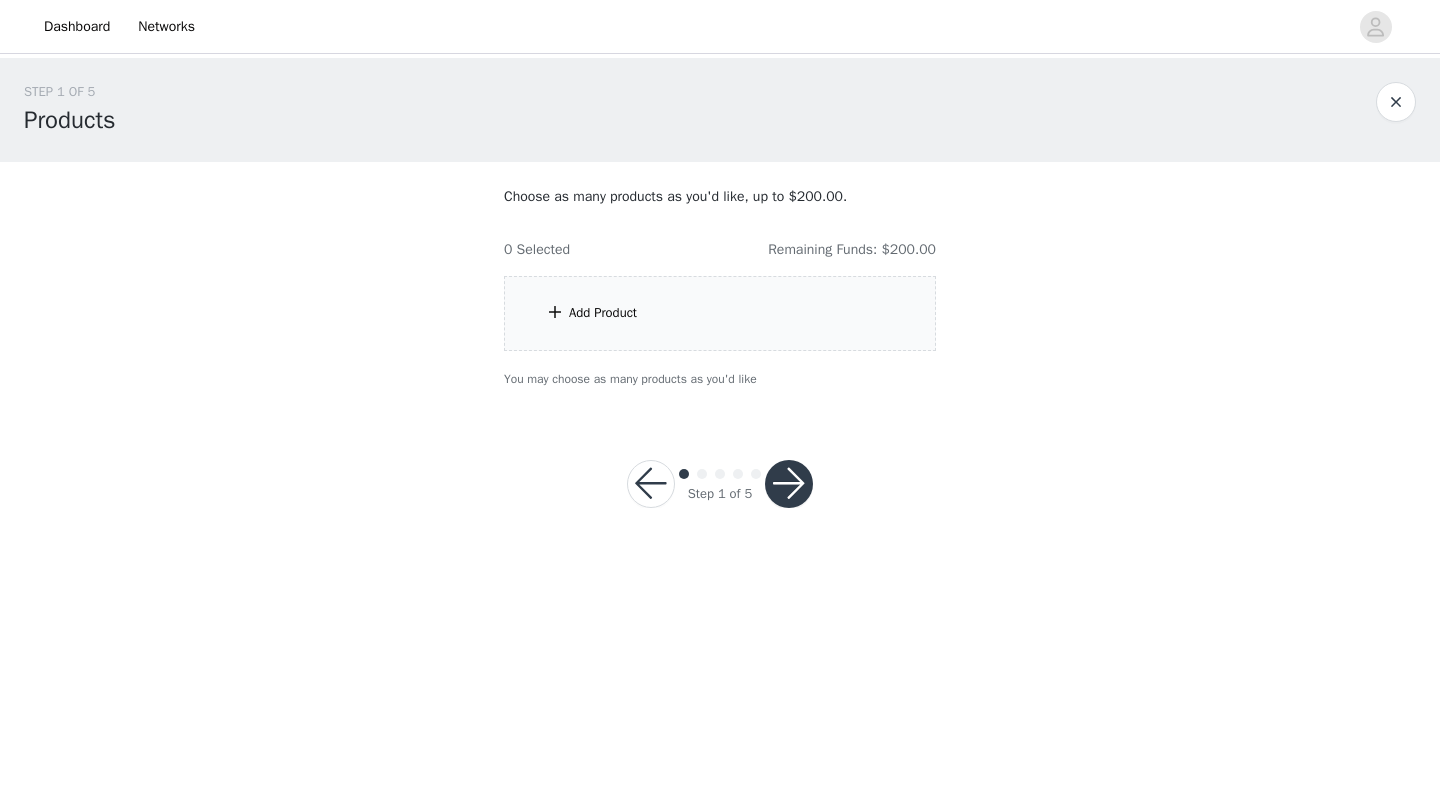 click at bounding box center [555, 312] 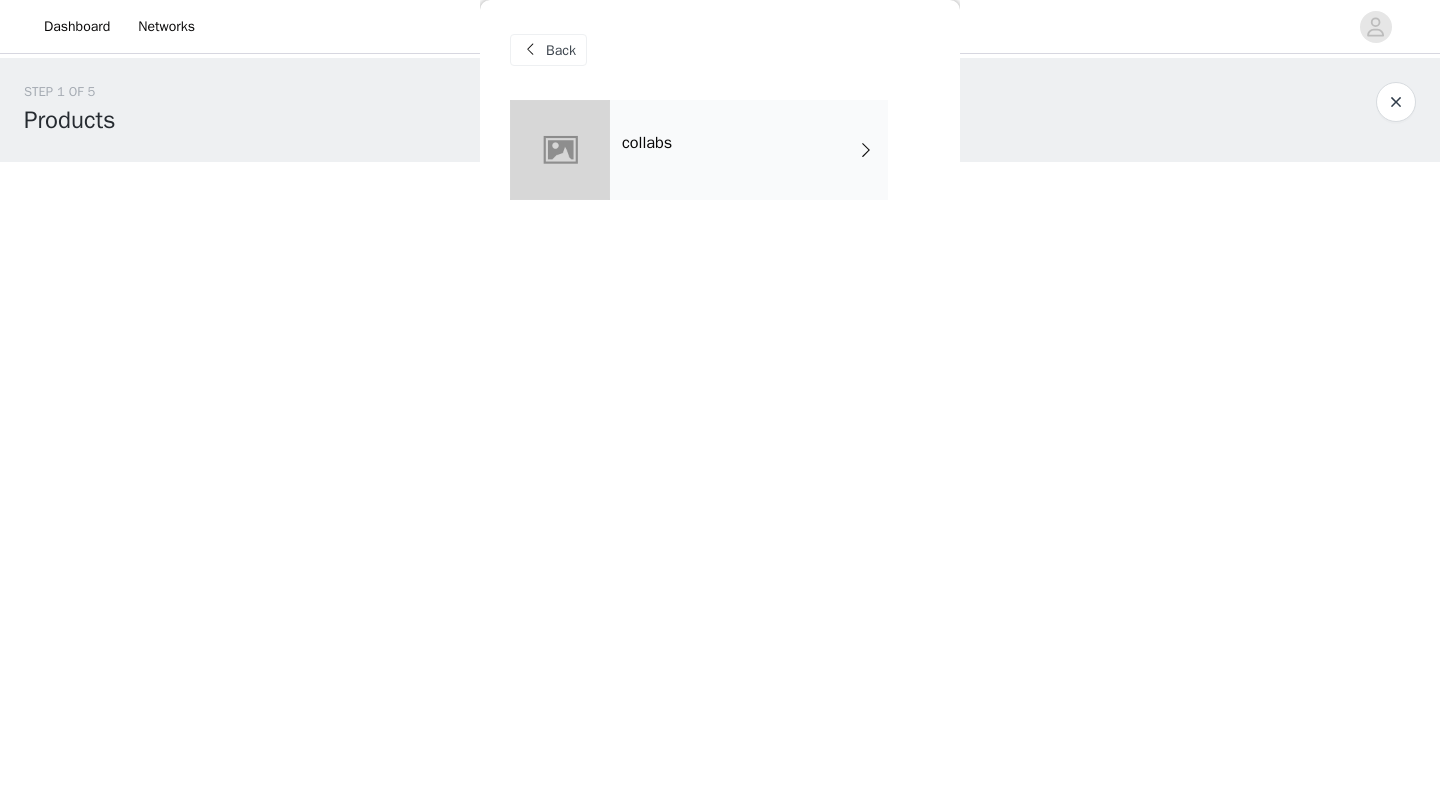 click at bounding box center (560, 150) 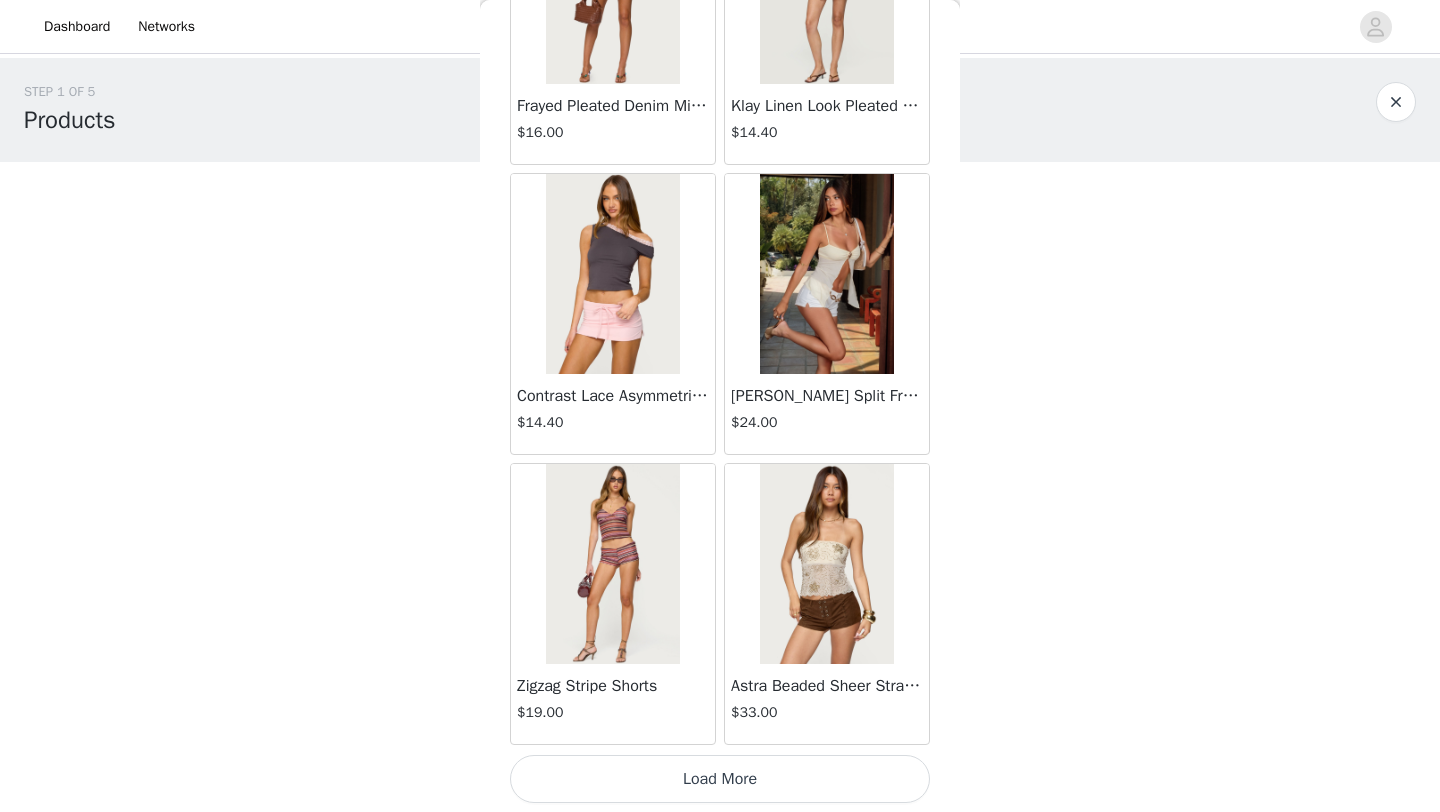 scroll, scrollTop: 2248, scrollLeft: 0, axis: vertical 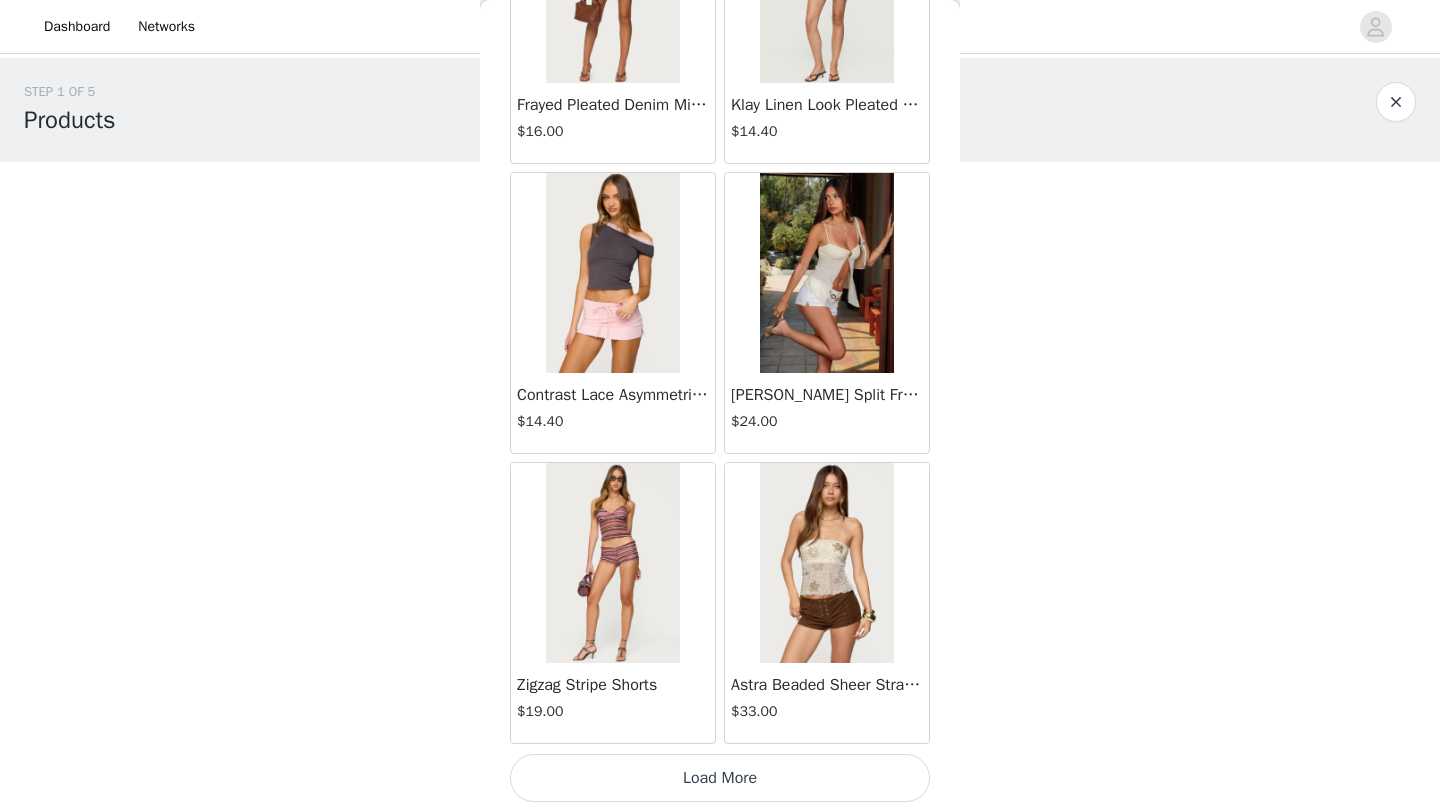 click on "Load More" at bounding box center (720, 778) 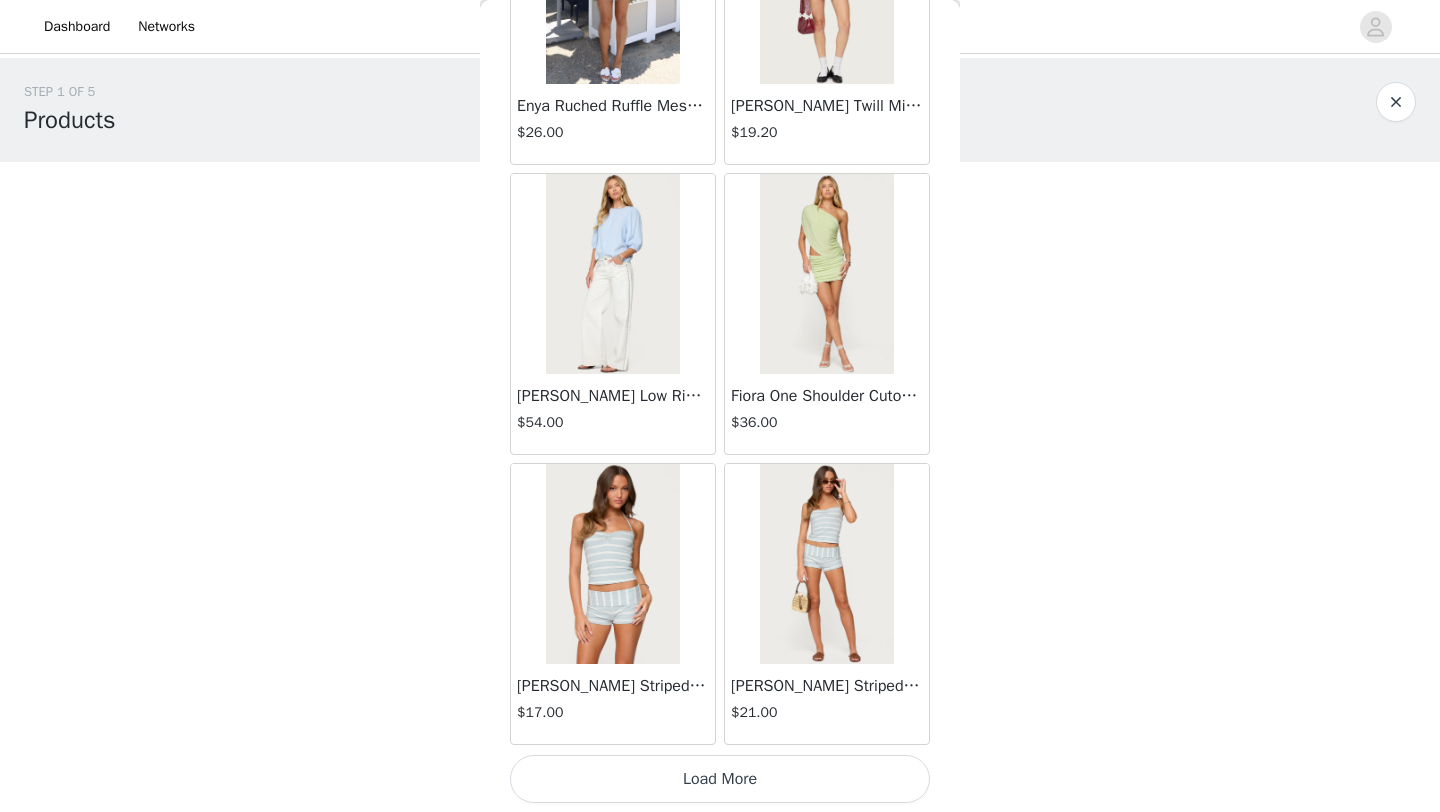 scroll, scrollTop: 5148, scrollLeft: 0, axis: vertical 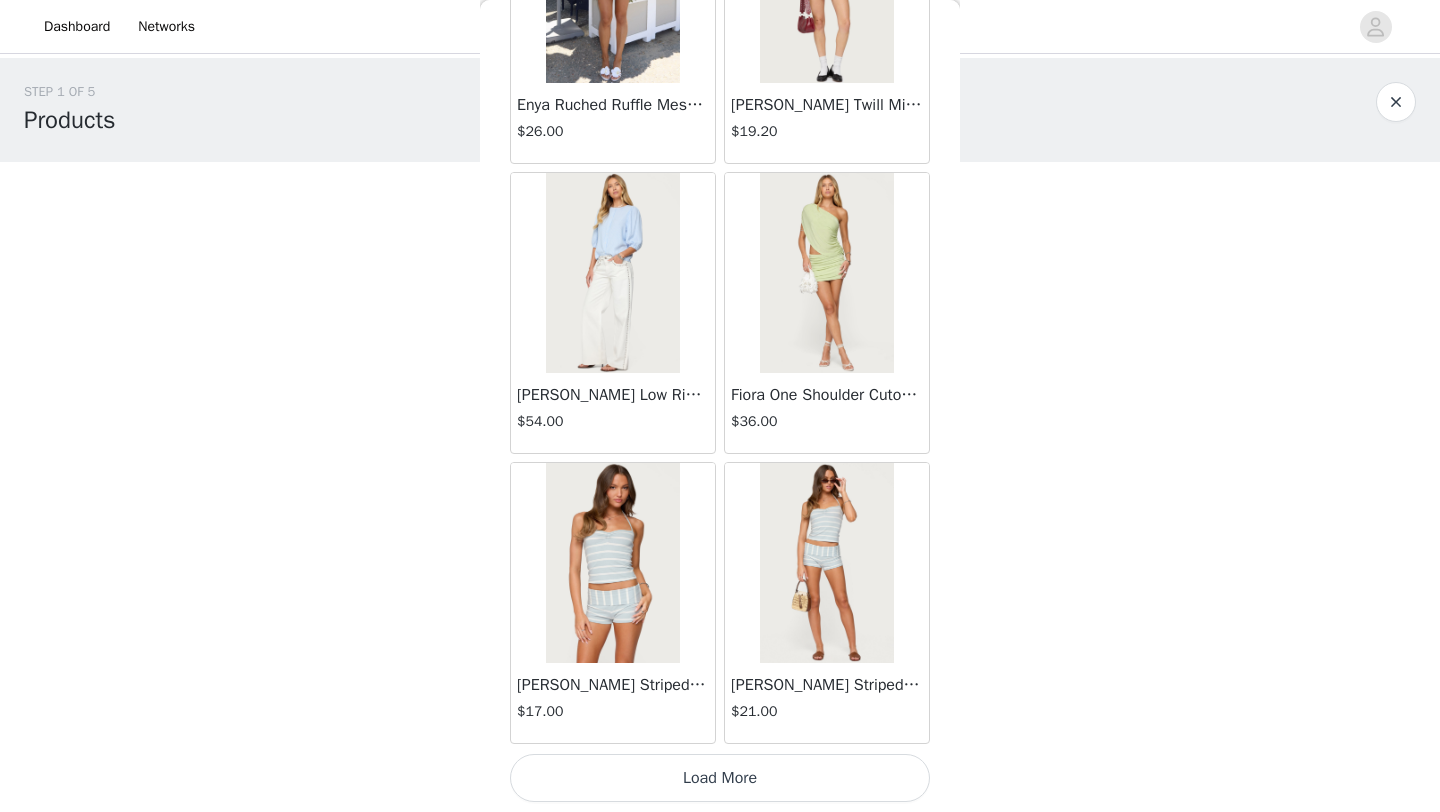 click on "Load More" at bounding box center (720, 778) 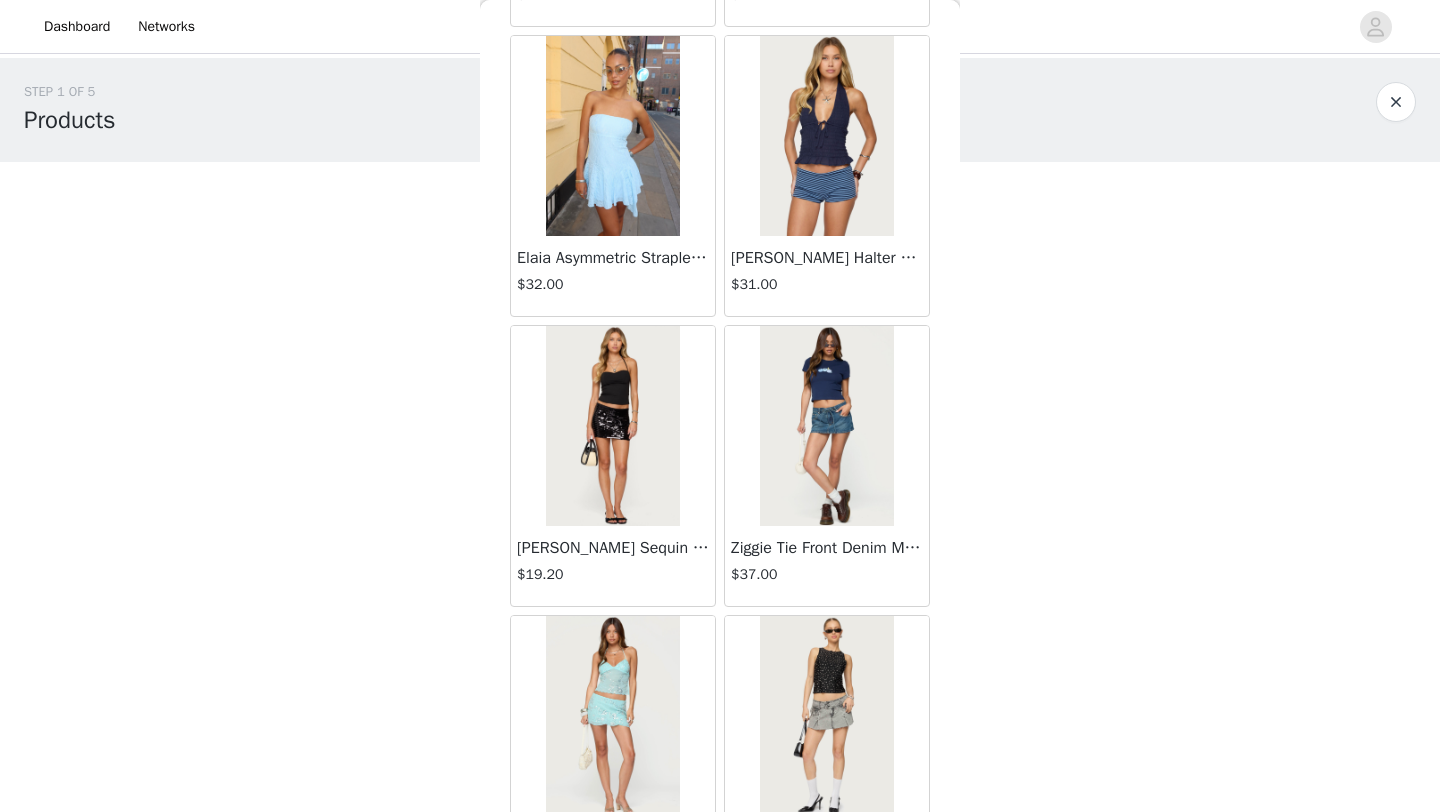 scroll, scrollTop: 6479, scrollLeft: 0, axis: vertical 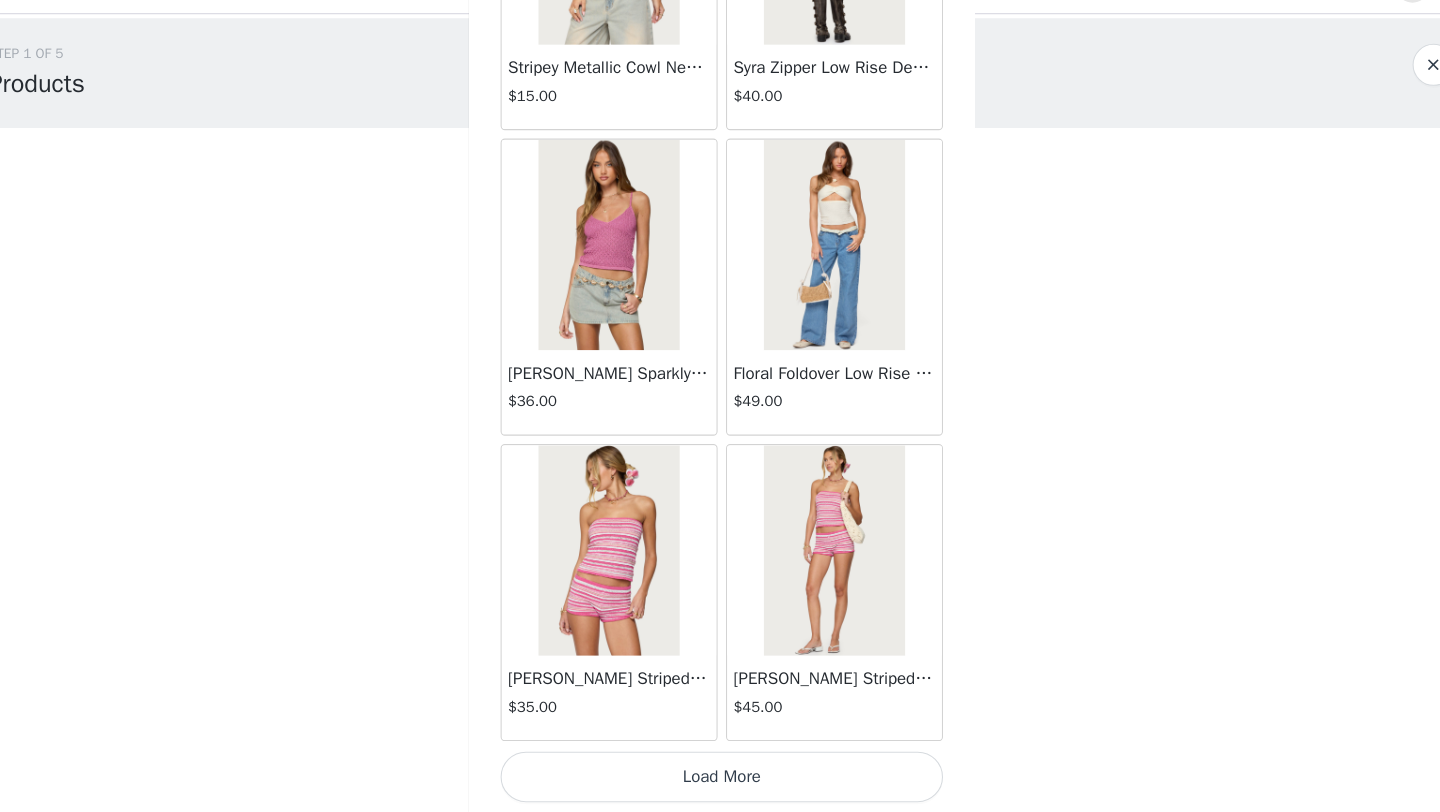 click on "Load More" at bounding box center (720, 778) 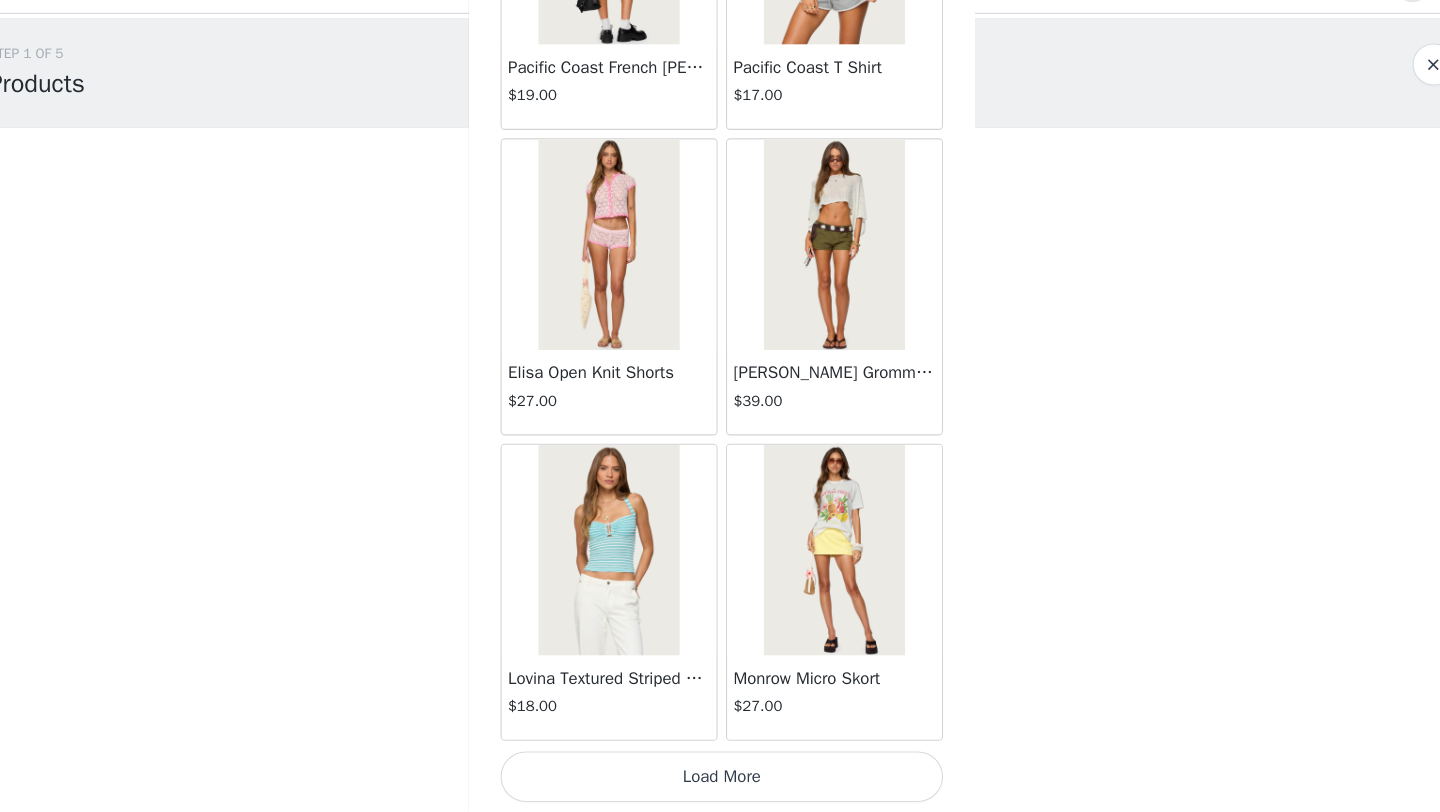 click on "Load More" at bounding box center (720, 778) 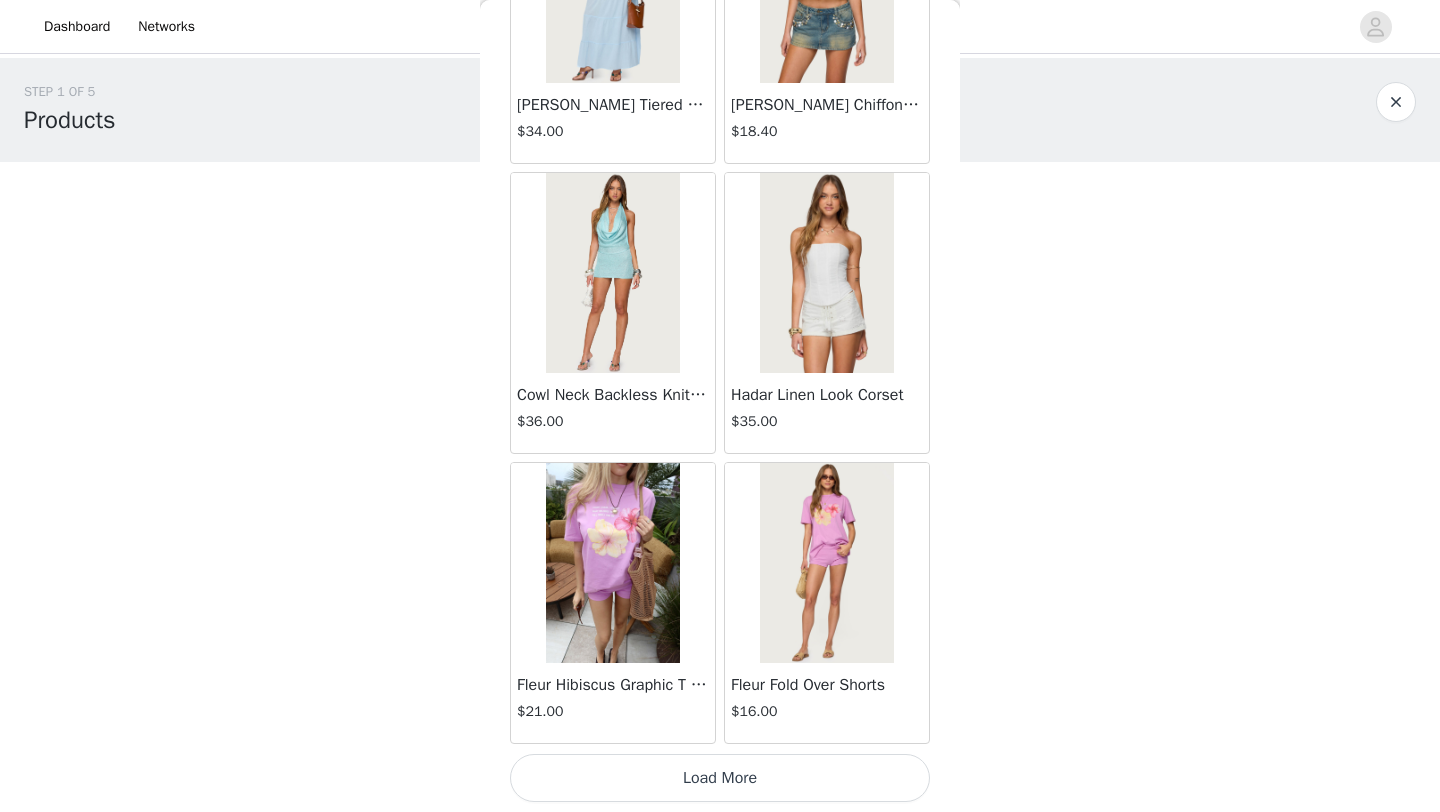click on "Load More" at bounding box center [720, 778] 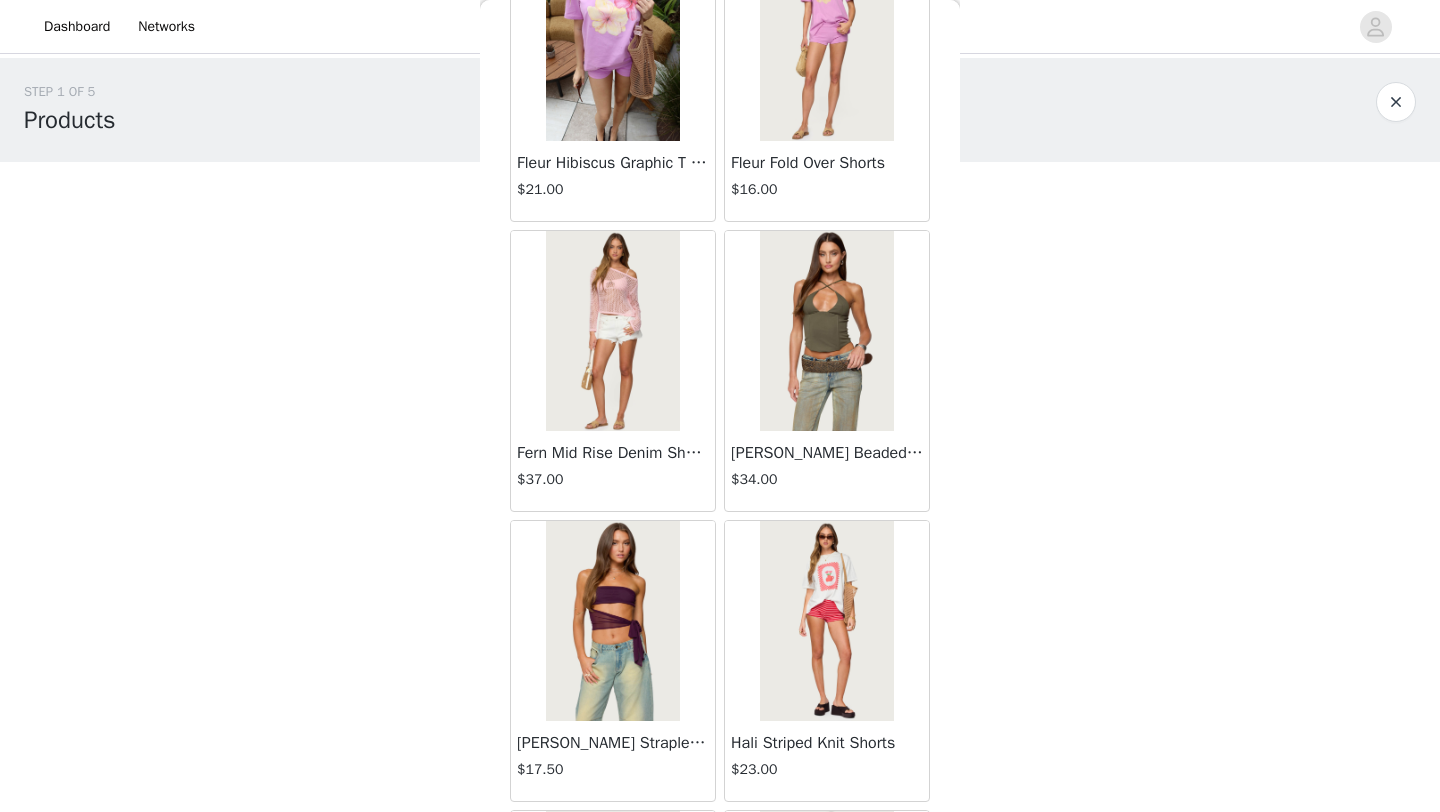 click on "[PERSON_NAME] Beaded Corset" at bounding box center (827, 453) 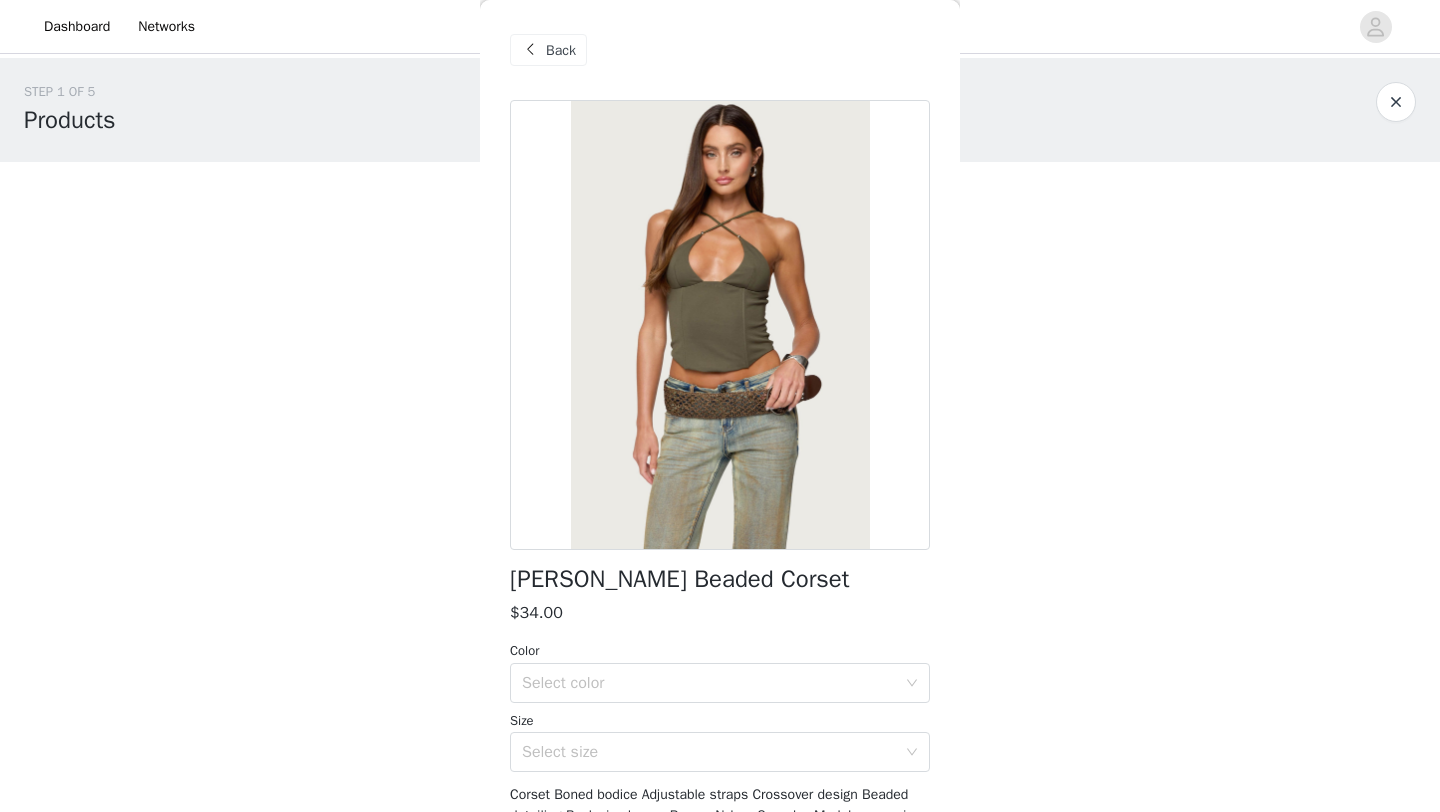 click at bounding box center (530, 50) 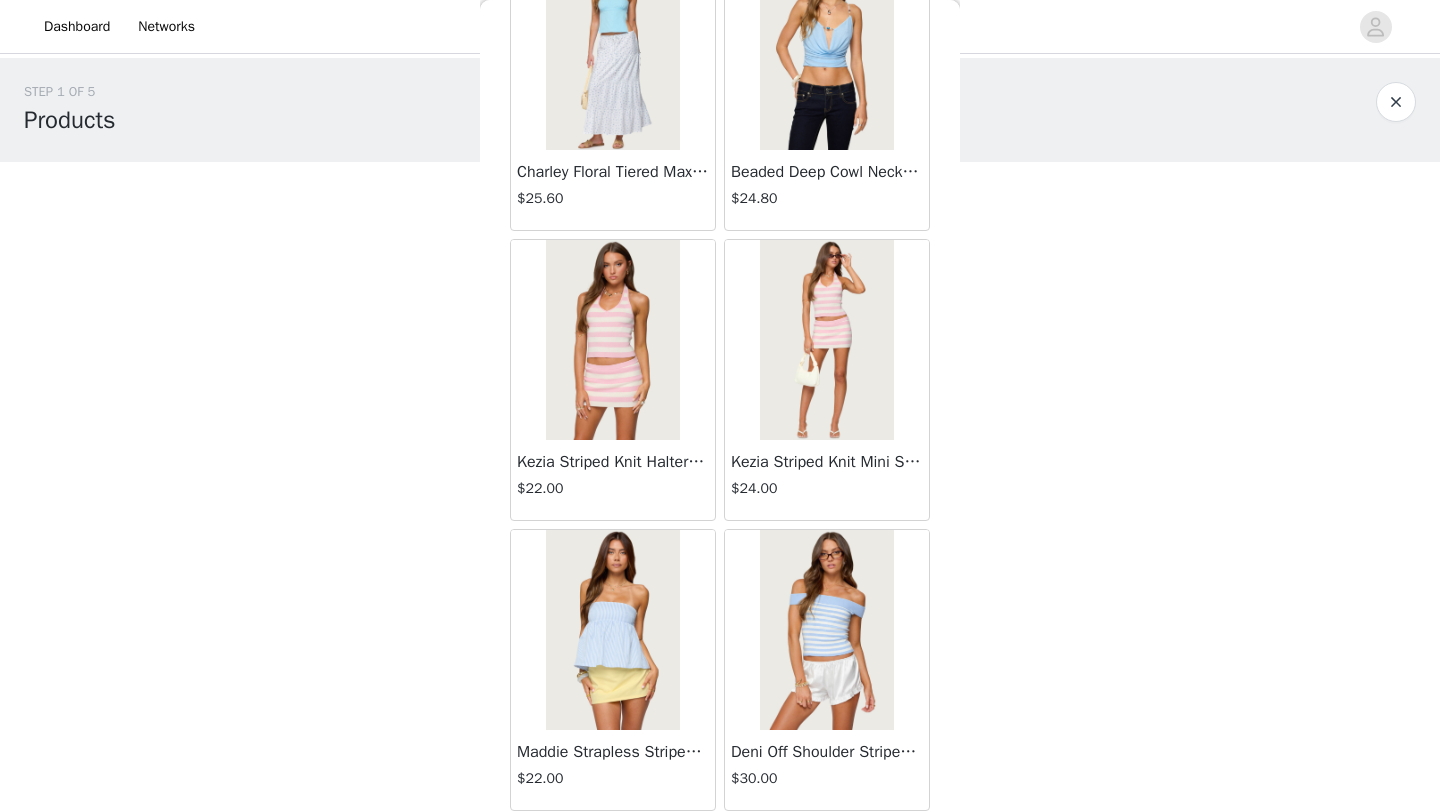 scroll, scrollTop: 16748, scrollLeft: 0, axis: vertical 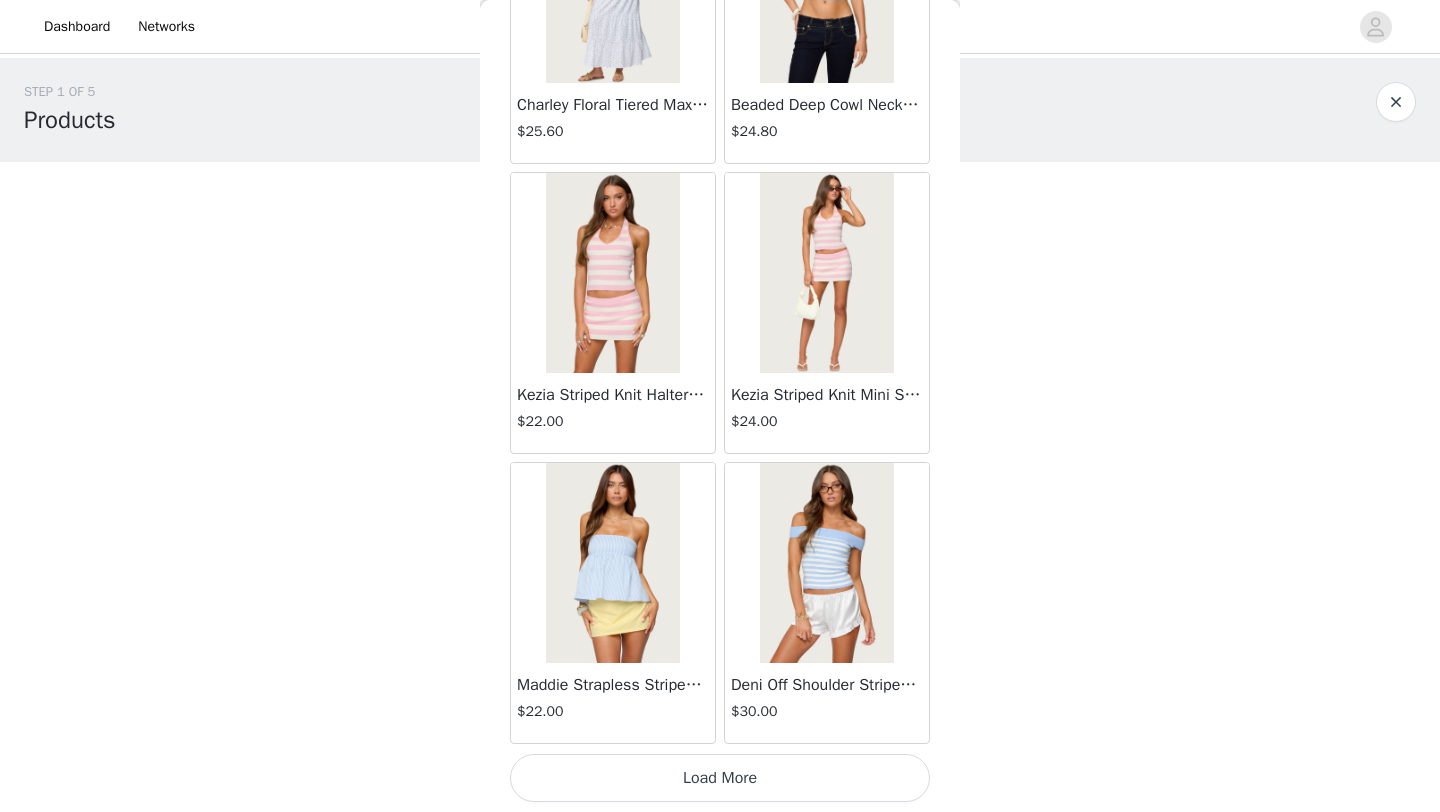 click on "Load More" at bounding box center (720, 778) 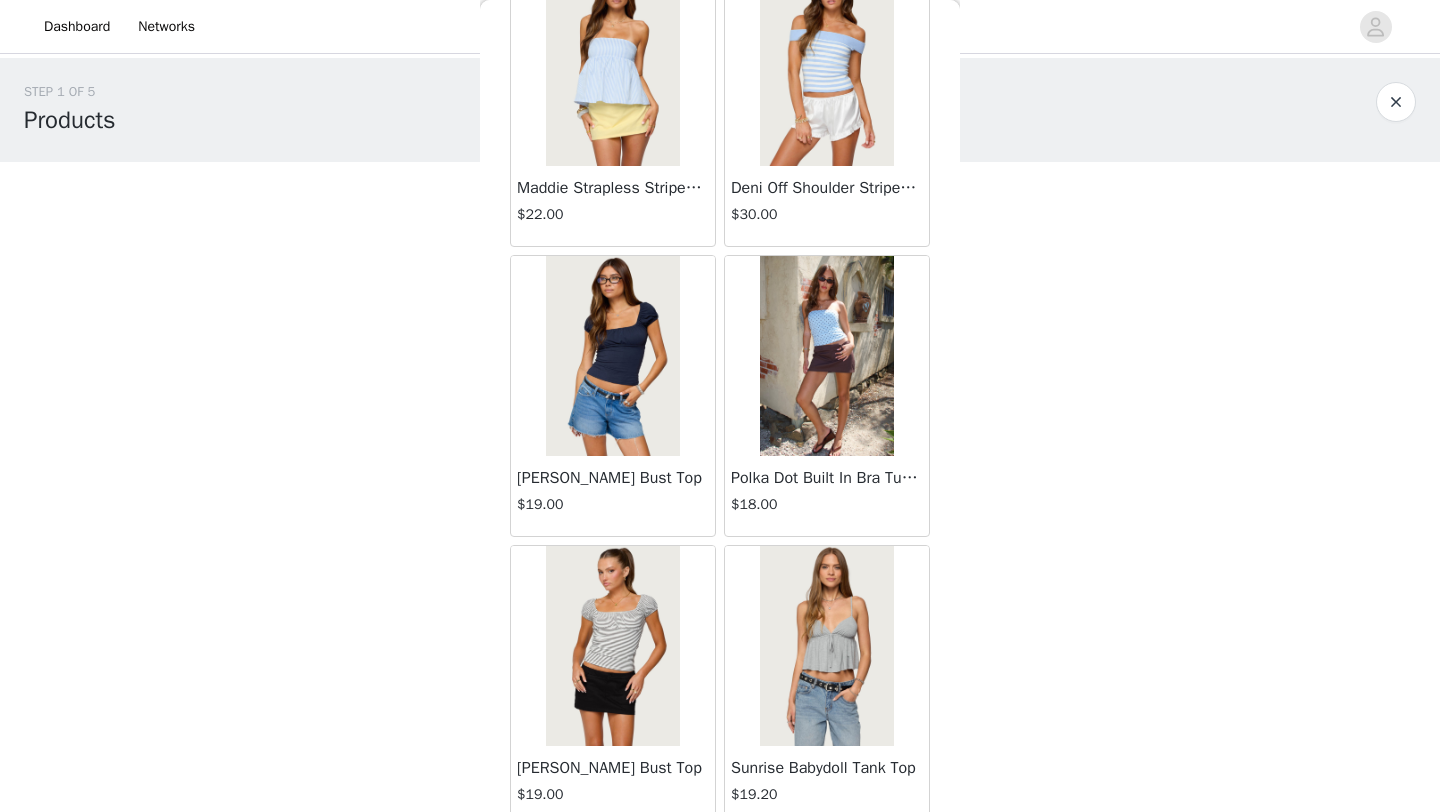 scroll, scrollTop: 17280, scrollLeft: 0, axis: vertical 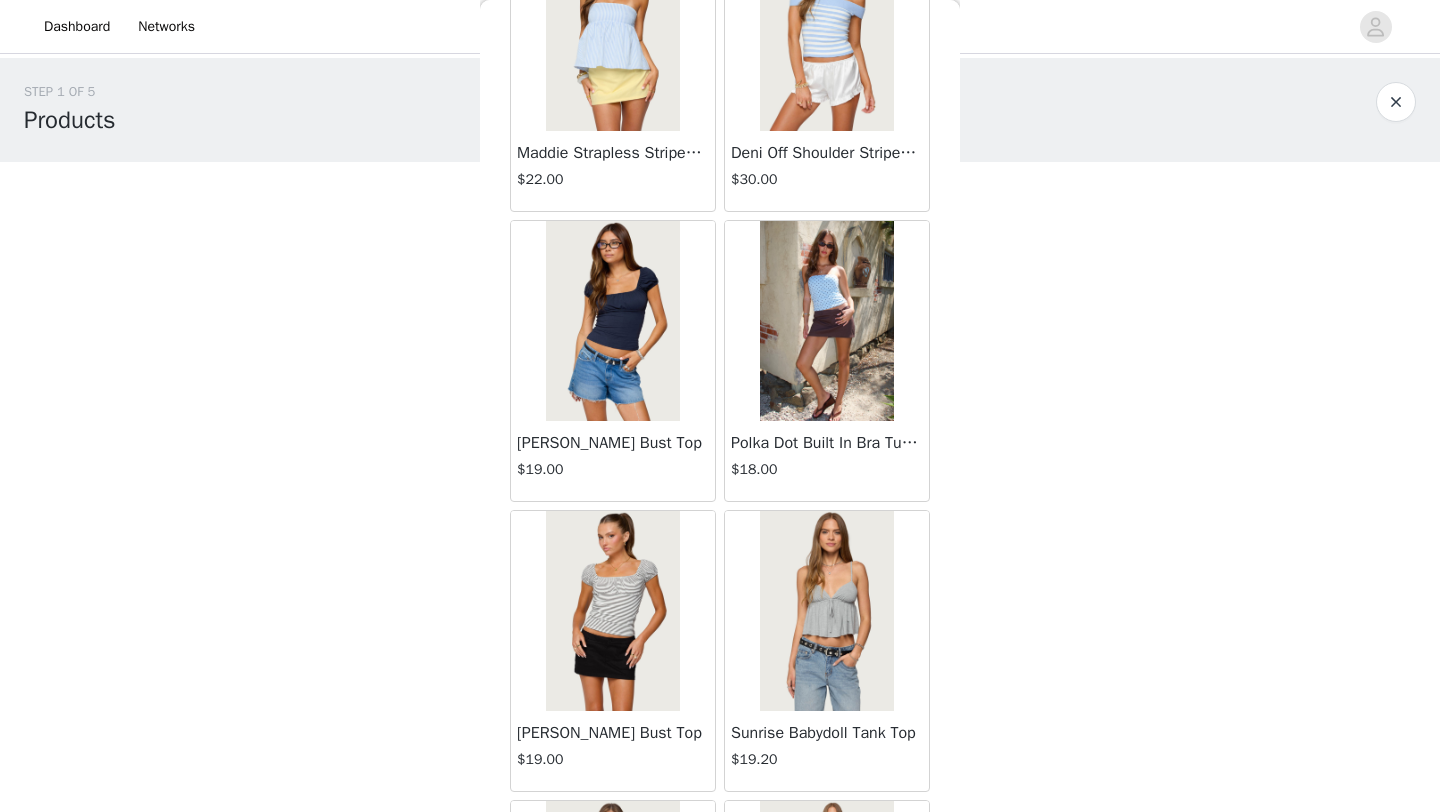 click on "Polka Dot Built In Bra Tube Top" at bounding box center (827, 443) 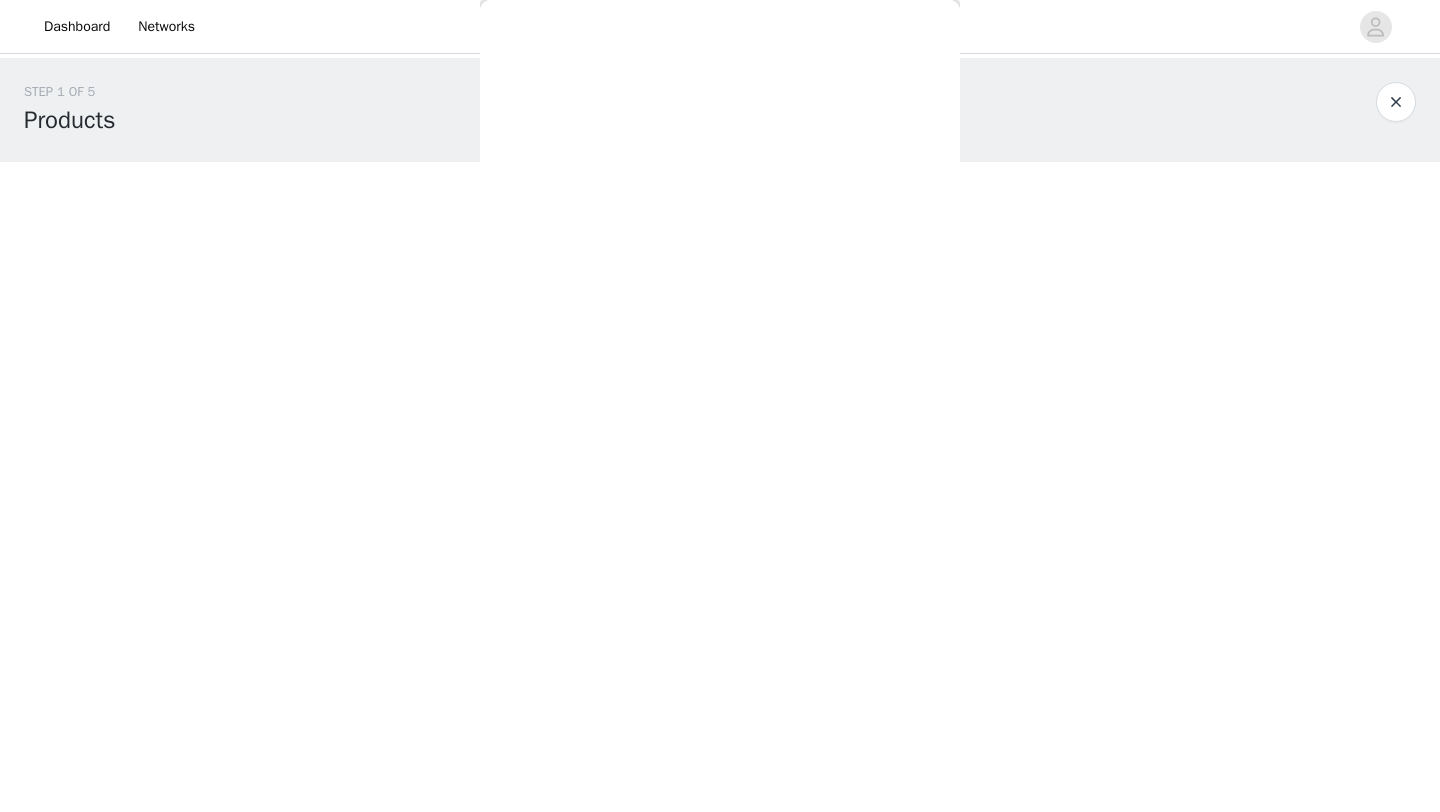 scroll, scrollTop: 140, scrollLeft: 0, axis: vertical 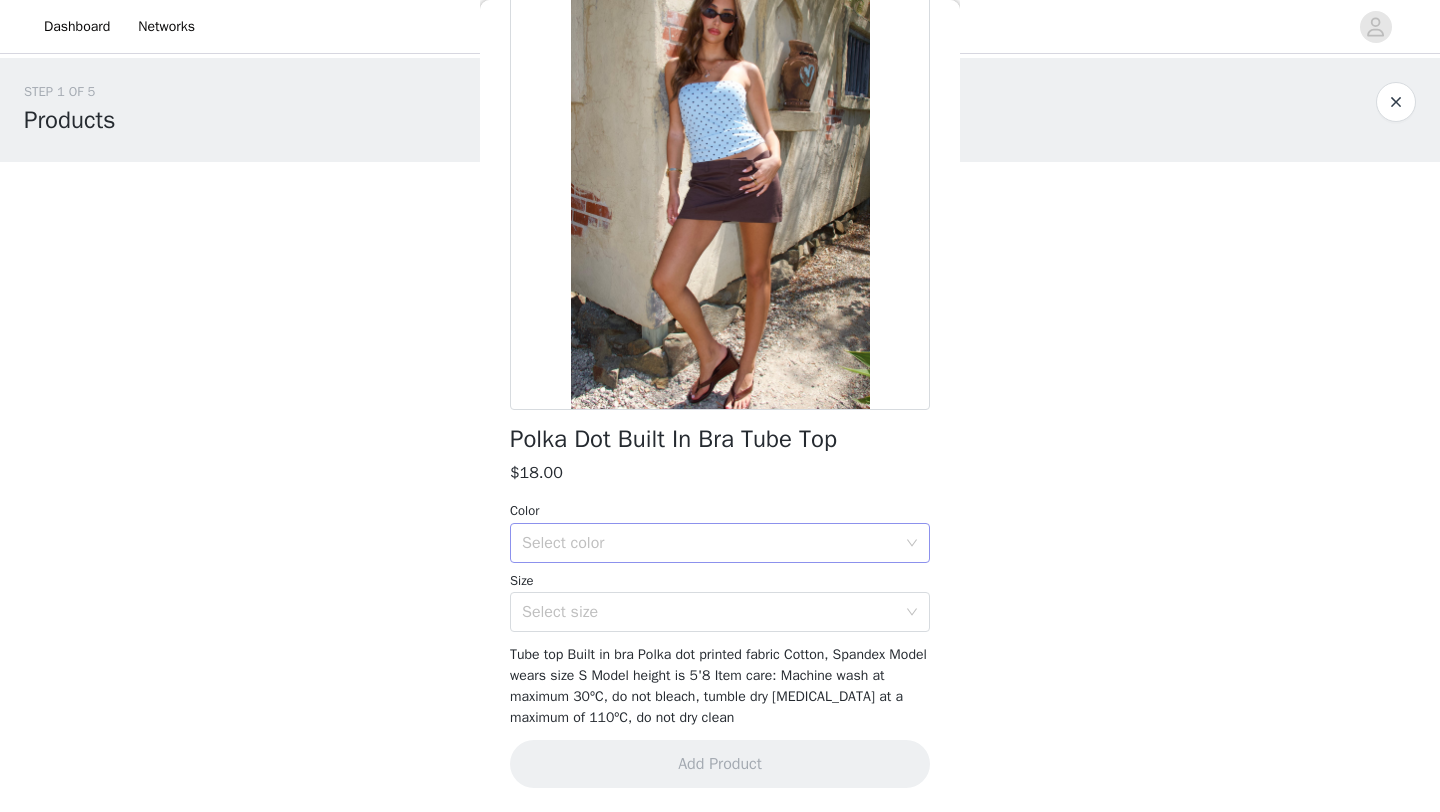 click on "Select color" at bounding box center (709, 543) 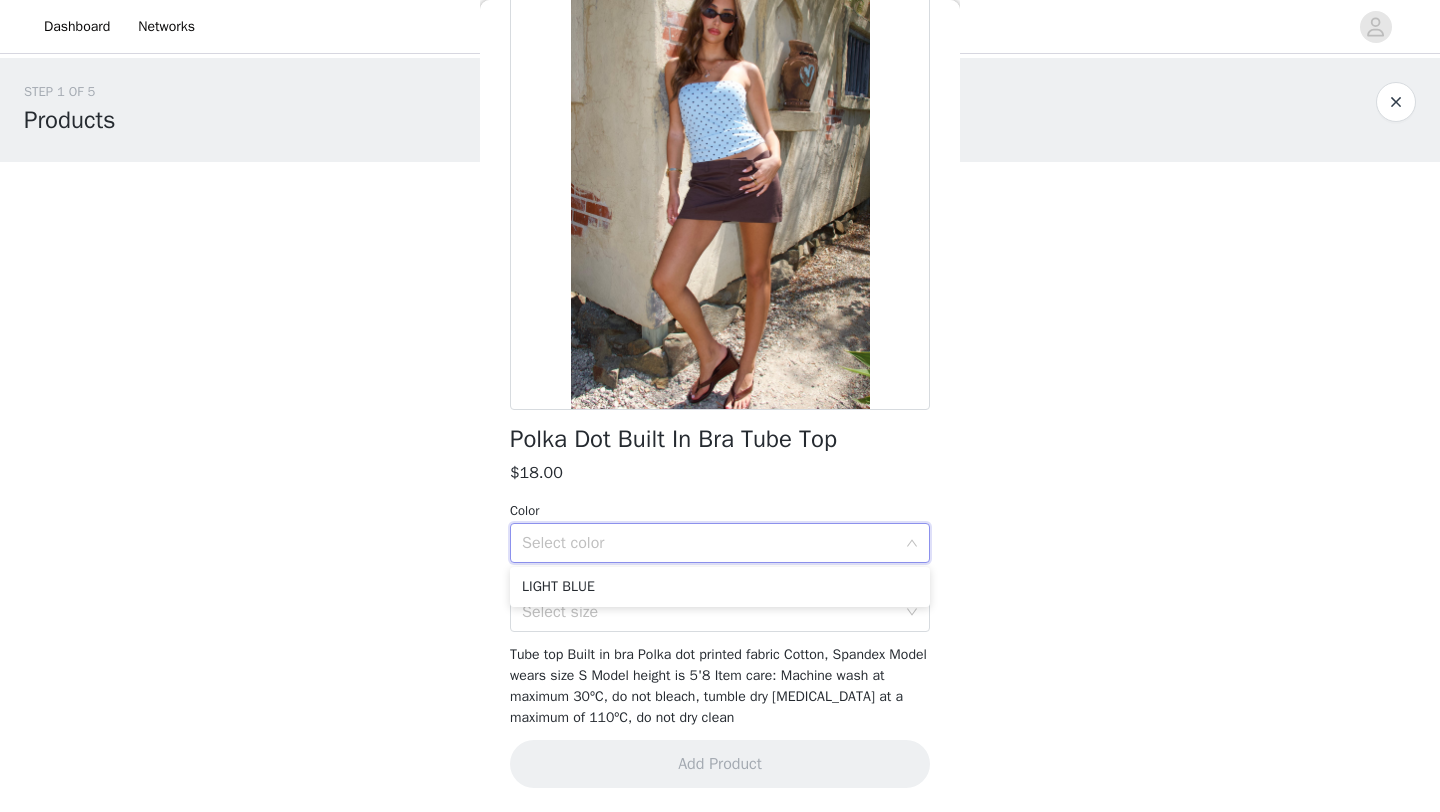 scroll, scrollTop: 0, scrollLeft: 0, axis: both 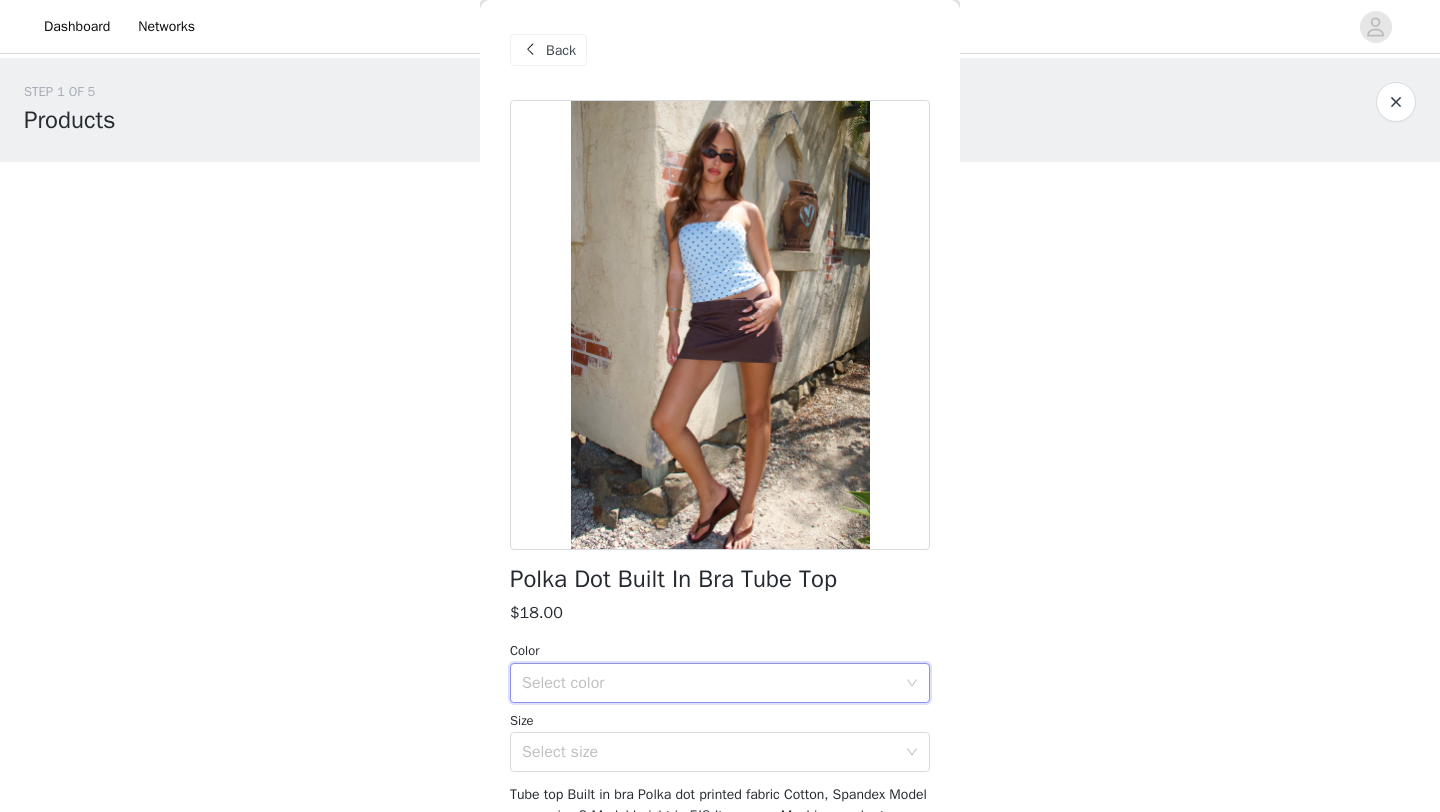 click on "Back" at bounding box center (561, 50) 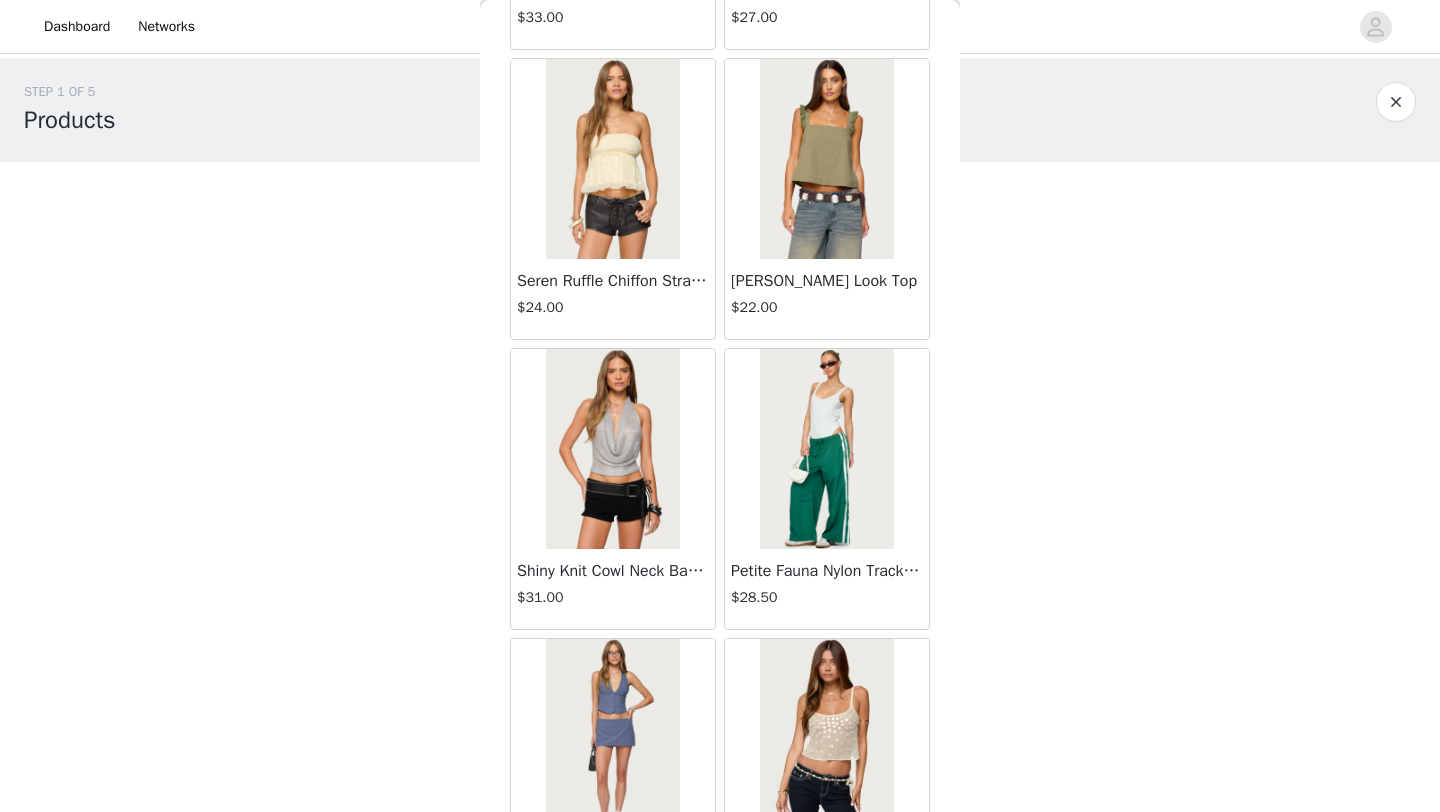 scroll, scrollTop: 19648, scrollLeft: 0, axis: vertical 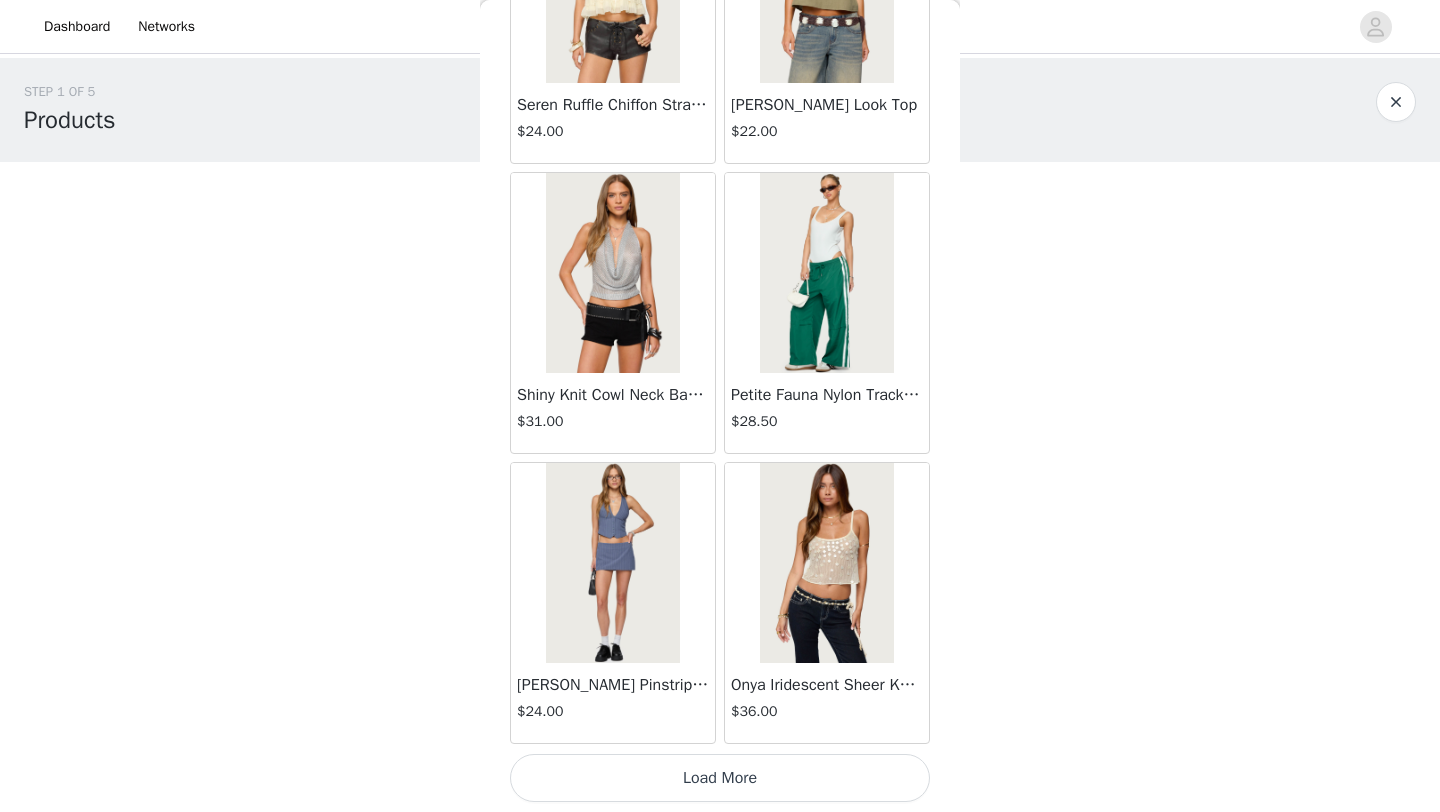 click on "Load More" at bounding box center (720, 778) 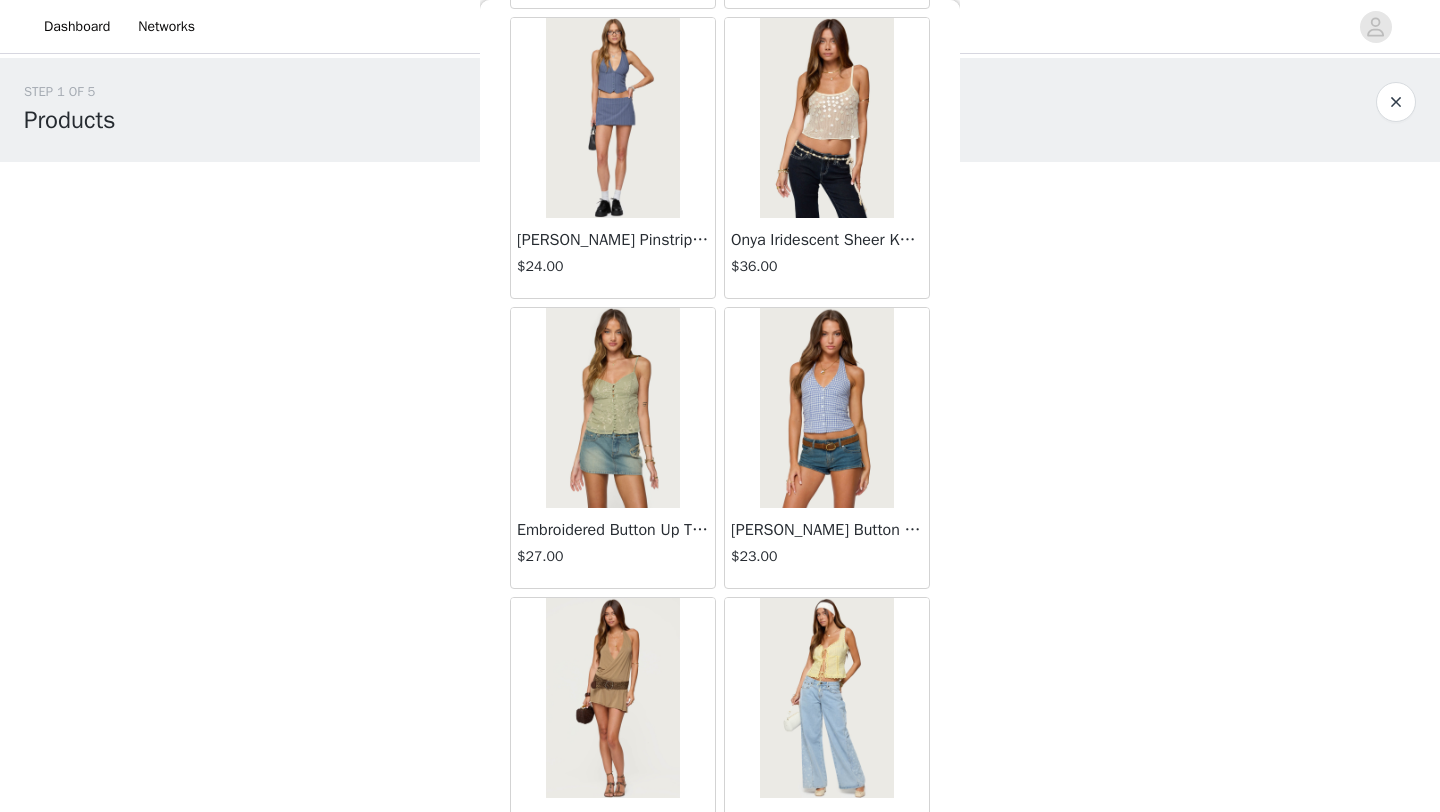 scroll, scrollTop: 20114, scrollLeft: 0, axis: vertical 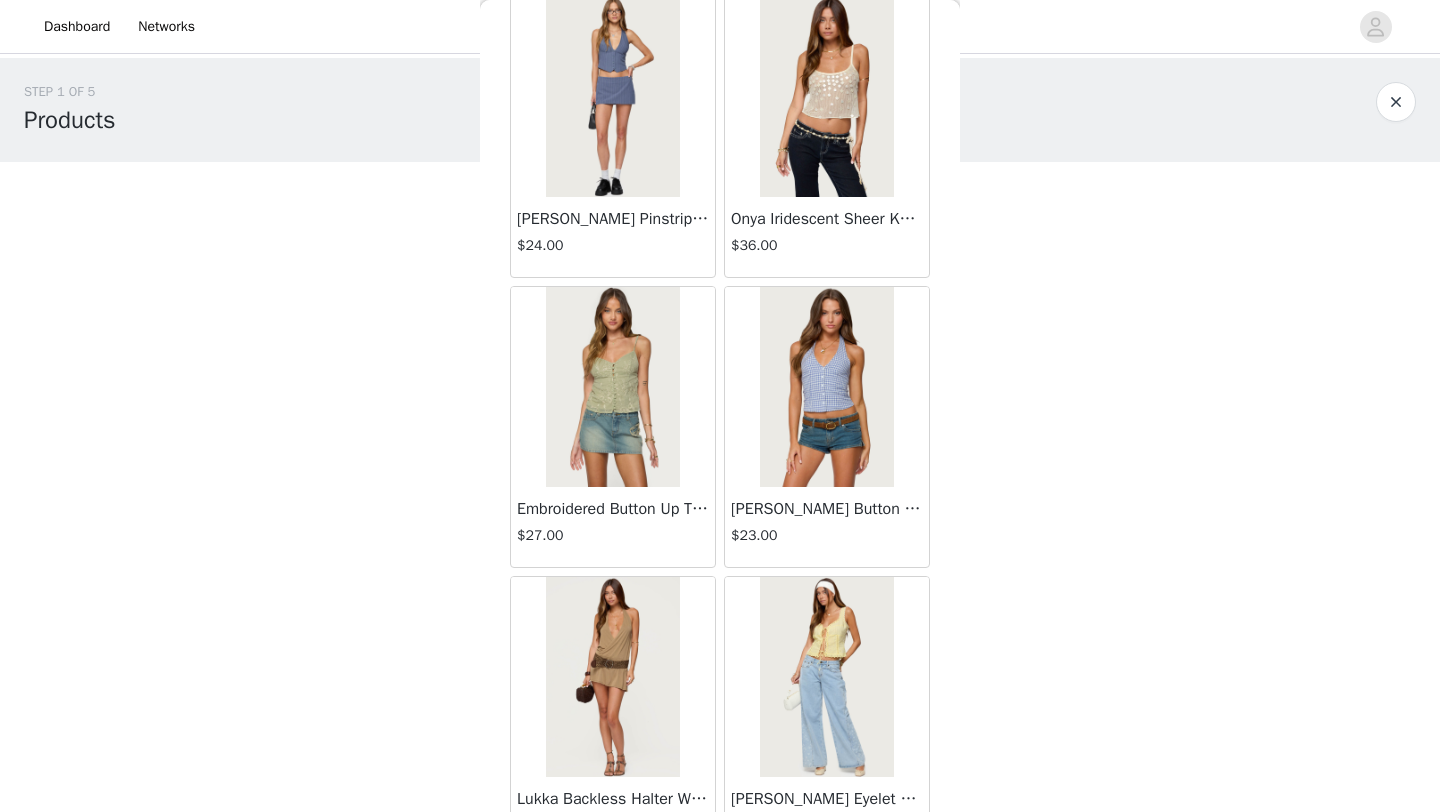 click on "[PERSON_NAME] Button Up Halter Top" at bounding box center (827, 509) 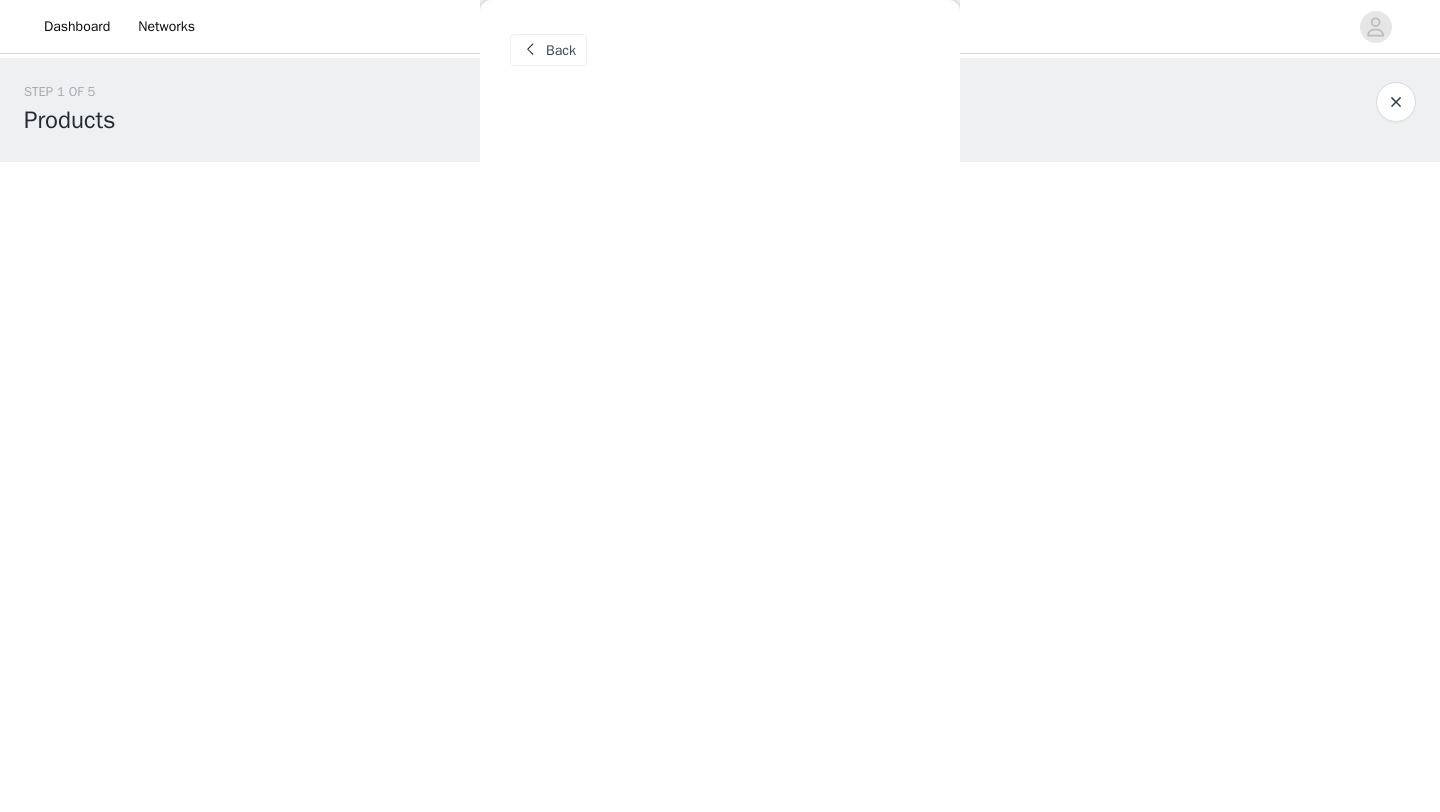 scroll, scrollTop: 0, scrollLeft: 0, axis: both 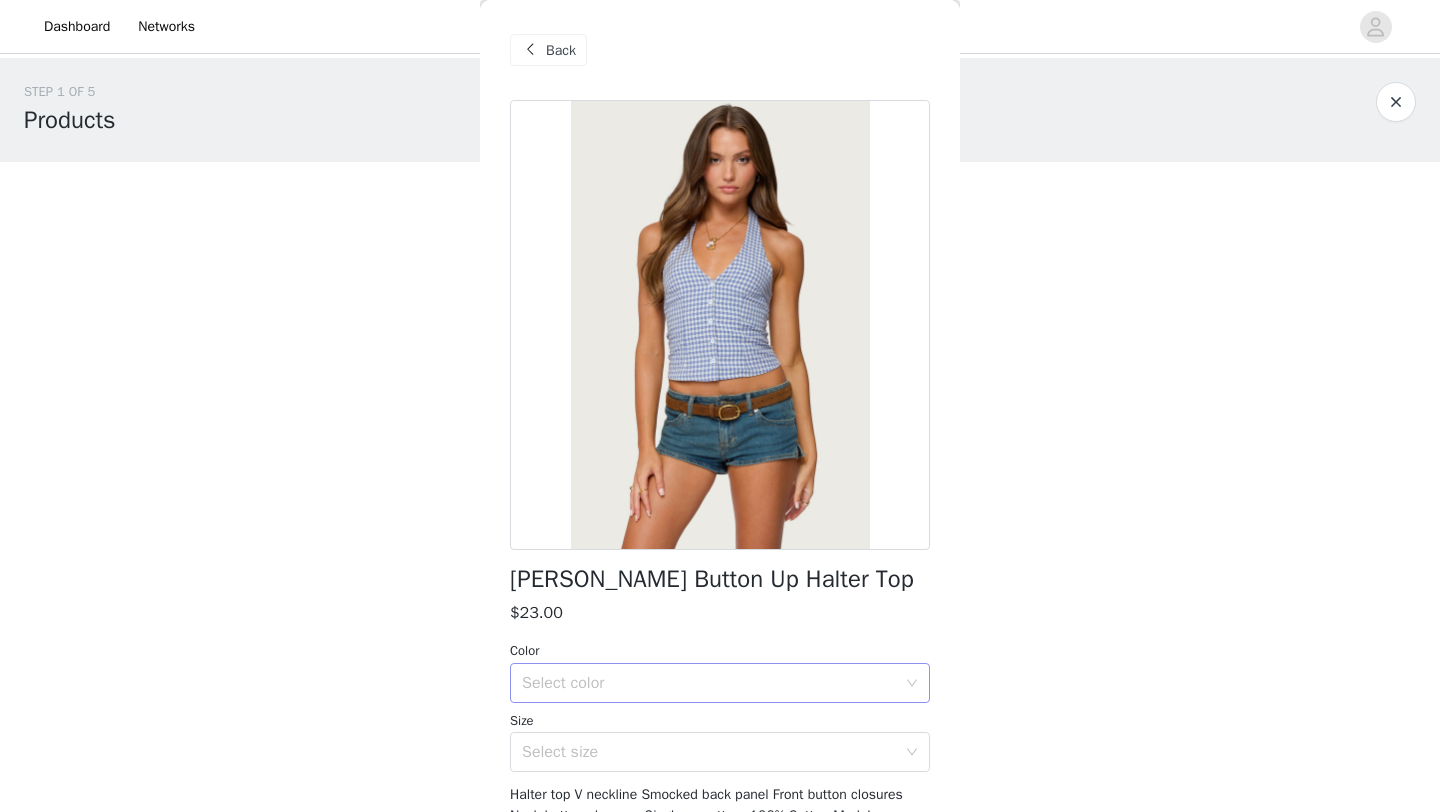 click on "Select color" at bounding box center (709, 683) 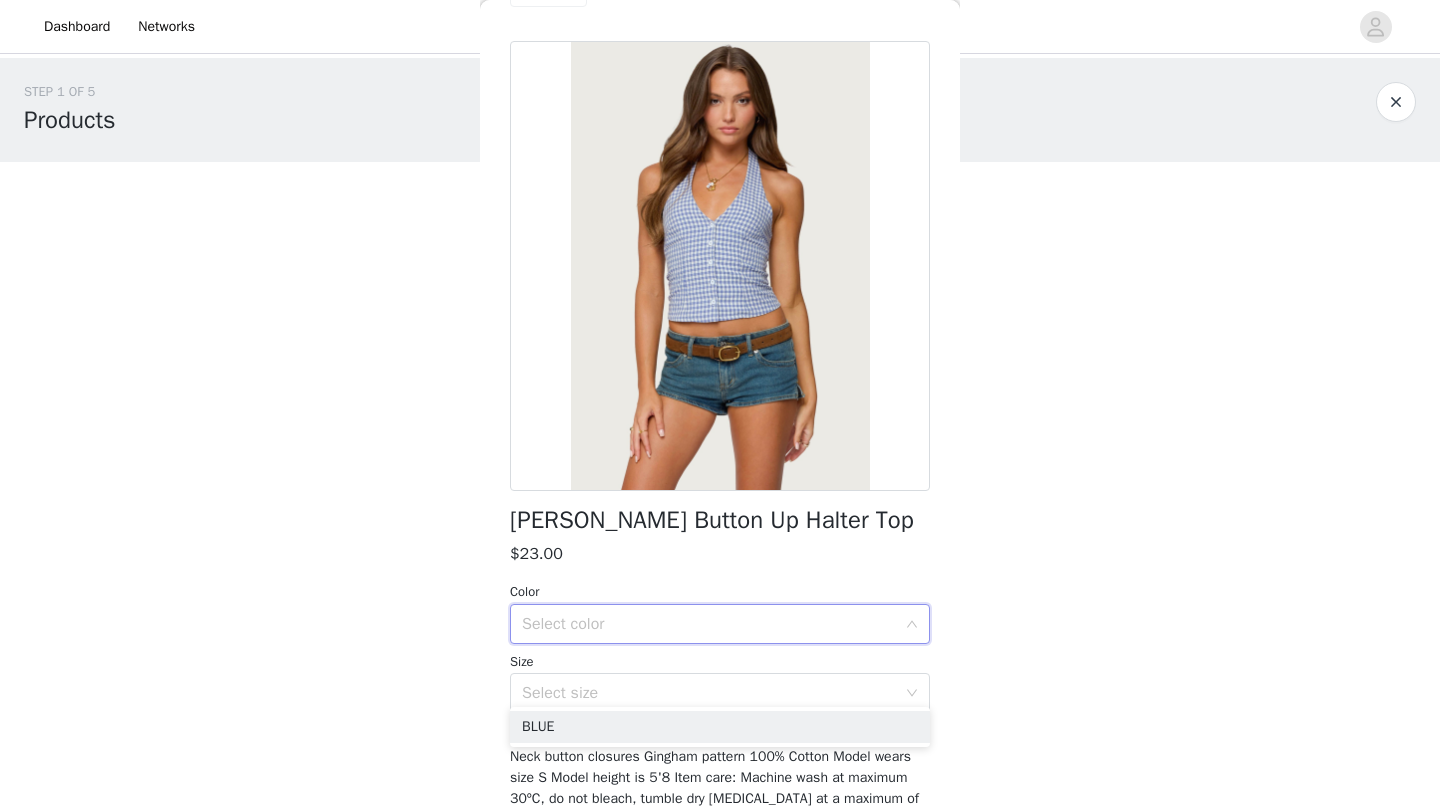scroll, scrollTop: 0, scrollLeft: 0, axis: both 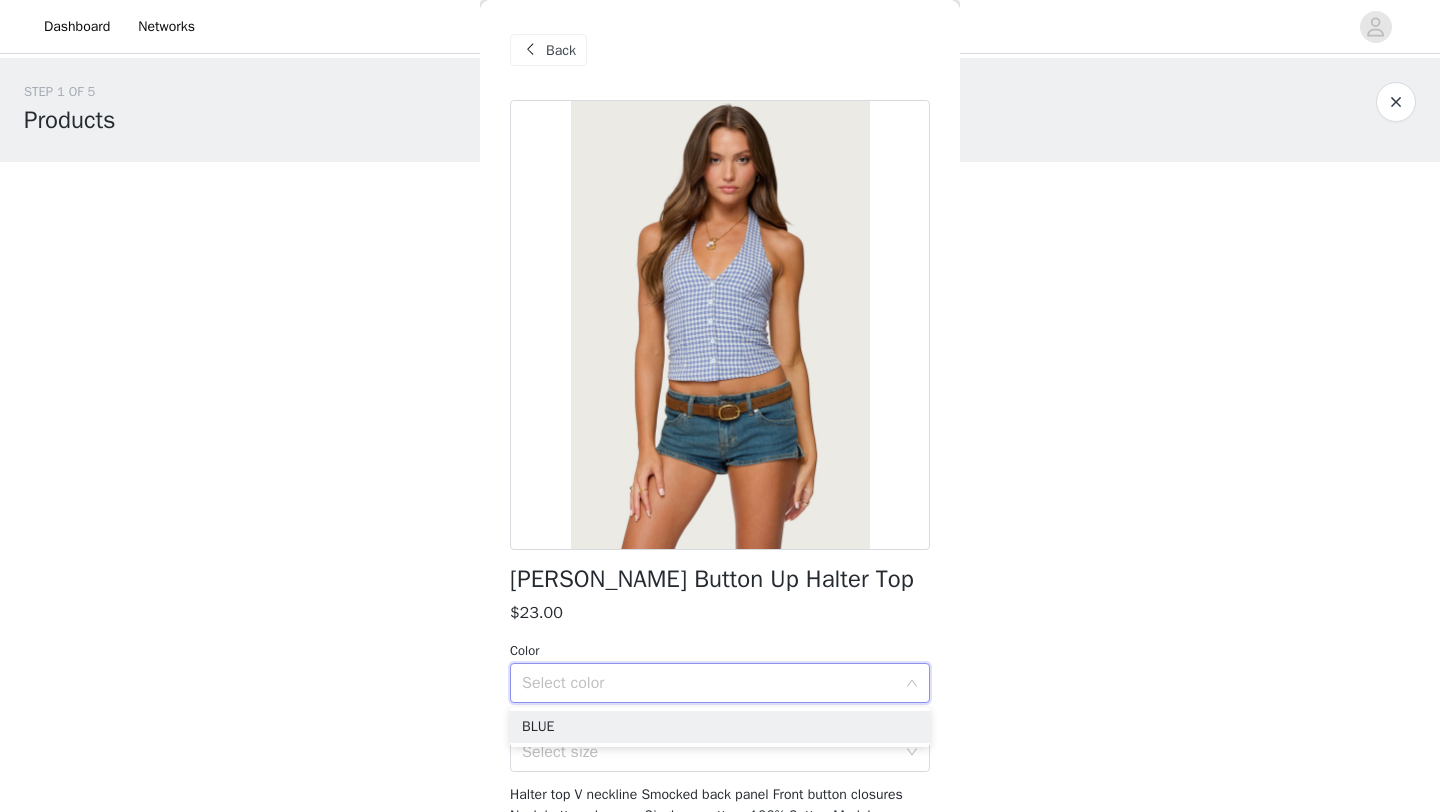 click at bounding box center [530, 50] 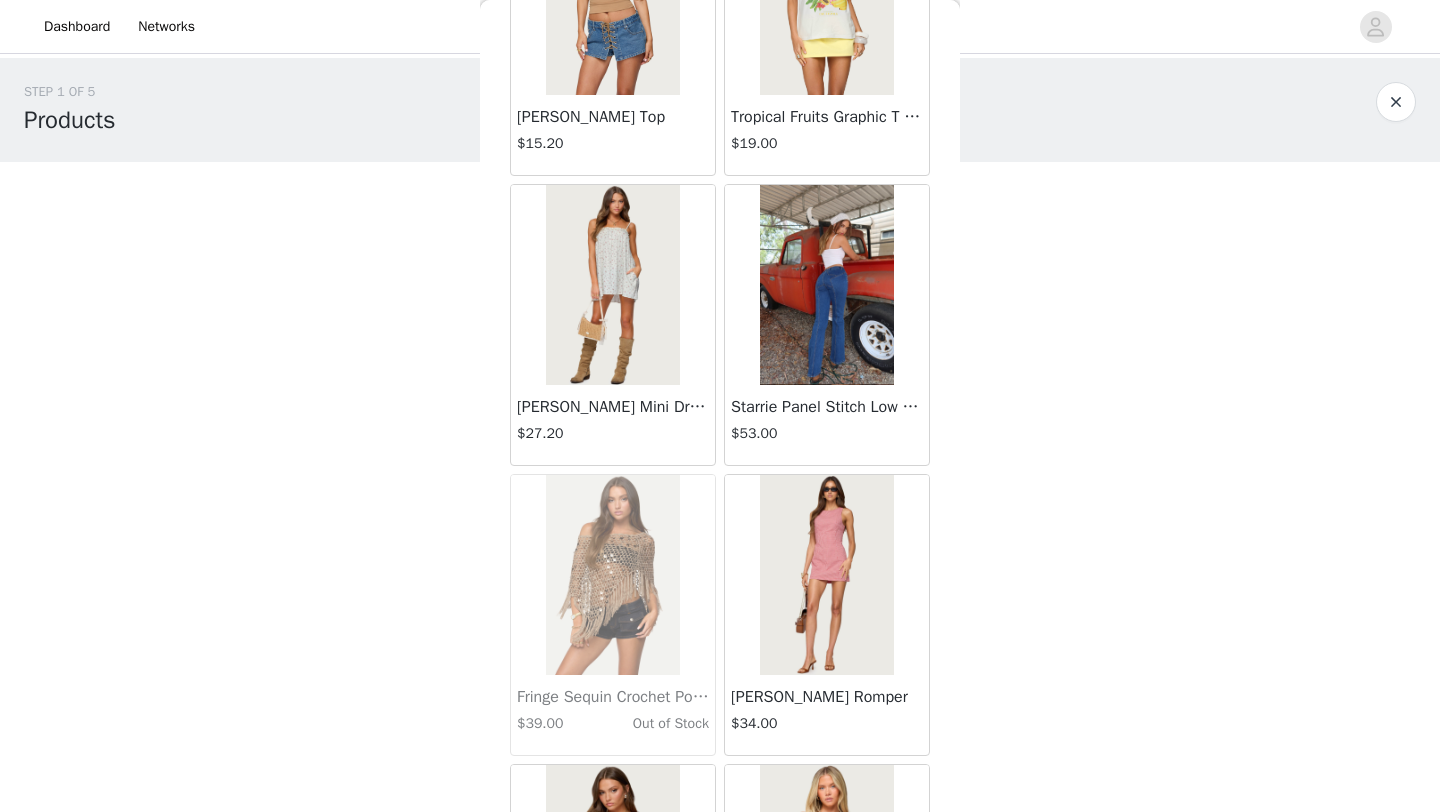 scroll, scrollTop: 21397, scrollLeft: 0, axis: vertical 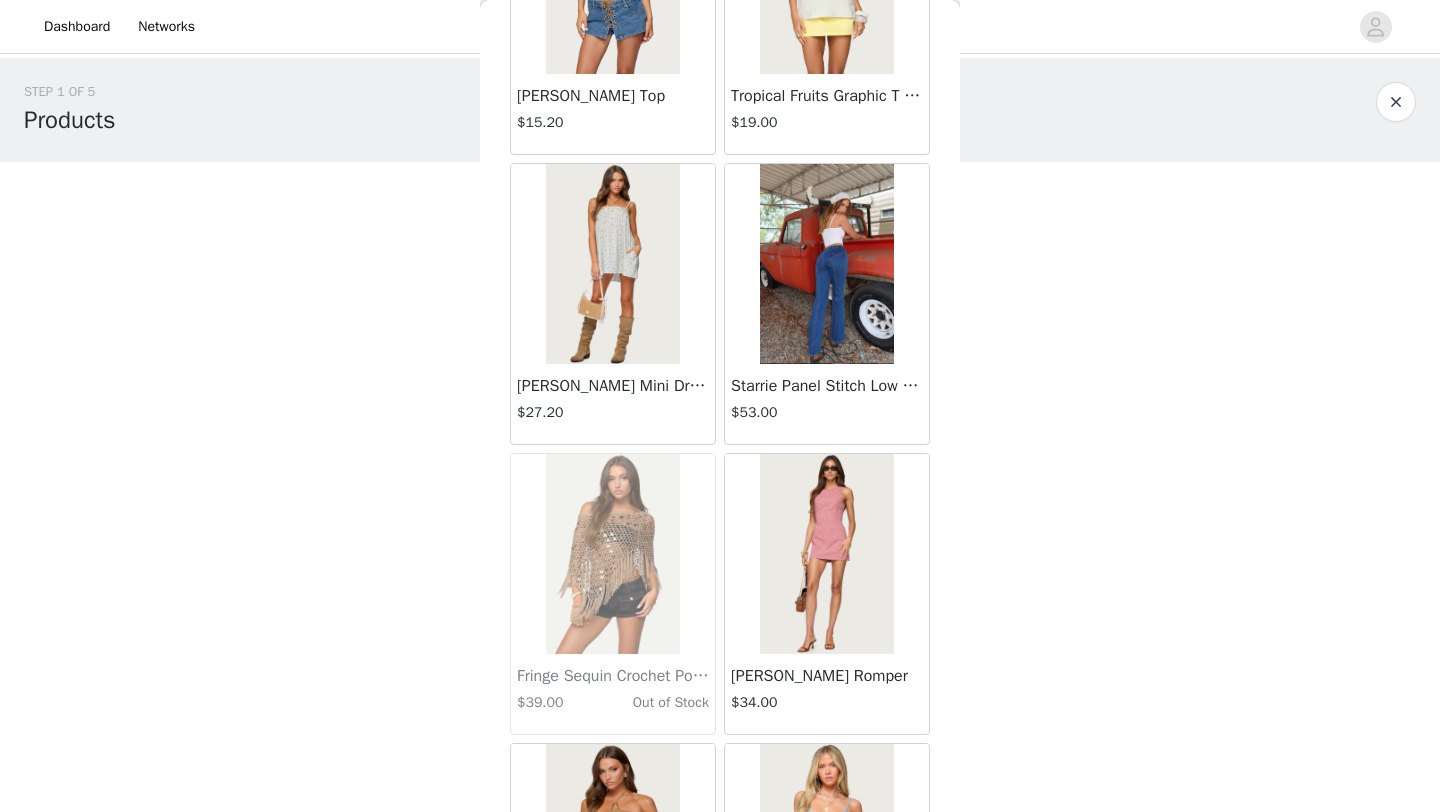 click at bounding box center (826, 554) 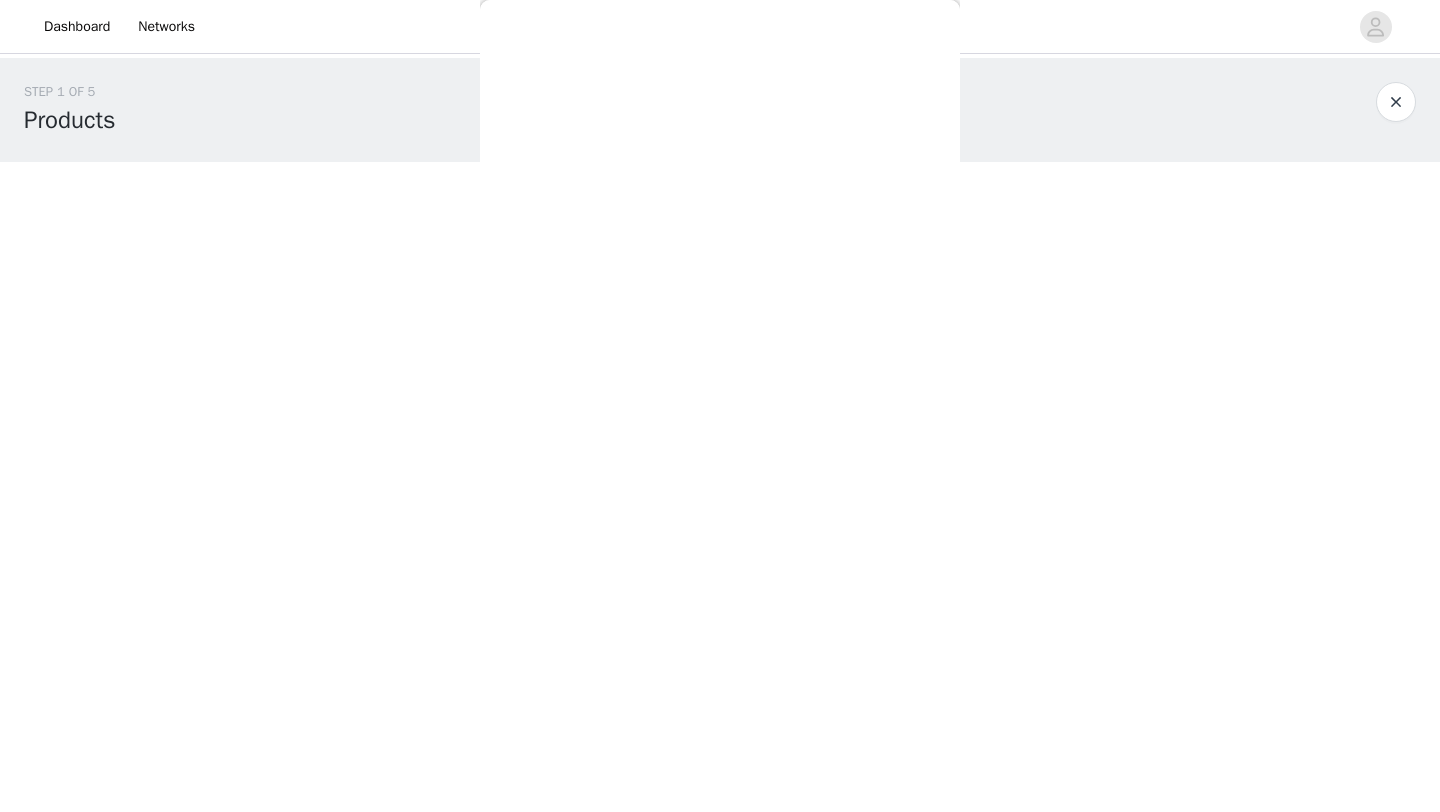 scroll, scrollTop: 0, scrollLeft: 0, axis: both 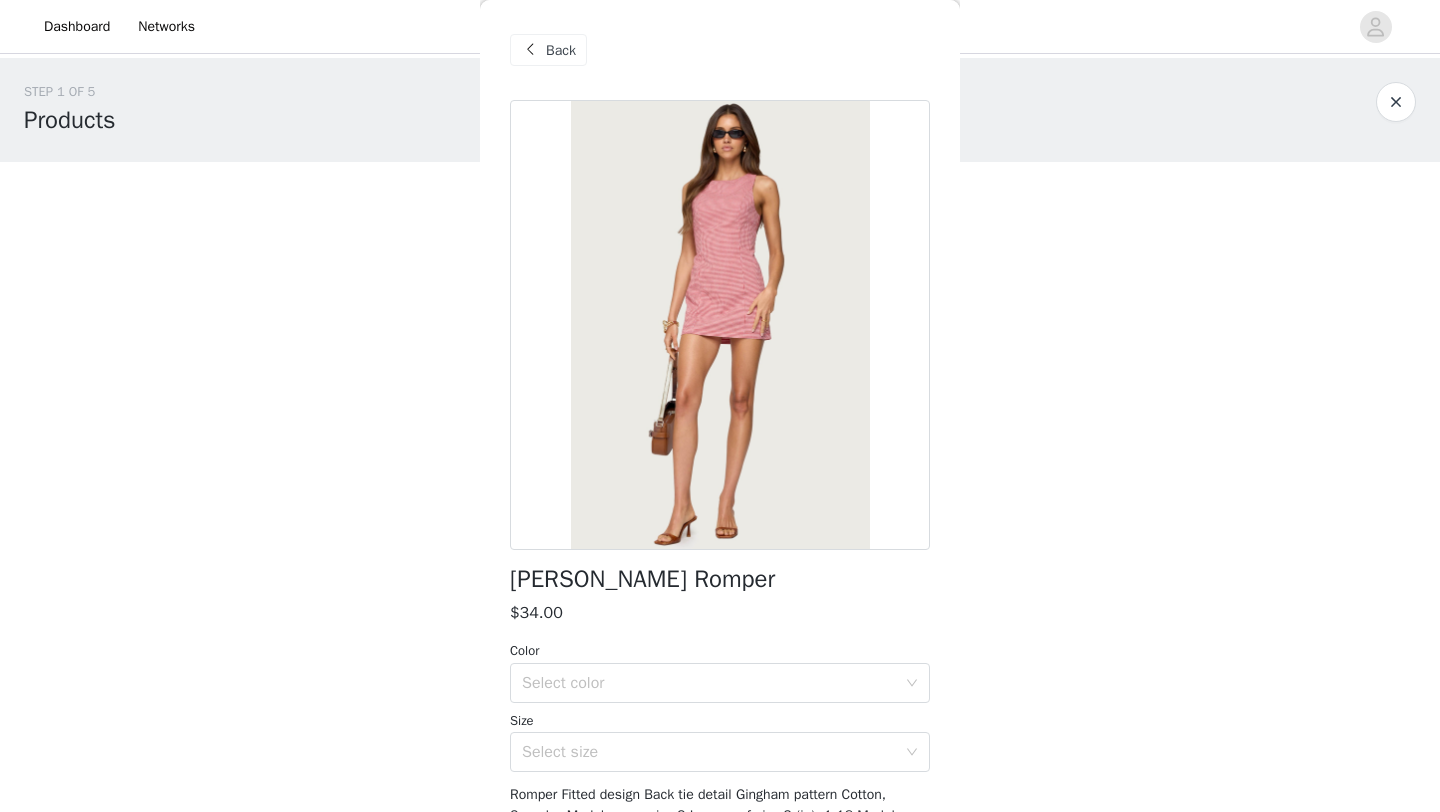 click on "Back" at bounding box center [561, 50] 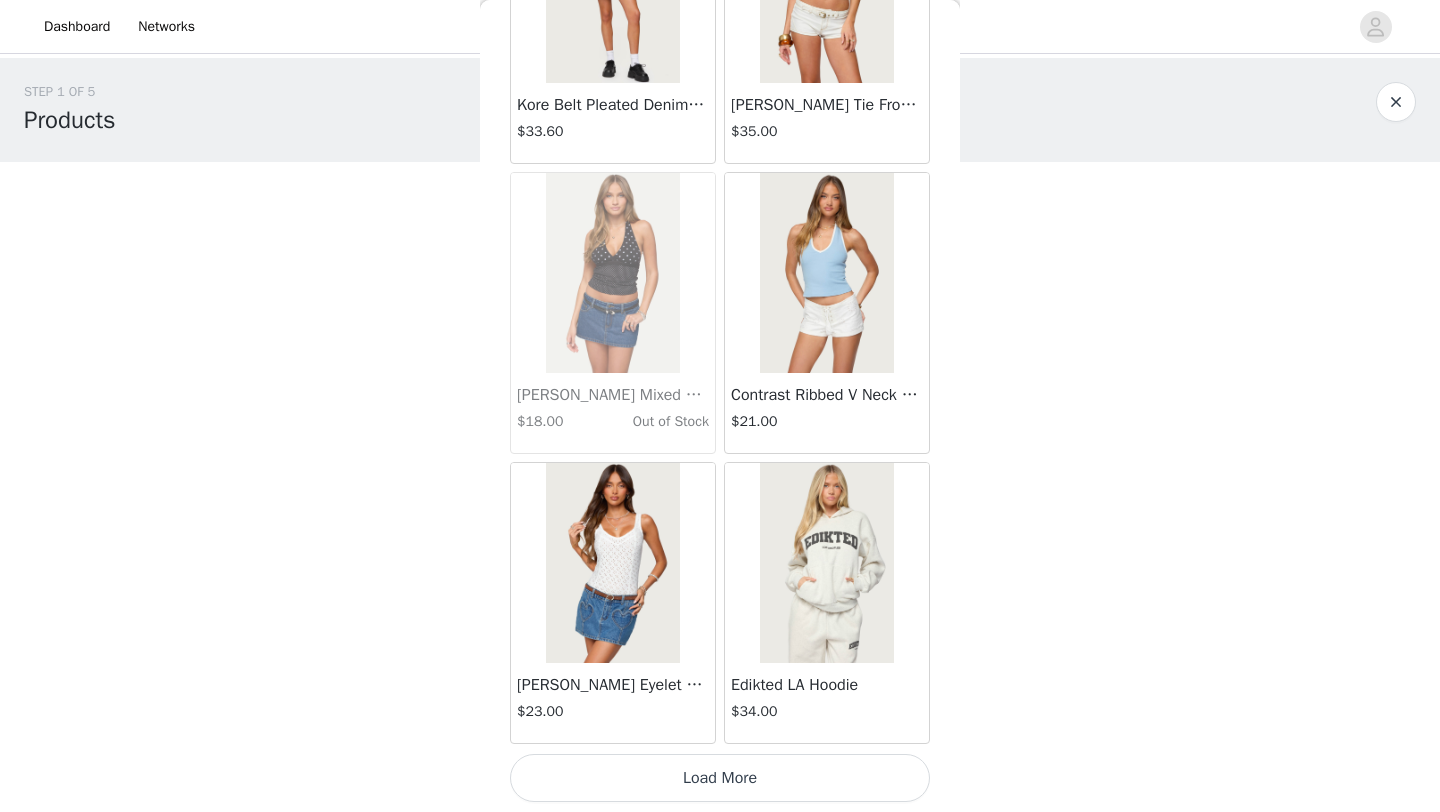 scroll, scrollTop: 22547, scrollLeft: 0, axis: vertical 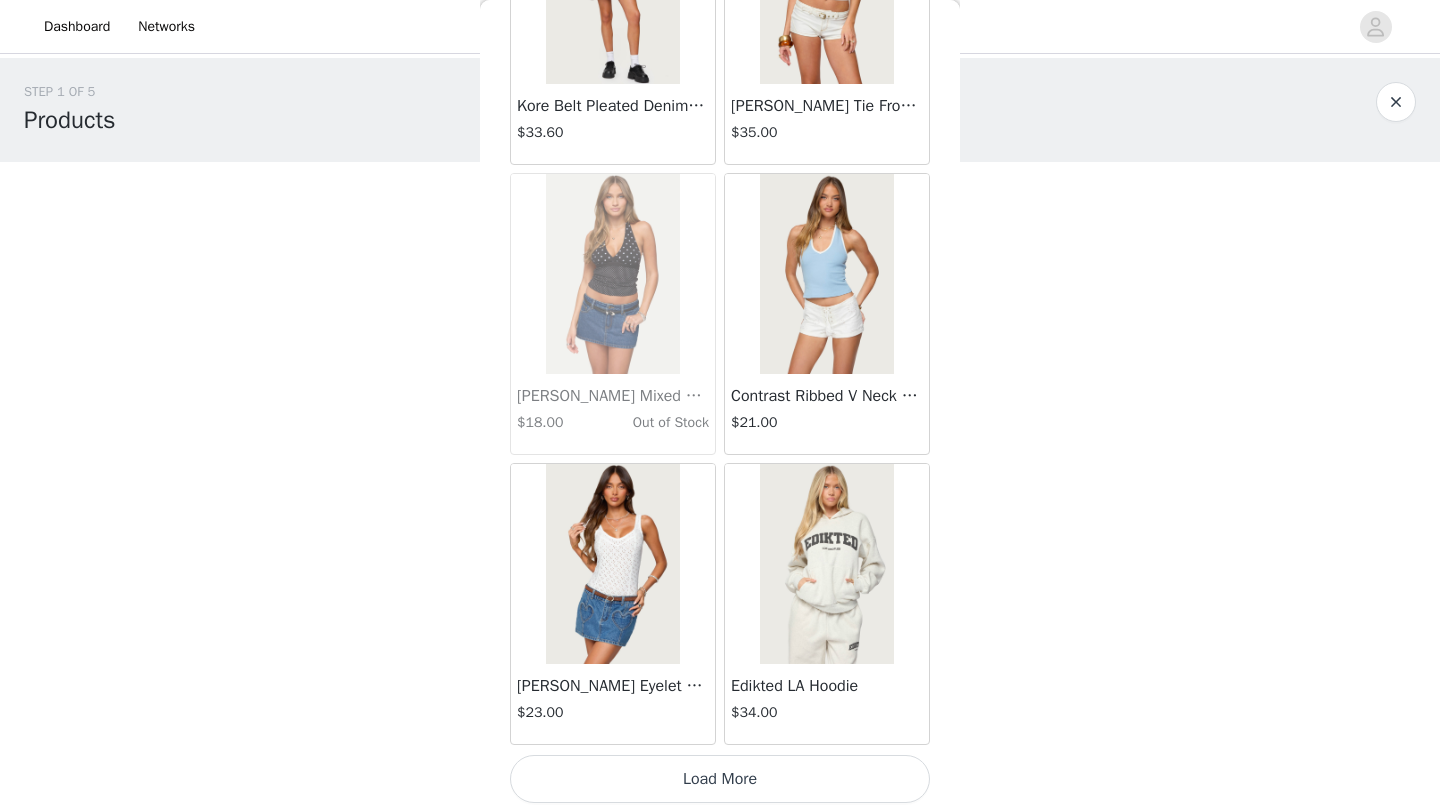 click on "Load More" at bounding box center [720, 779] 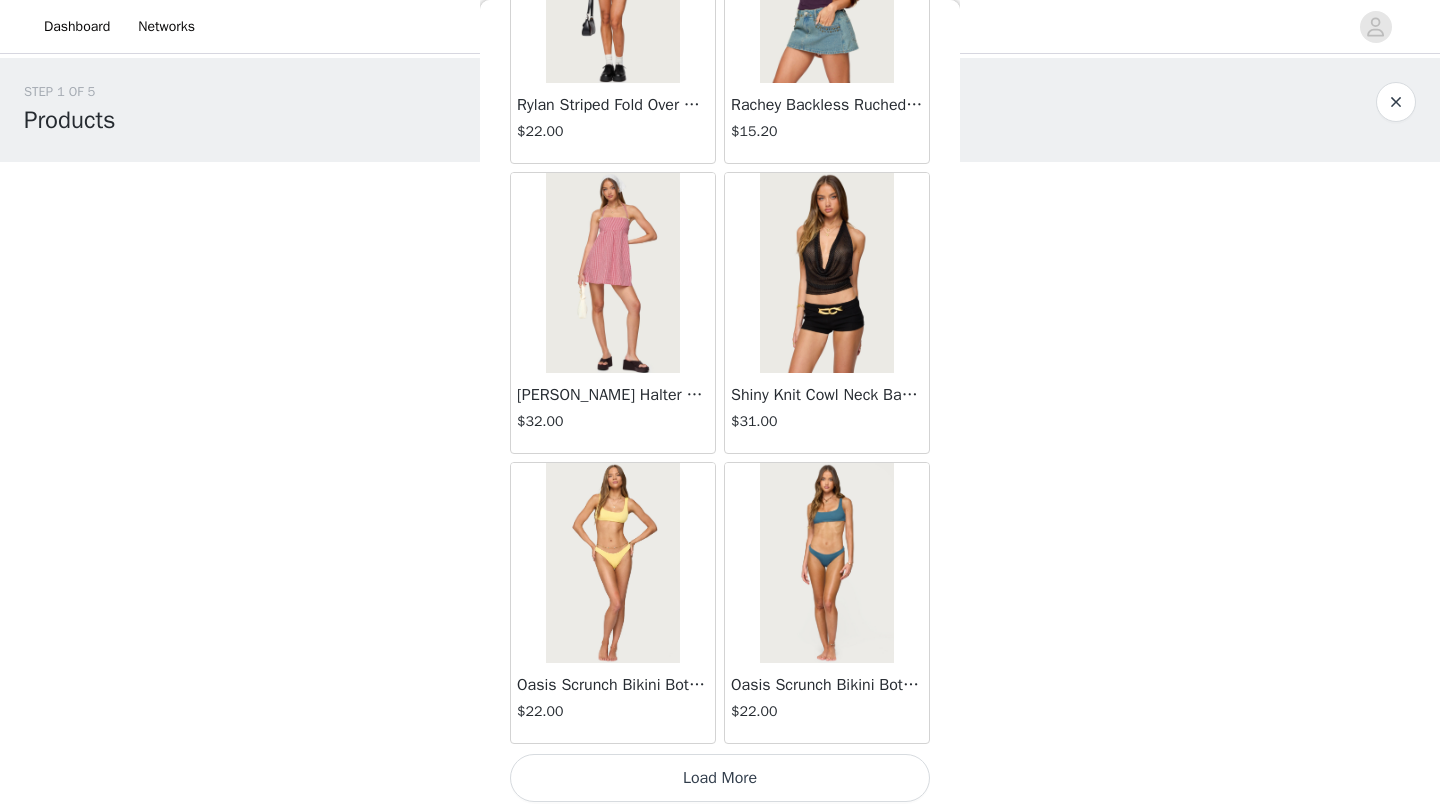 scroll, scrollTop: 25446, scrollLeft: 0, axis: vertical 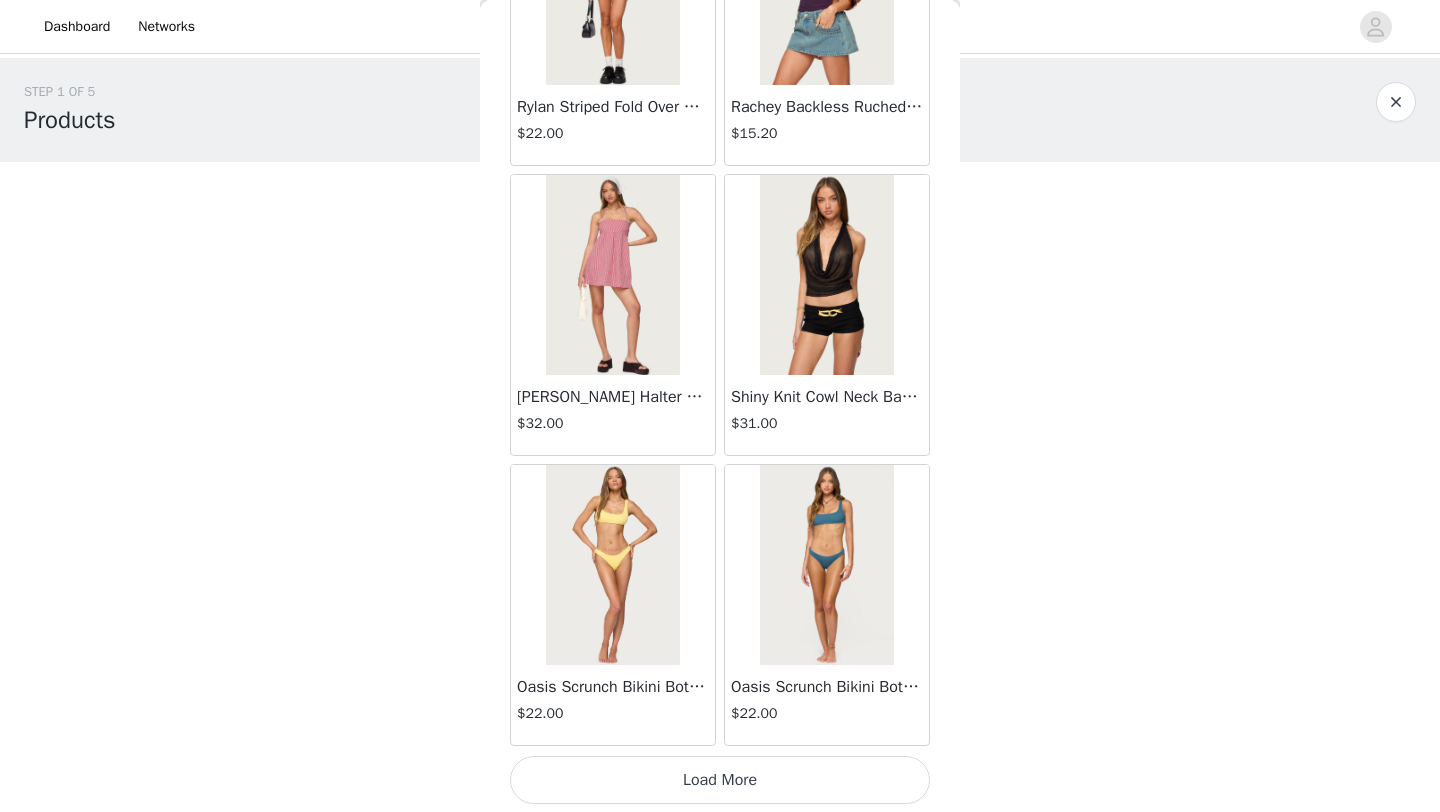 click on "Load More" at bounding box center (720, 780) 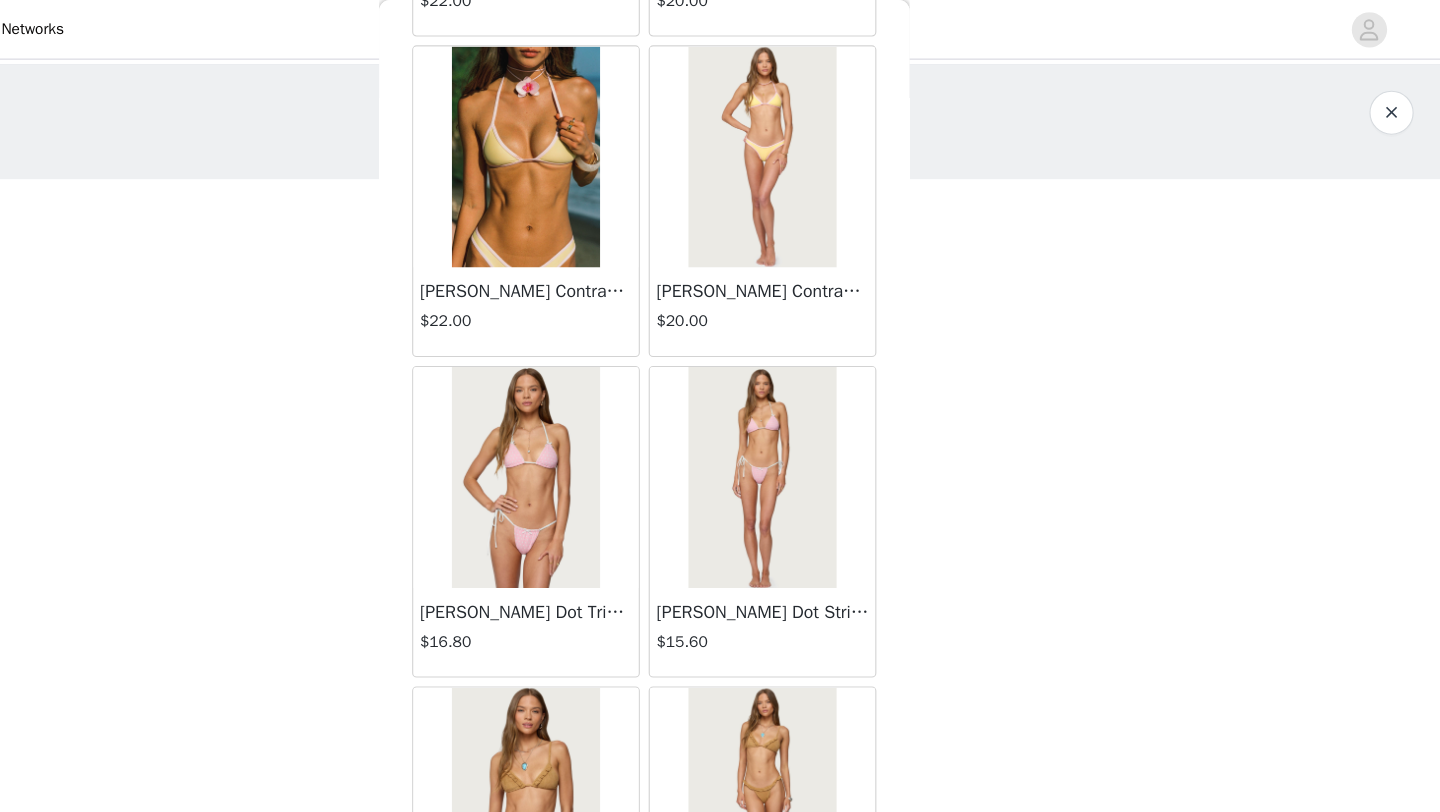 scroll, scrollTop: 26859, scrollLeft: 0, axis: vertical 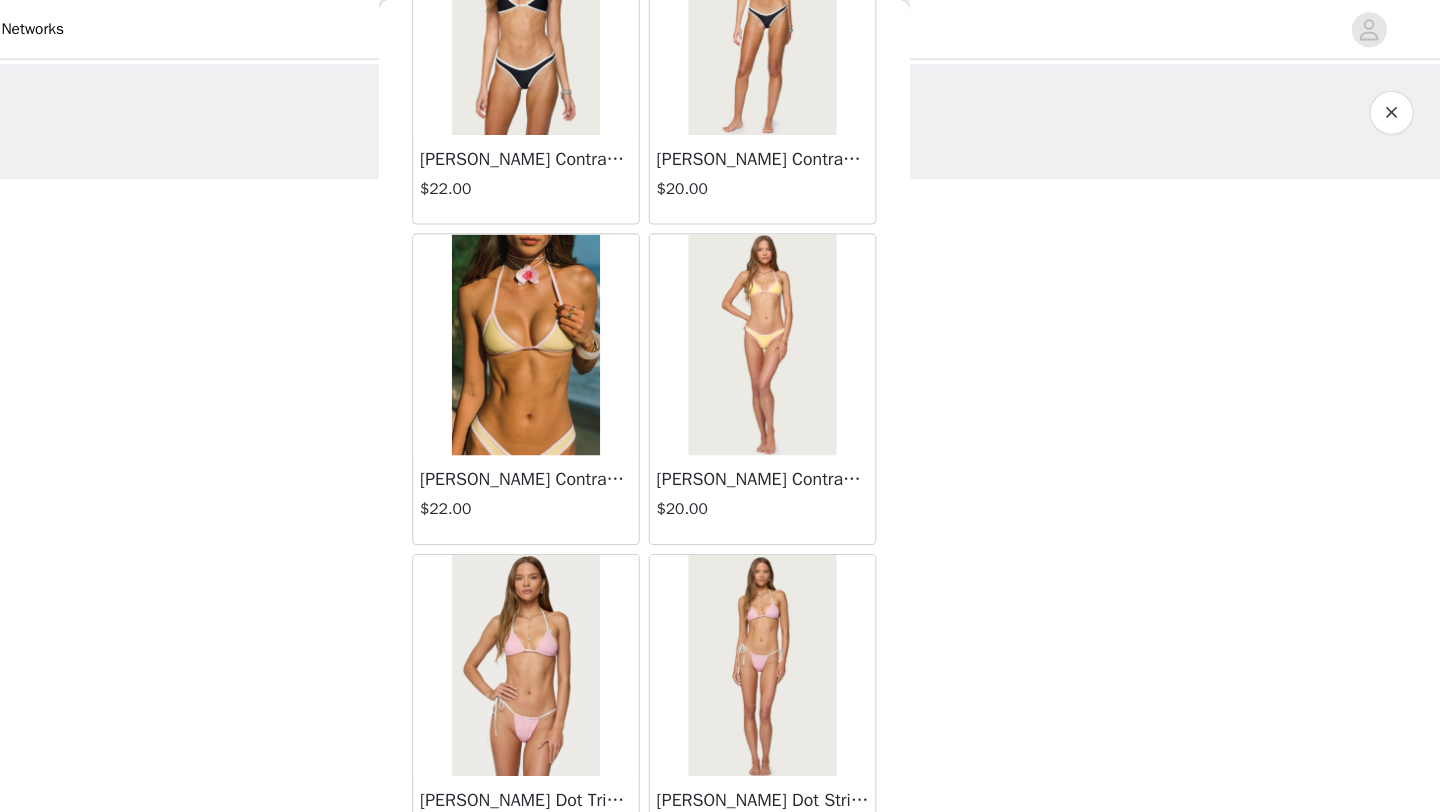 click at bounding box center [612, 312] 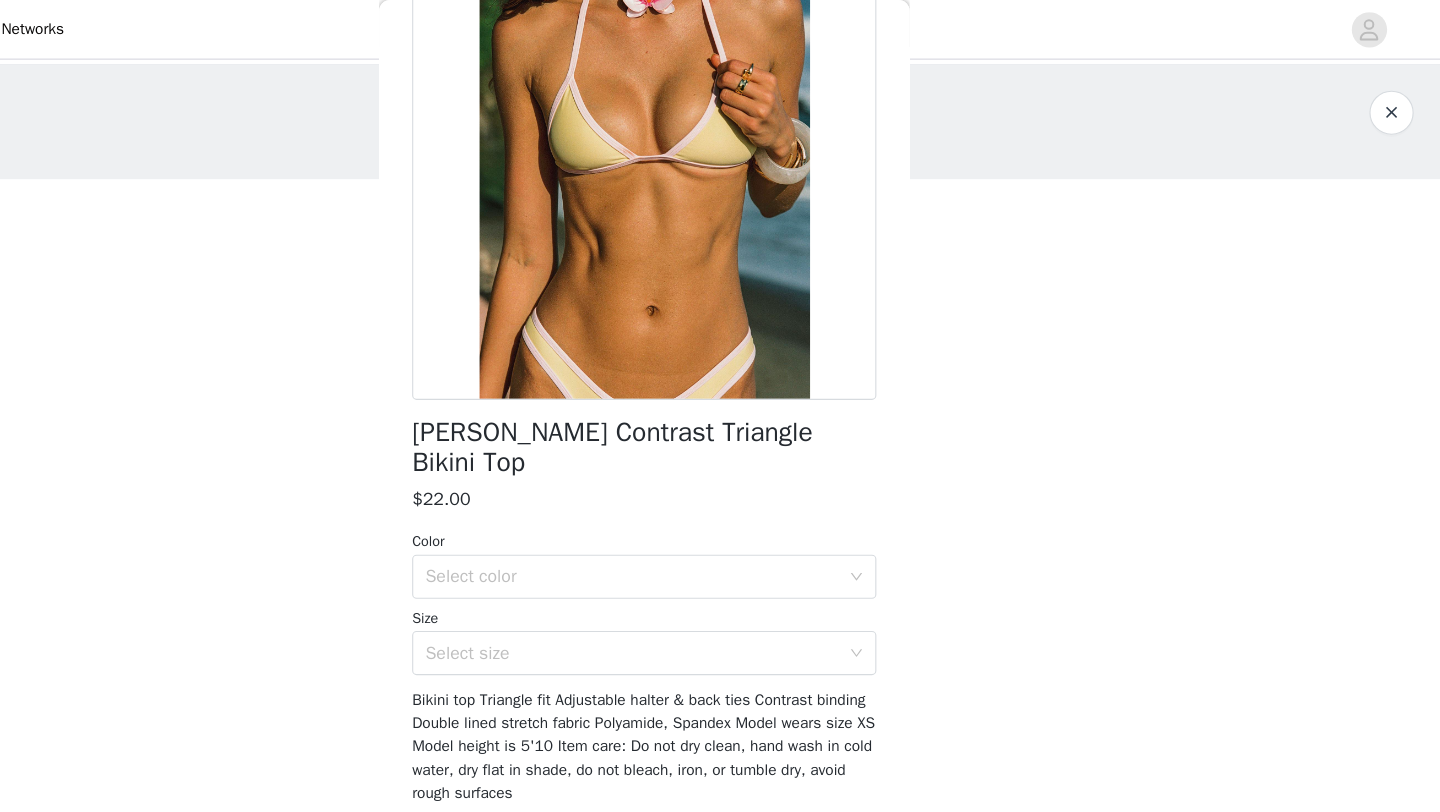 scroll, scrollTop: 161, scrollLeft: 0, axis: vertical 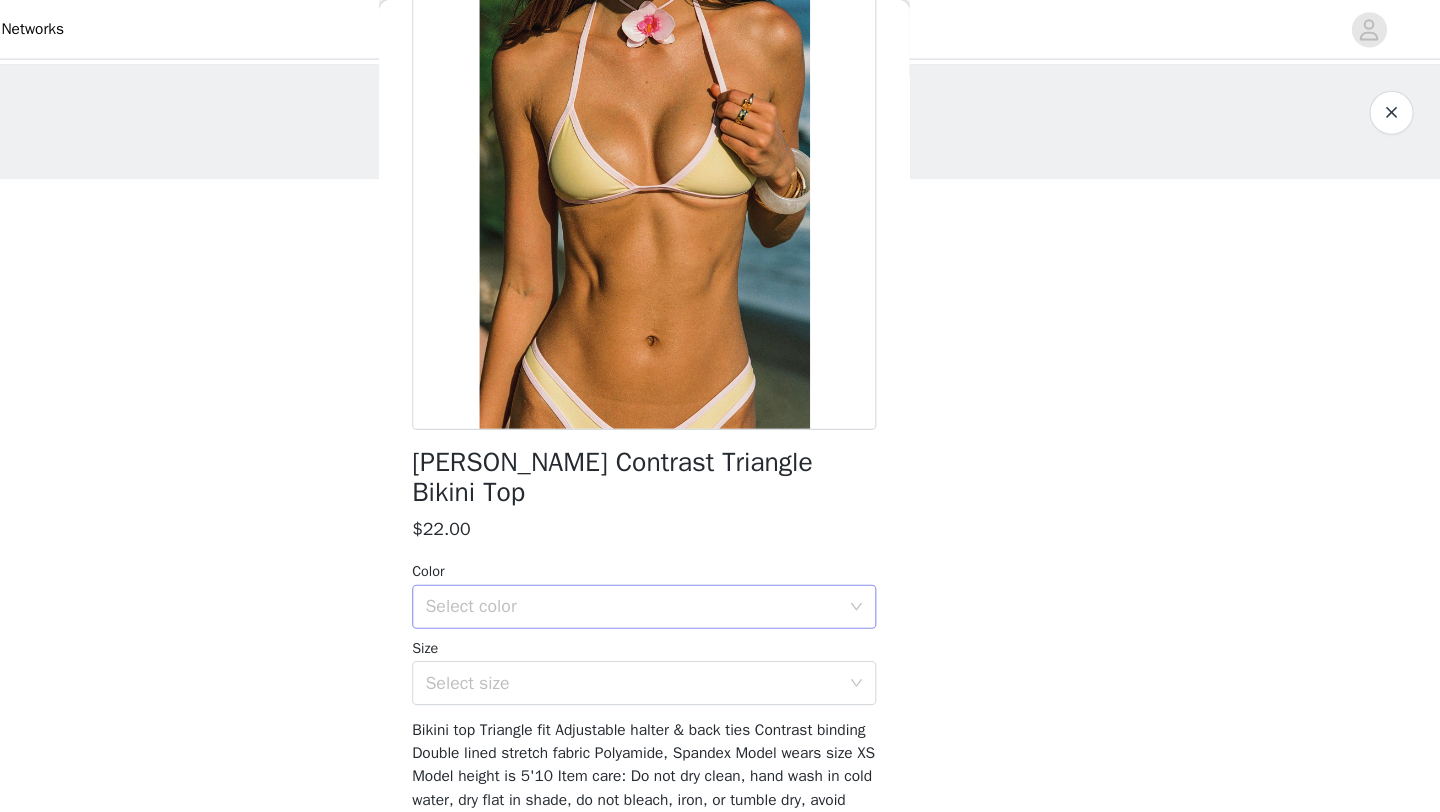 click on "Select color" at bounding box center (709, 549) 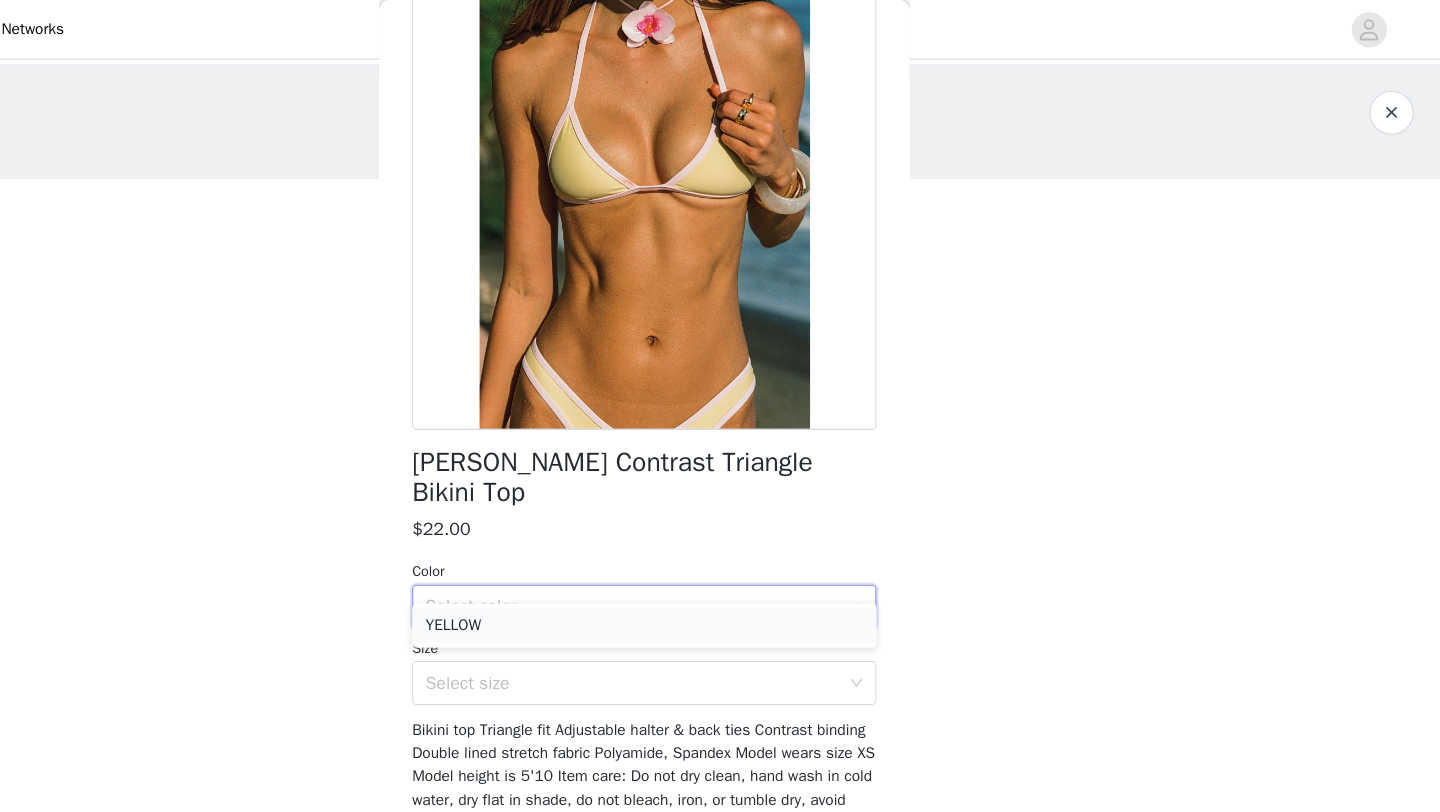 click on "YELLOW" at bounding box center (720, 566) 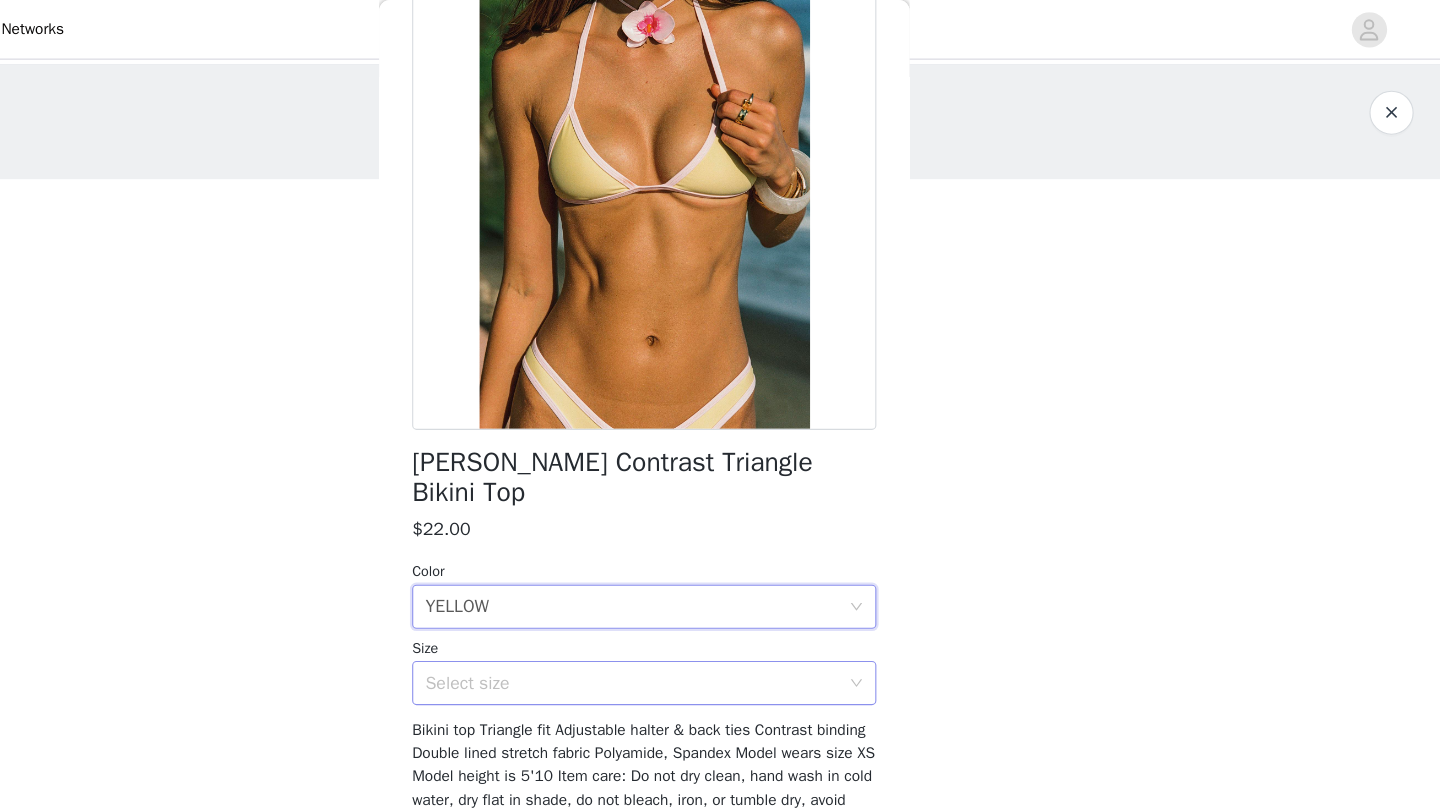 click on "Select size" at bounding box center (709, 618) 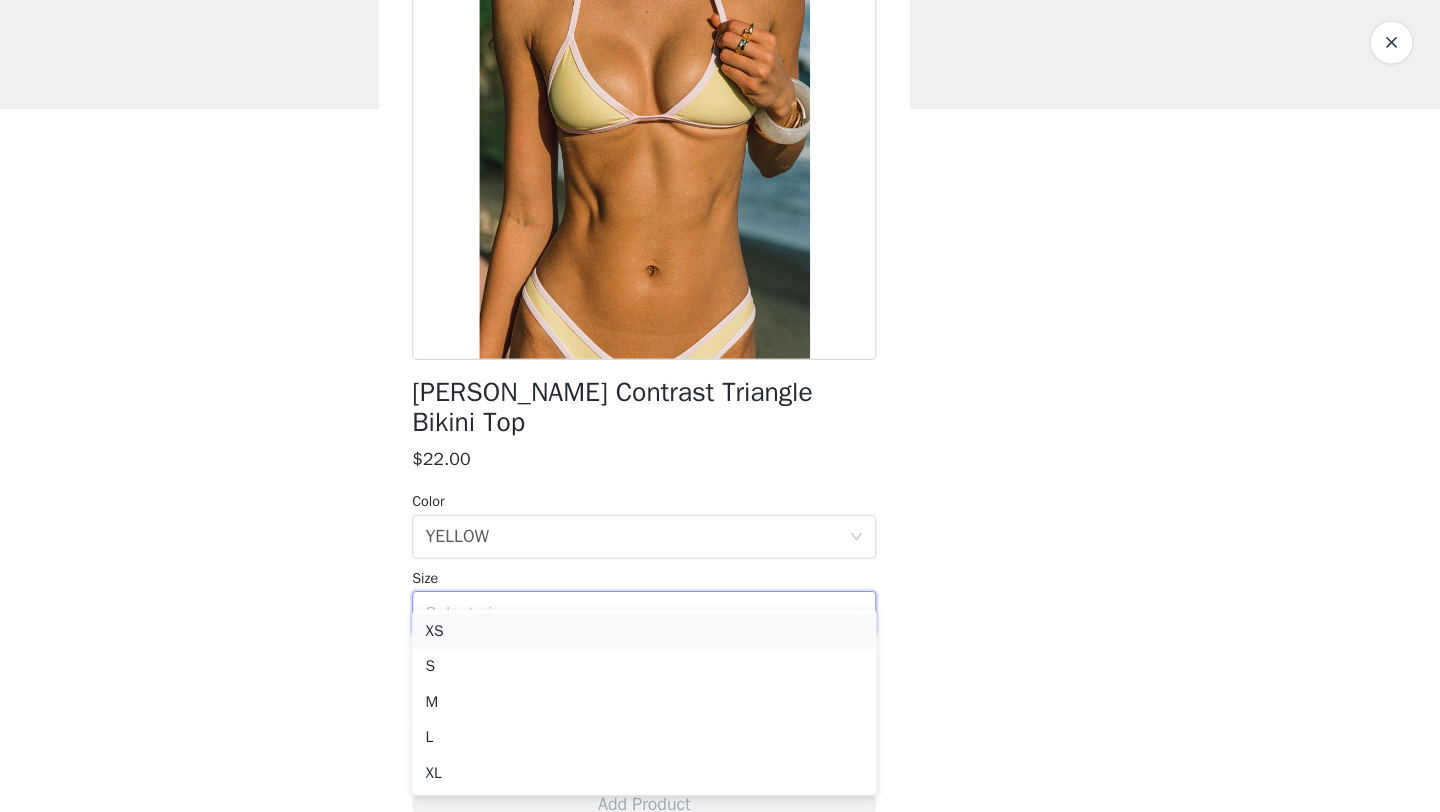 scroll, scrollTop: 0, scrollLeft: 0, axis: both 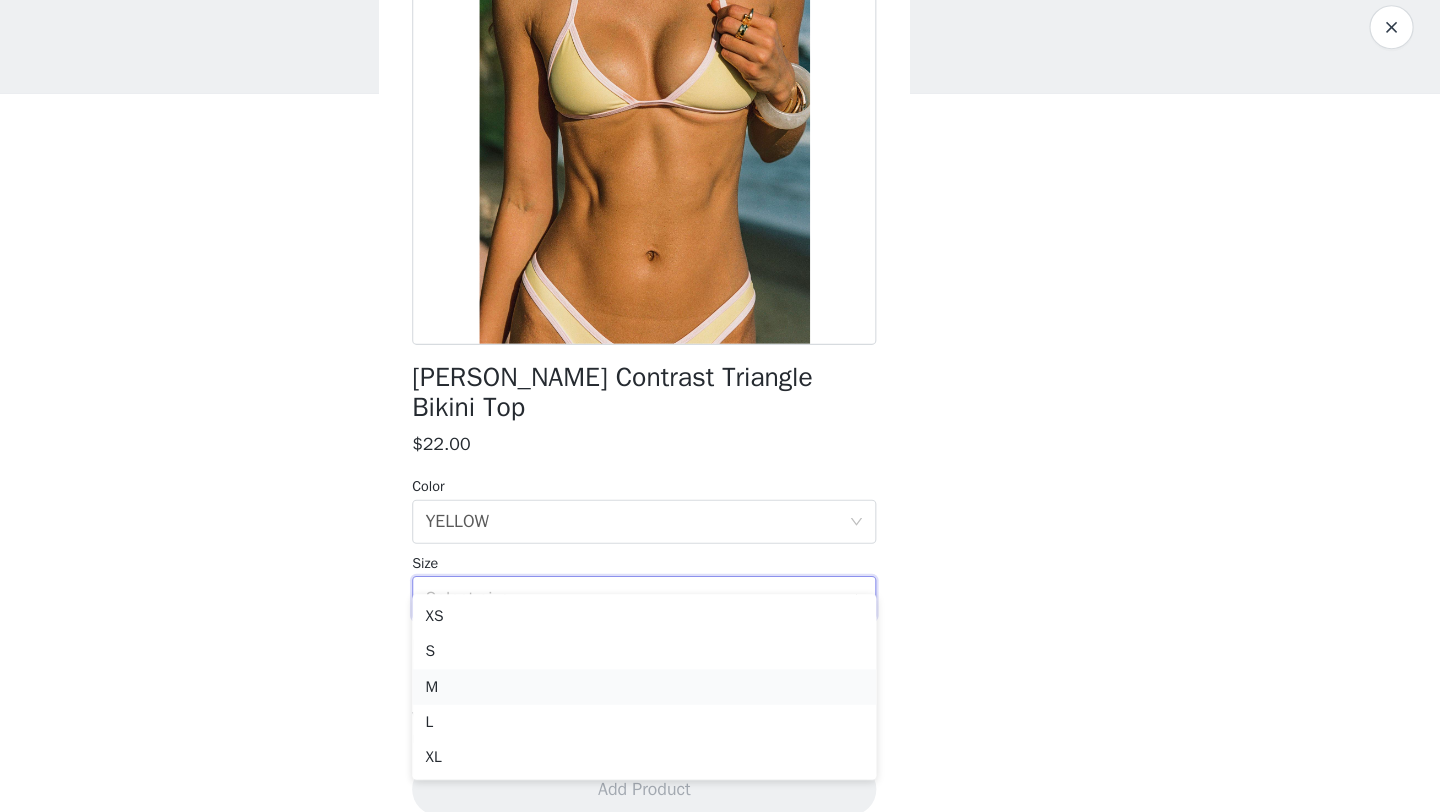 click on "M" at bounding box center (720, 699) 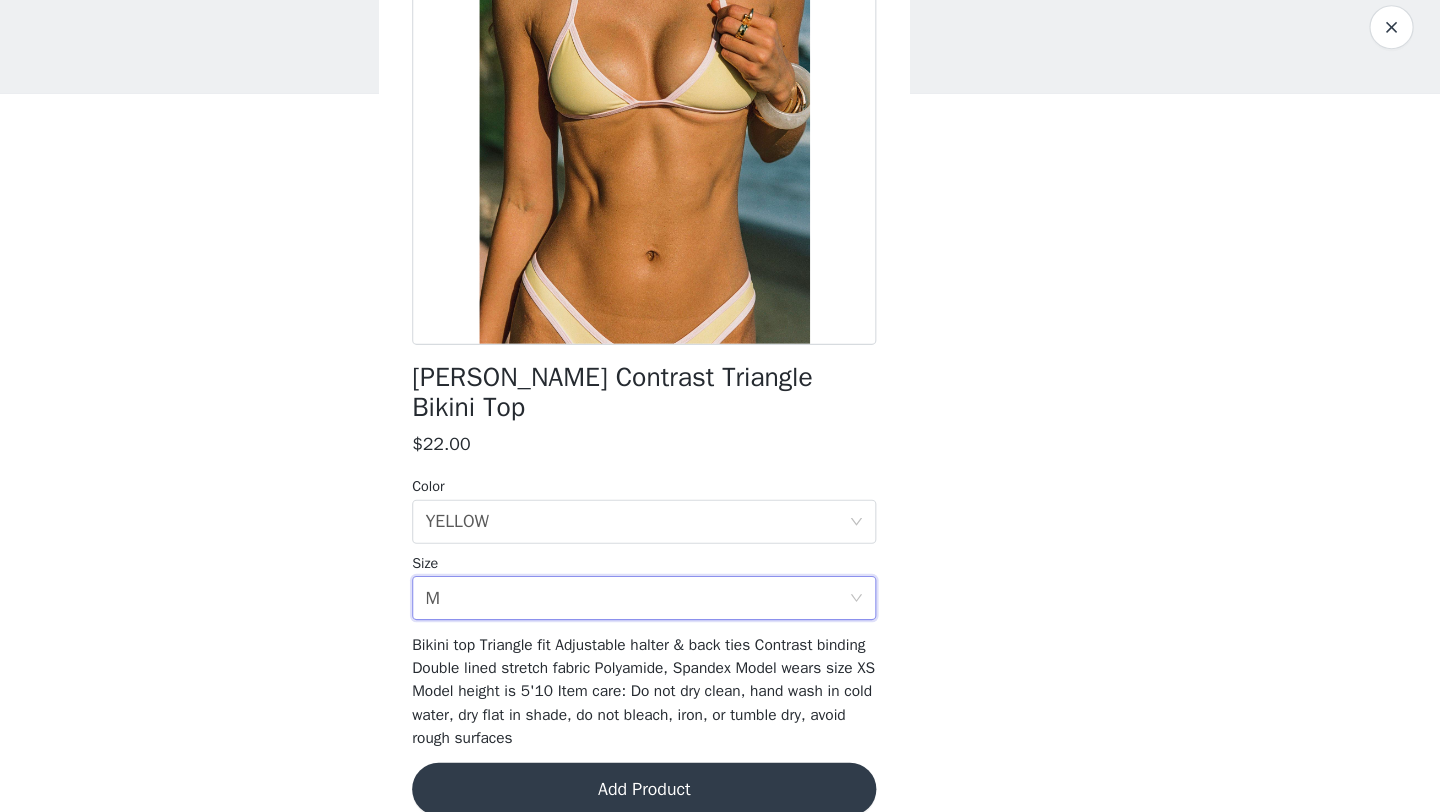 click on "Add Product" at bounding box center [720, 791] 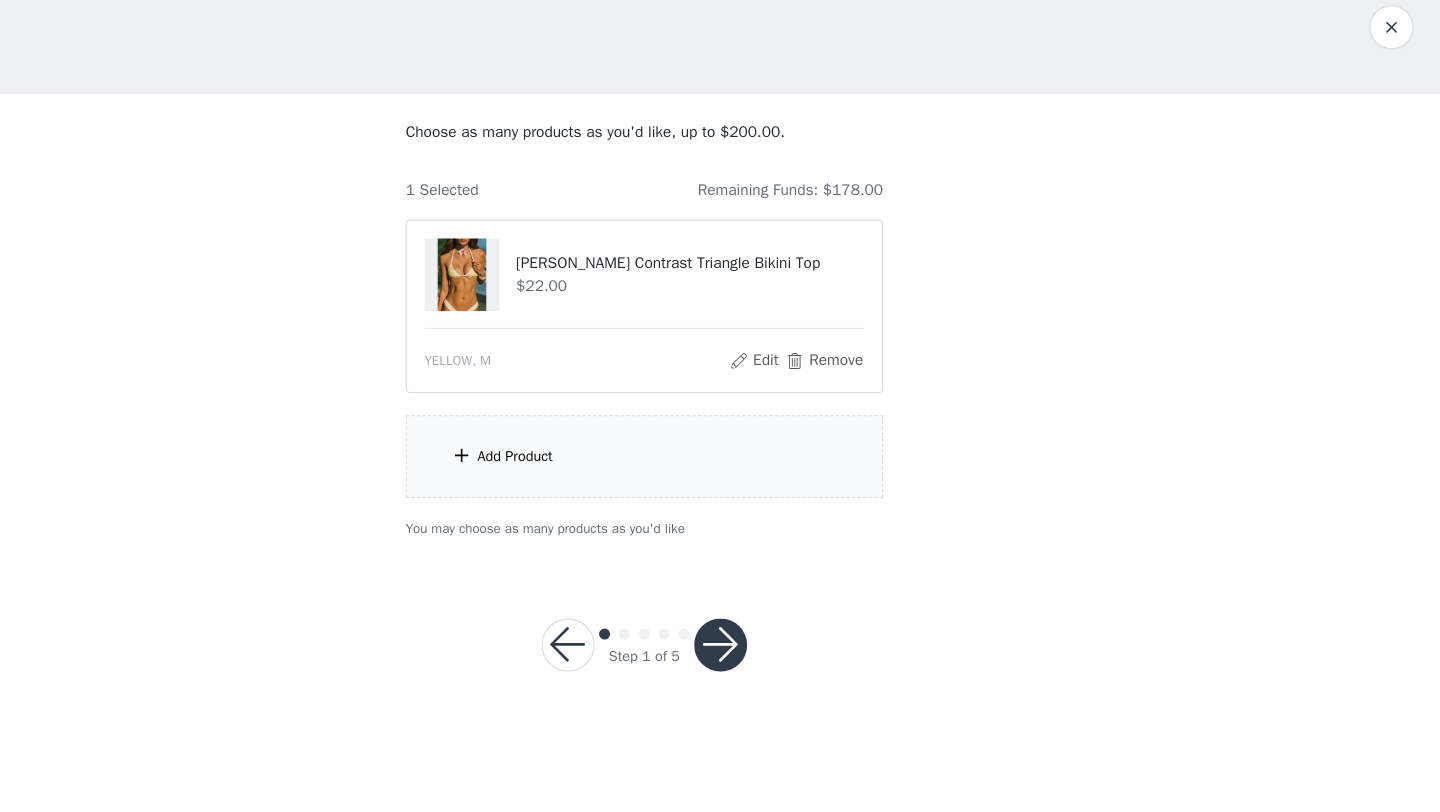 click at bounding box center [555, 489] 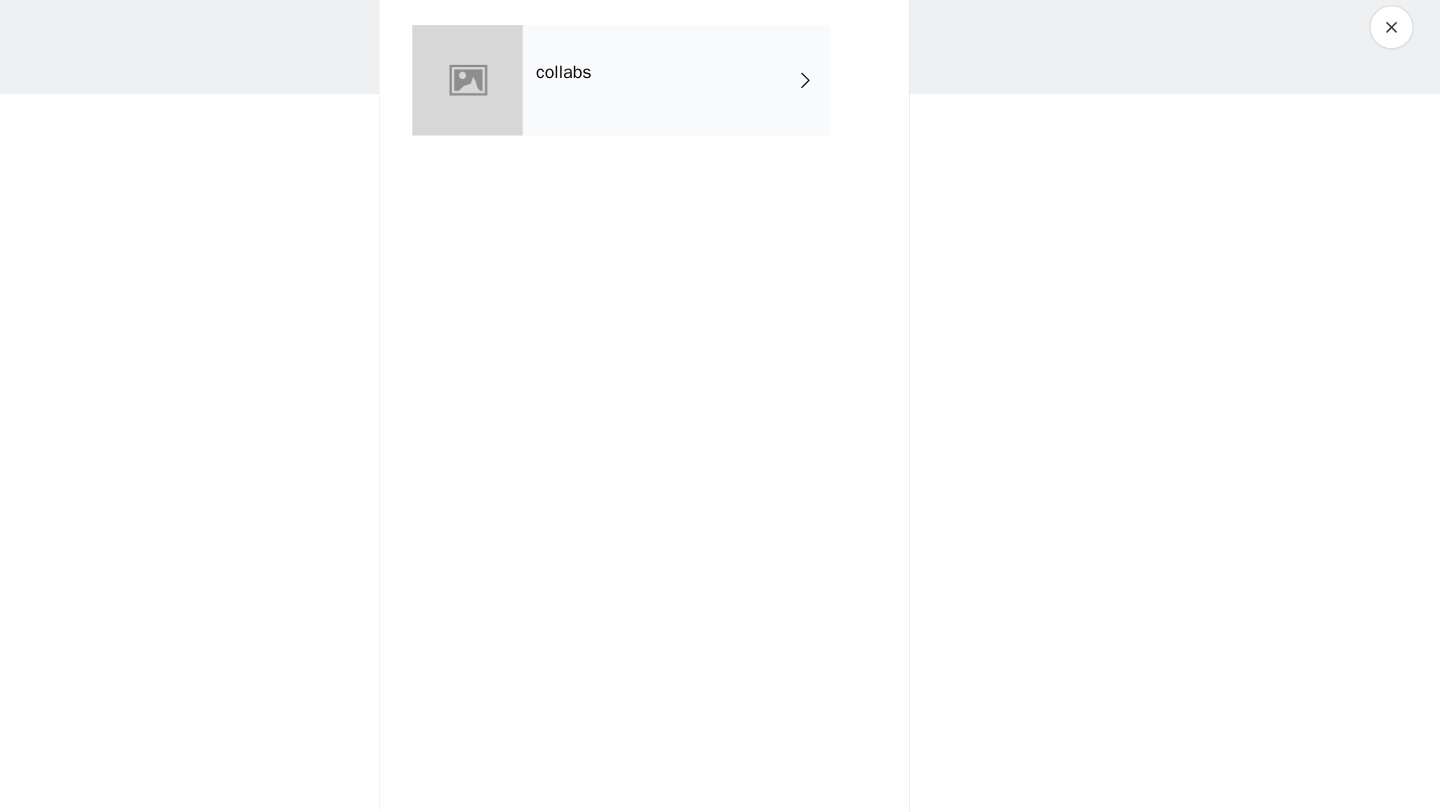click on "collabs" at bounding box center [749, 150] 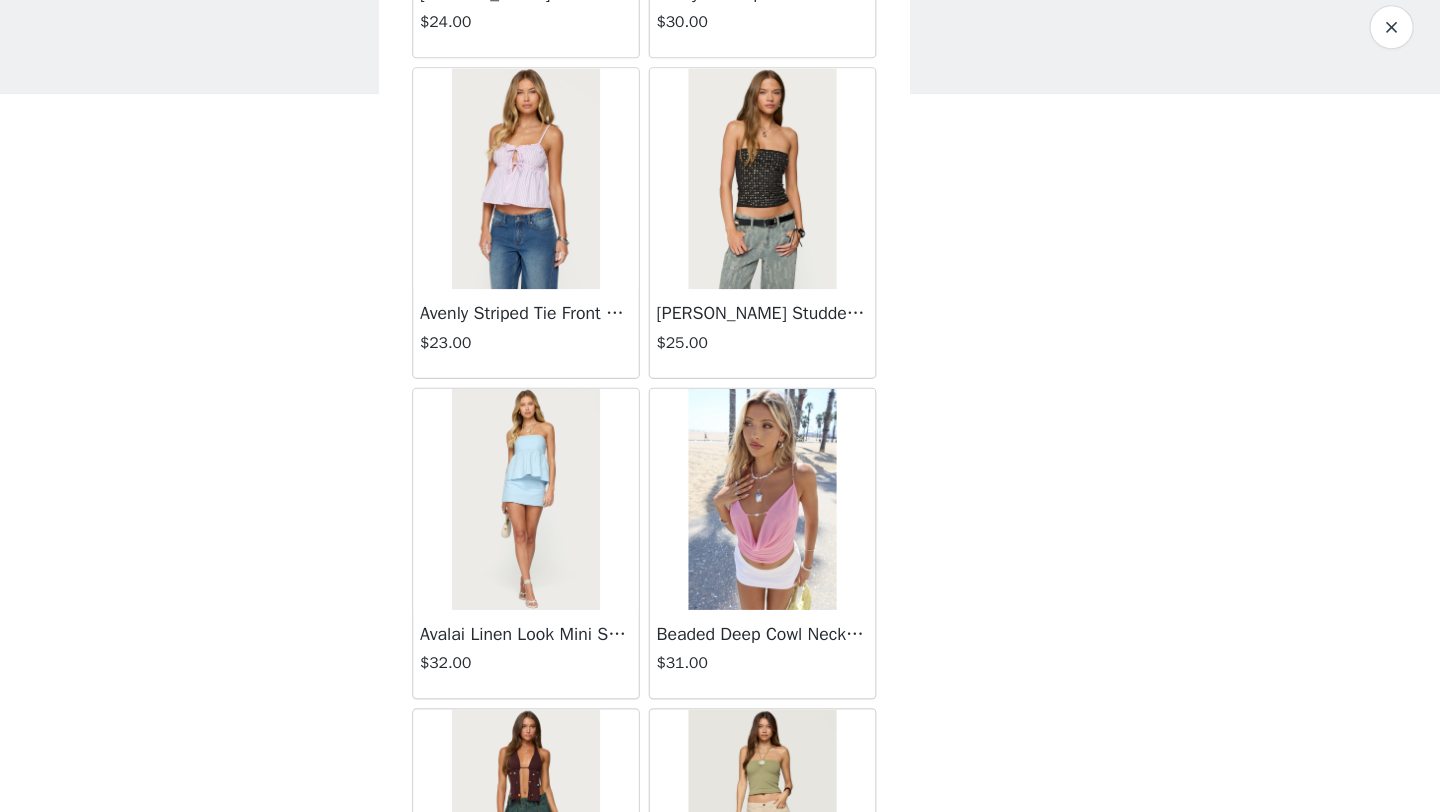 scroll, scrollTop: 2248, scrollLeft: 0, axis: vertical 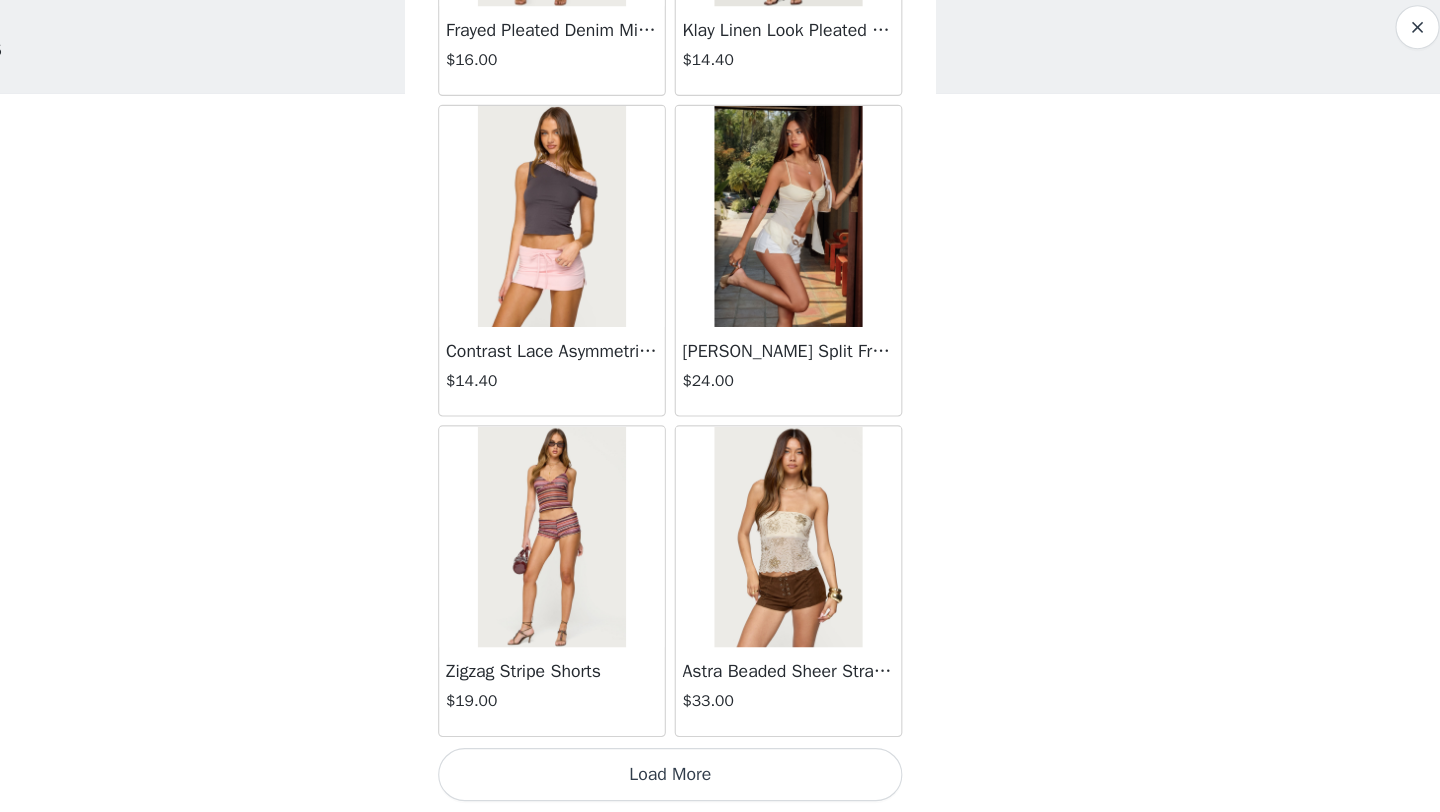 click on "Load More" at bounding box center (720, 778) 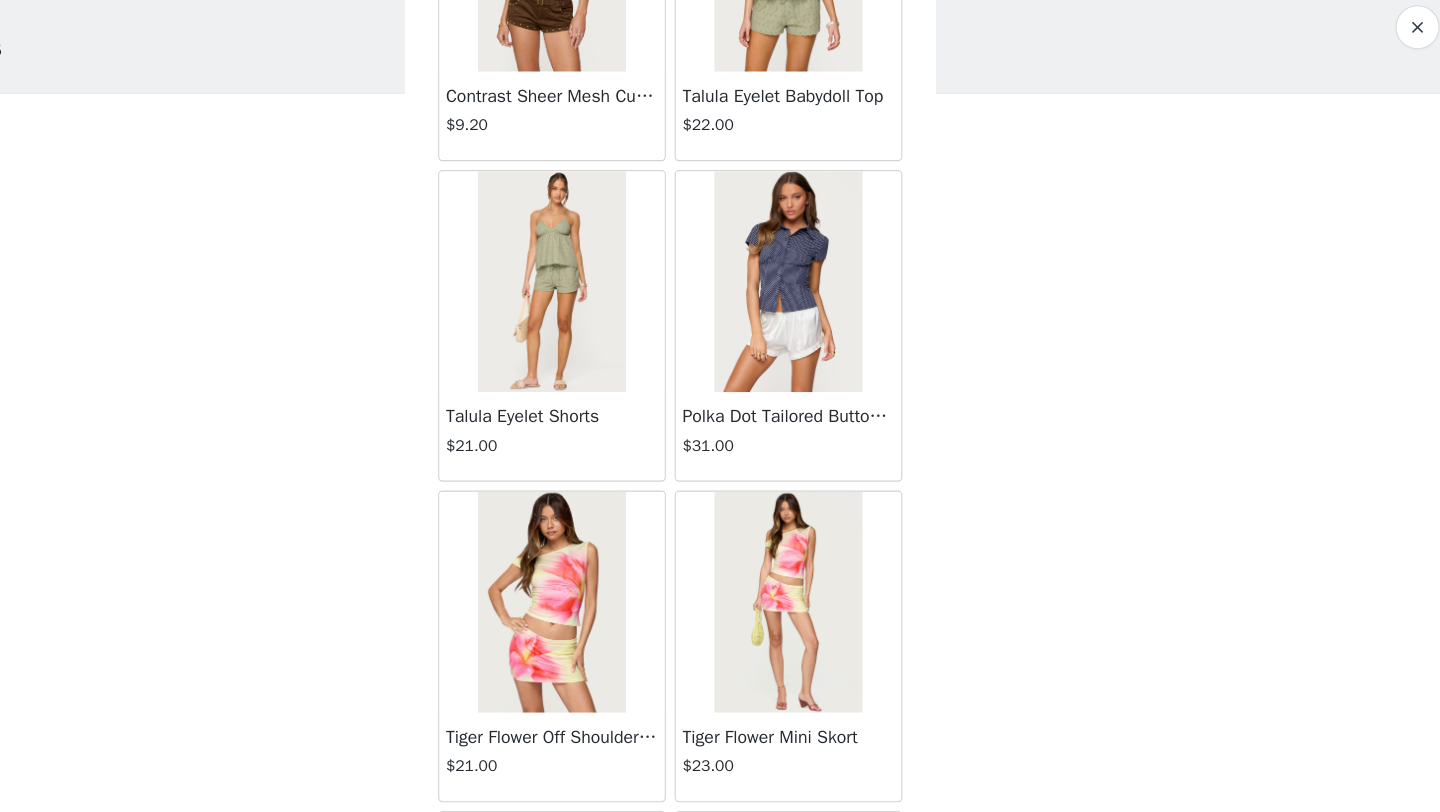 scroll, scrollTop: 5148, scrollLeft: 0, axis: vertical 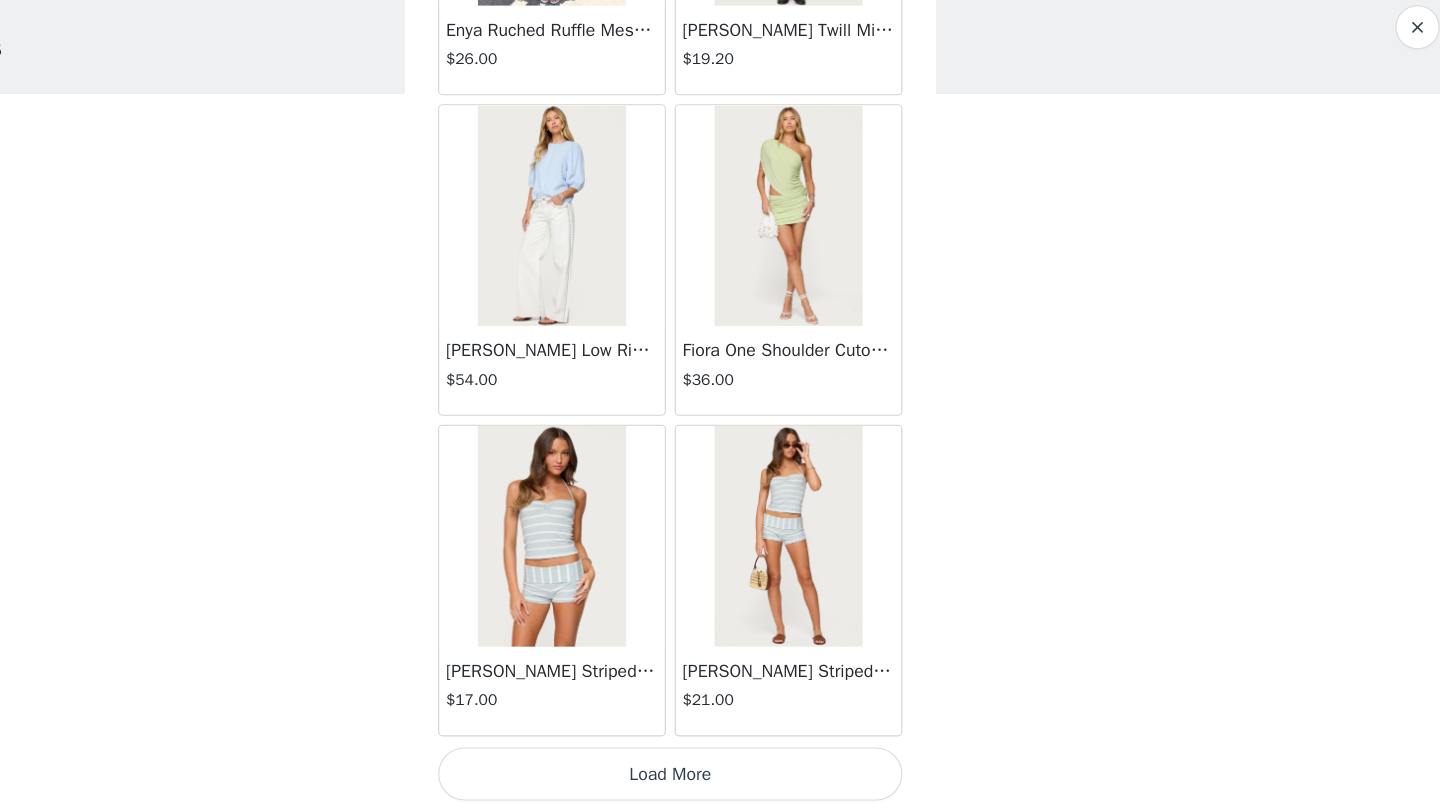 click on "Load More" at bounding box center (720, 778) 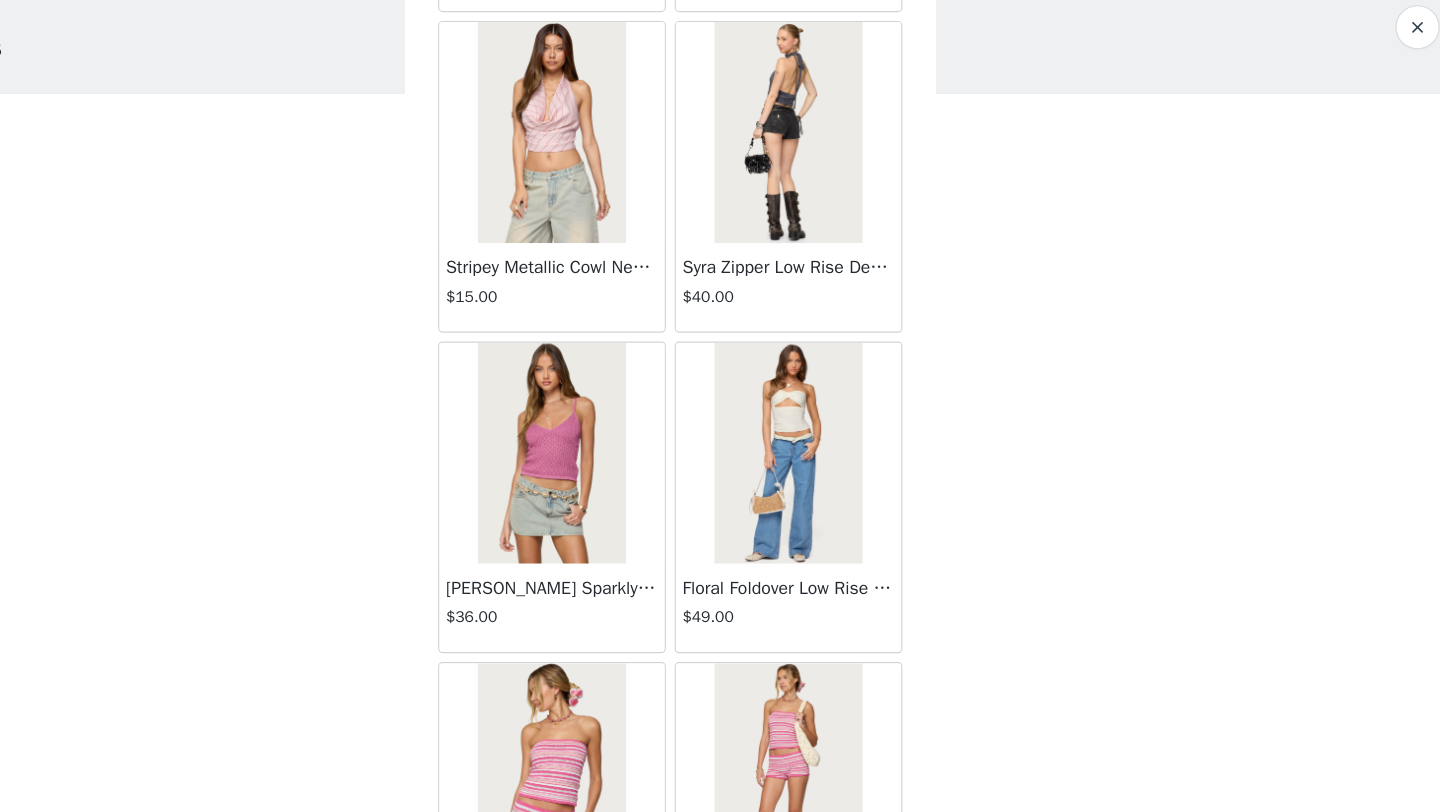 scroll, scrollTop: 8048, scrollLeft: 0, axis: vertical 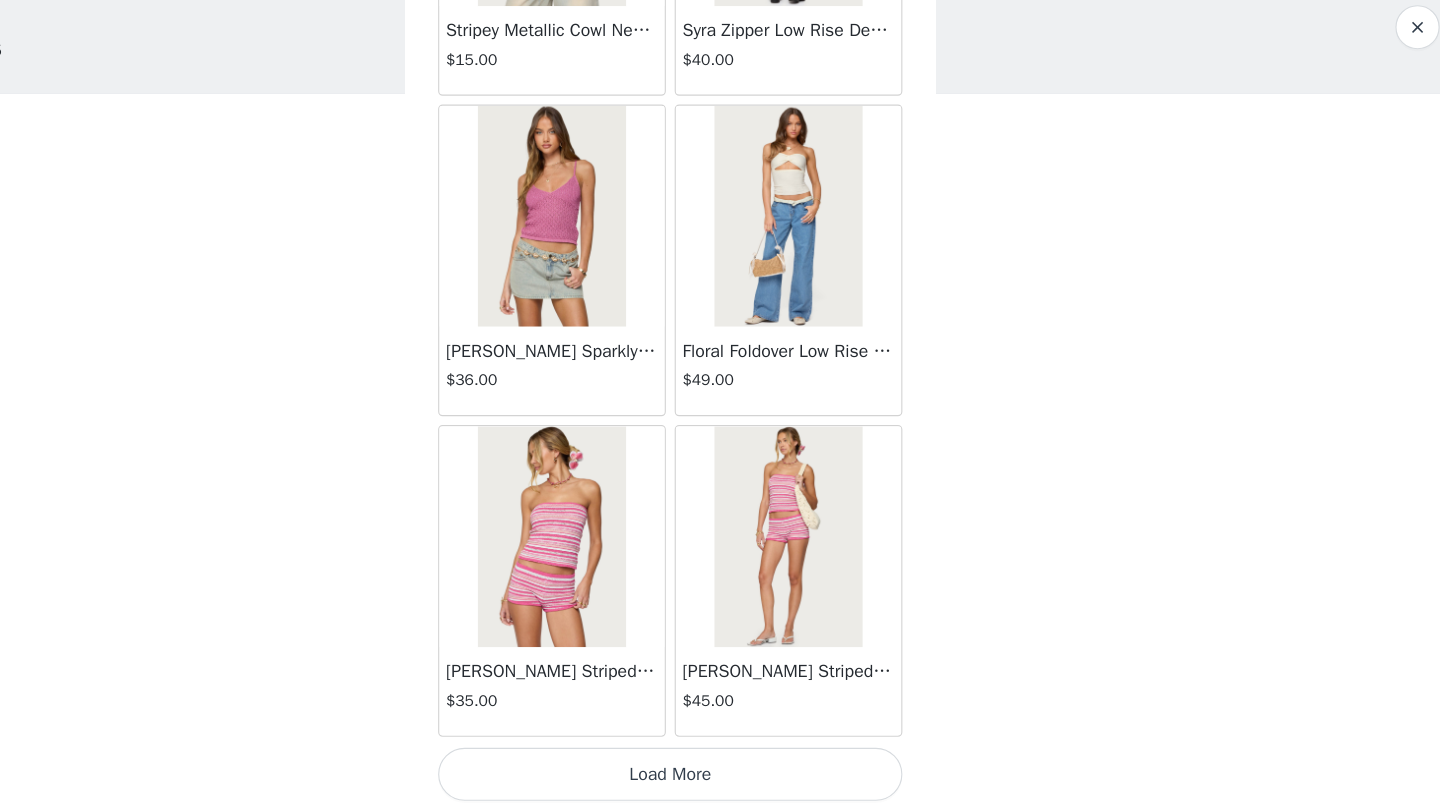 click on "Load More" at bounding box center [720, 778] 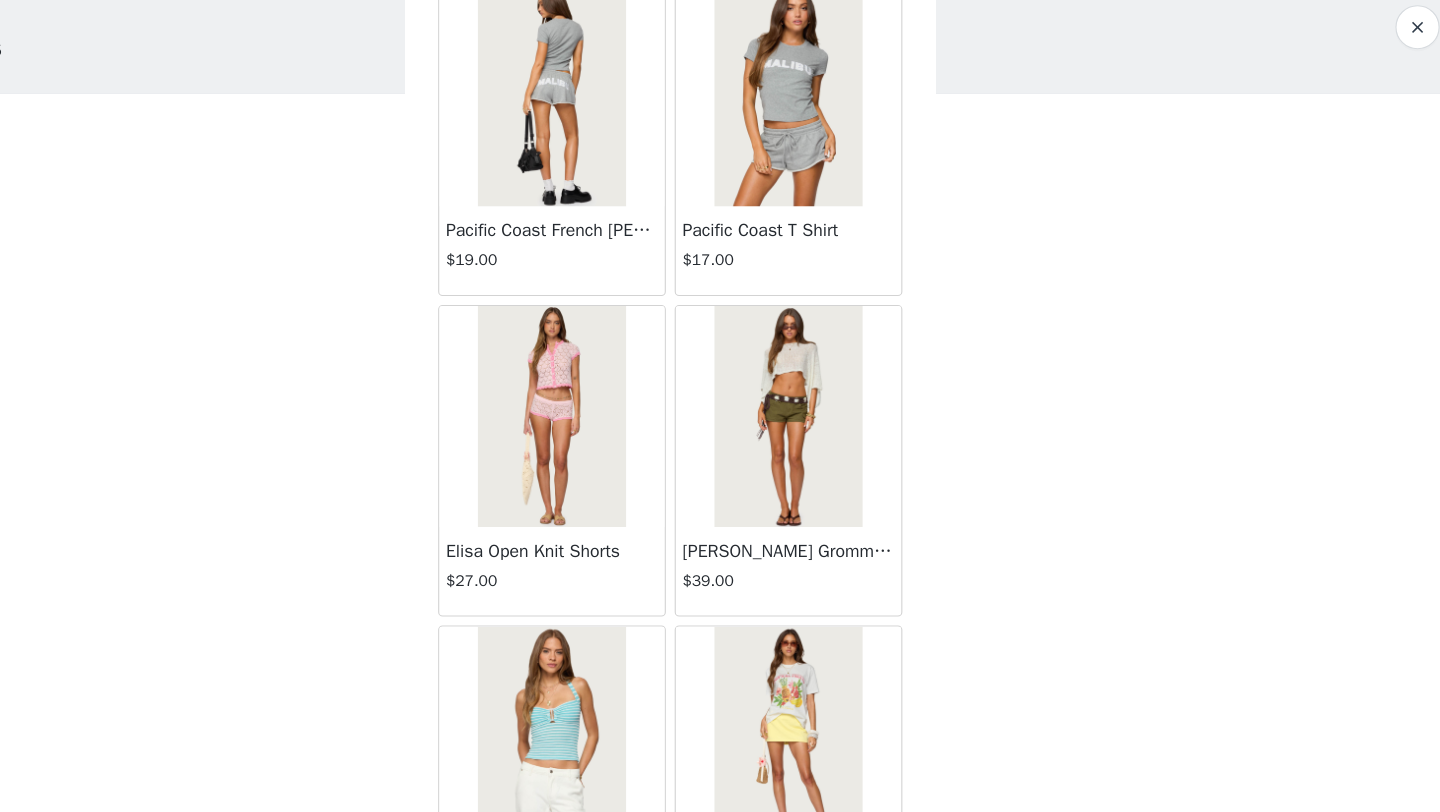 scroll, scrollTop: 10948, scrollLeft: 0, axis: vertical 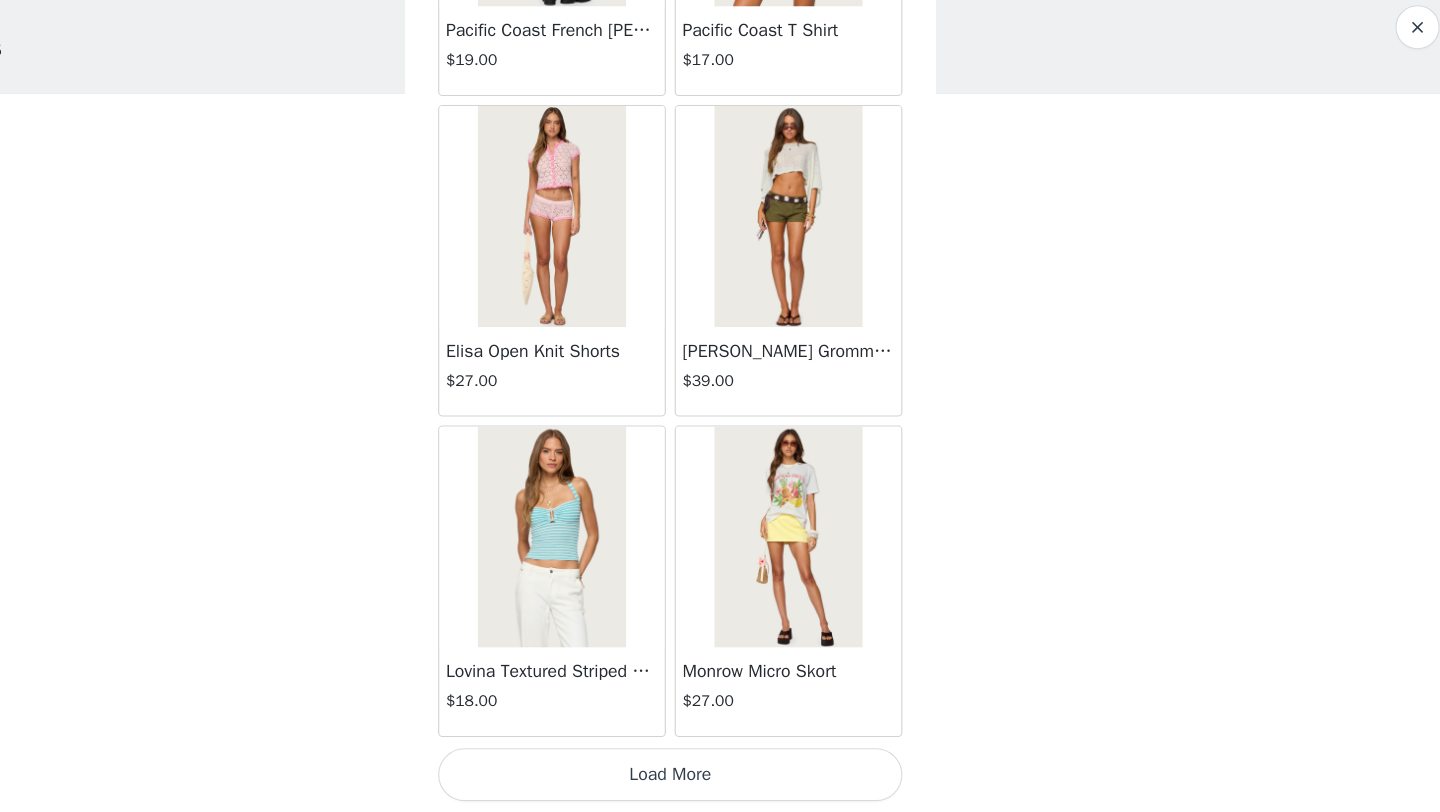 click on "Load More" at bounding box center (720, 778) 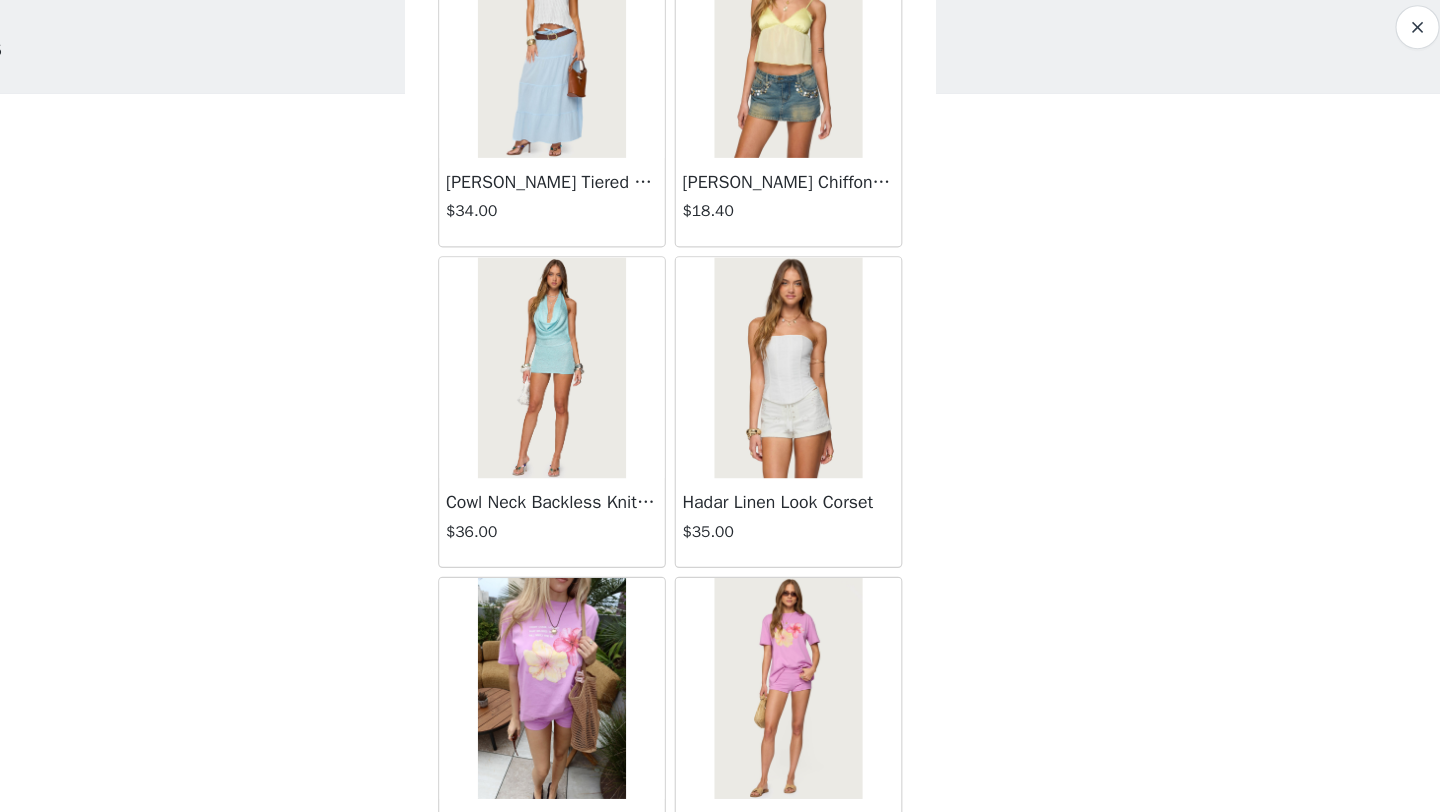 scroll, scrollTop: 13848, scrollLeft: 0, axis: vertical 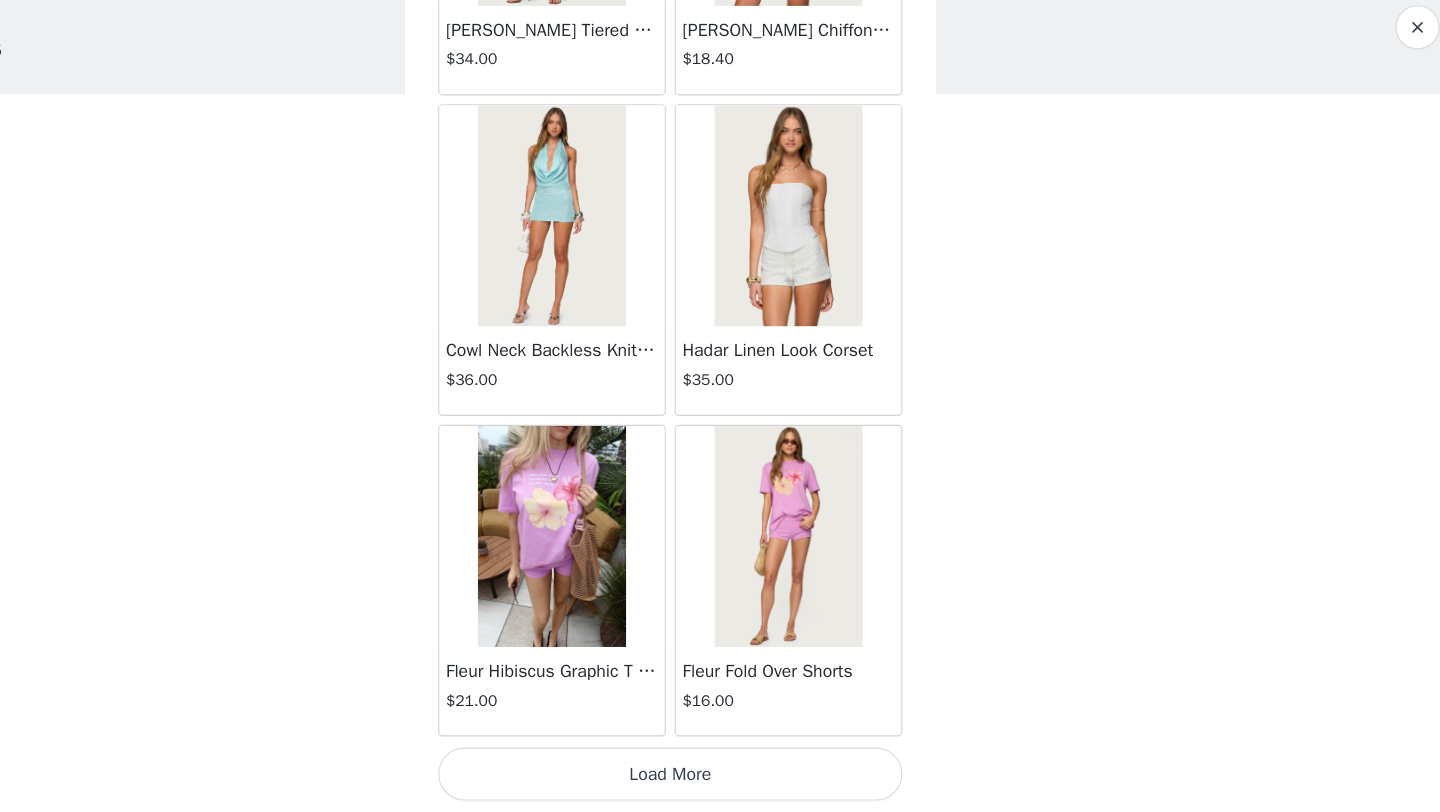 click on "Load More" at bounding box center [720, 778] 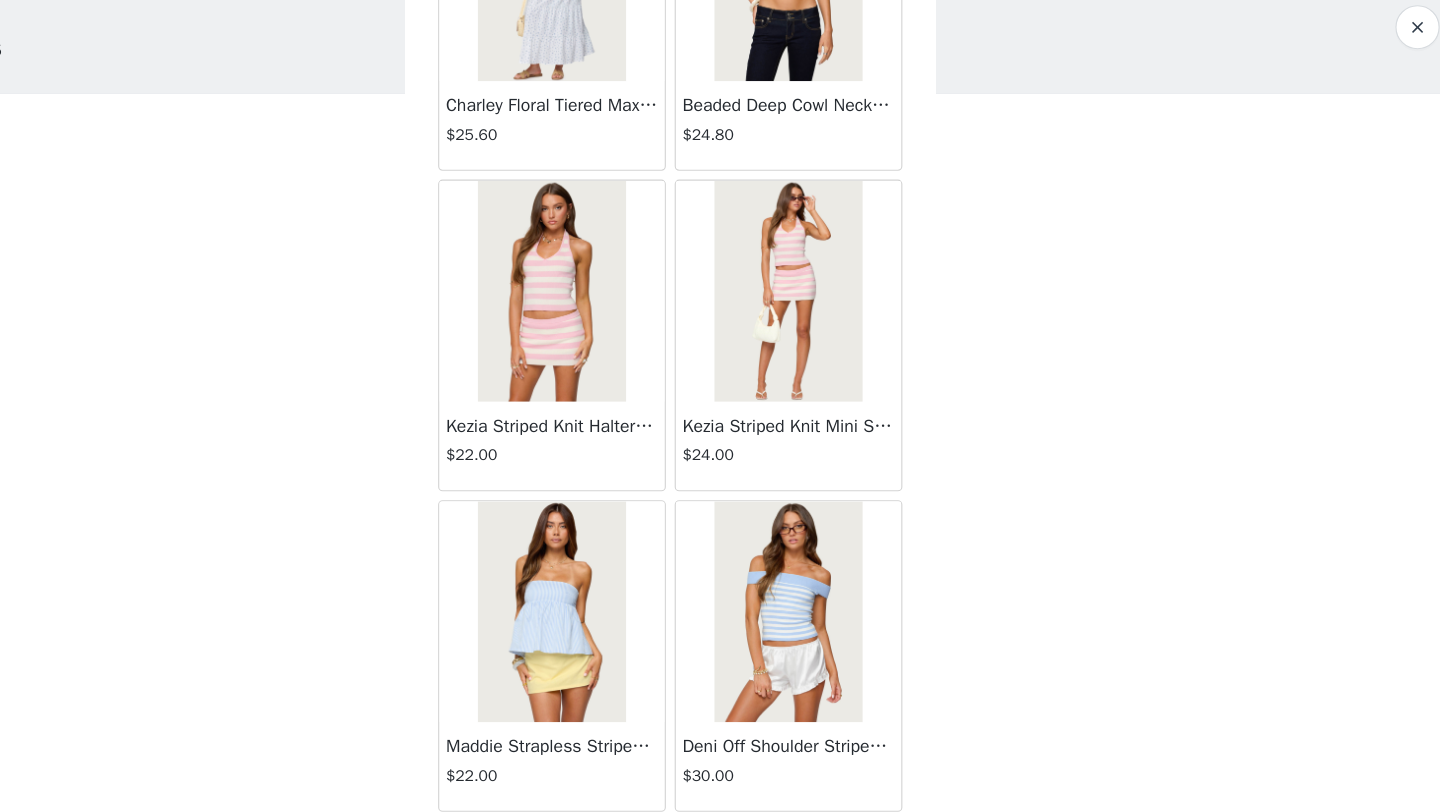 scroll, scrollTop: 16748, scrollLeft: 0, axis: vertical 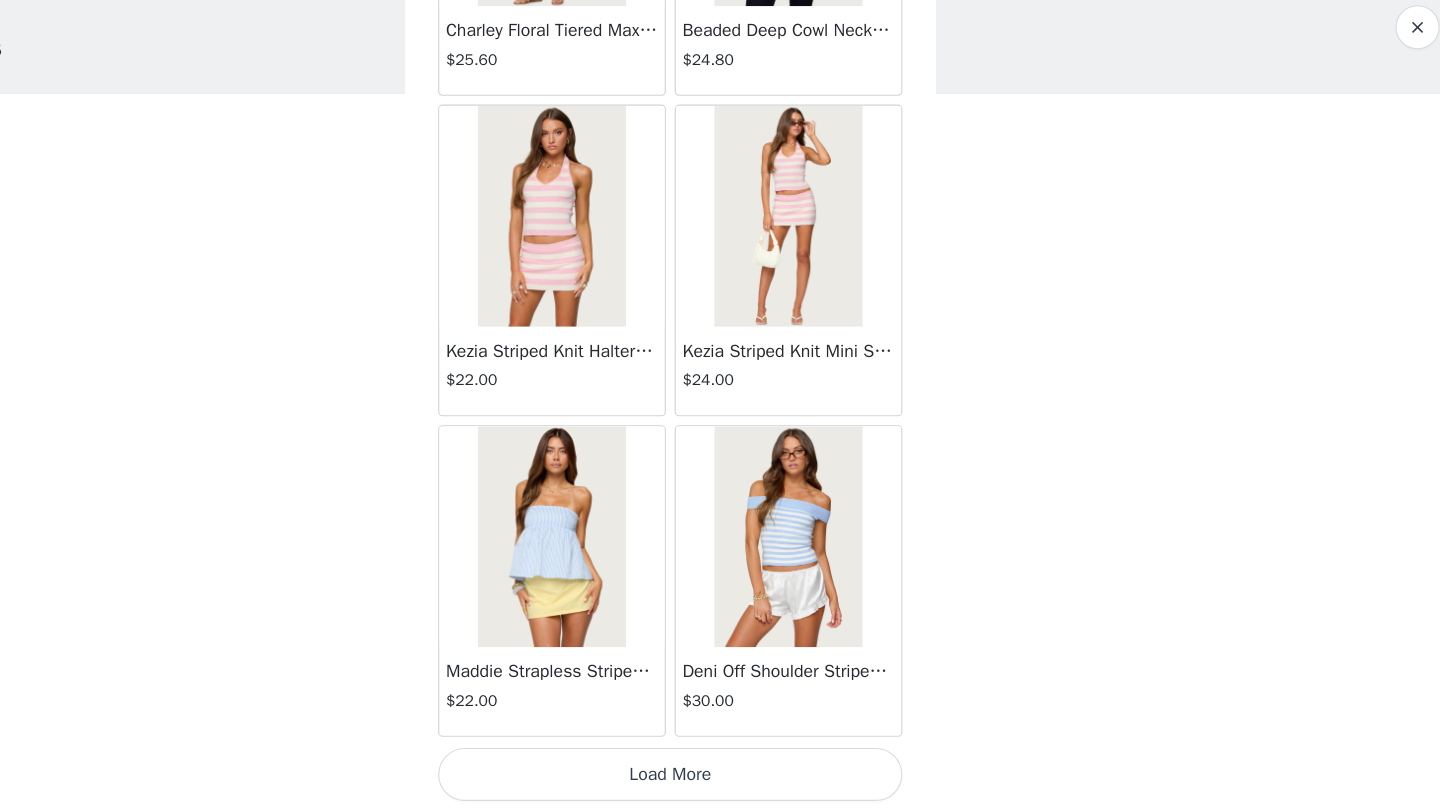 click on "Load More" at bounding box center (720, 778) 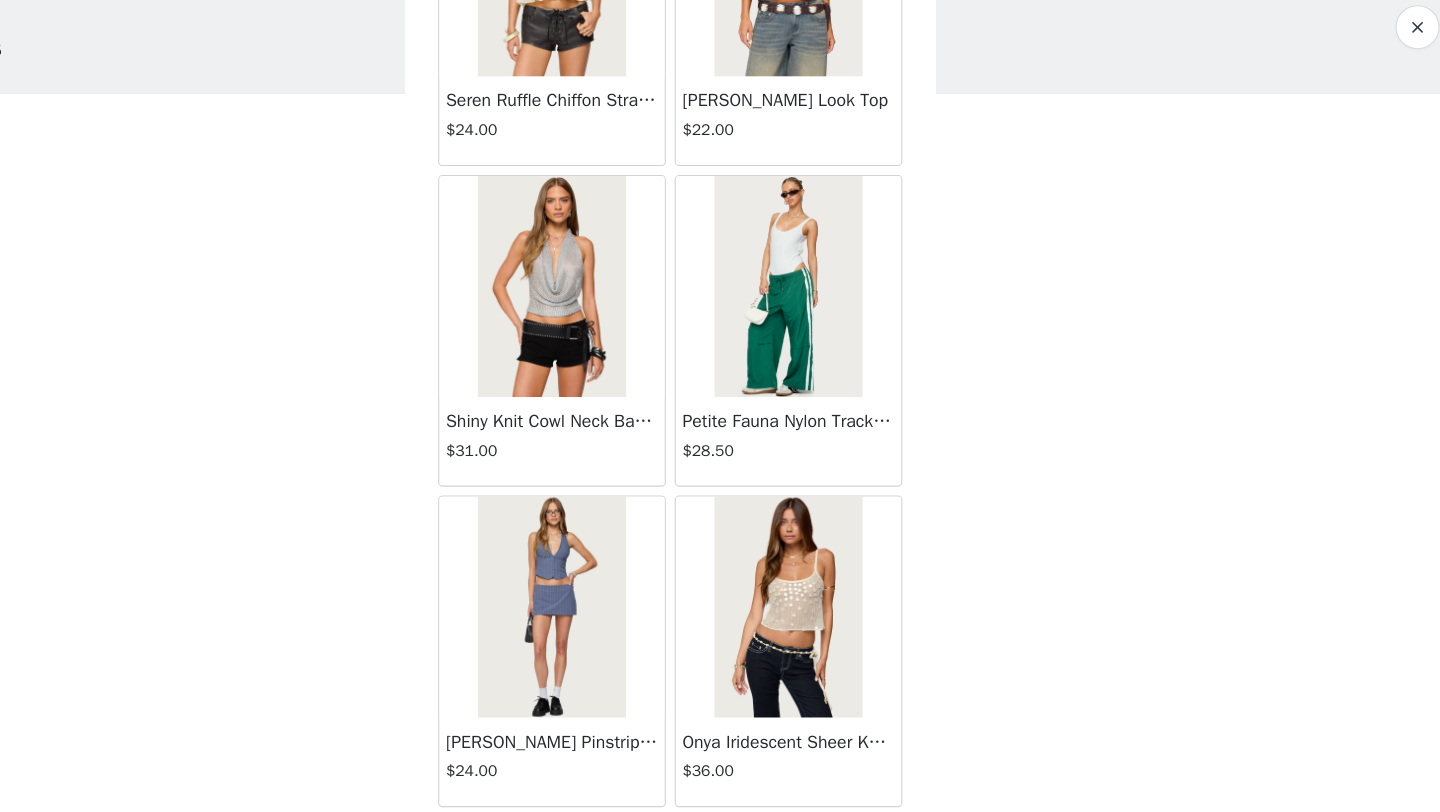 scroll, scrollTop: 19648, scrollLeft: 0, axis: vertical 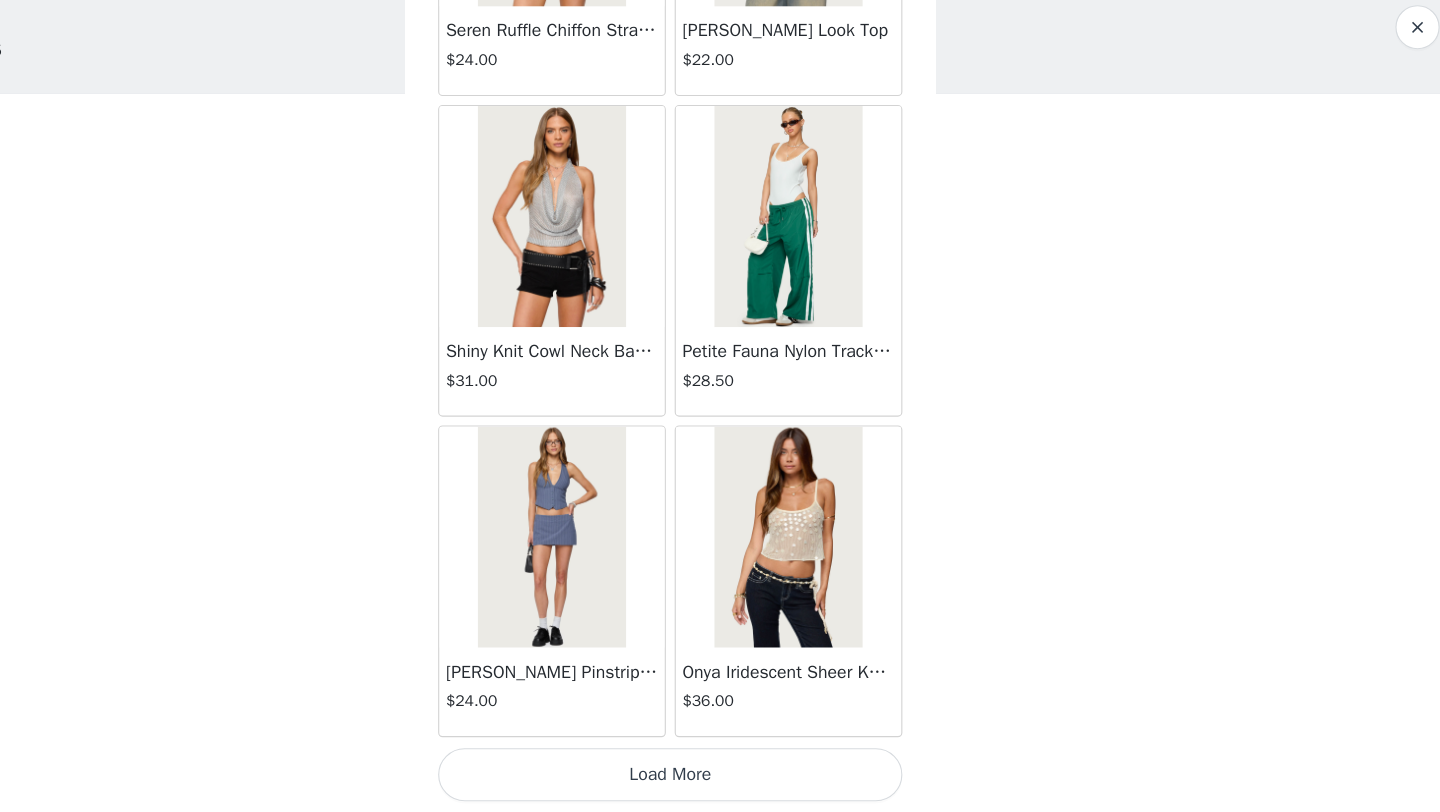click on "Load More" at bounding box center [720, 778] 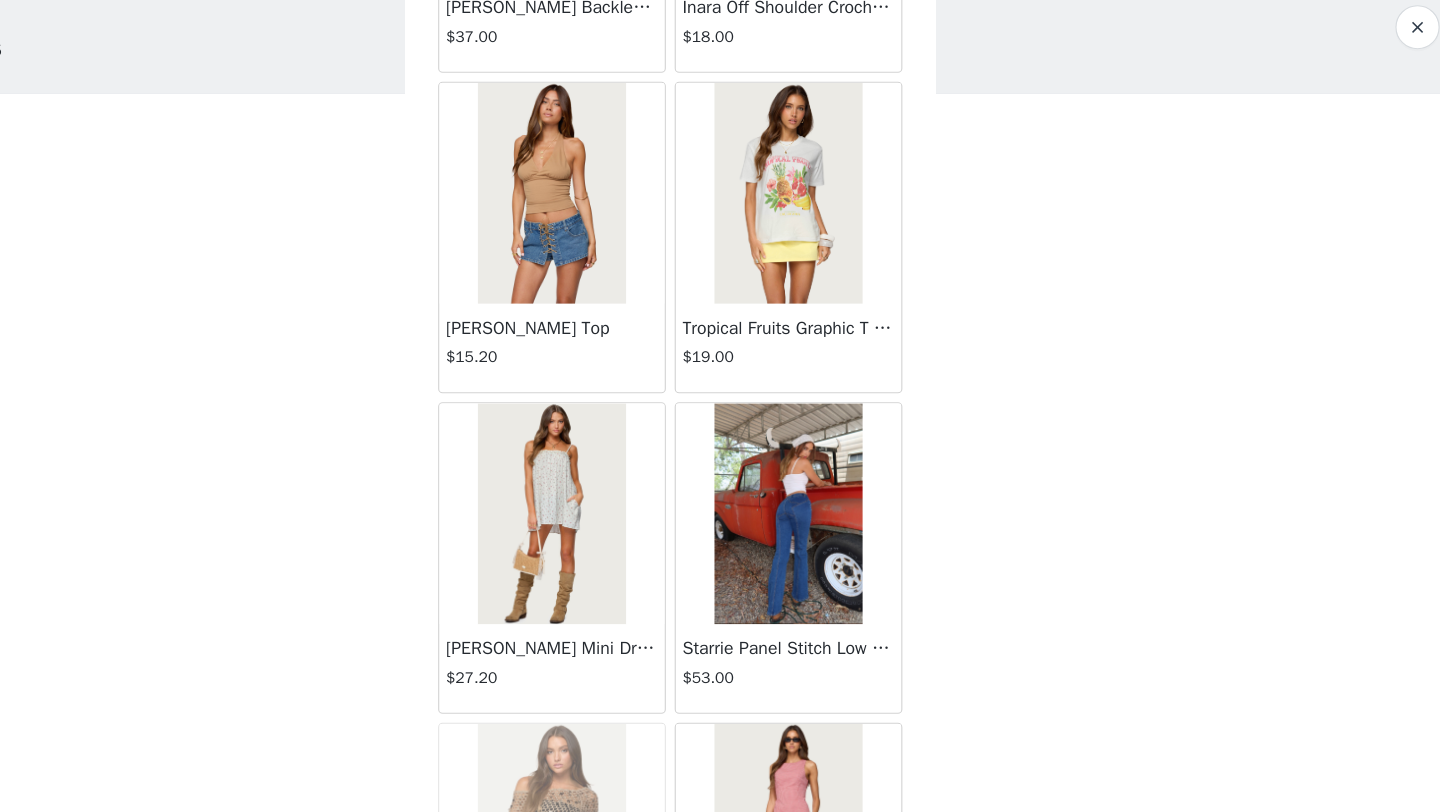 scroll, scrollTop: 22548, scrollLeft: 0, axis: vertical 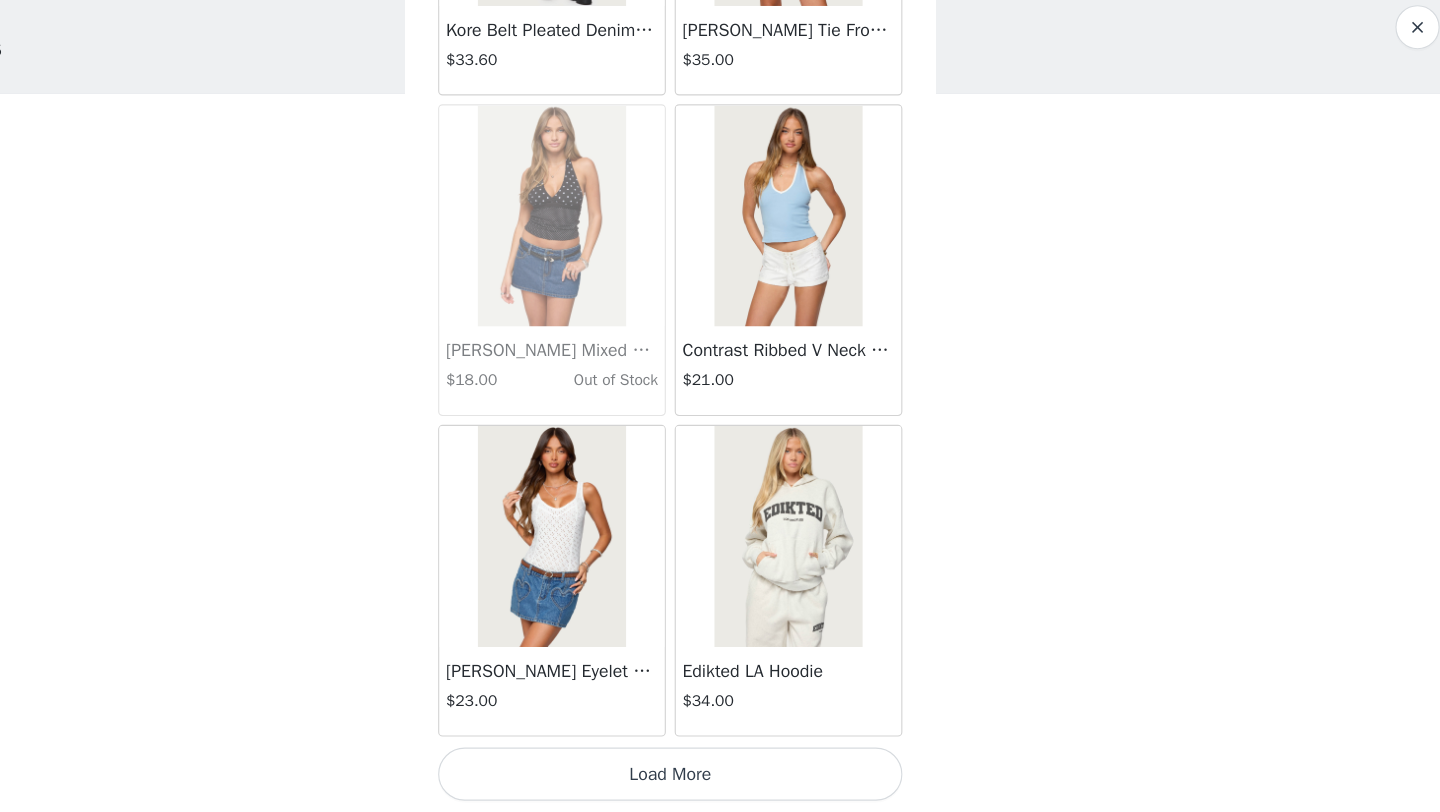 click on "Load More" at bounding box center [720, 778] 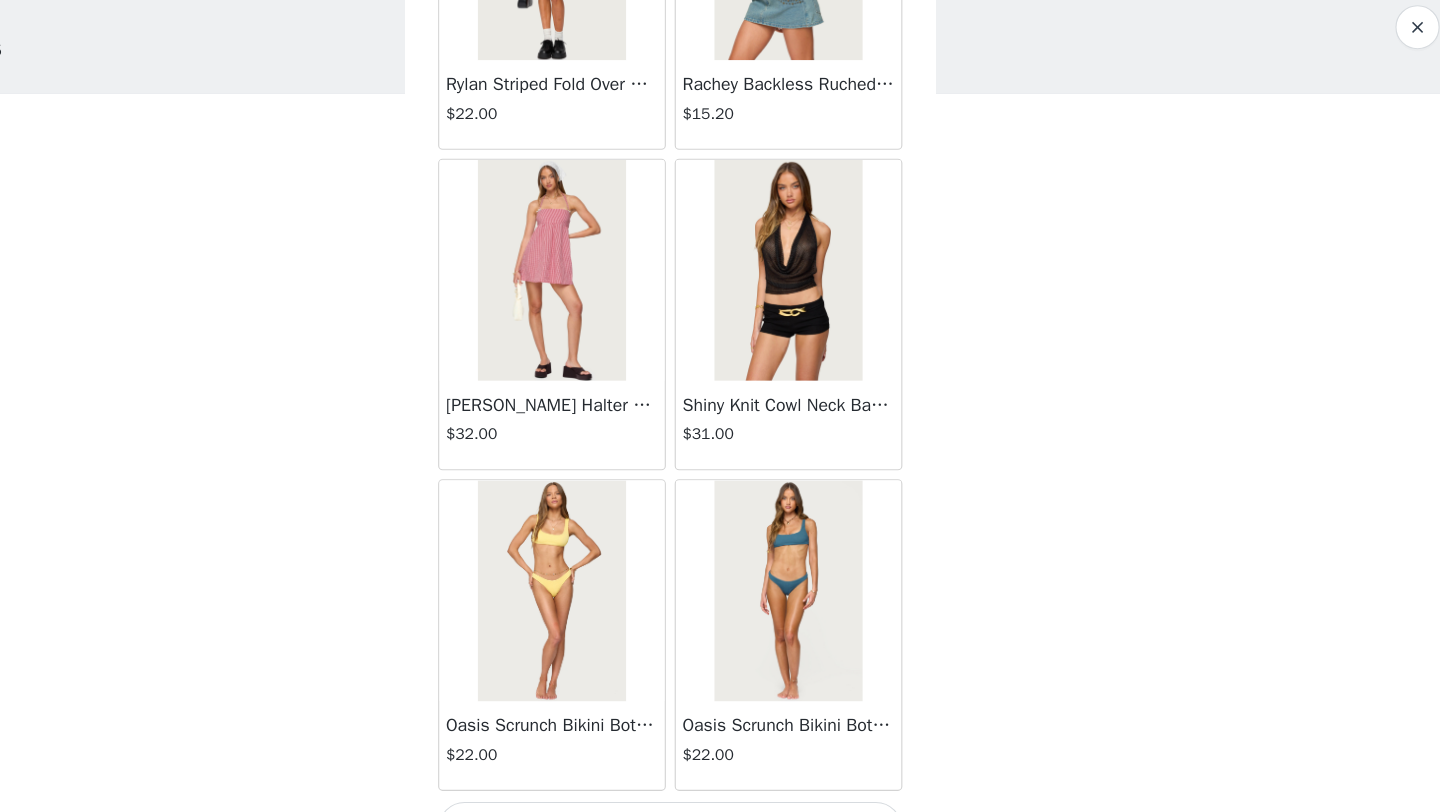scroll, scrollTop: 25448, scrollLeft: 0, axis: vertical 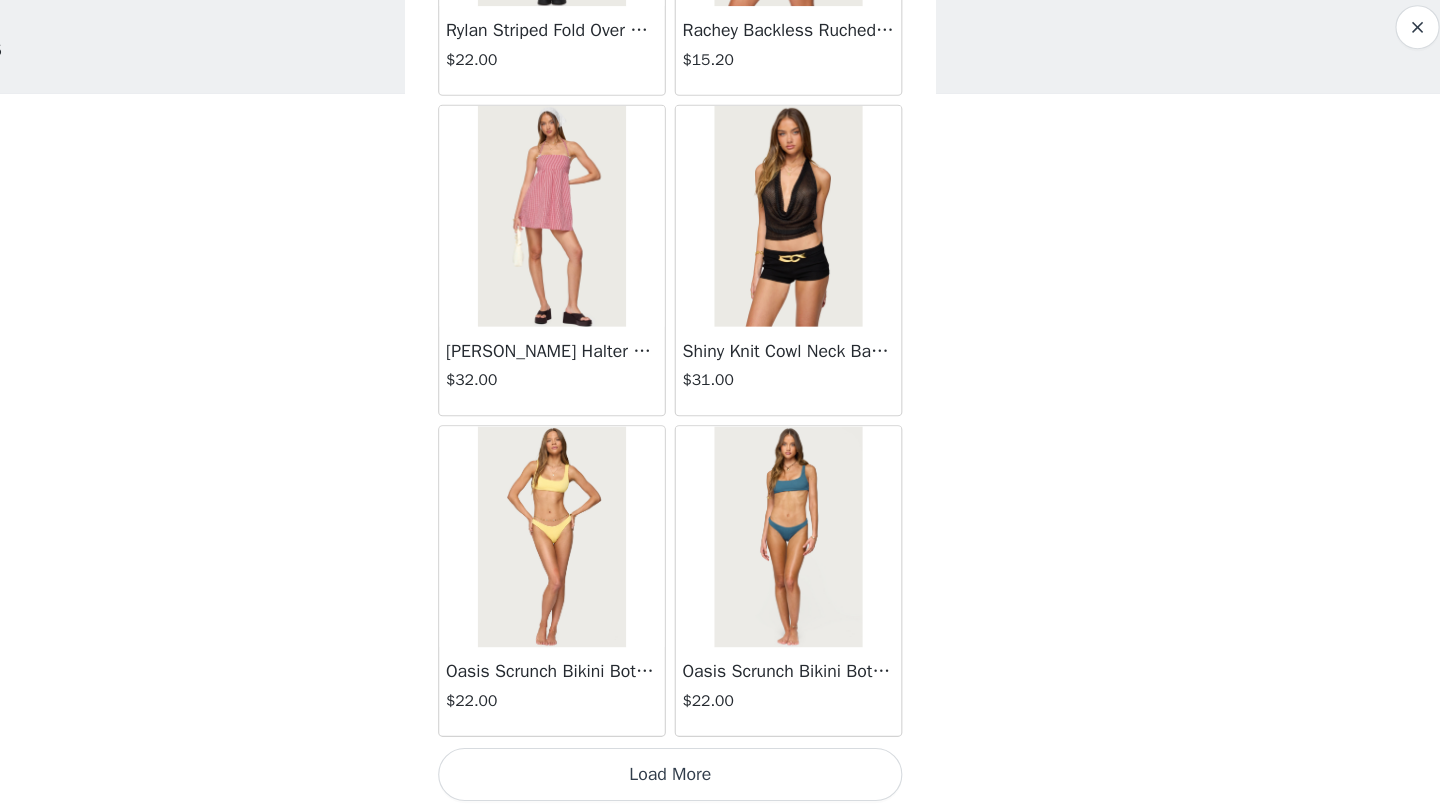 click on "Load More" at bounding box center (720, 778) 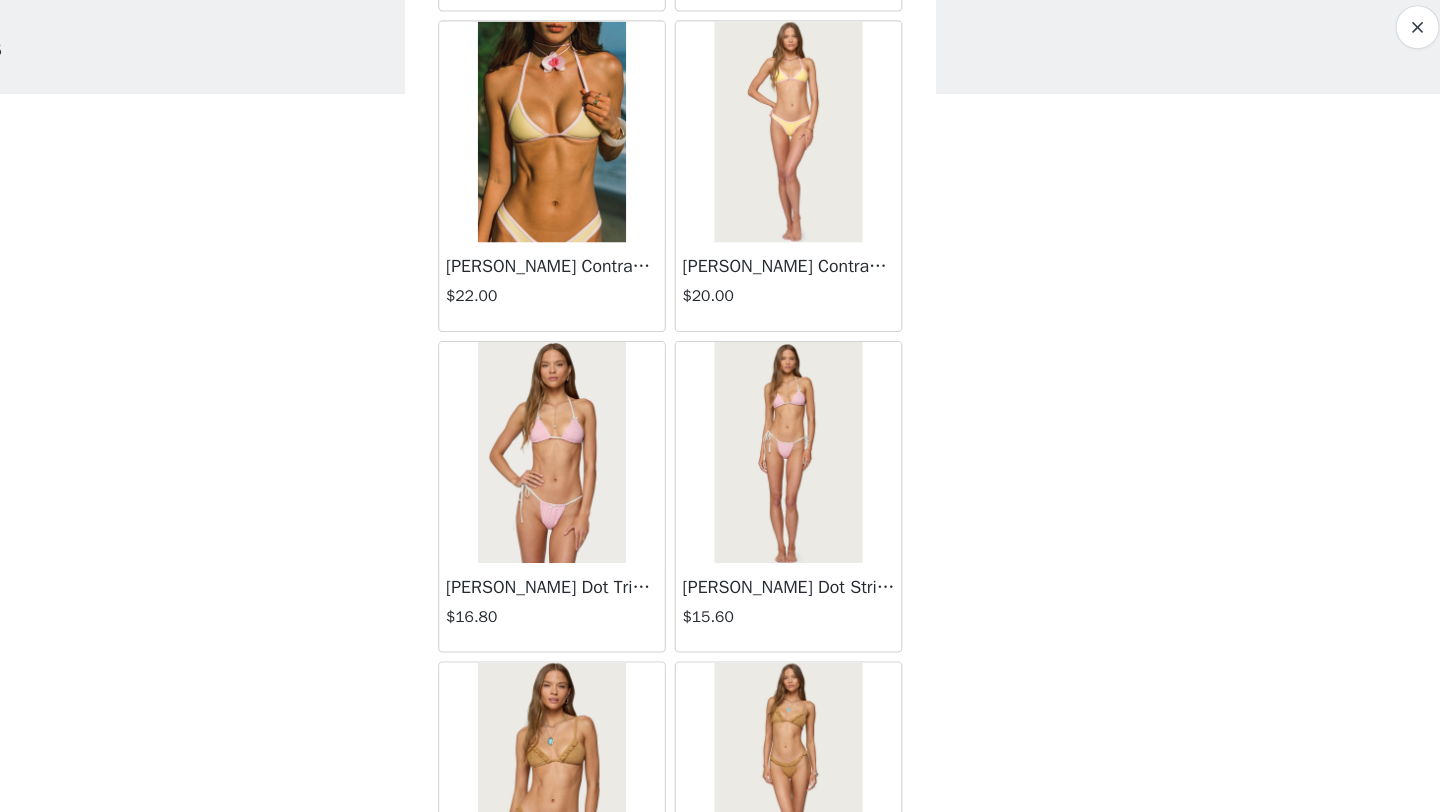 scroll, scrollTop: 26884, scrollLeft: 0, axis: vertical 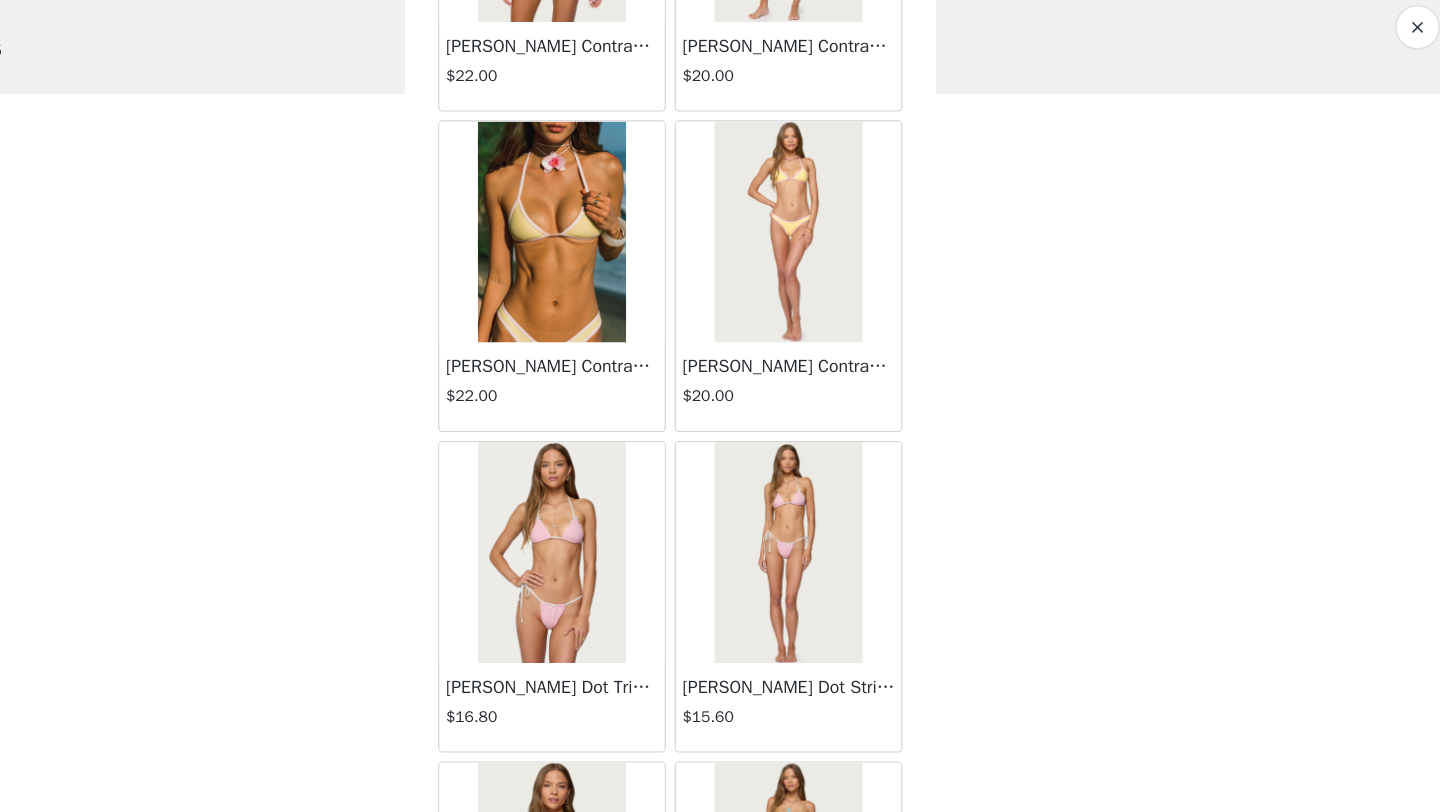 click at bounding box center (826, 287) 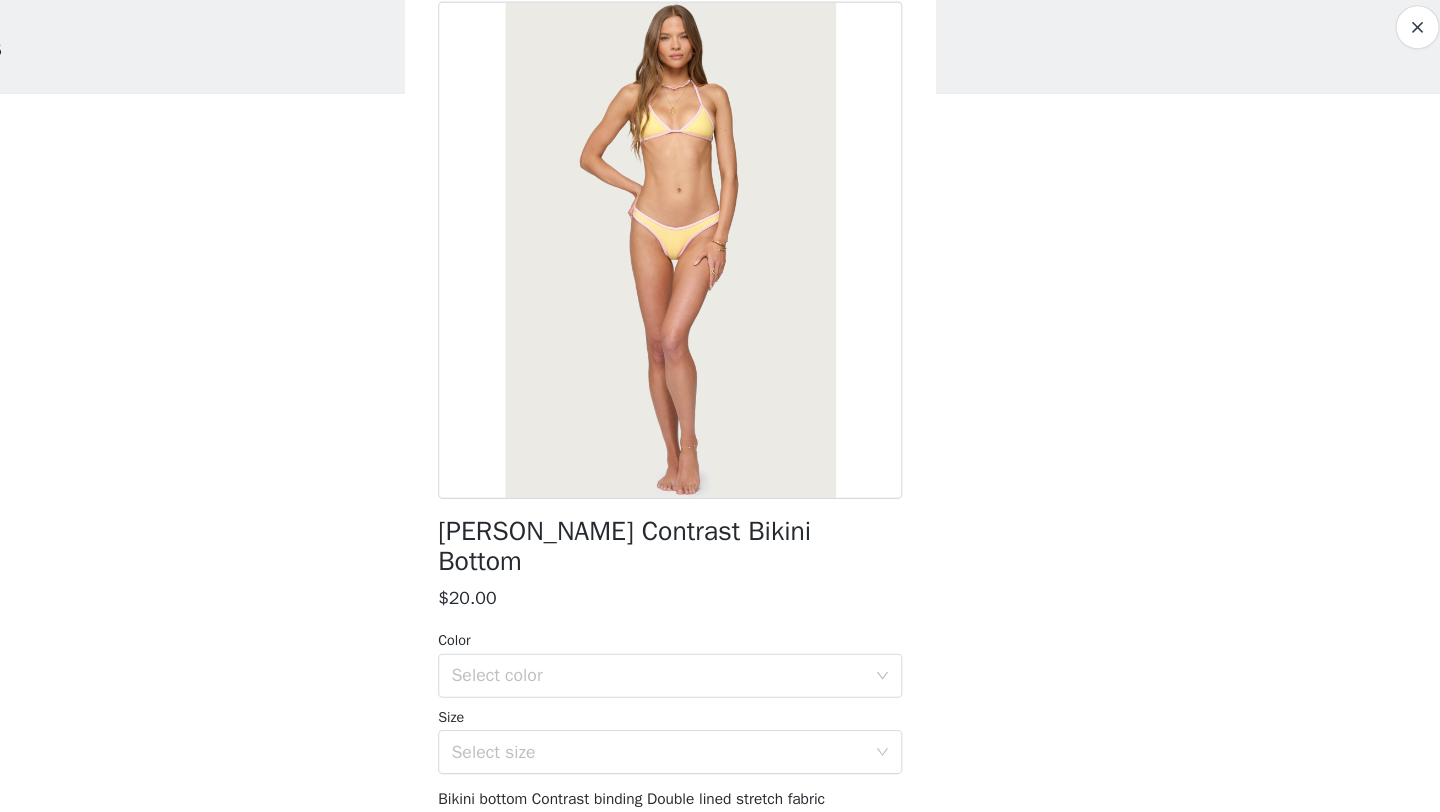 scroll, scrollTop: 0, scrollLeft: 0, axis: both 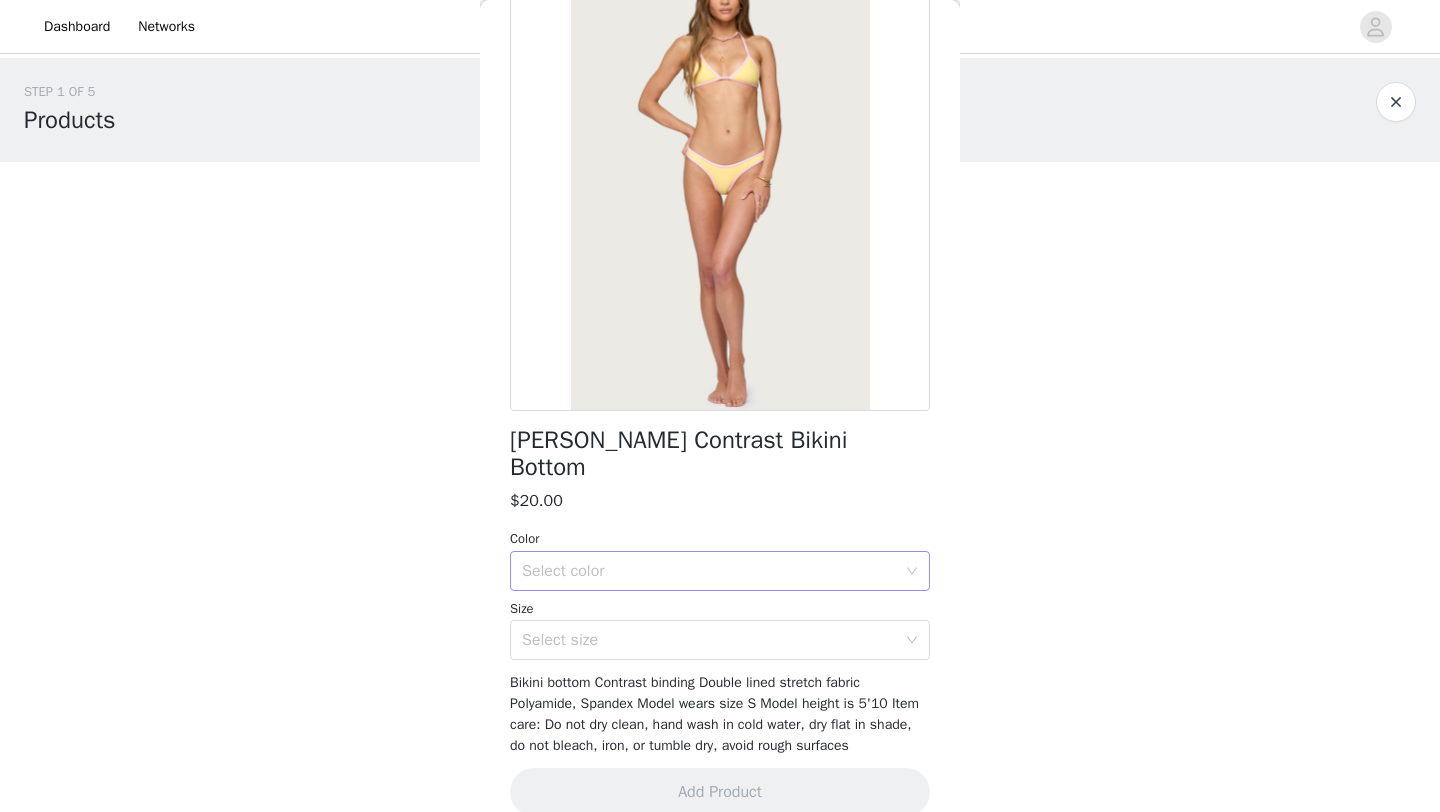 click on "Select color" at bounding box center [709, 571] 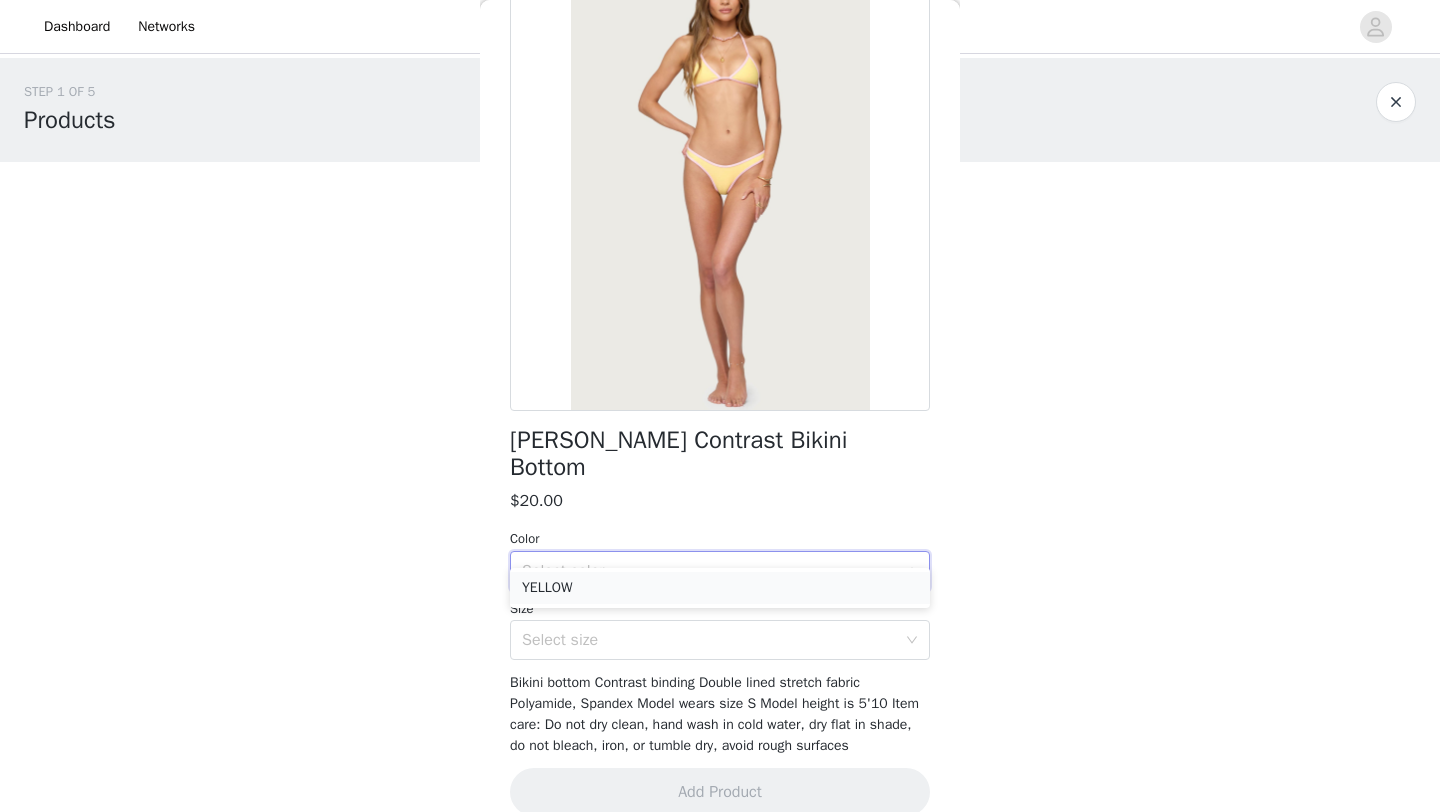 click on "YELLOW" at bounding box center [720, 588] 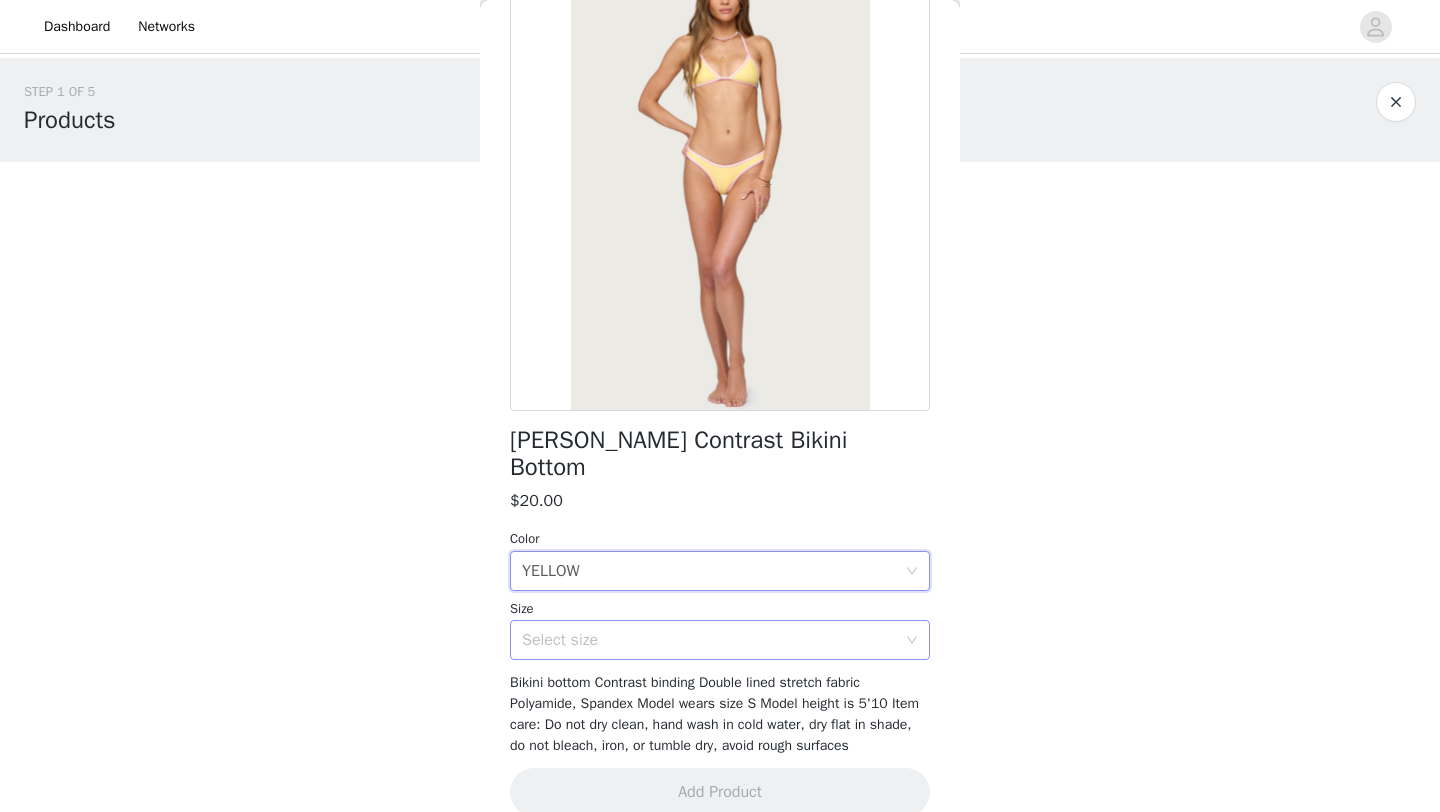 click on "Select size" at bounding box center (709, 640) 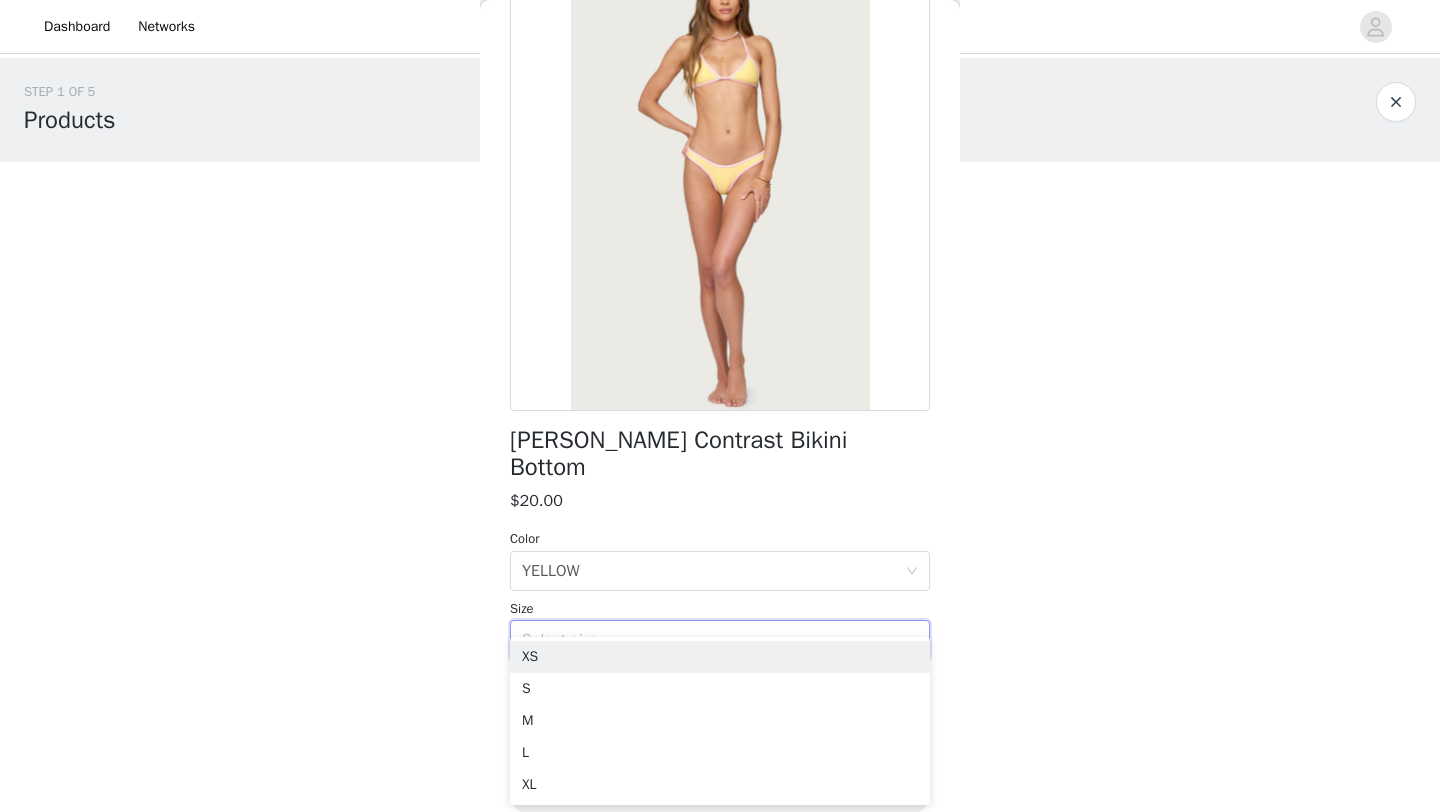 click on "Select size" at bounding box center (709, 640) 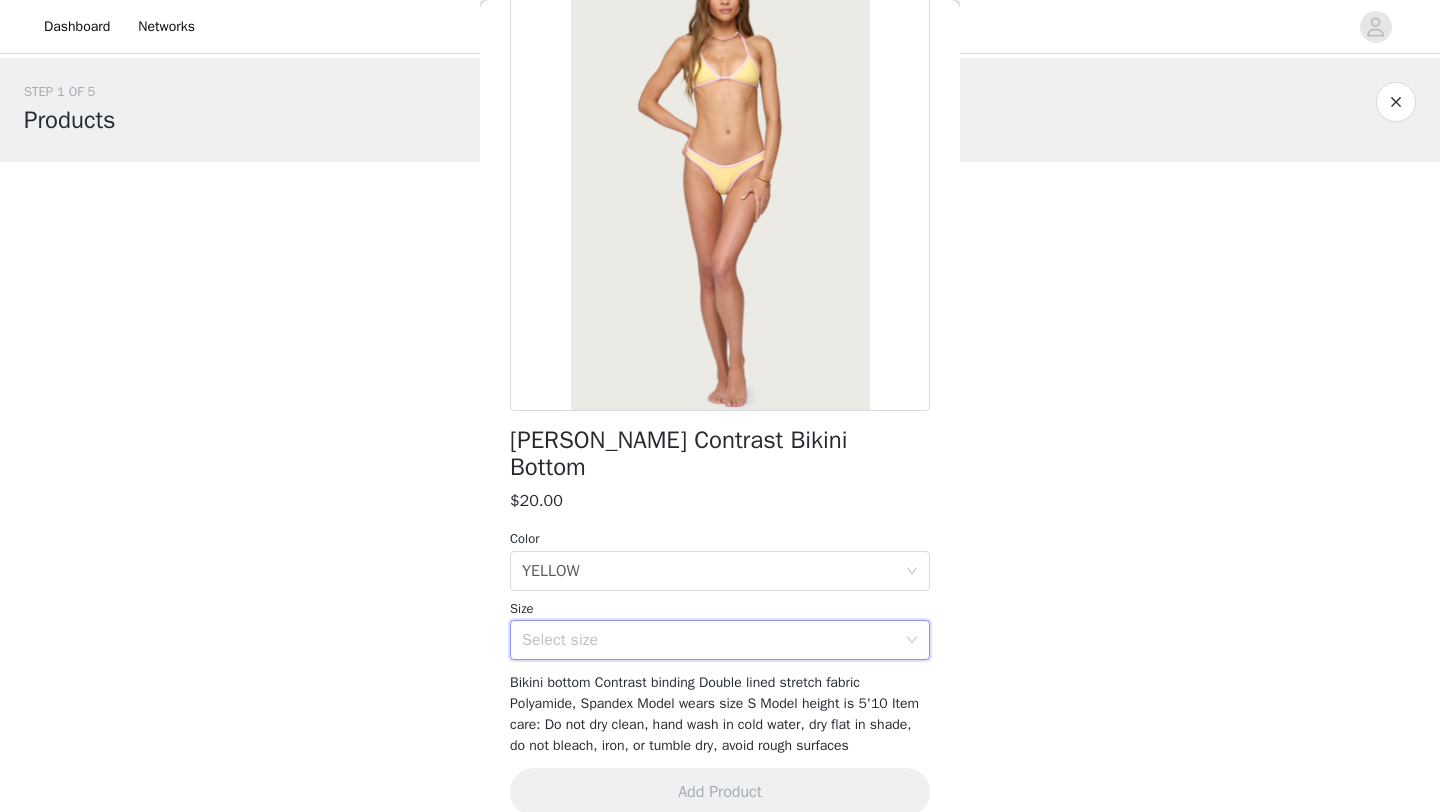 click on "Select size" at bounding box center [709, 640] 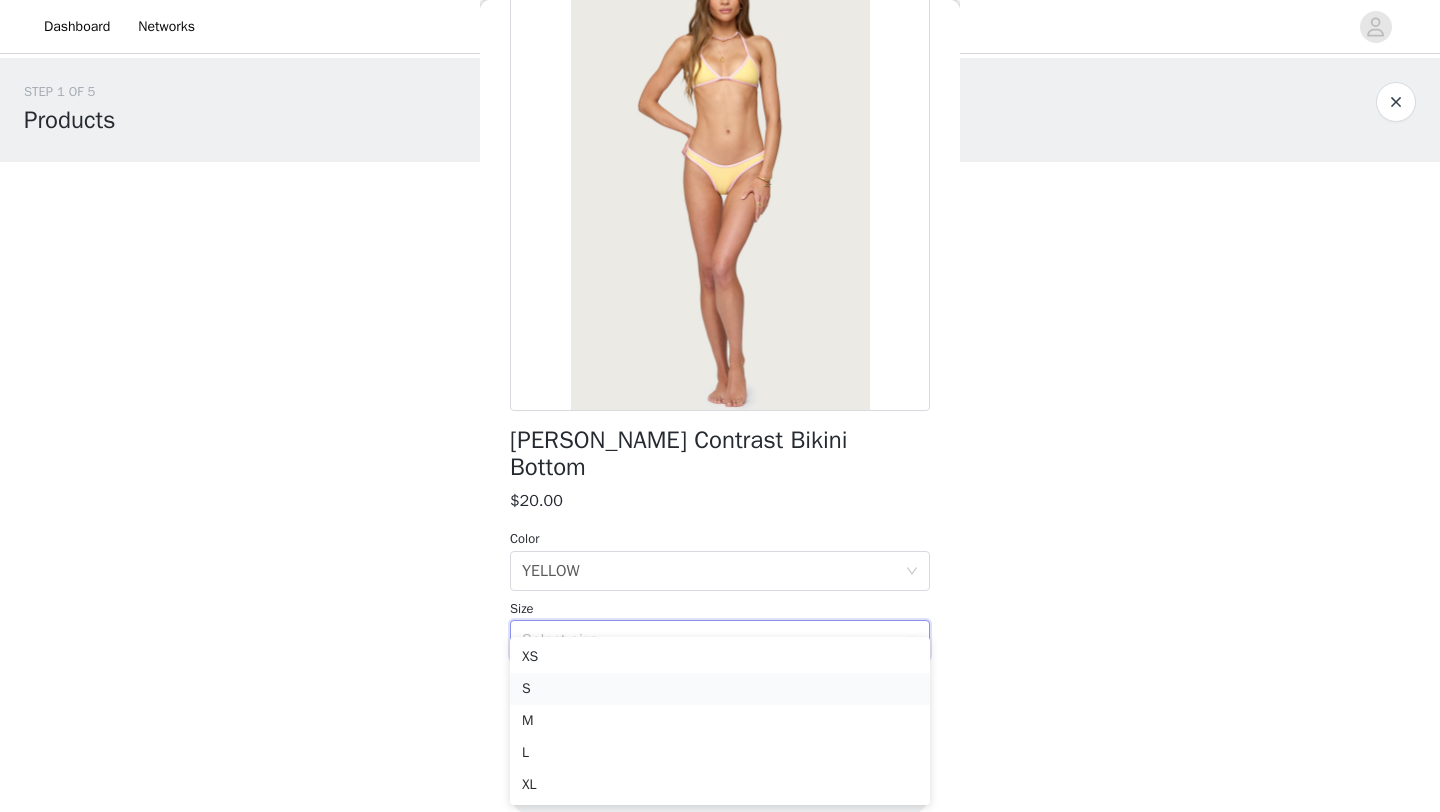 click on "S" at bounding box center [720, 689] 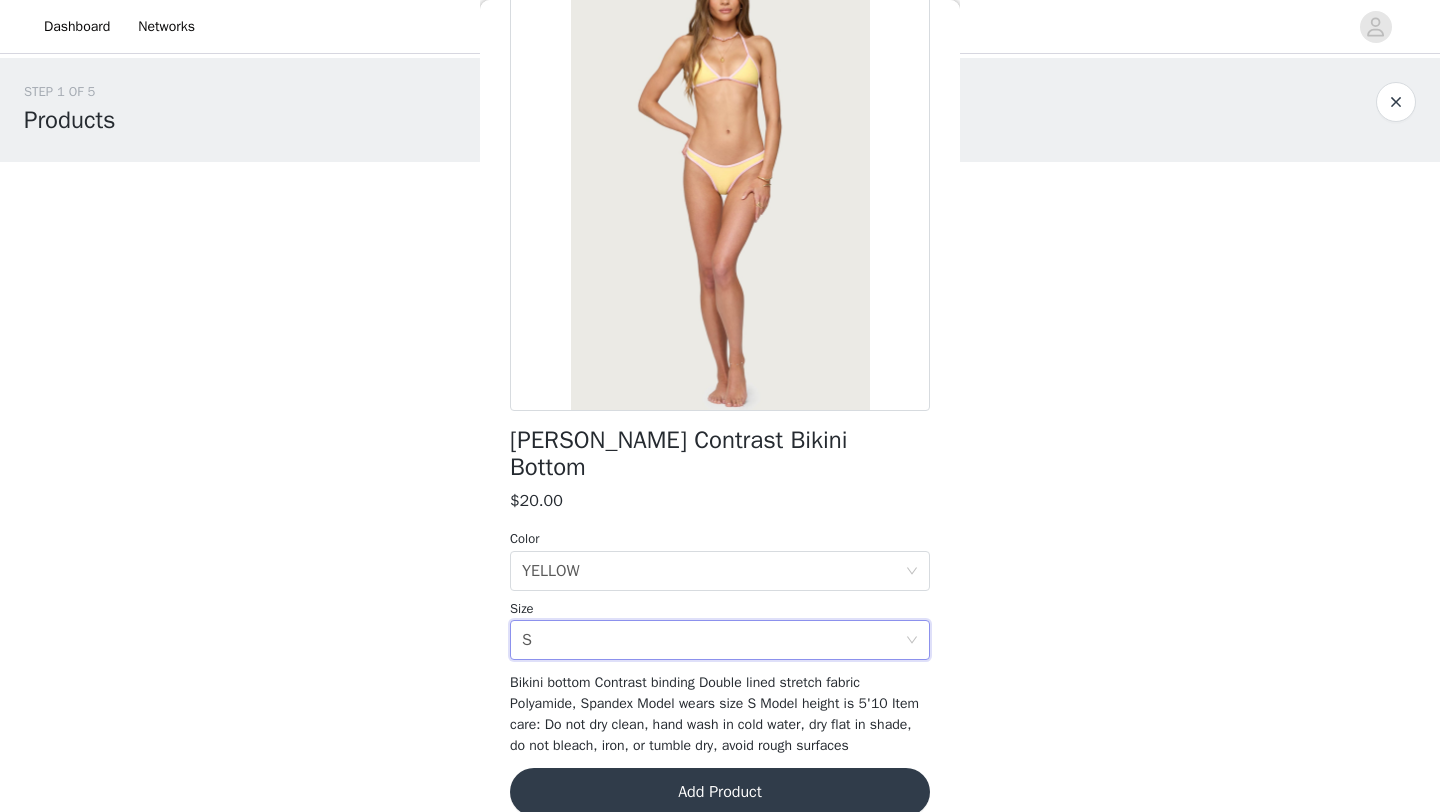 click on "Add Product" at bounding box center [720, 792] 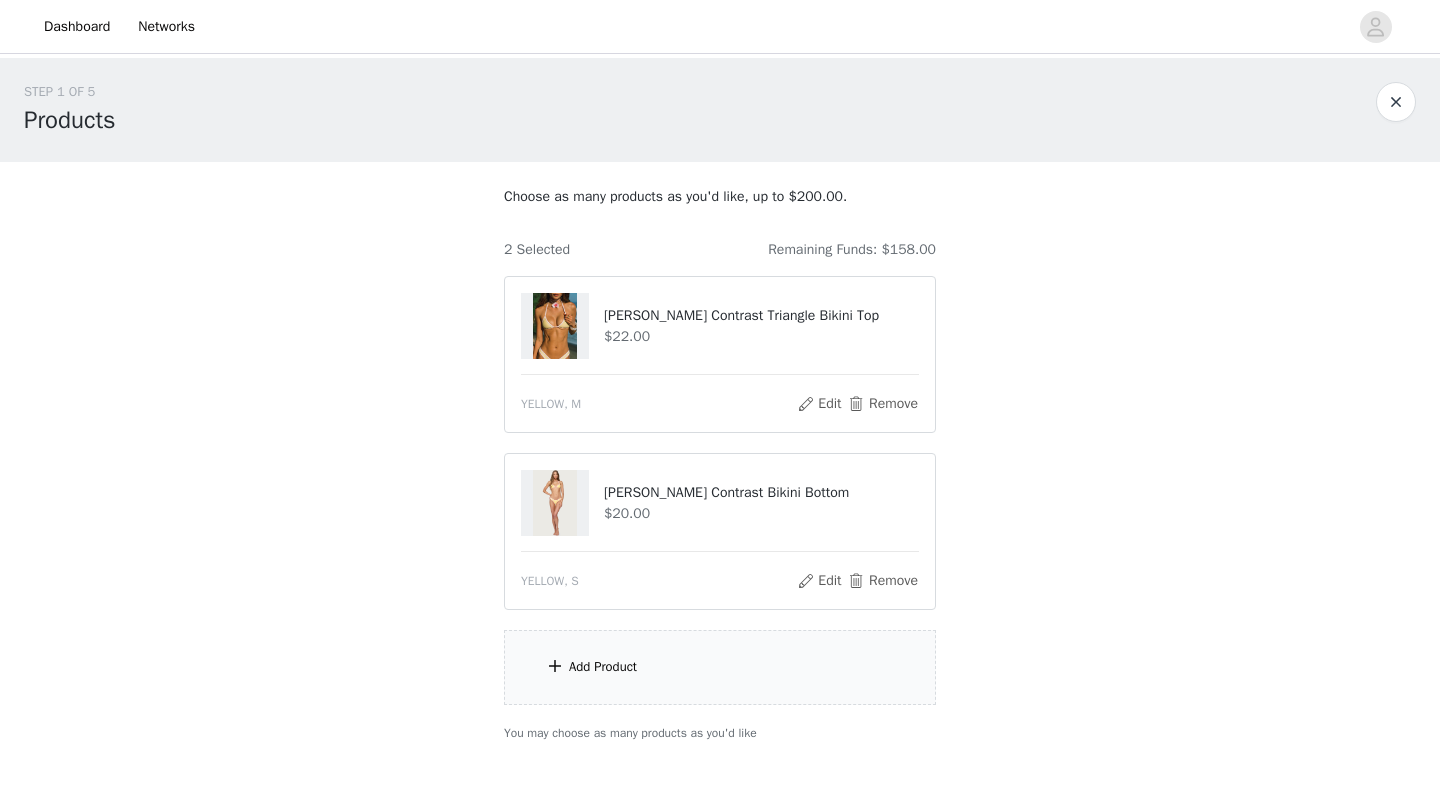 click on "Add Product" at bounding box center [603, 667] 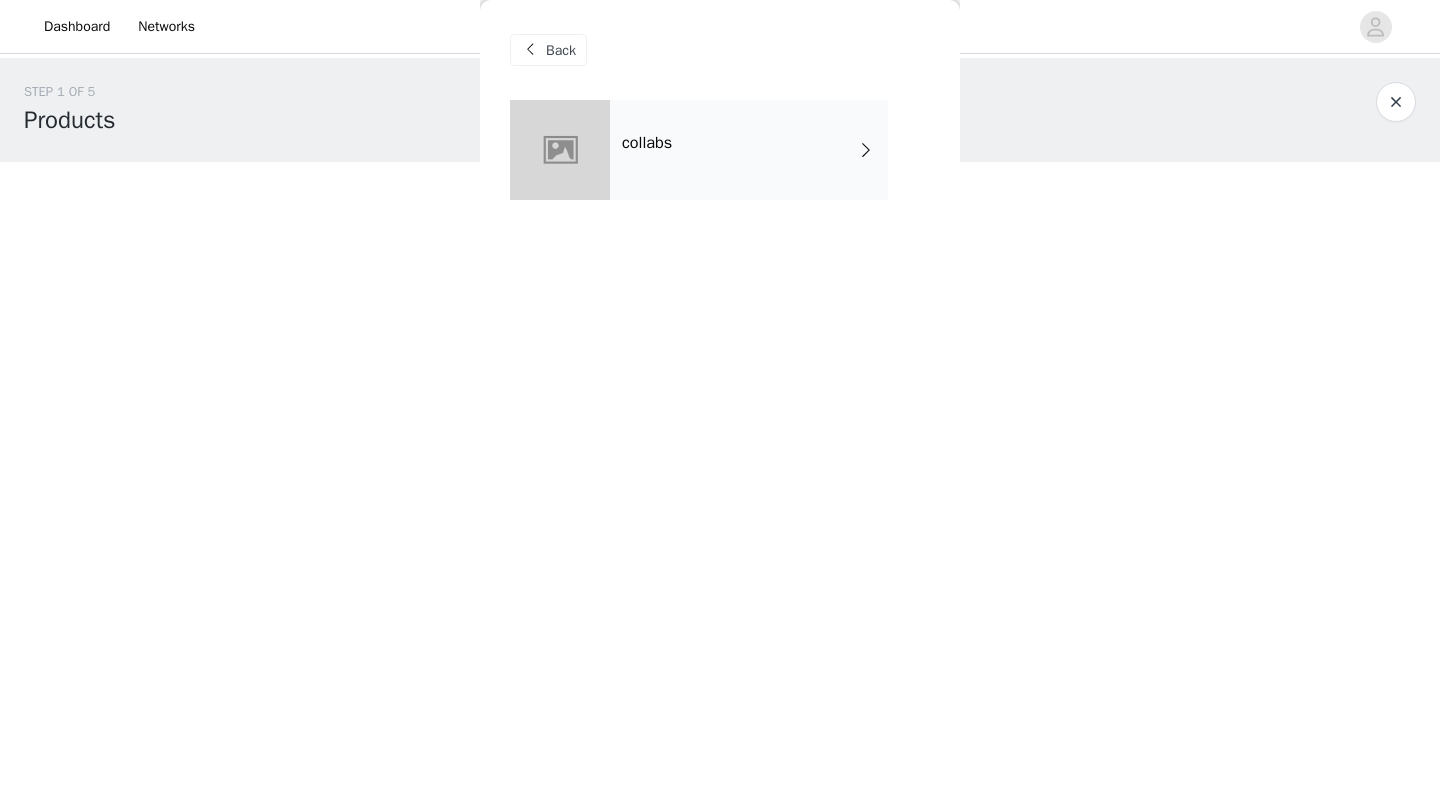 click on "collabs" at bounding box center [749, 150] 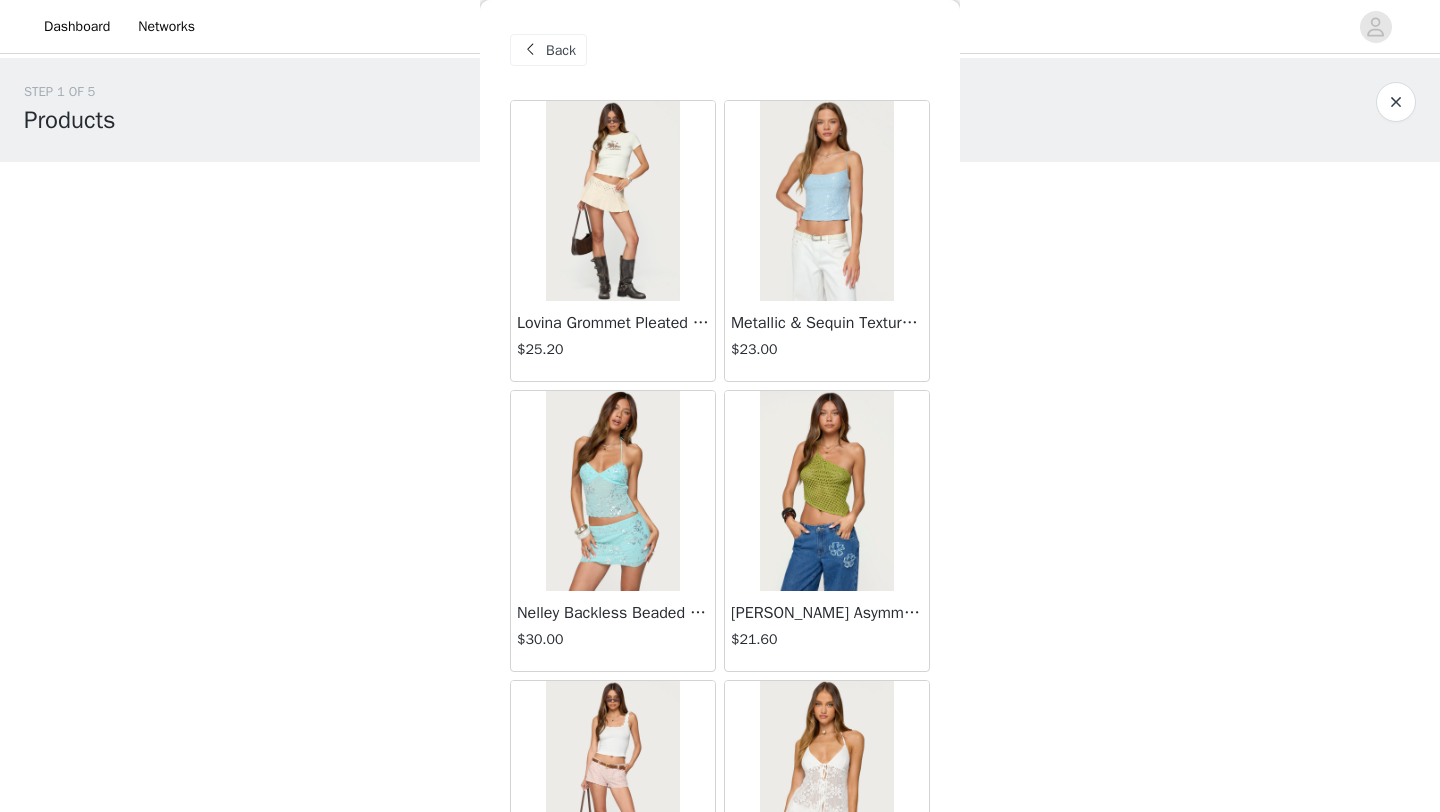 scroll, scrollTop: 2248, scrollLeft: 0, axis: vertical 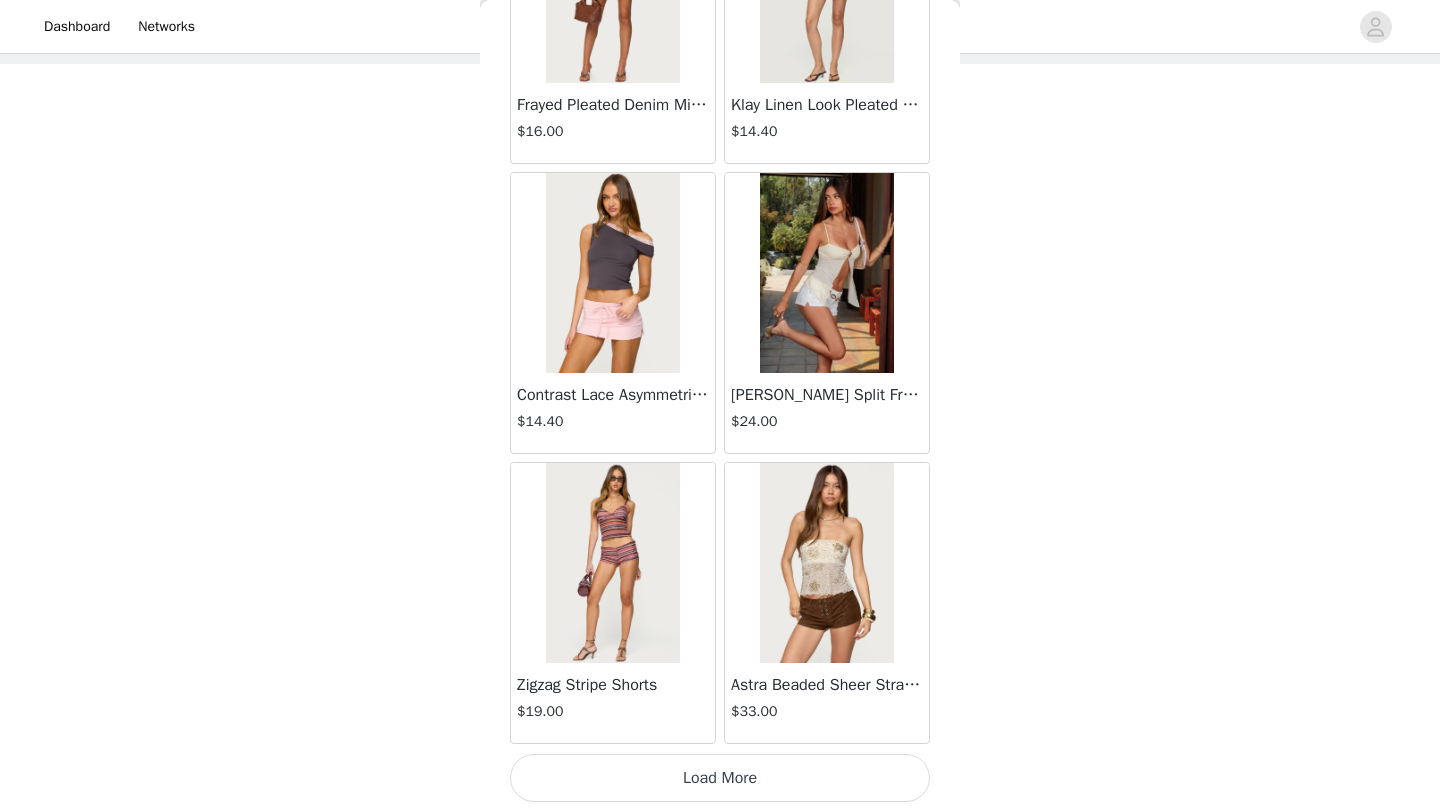 click on "Load More" at bounding box center [720, 778] 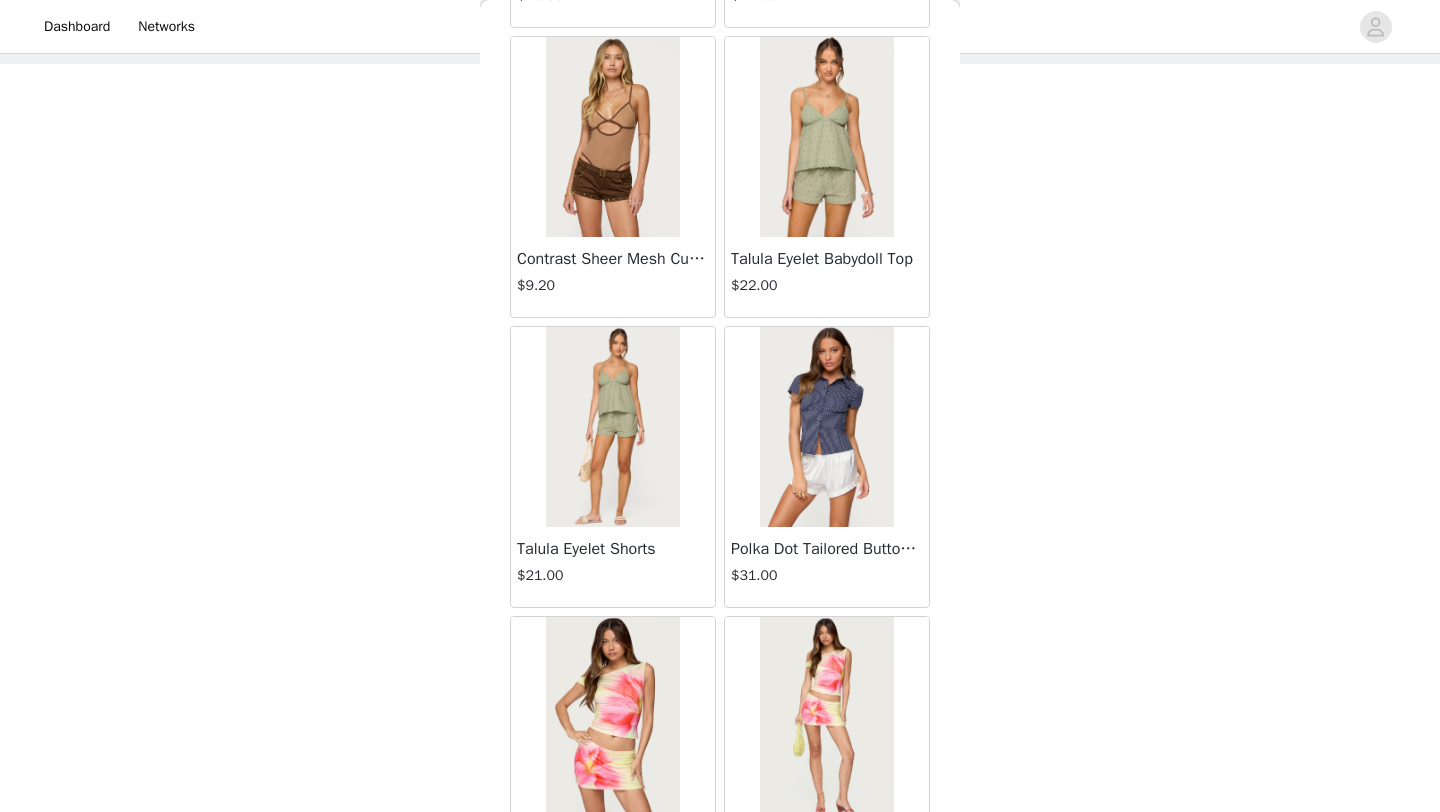 scroll, scrollTop: 5148, scrollLeft: 0, axis: vertical 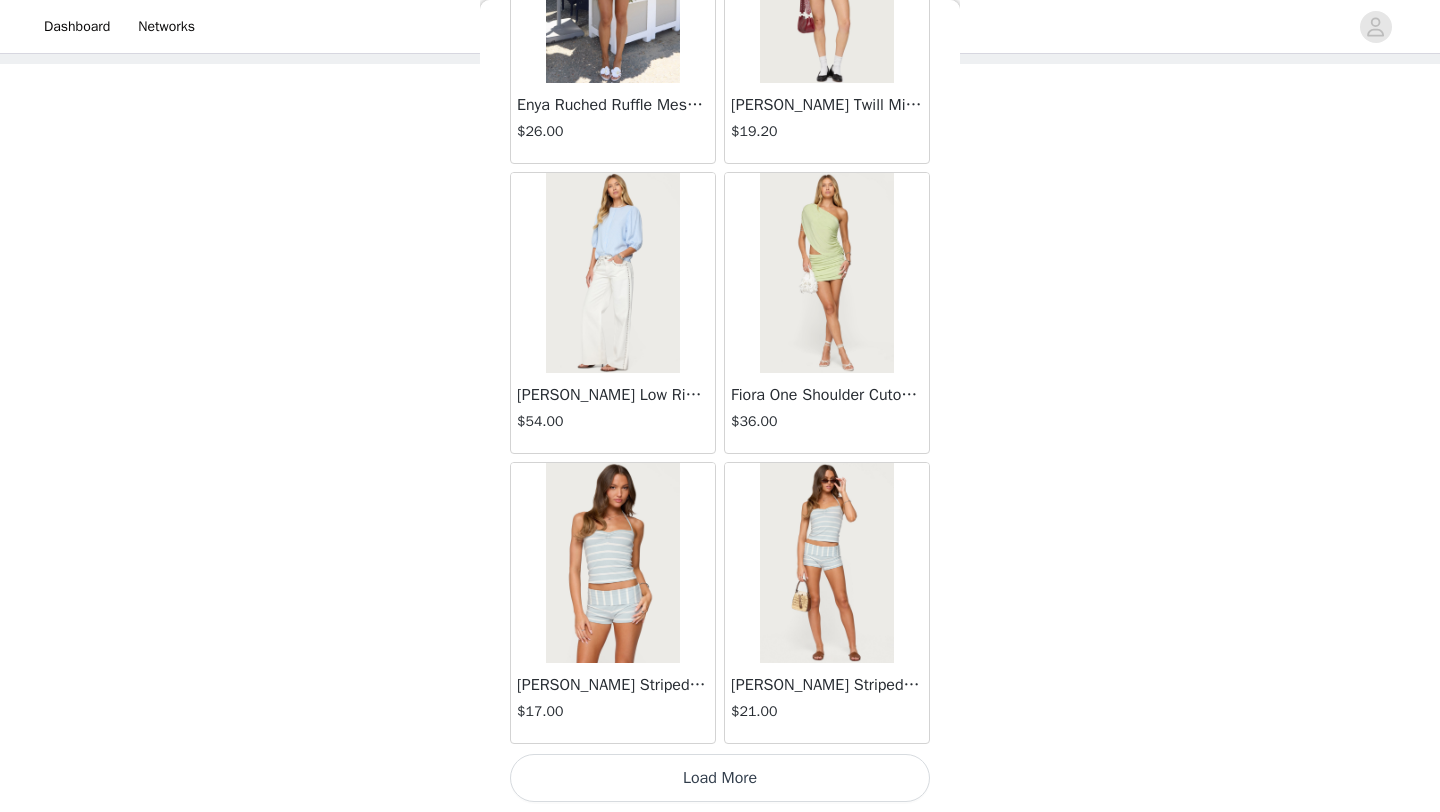 click on "Load More" at bounding box center (720, 778) 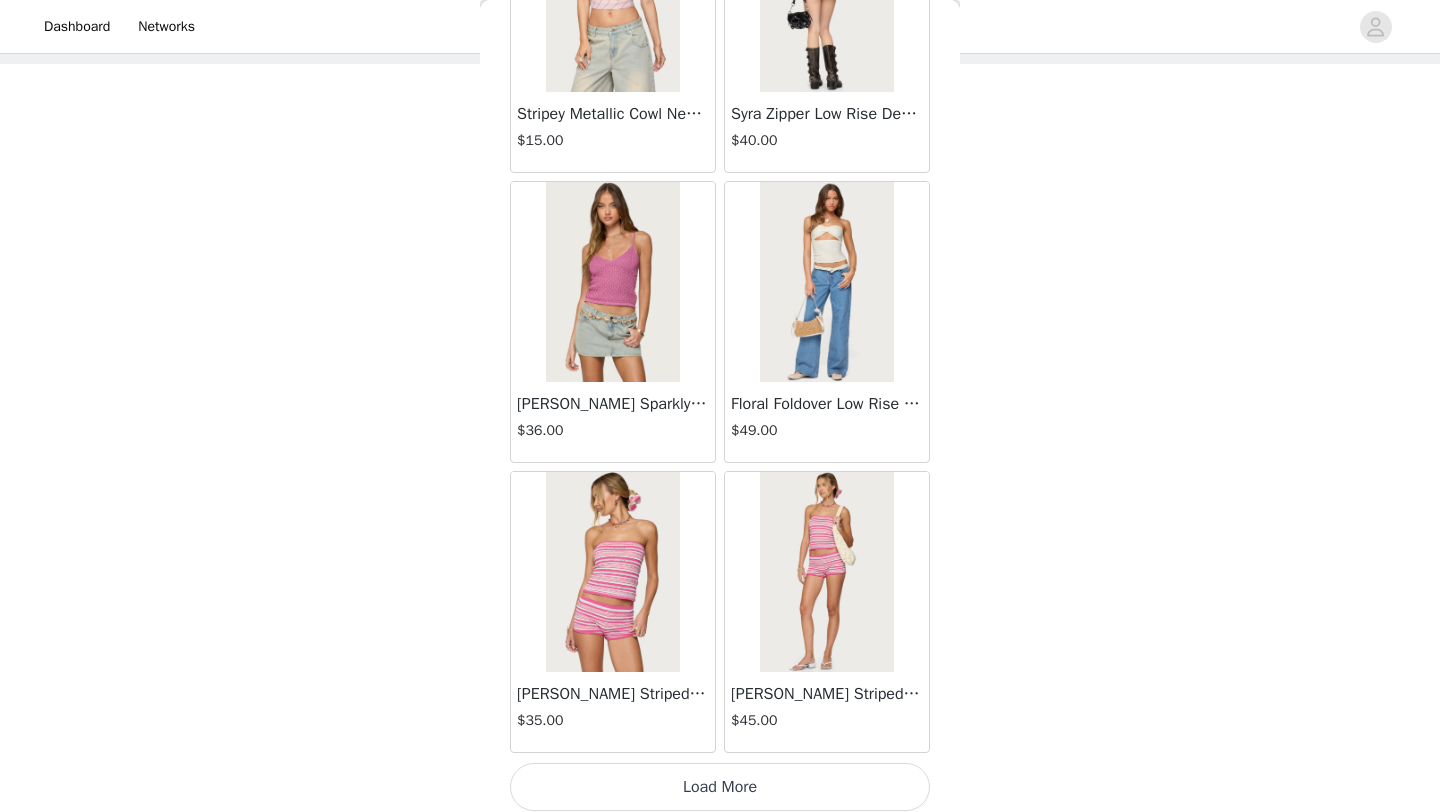scroll, scrollTop: 8048, scrollLeft: 0, axis: vertical 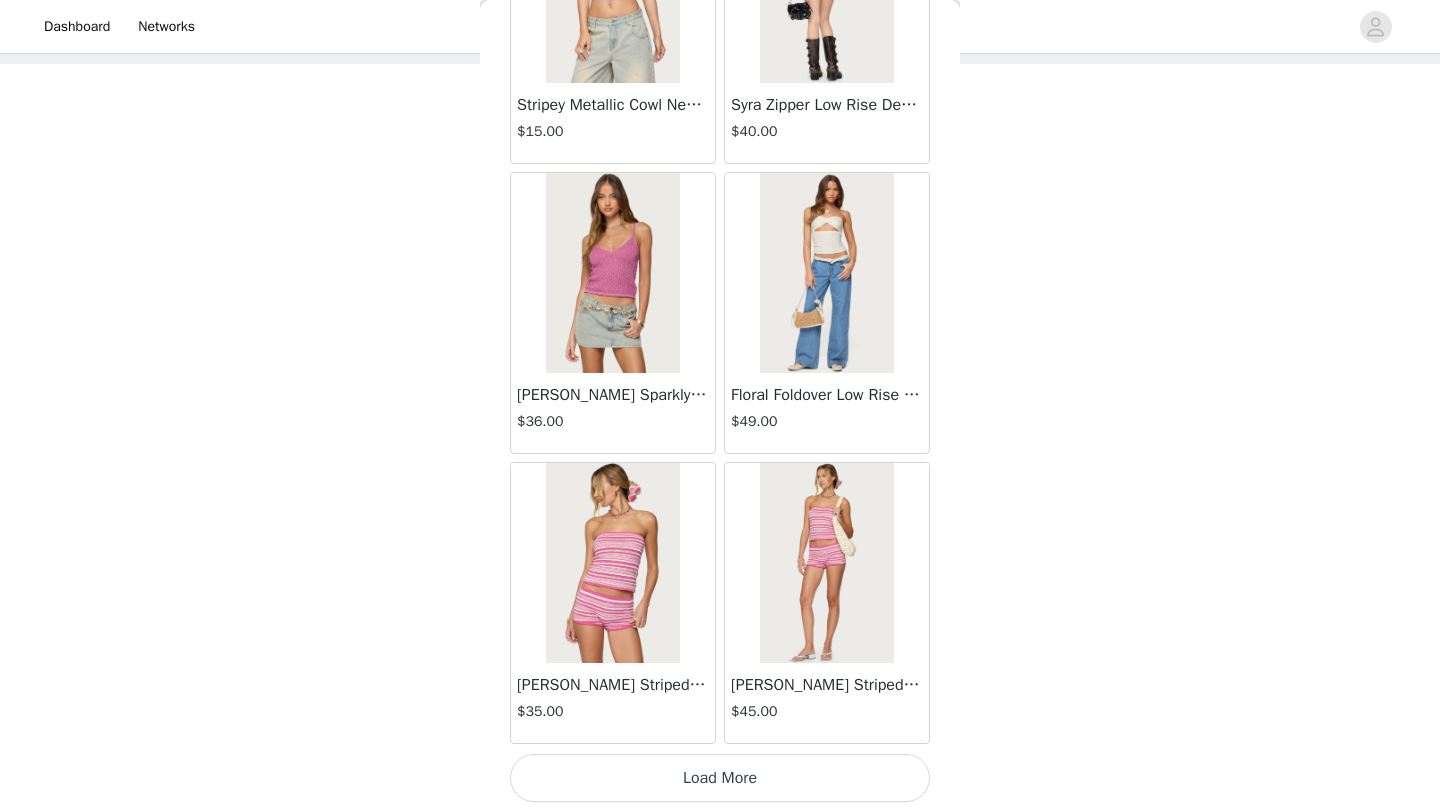 click on "Load More" at bounding box center (720, 778) 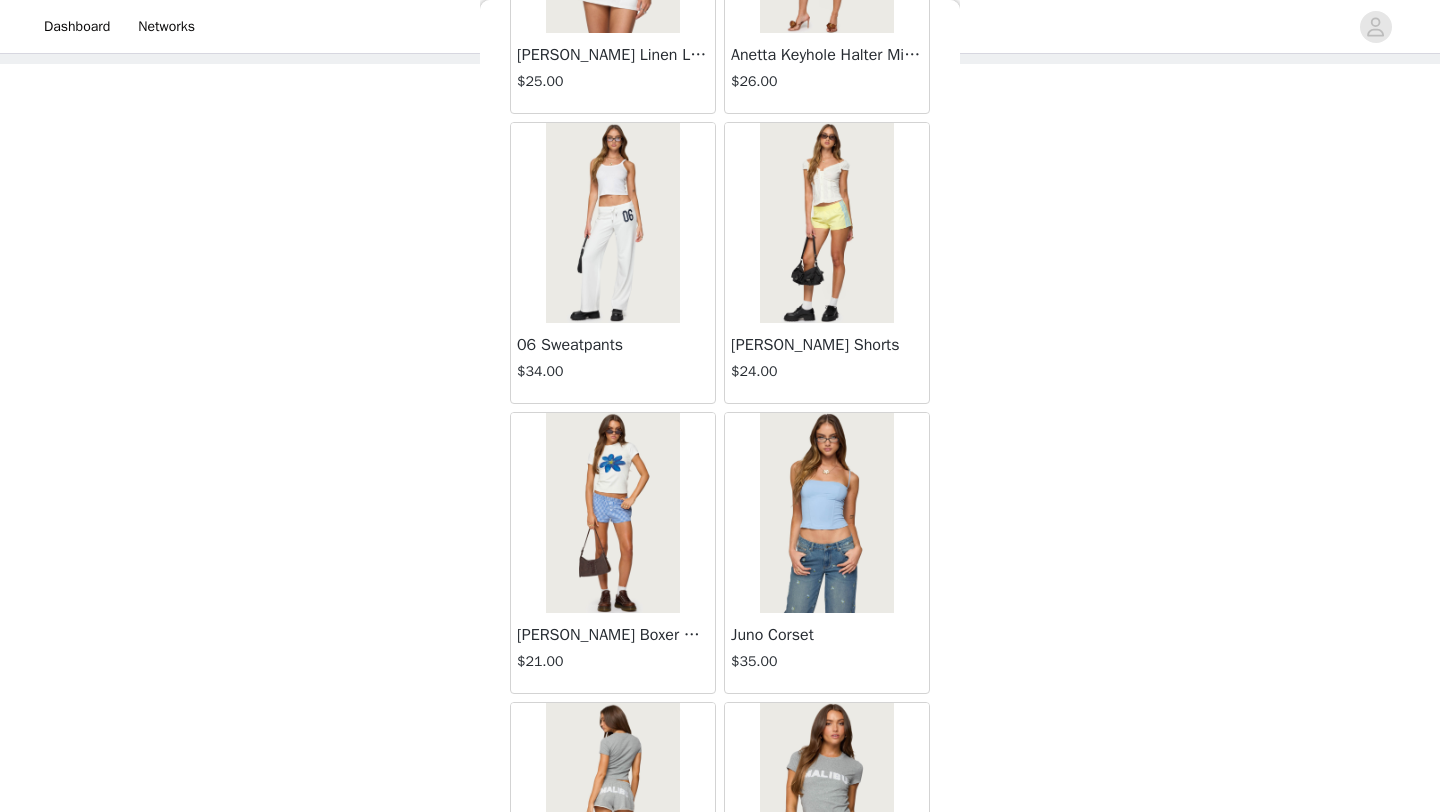 scroll, scrollTop: 10948, scrollLeft: 0, axis: vertical 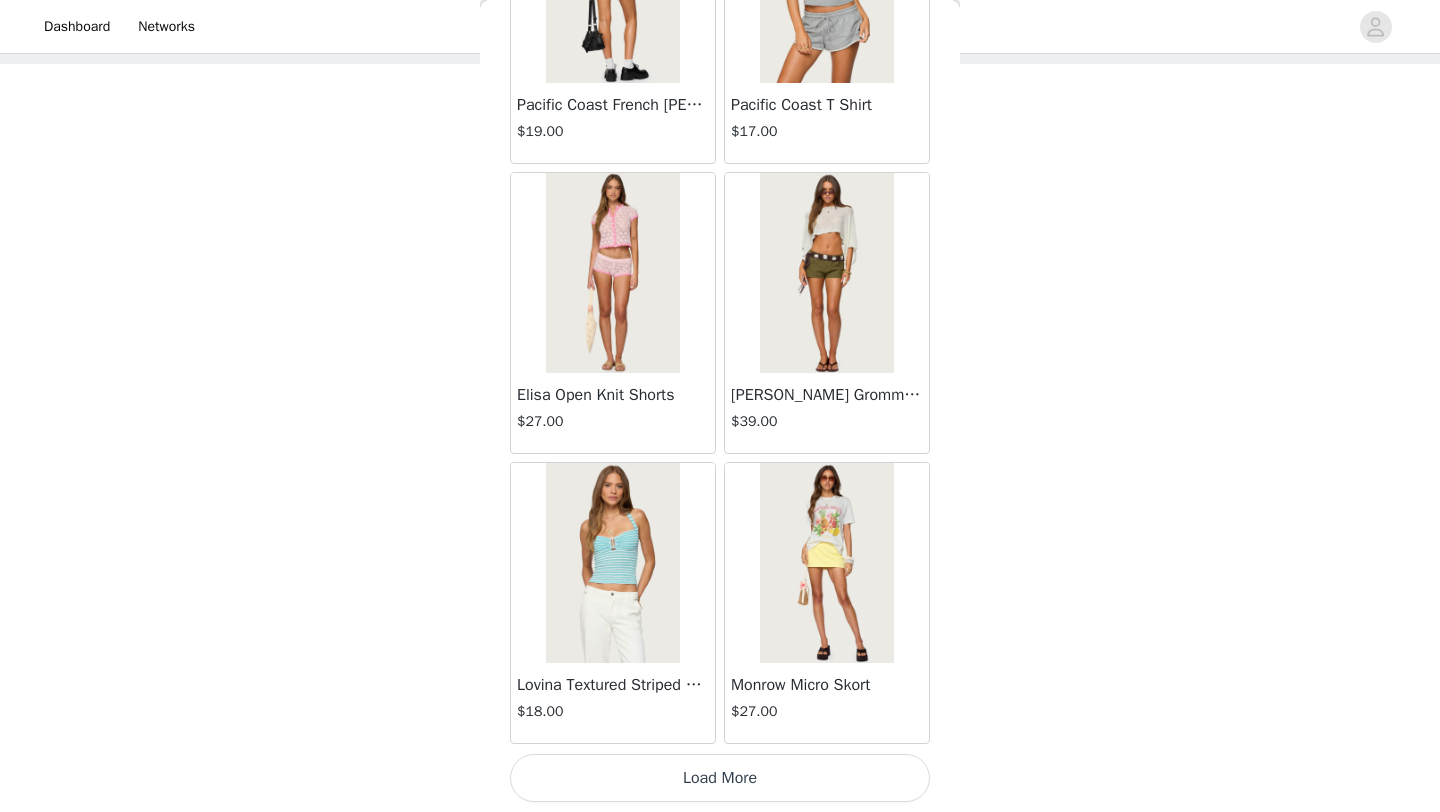 click on "Load More" at bounding box center (720, 778) 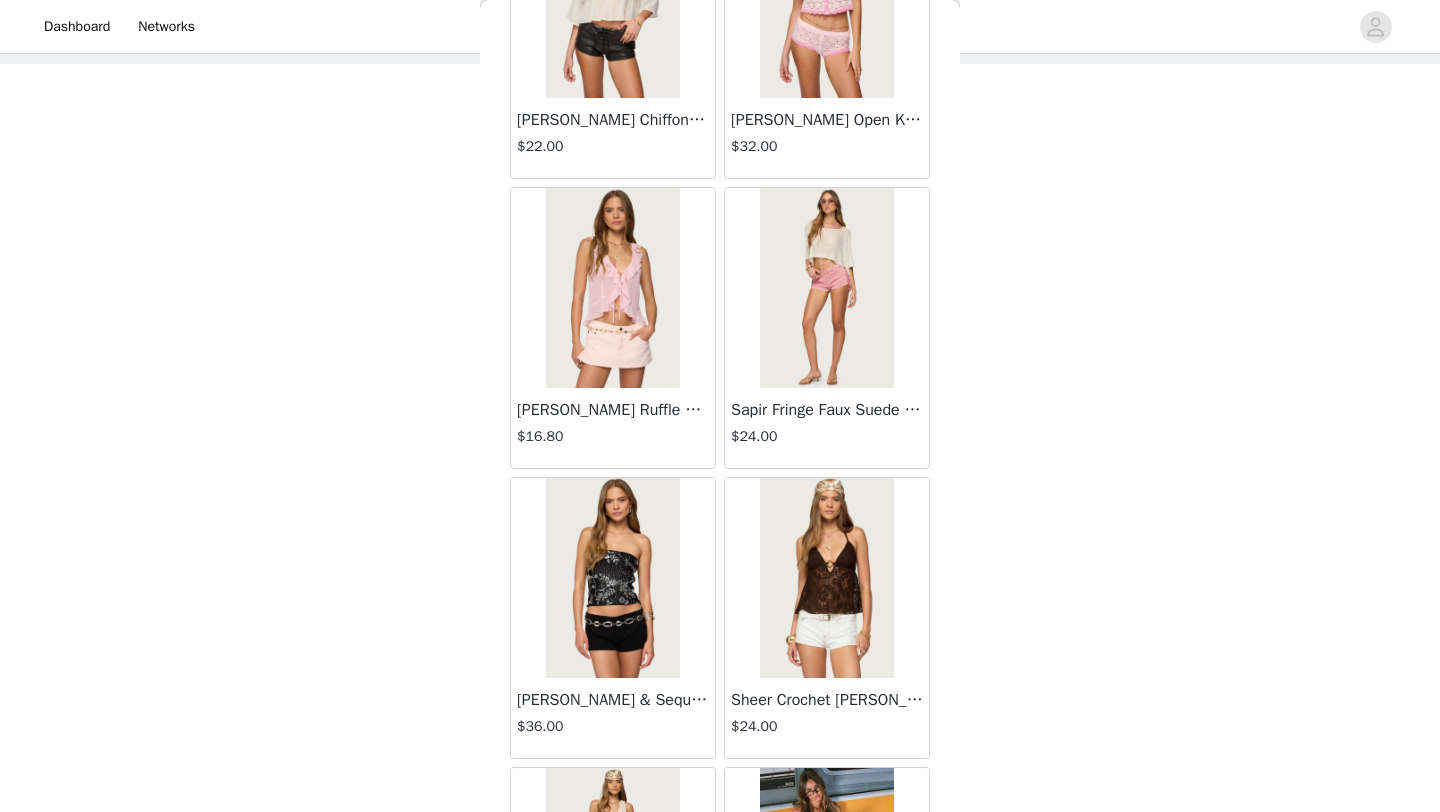 scroll, scrollTop: 13848, scrollLeft: 0, axis: vertical 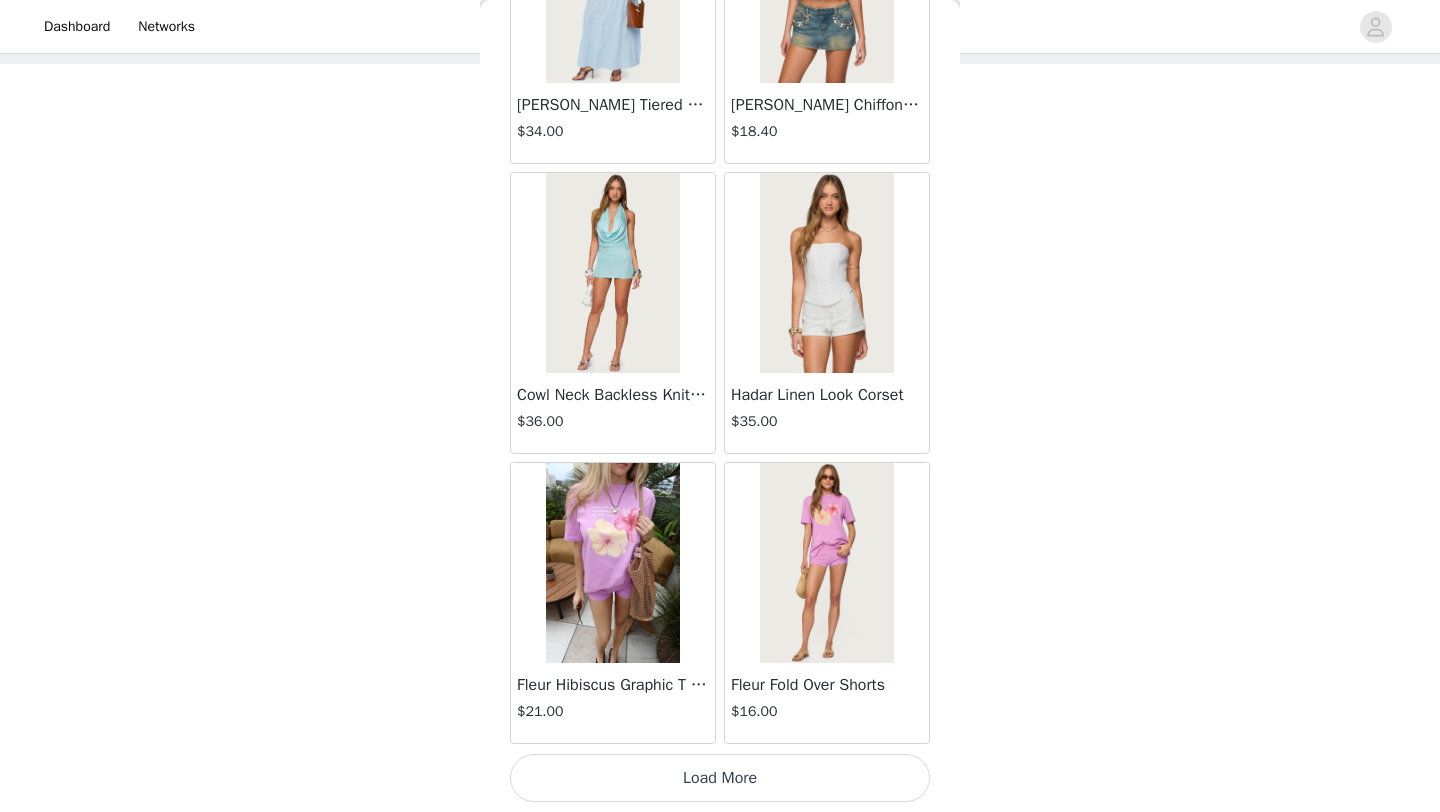 click on "Load More" at bounding box center (720, 778) 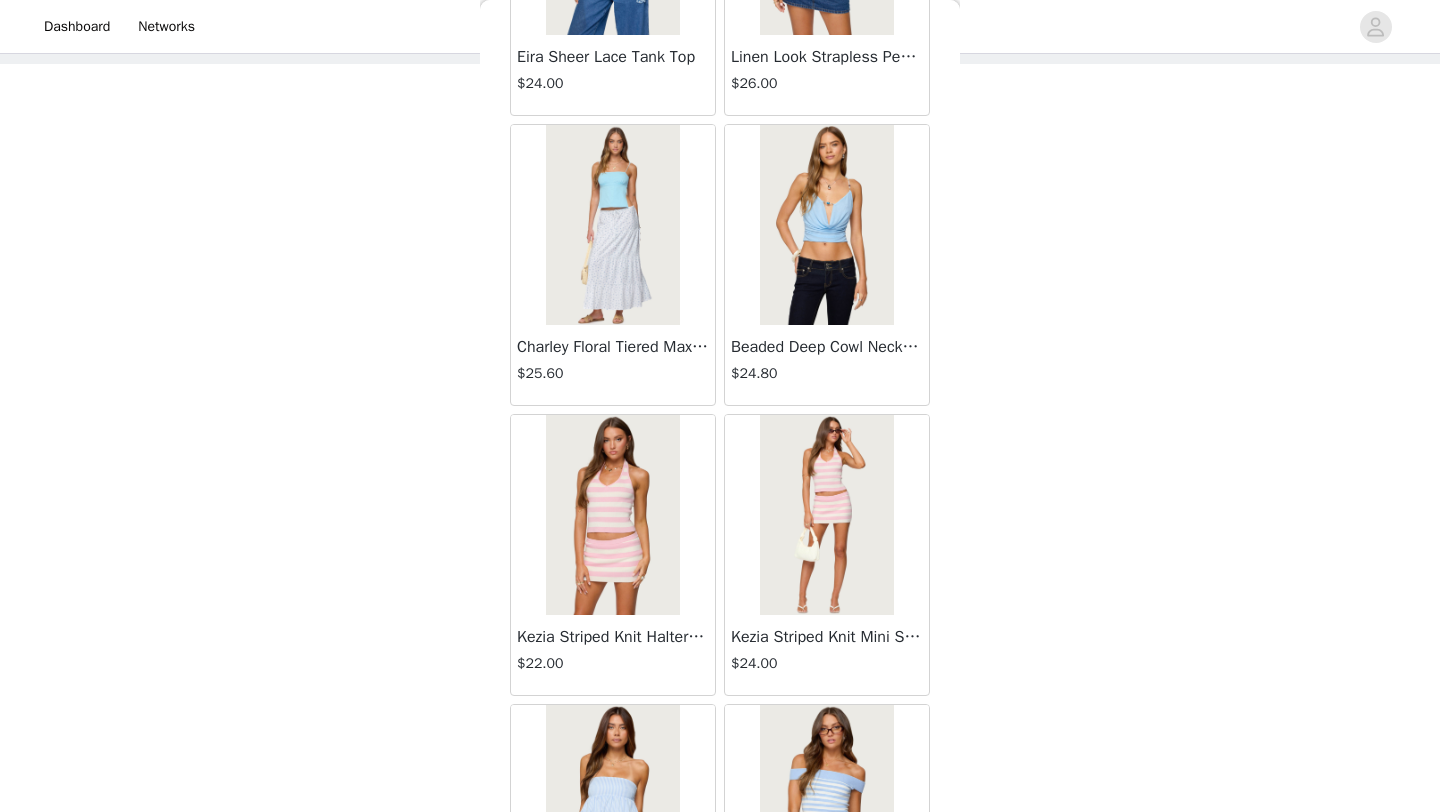 scroll, scrollTop: 16748, scrollLeft: 0, axis: vertical 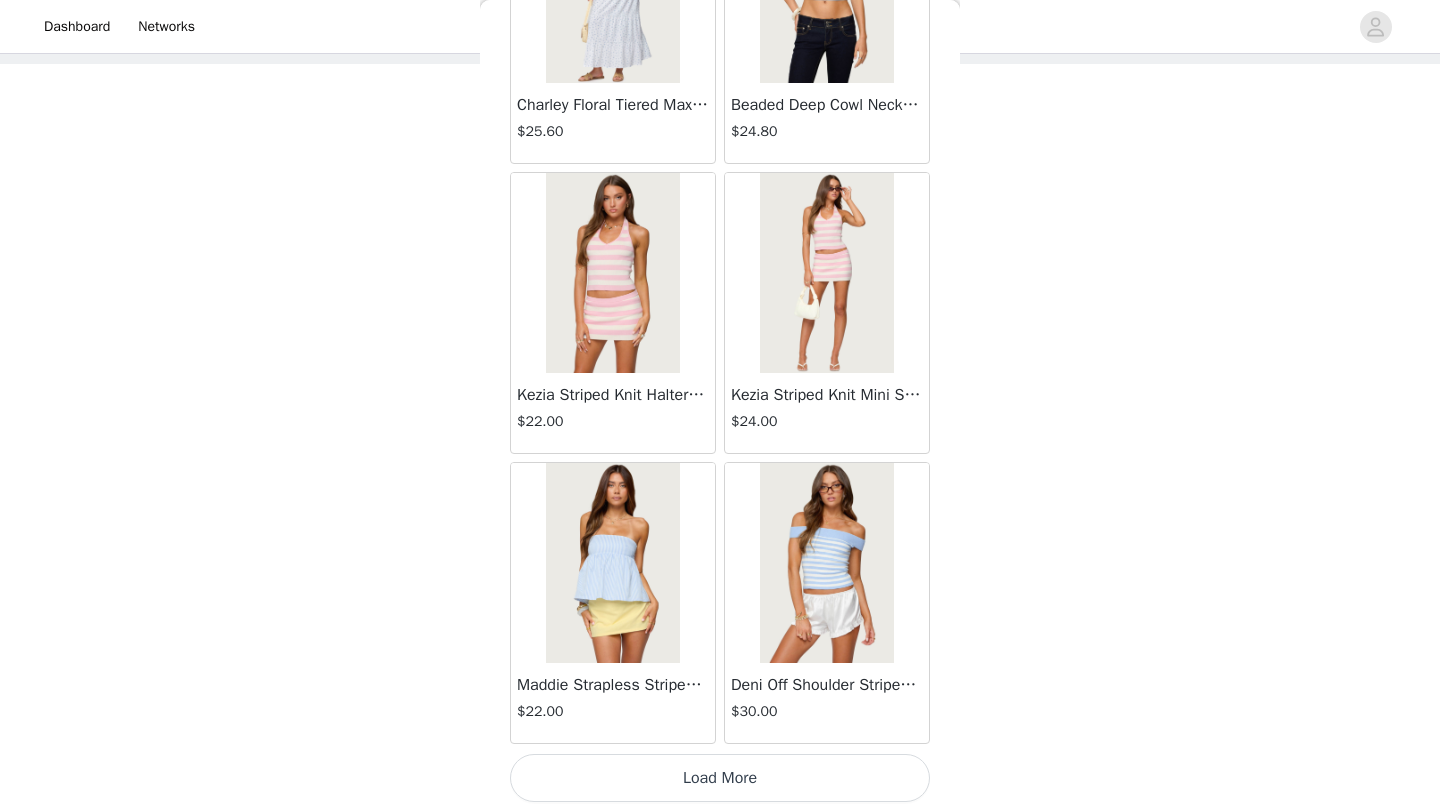 click on "Load More" at bounding box center (720, 778) 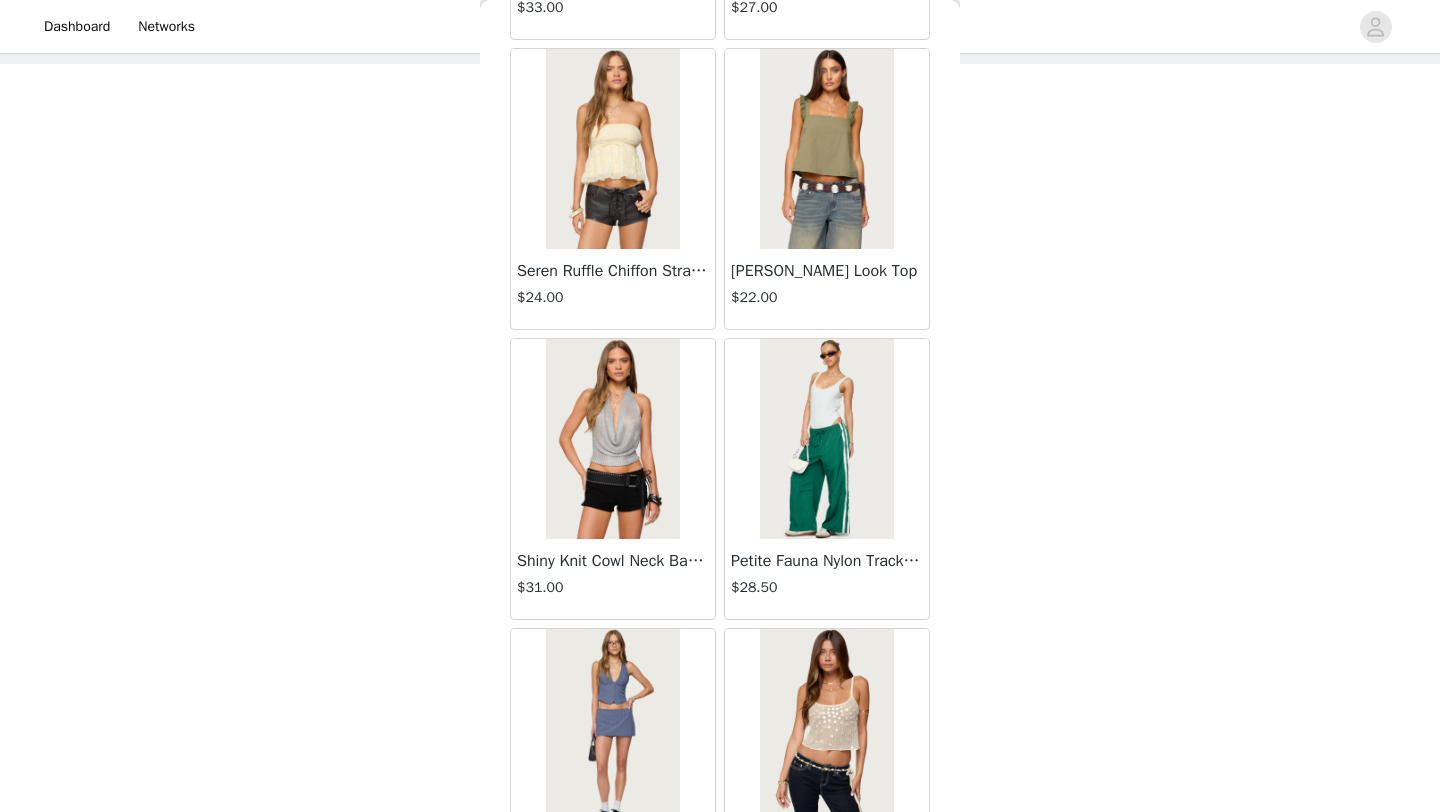 scroll, scrollTop: 19648, scrollLeft: 0, axis: vertical 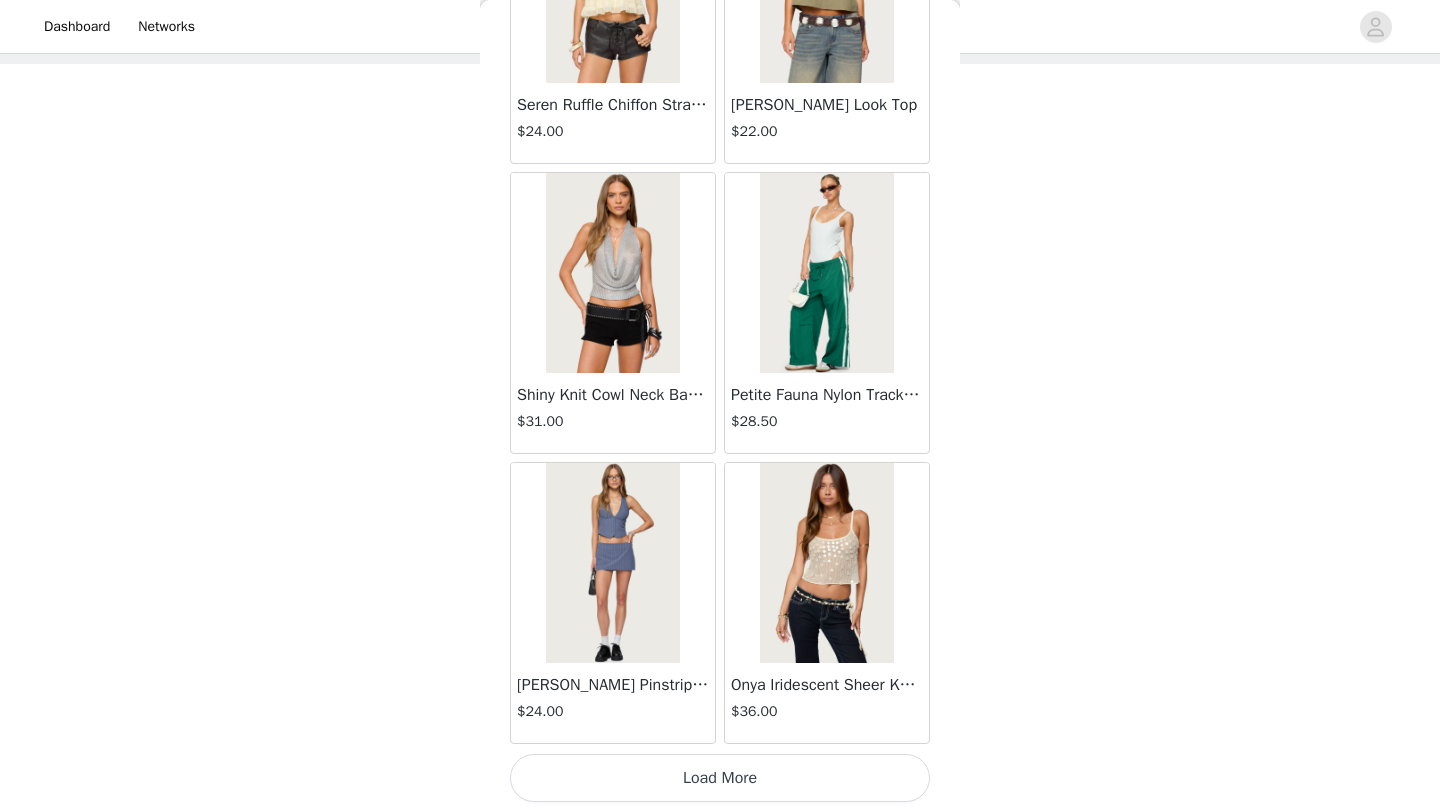 click on "Load More" at bounding box center [720, 778] 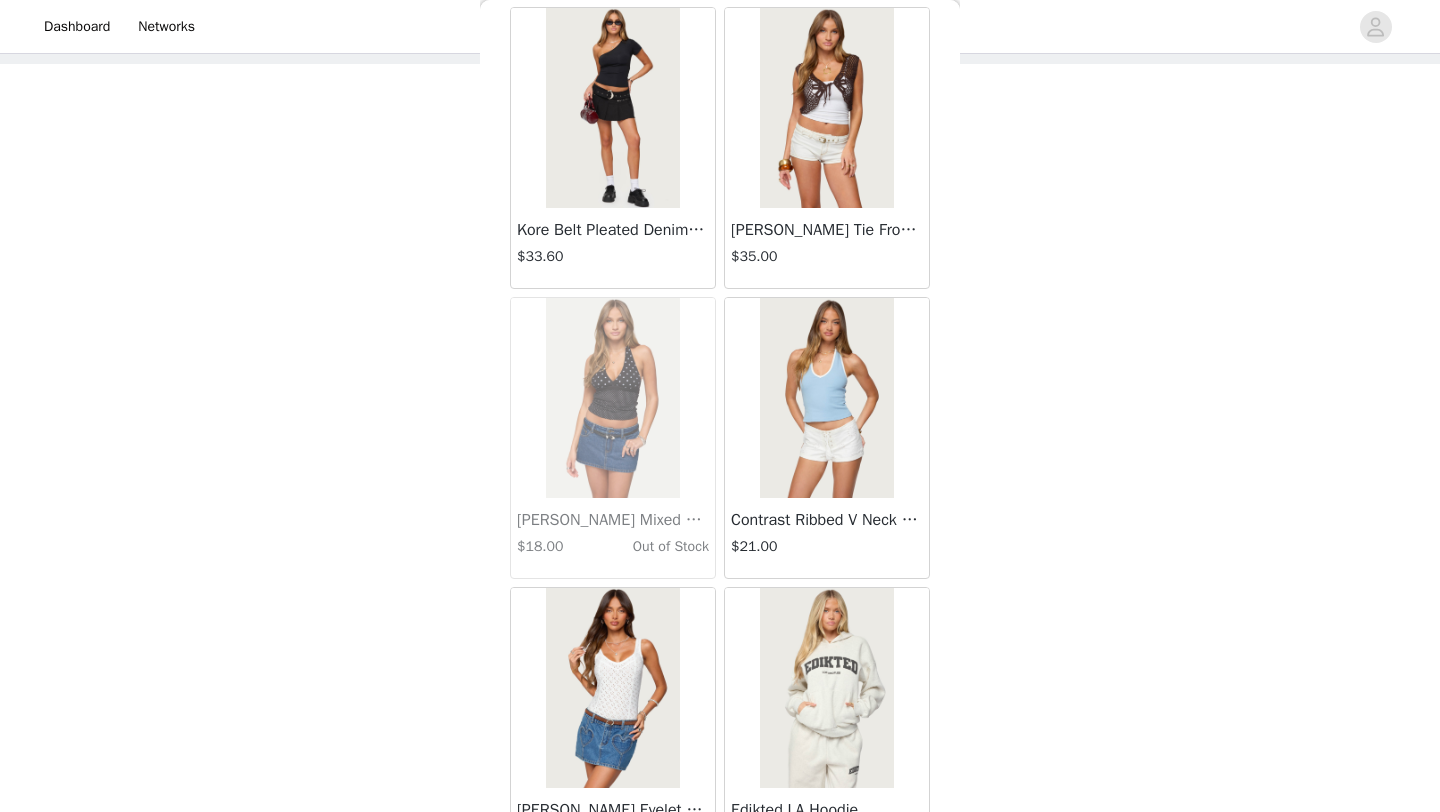 scroll, scrollTop: 22548, scrollLeft: 0, axis: vertical 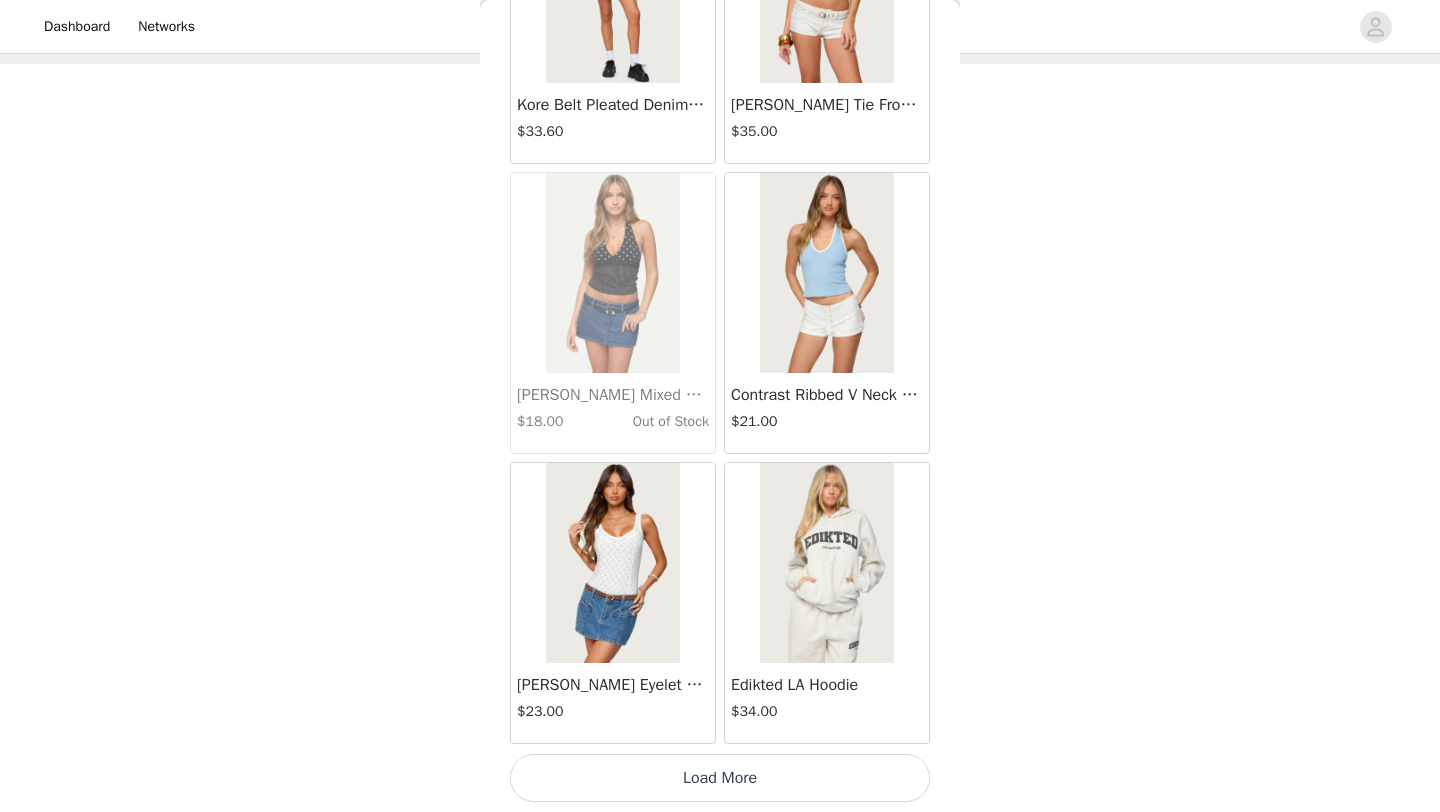 click on "Load More" at bounding box center [720, 778] 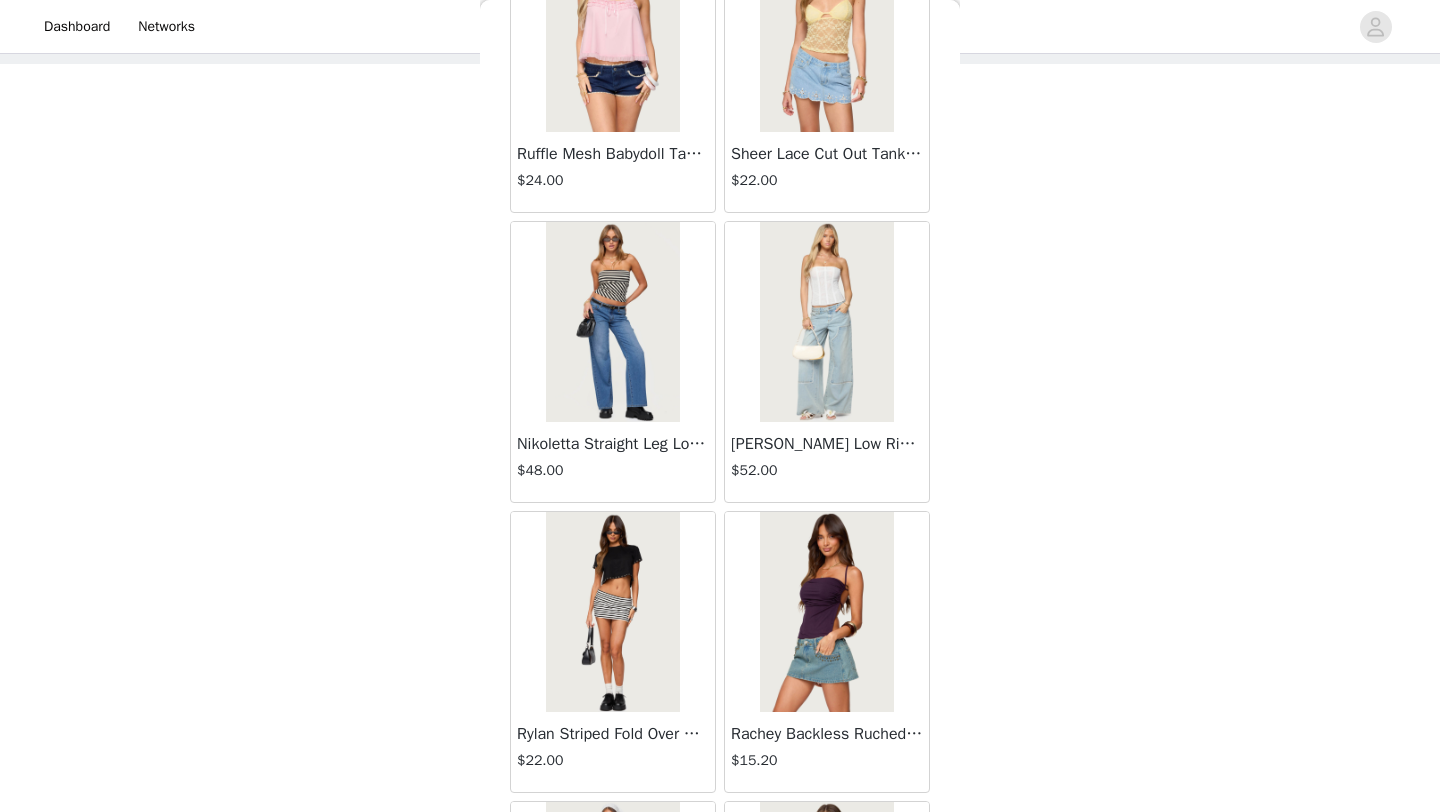 scroll, scrollTop: 25448, scrollLeft: 0, axis: vertical 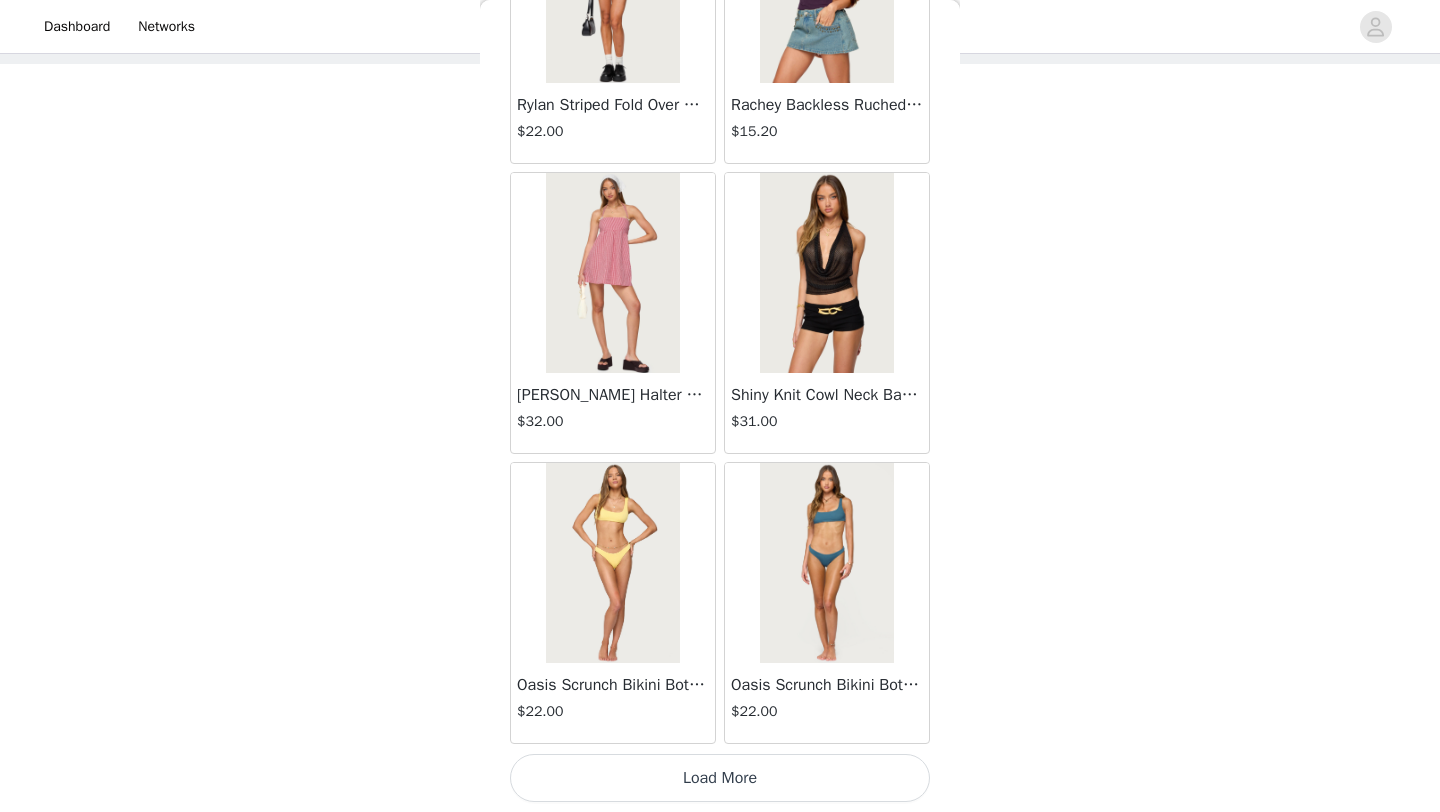 click on "Load More" at bounding box center (720, 778) 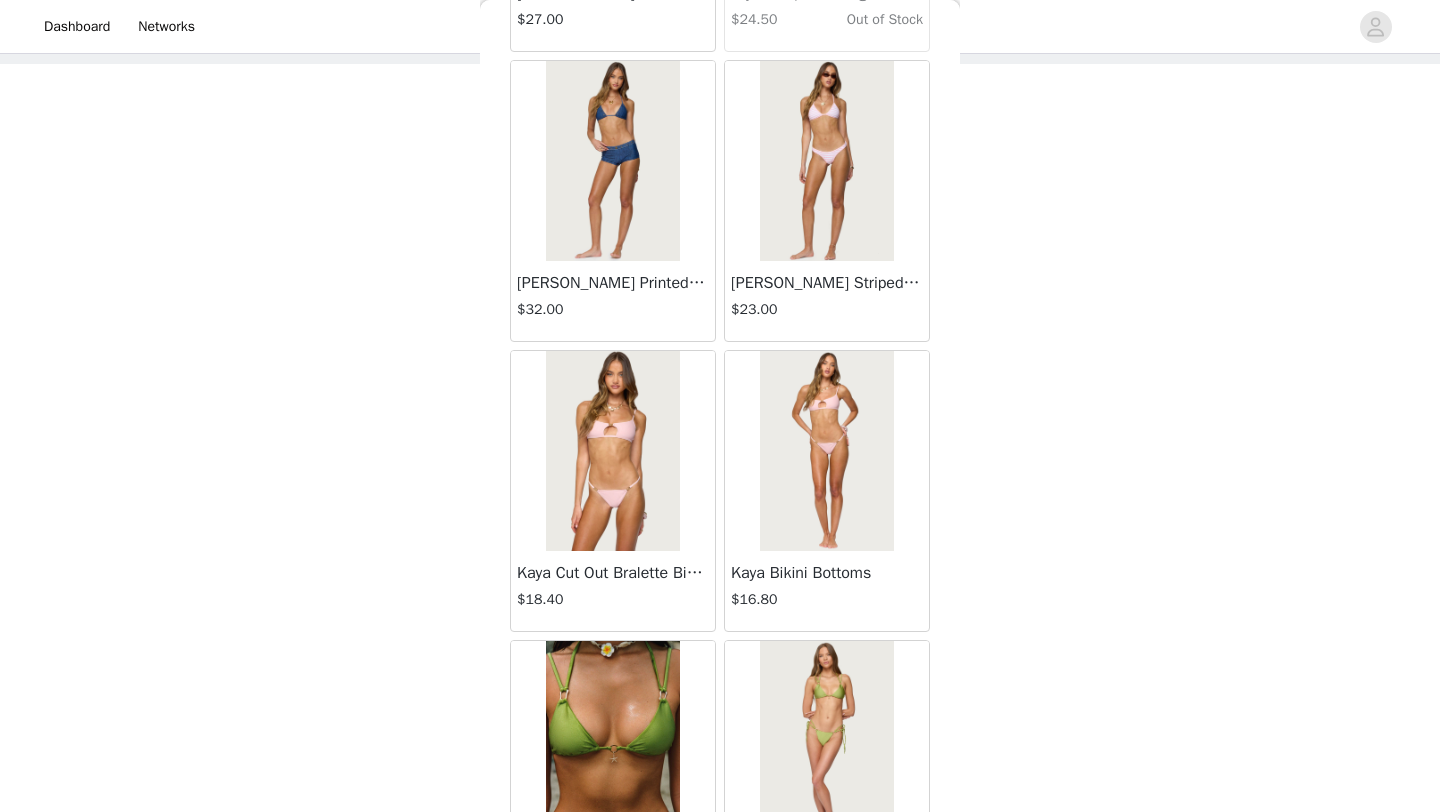 scroll, scrollTop: 28348, scrollLeft: 0, axis: vertical 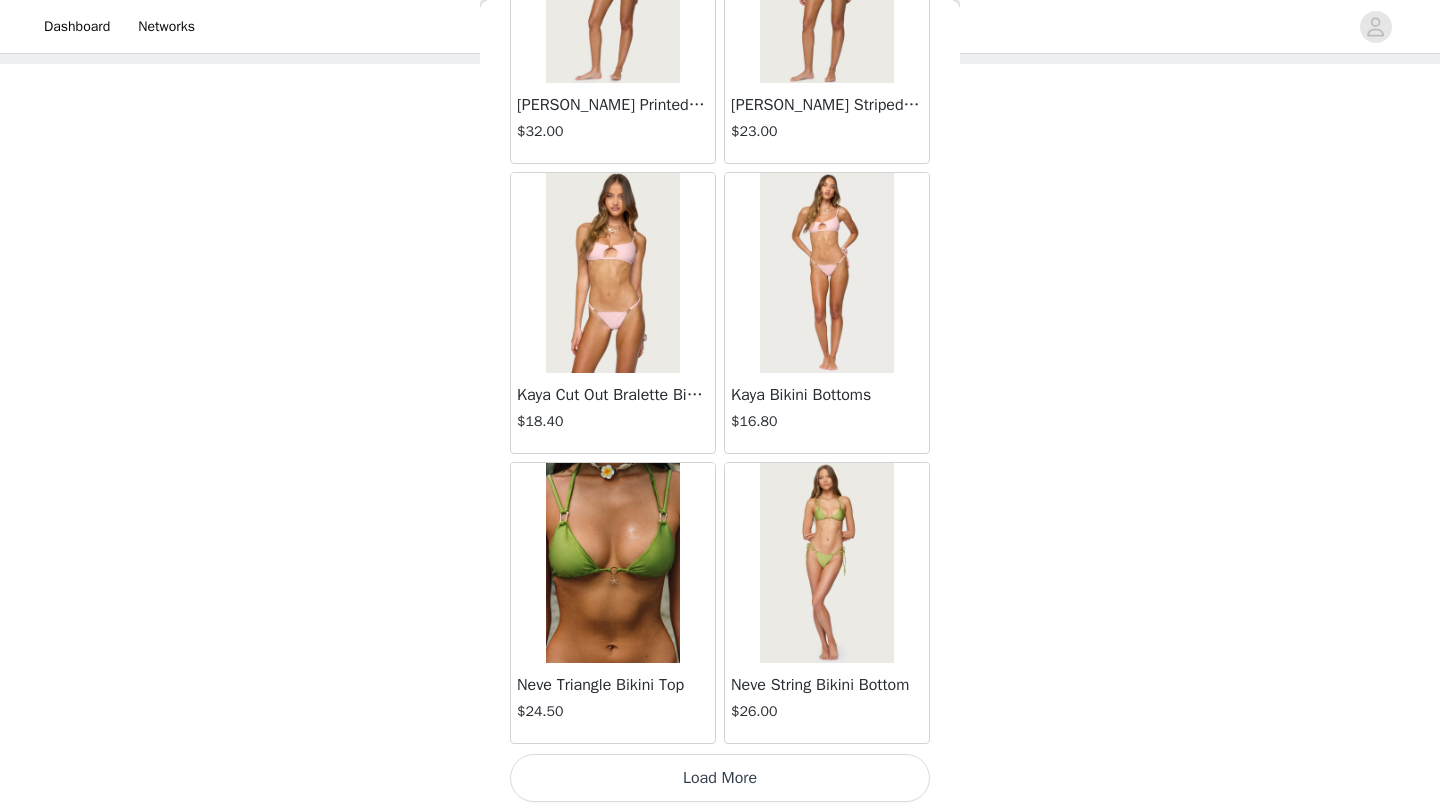 click on "Load More" at bounding box center (720, 778) 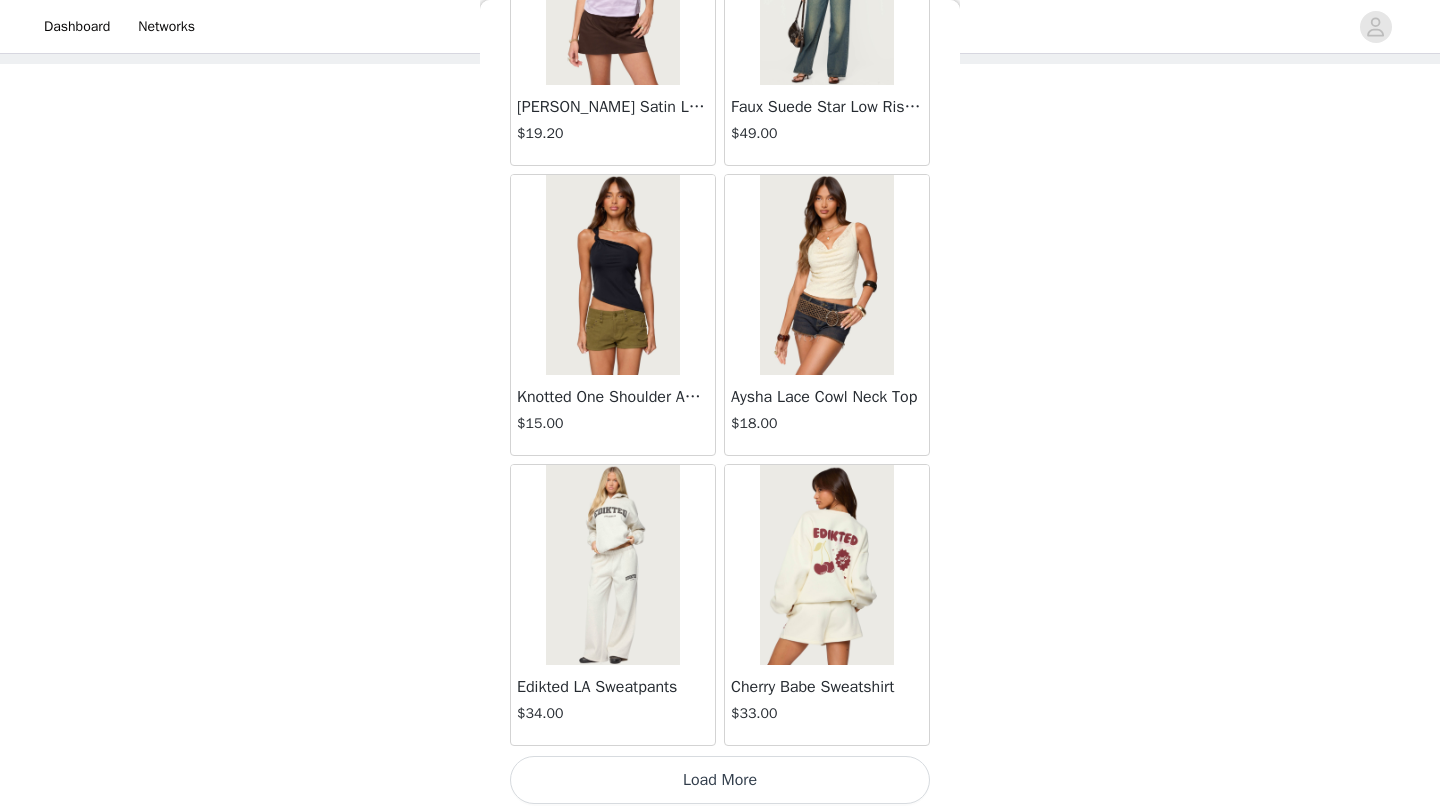 scroll, scrollTop: 31248, scrollLeft: 0, axis: vertical 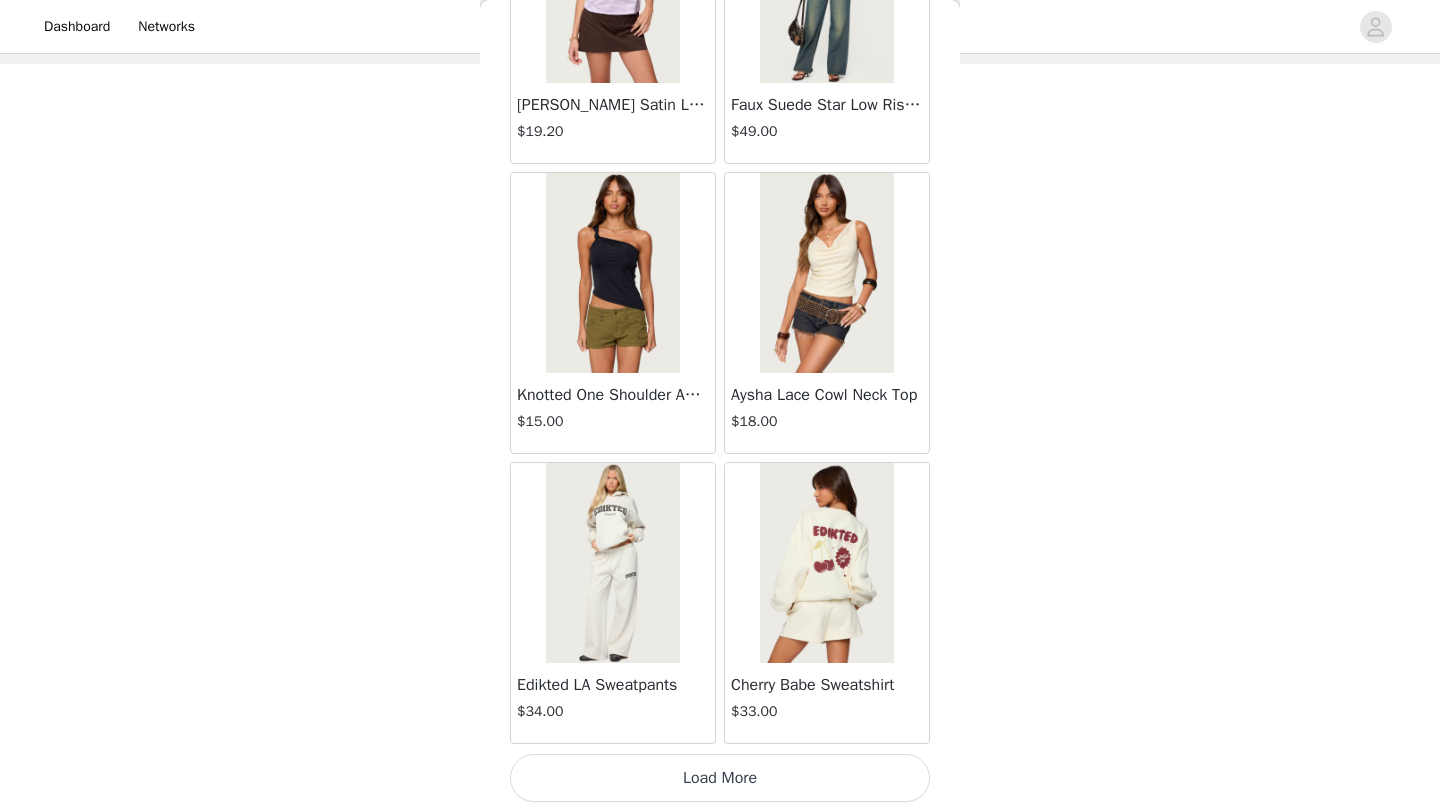 click on "Load More" at bounding box center [720, 778] 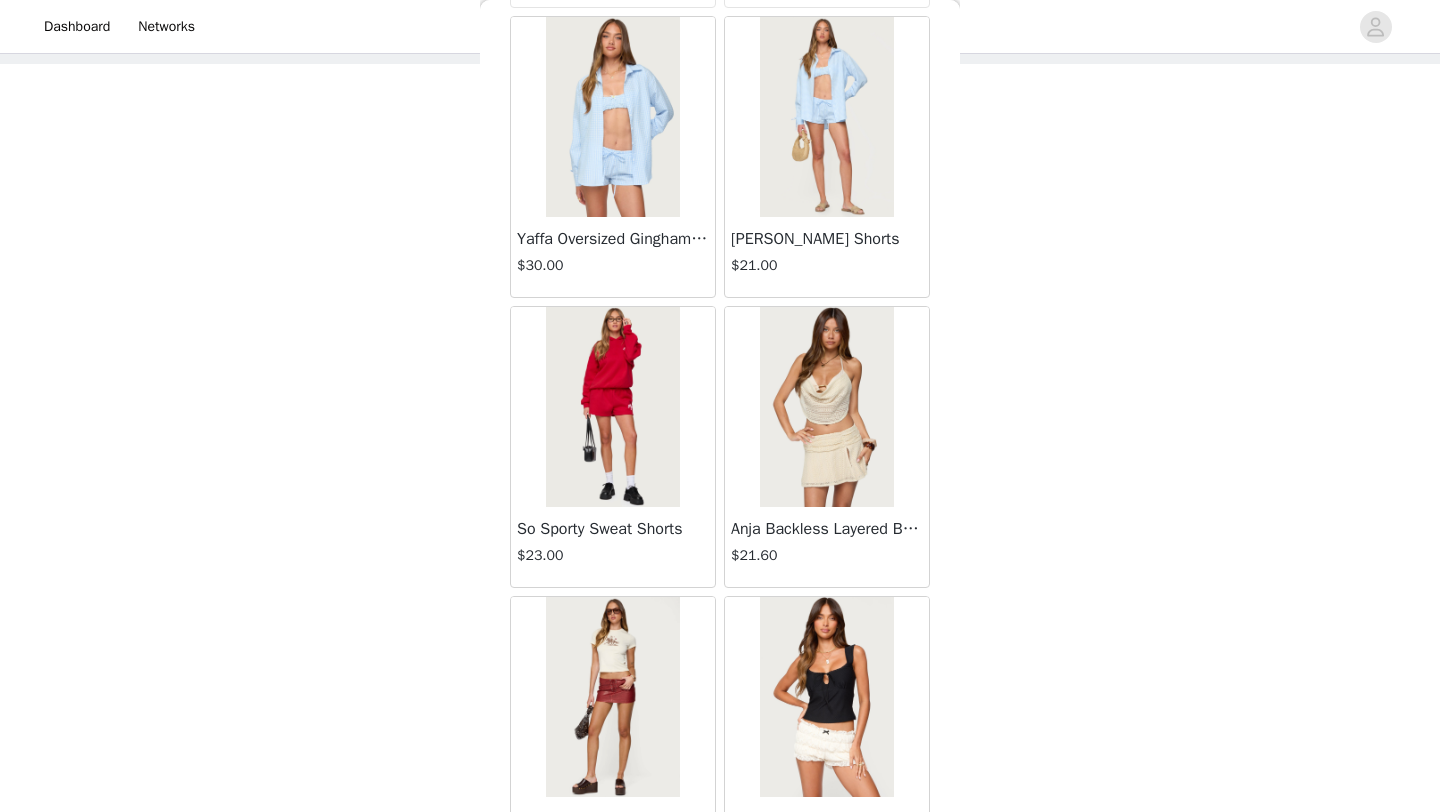 scroll, scrollTop: 34148, scrollLeft: 0, axis: vertical 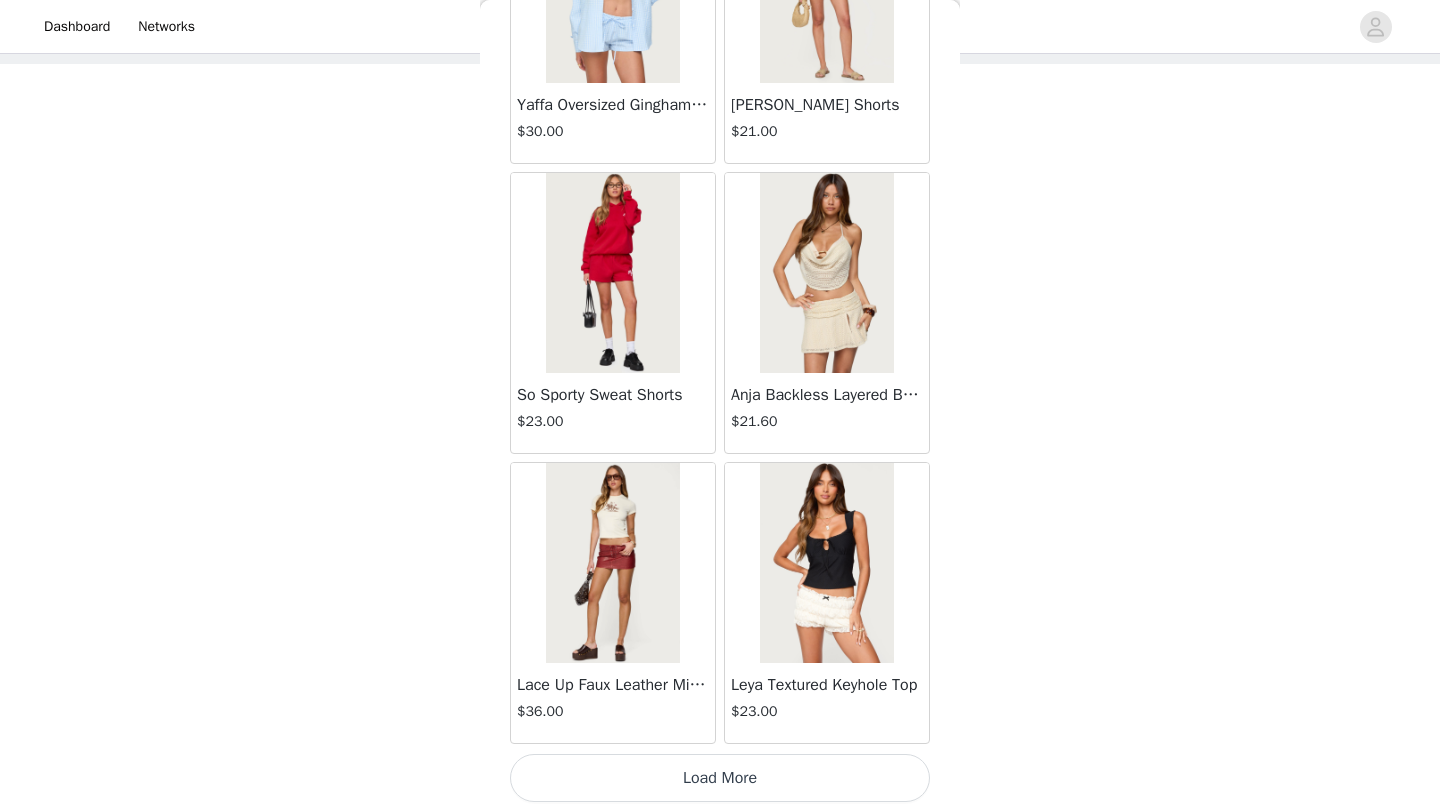 click on "Load More" at bounding box center (720, 778) 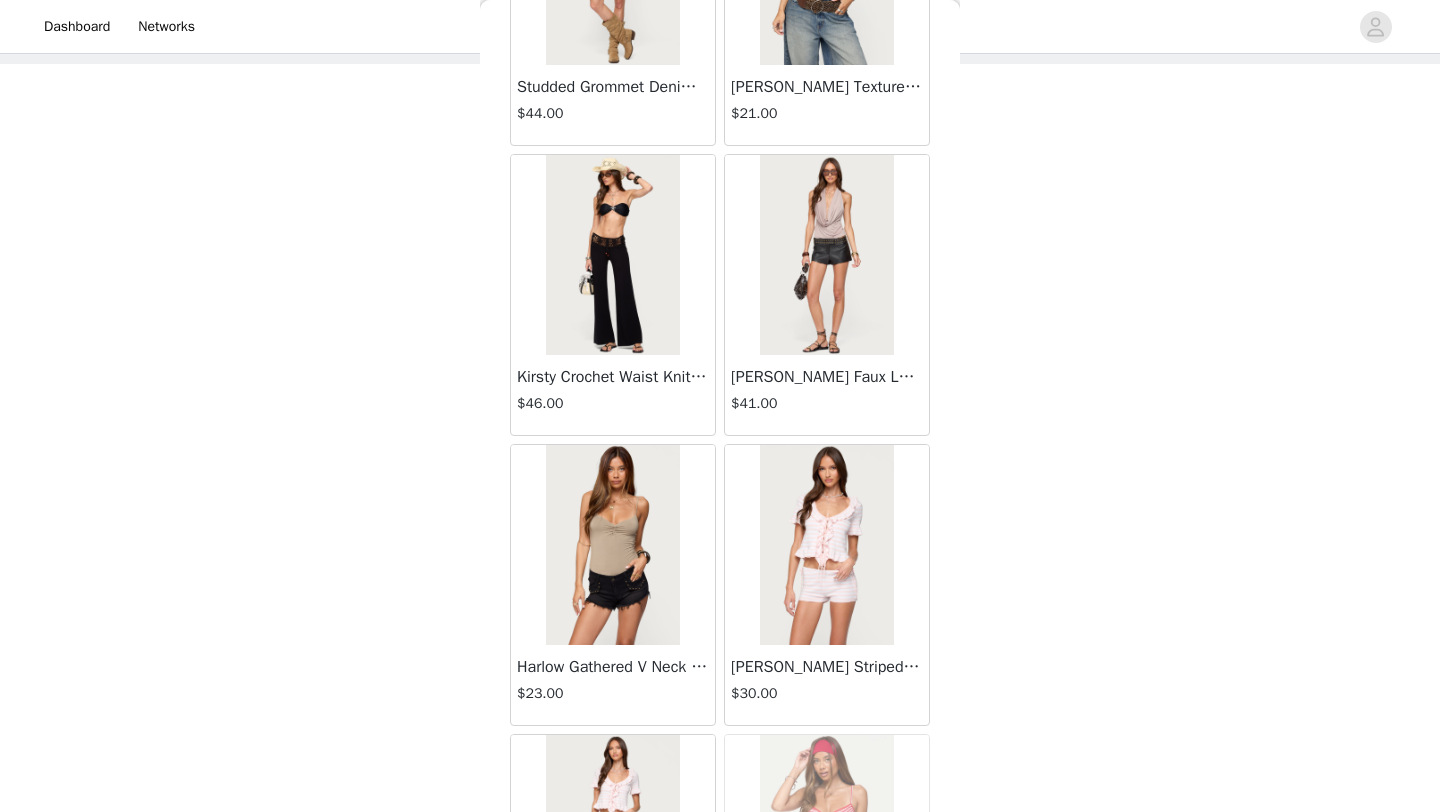 scroll, scrollTop: 37048, scrollLeft: 0, axis: vertical 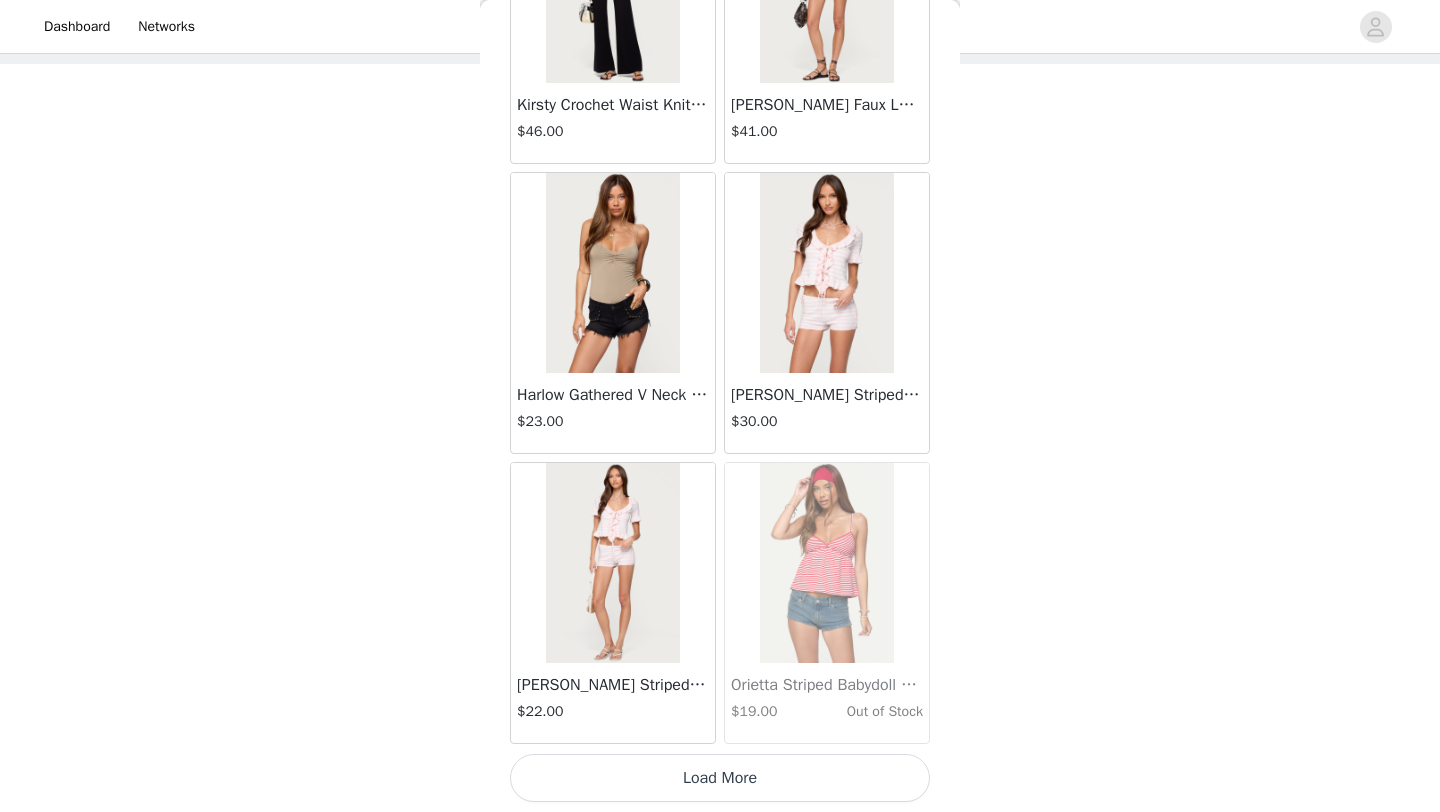 click on "Load More" at bounding box center (720, 778) 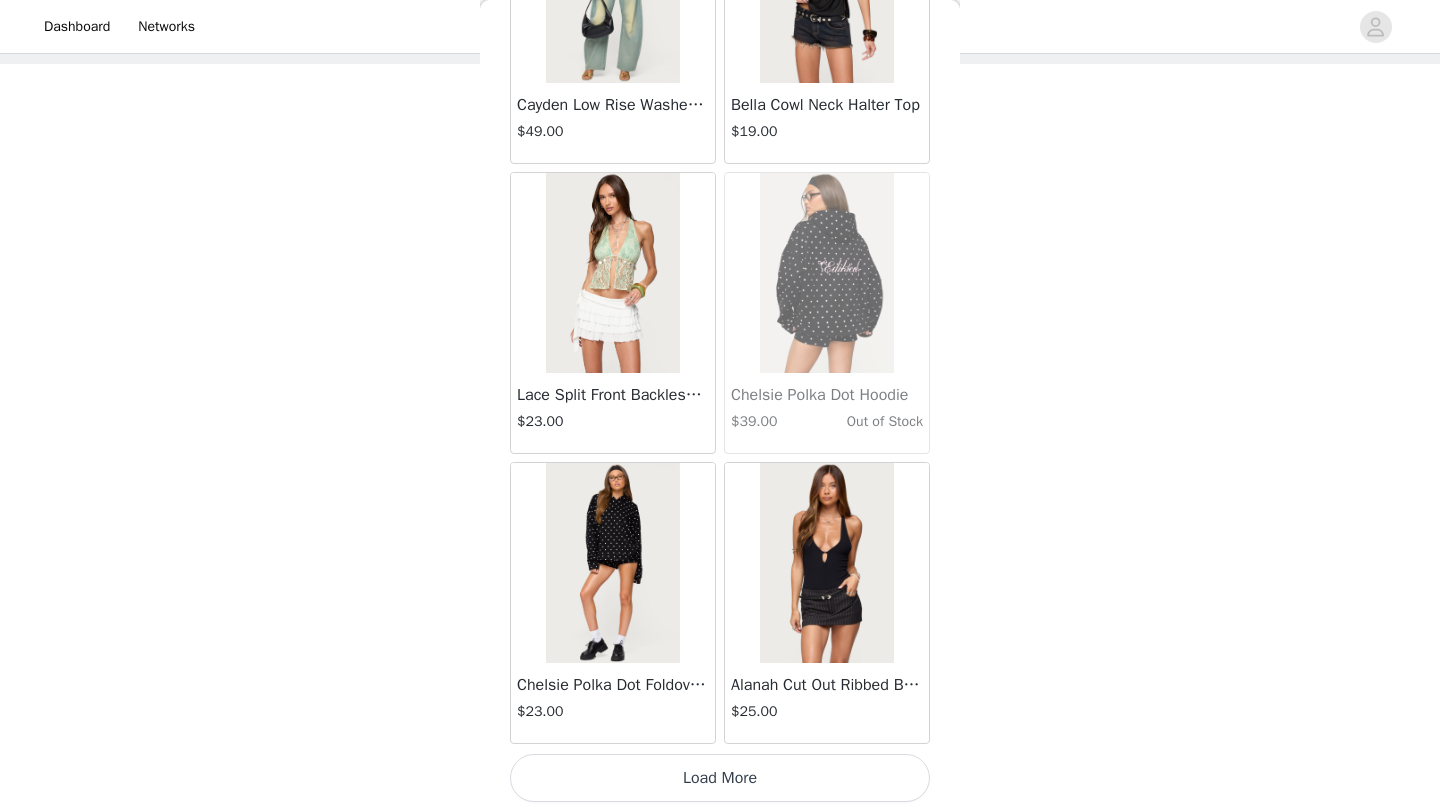 scroll, scrollTop: 39945, scrollLeft: 0, axis: vertical 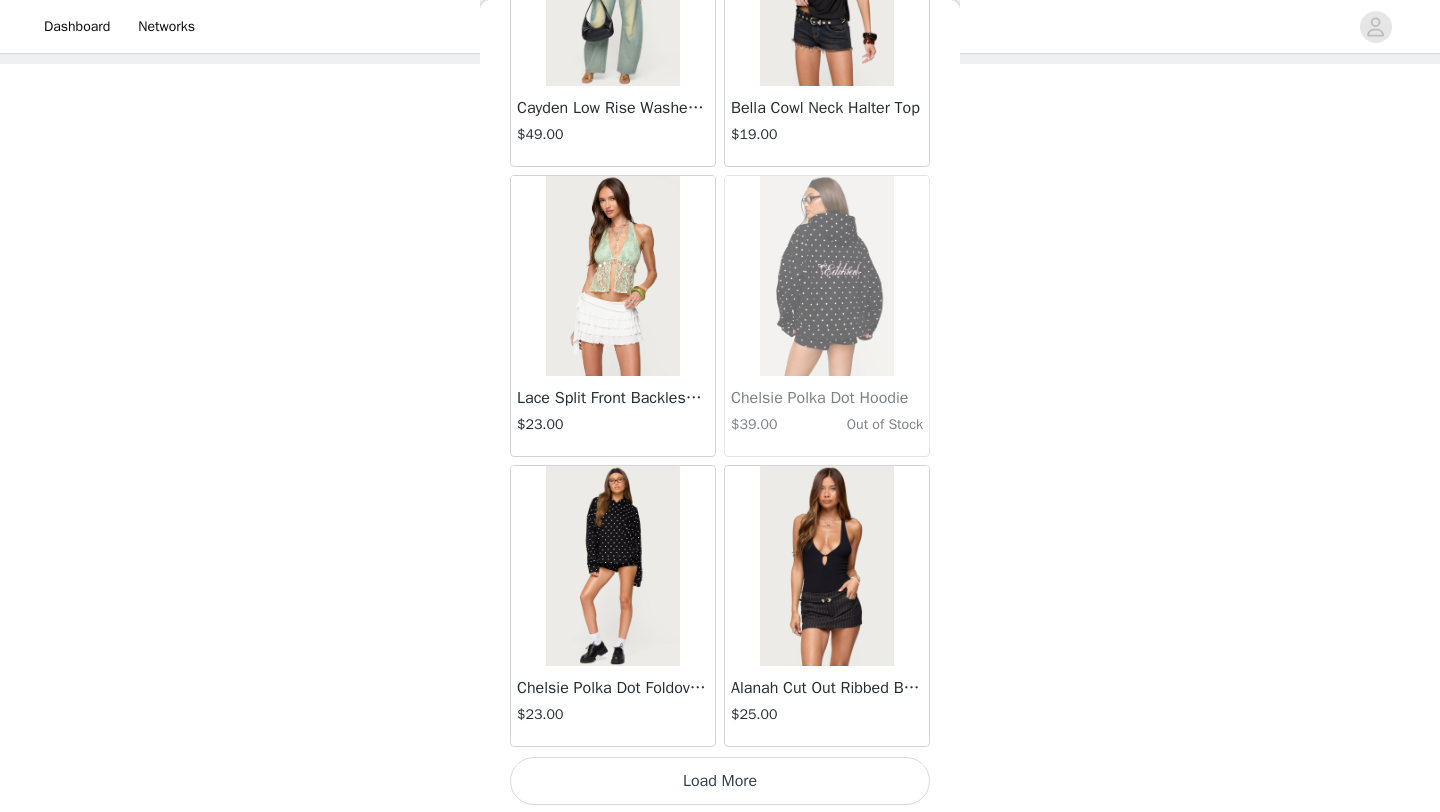 click on "Load More" at bounding box center [720, 781] 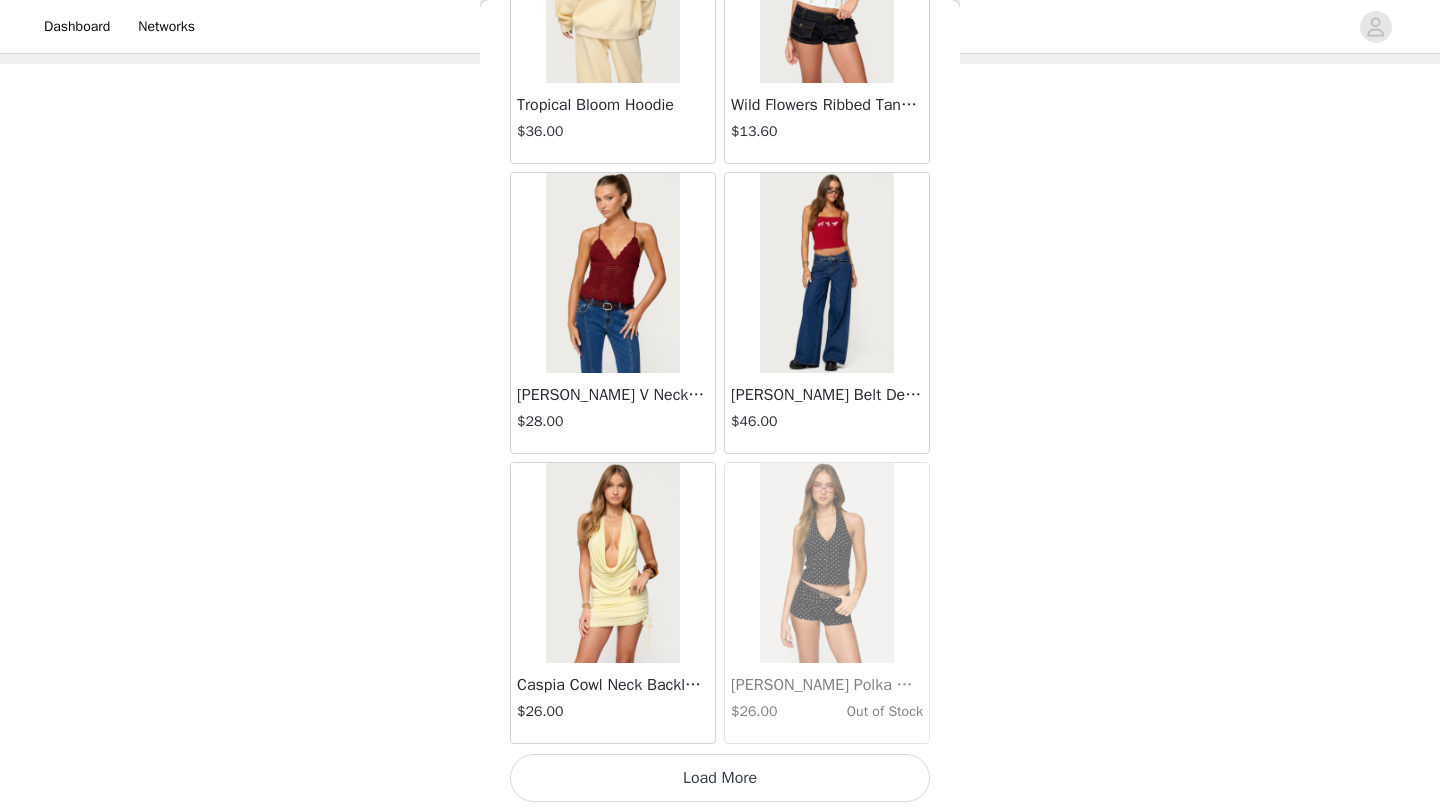 scroll, scrollTop: 42847, scrollLeft: 0, axis: vertical 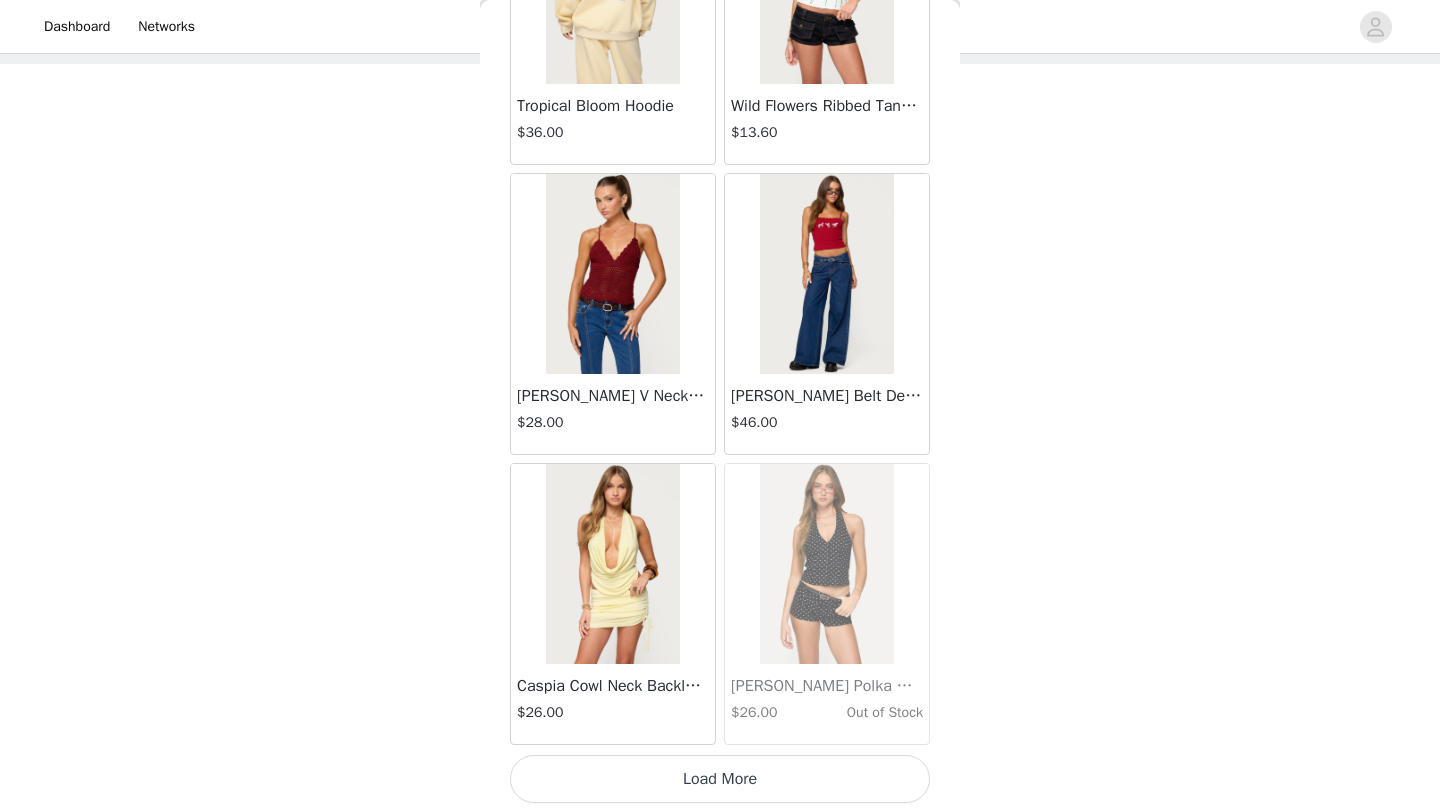 click on "Load More" at bounding box center (720, 779) 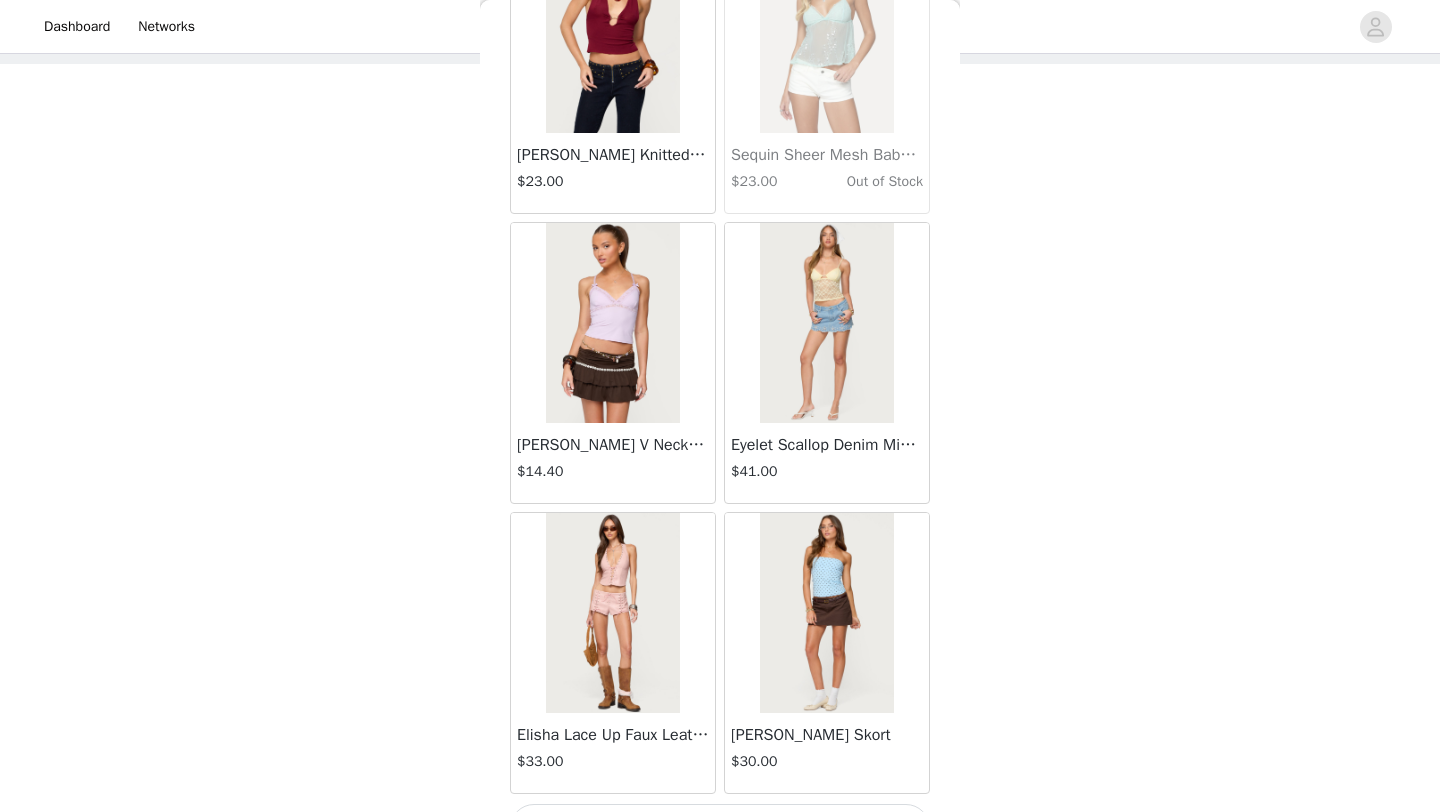 scroll, scrollTop: 45748, scrollLeft: 0, axis: vertical 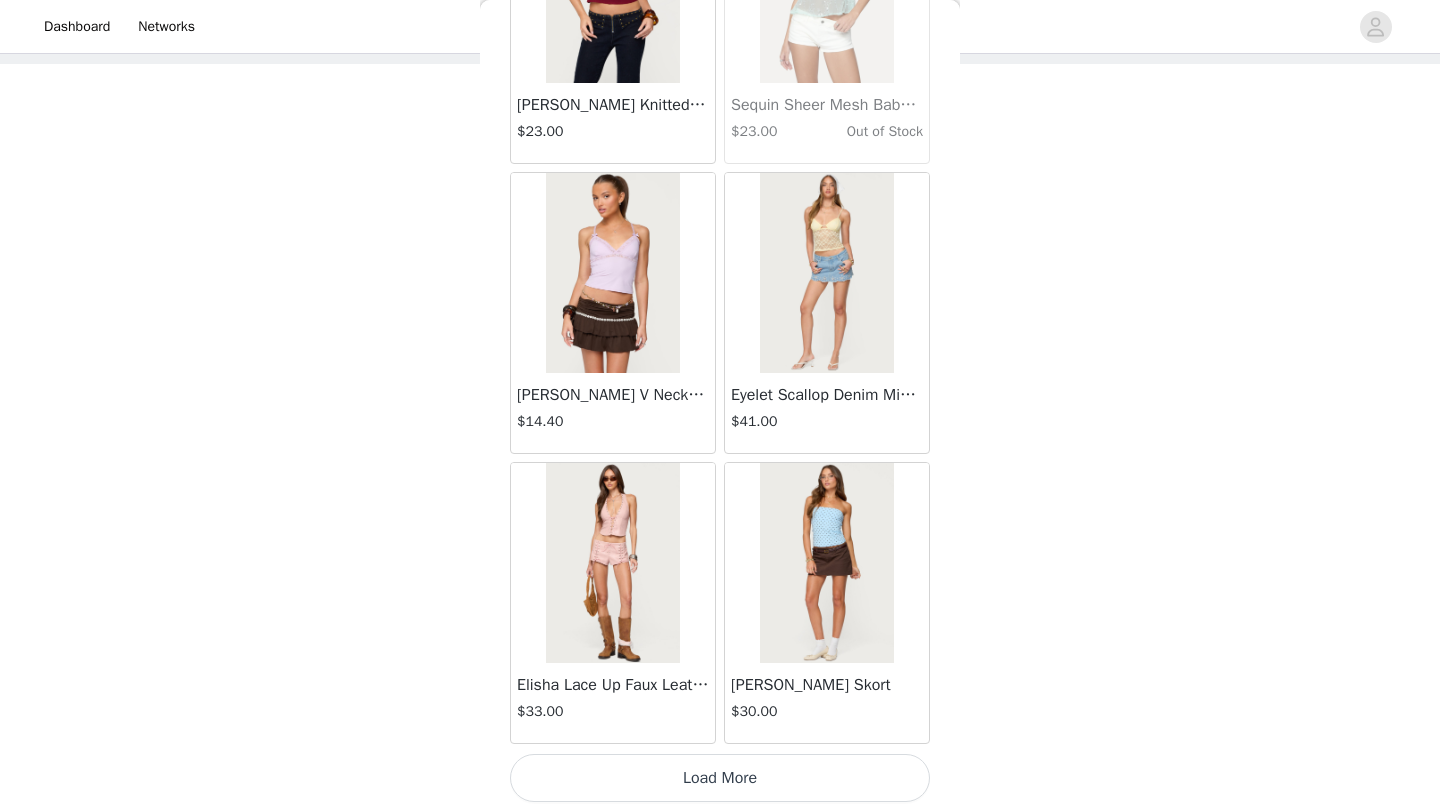 click on "Load More" at bounding box center [720, 778] 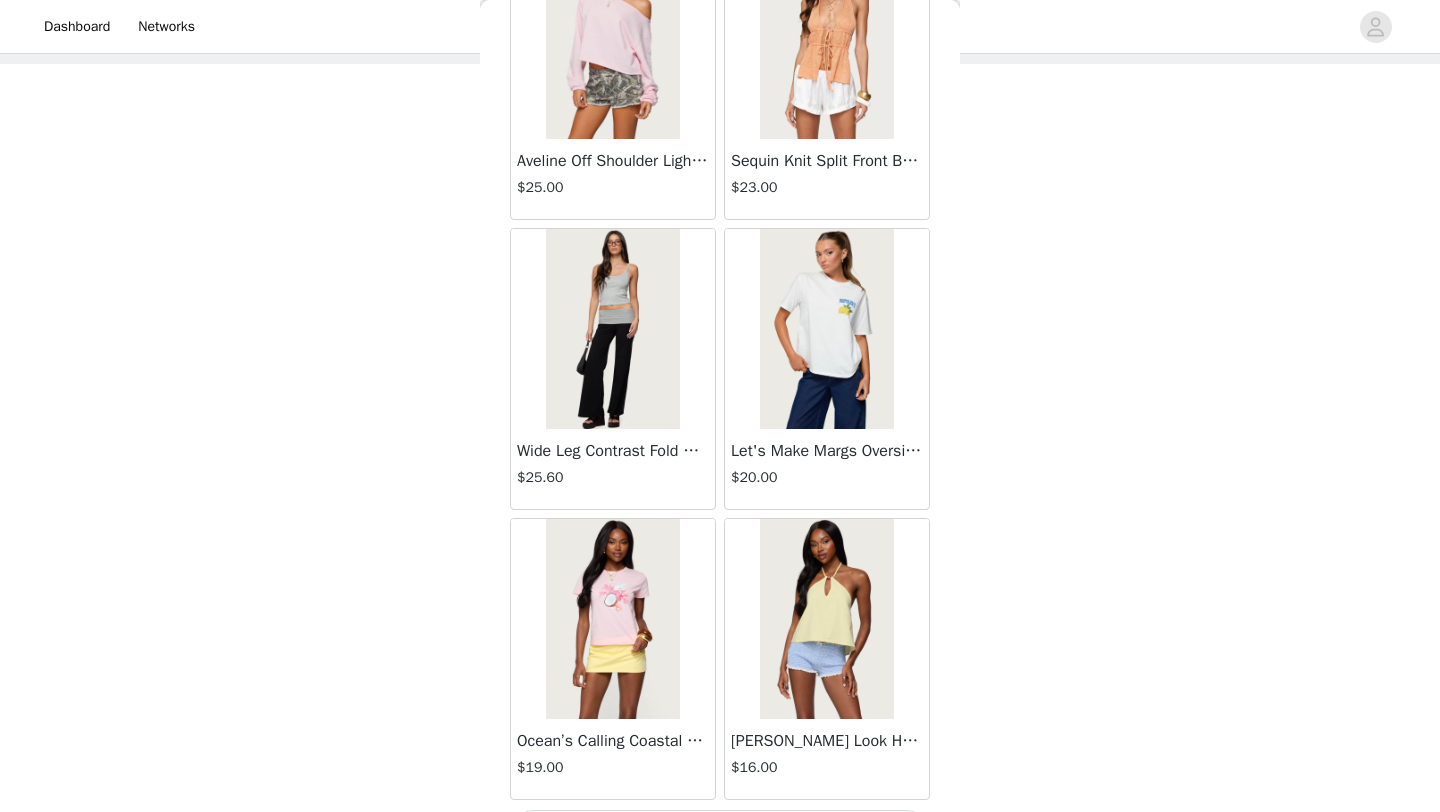 scroll, scrollTop: 48648, scrollLeft: 0, axis: vertical 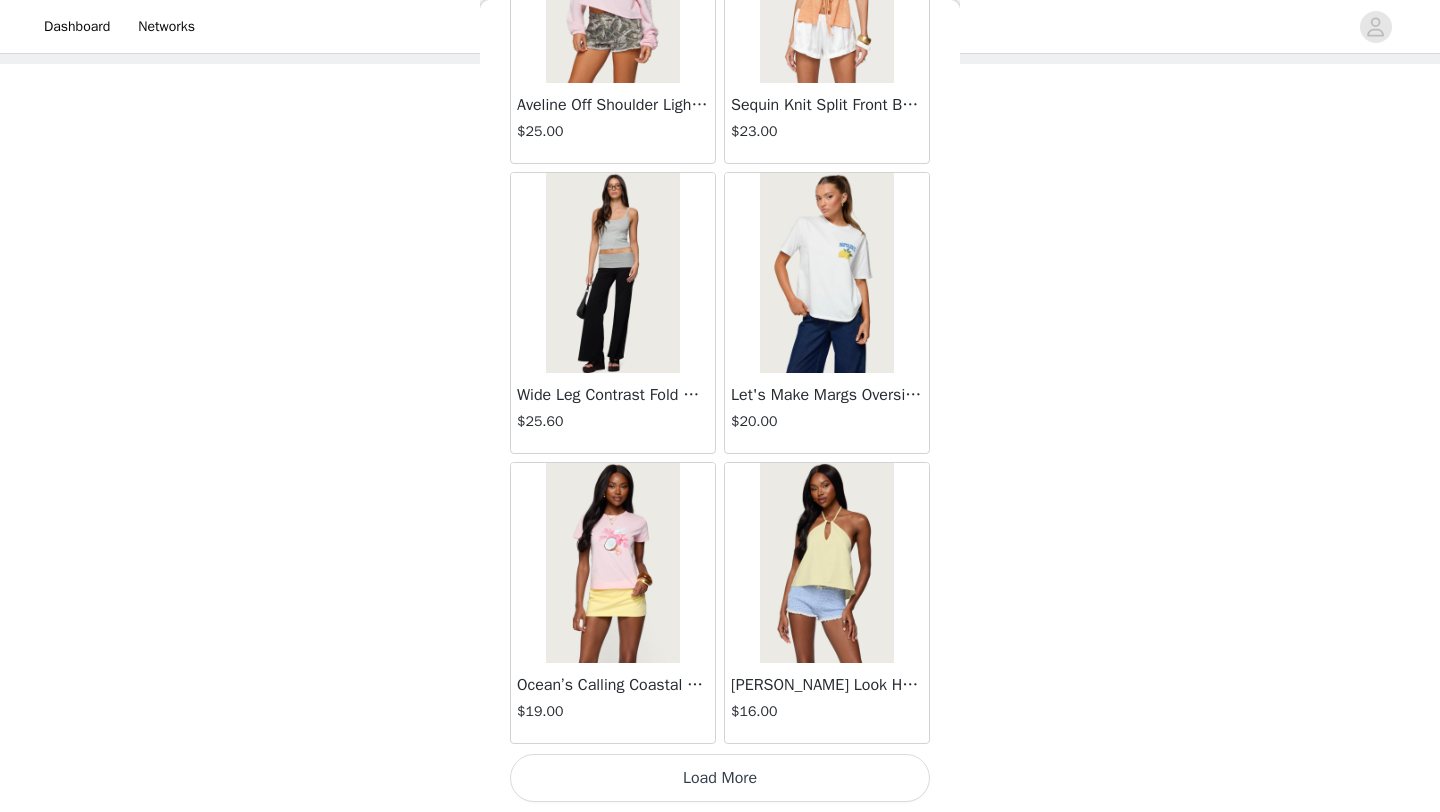 click on "Load More" at bounding box center [720, 778] 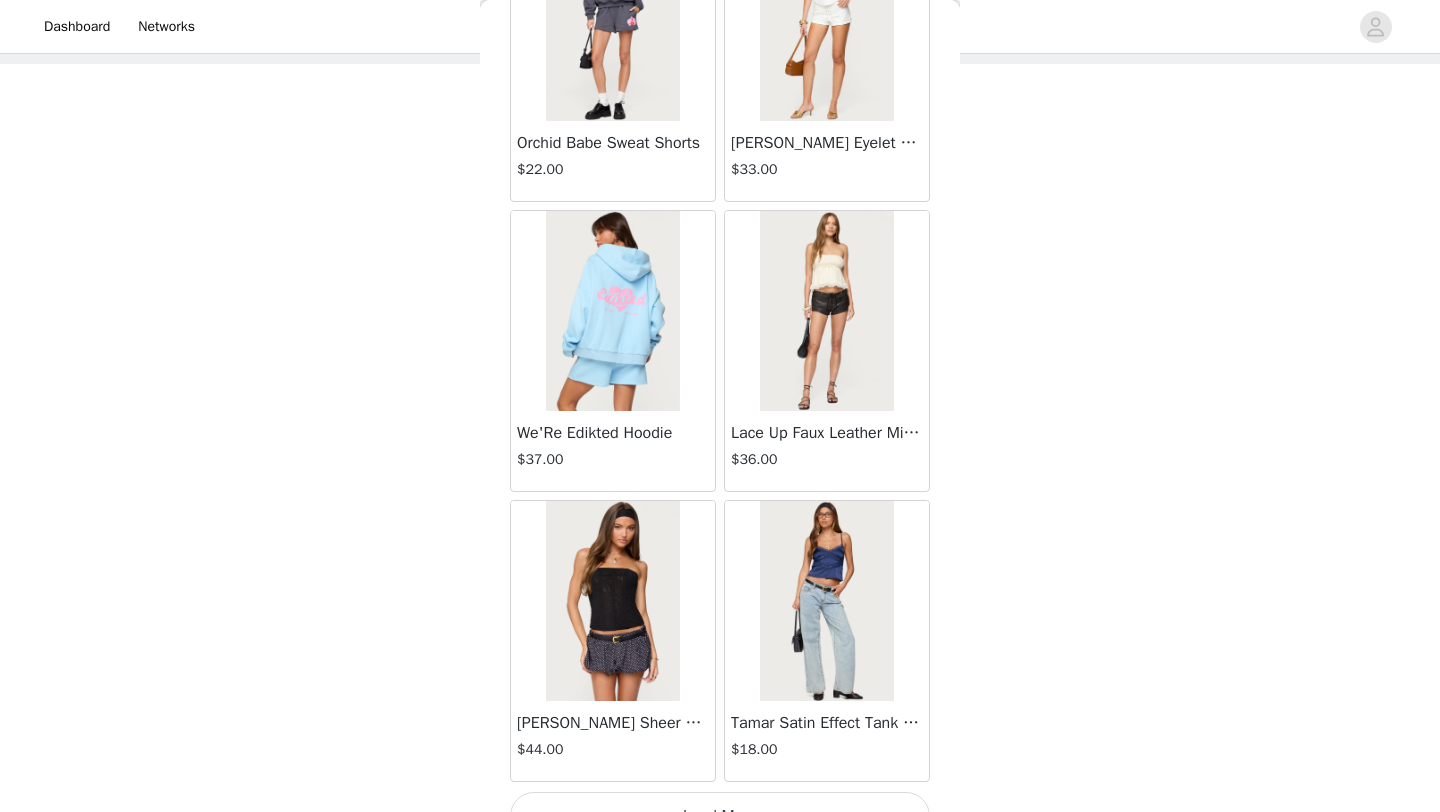 scroll, scrollTop: 51548, scrollLeft: 0, axis: vertical 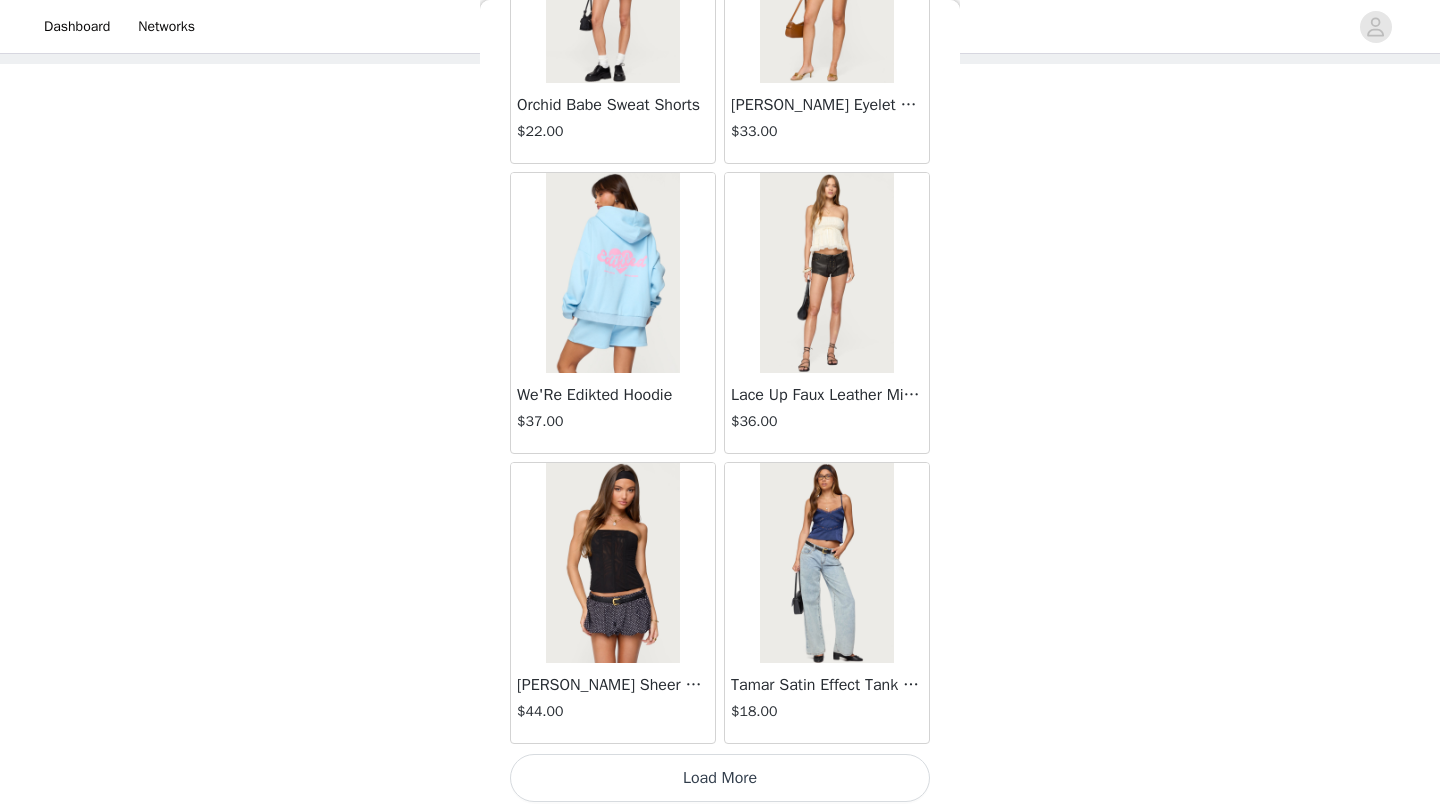 click on "Load More" at bounding box center [720, 778] 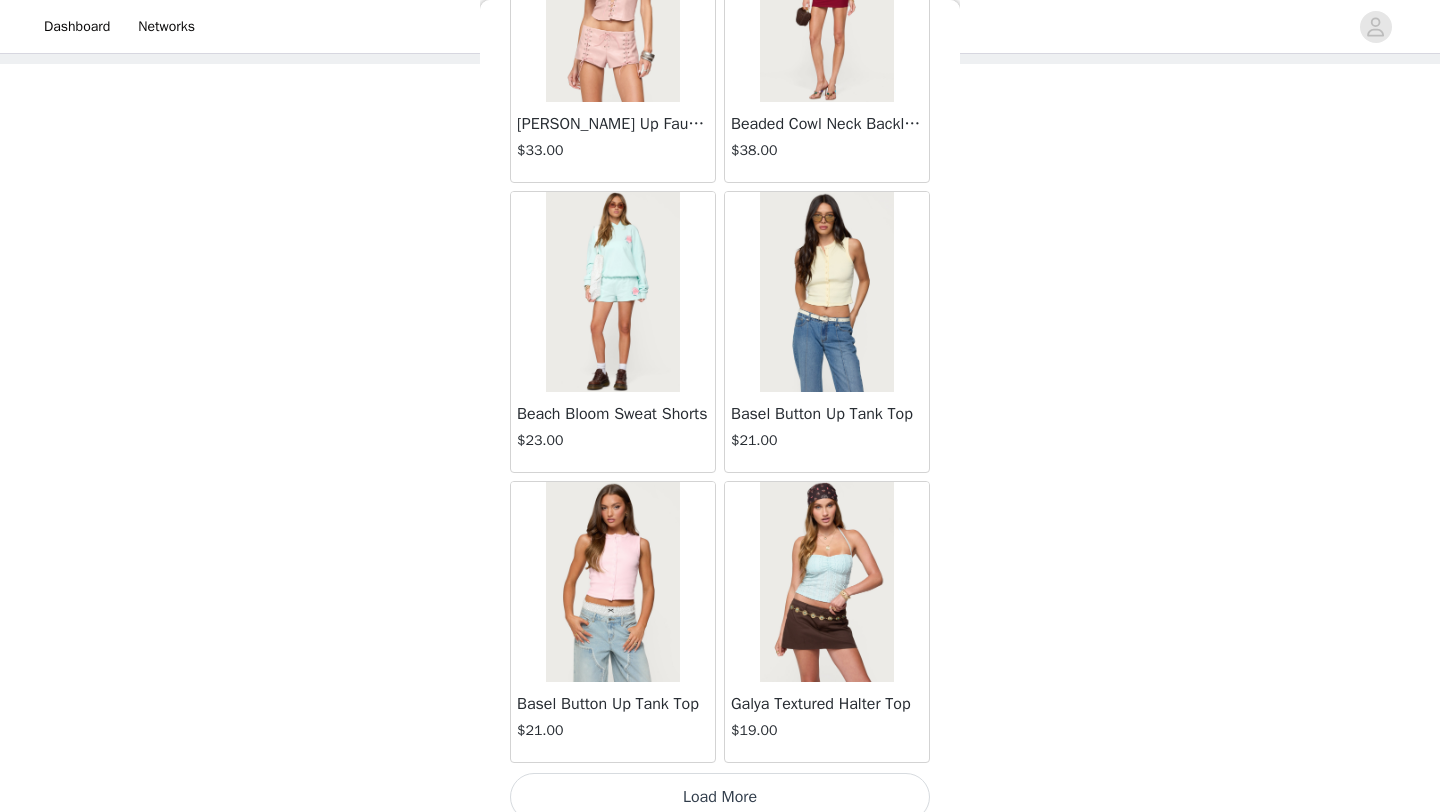 scroll, scrollTop: 54446, scrollLeft: 0, axis: vertical 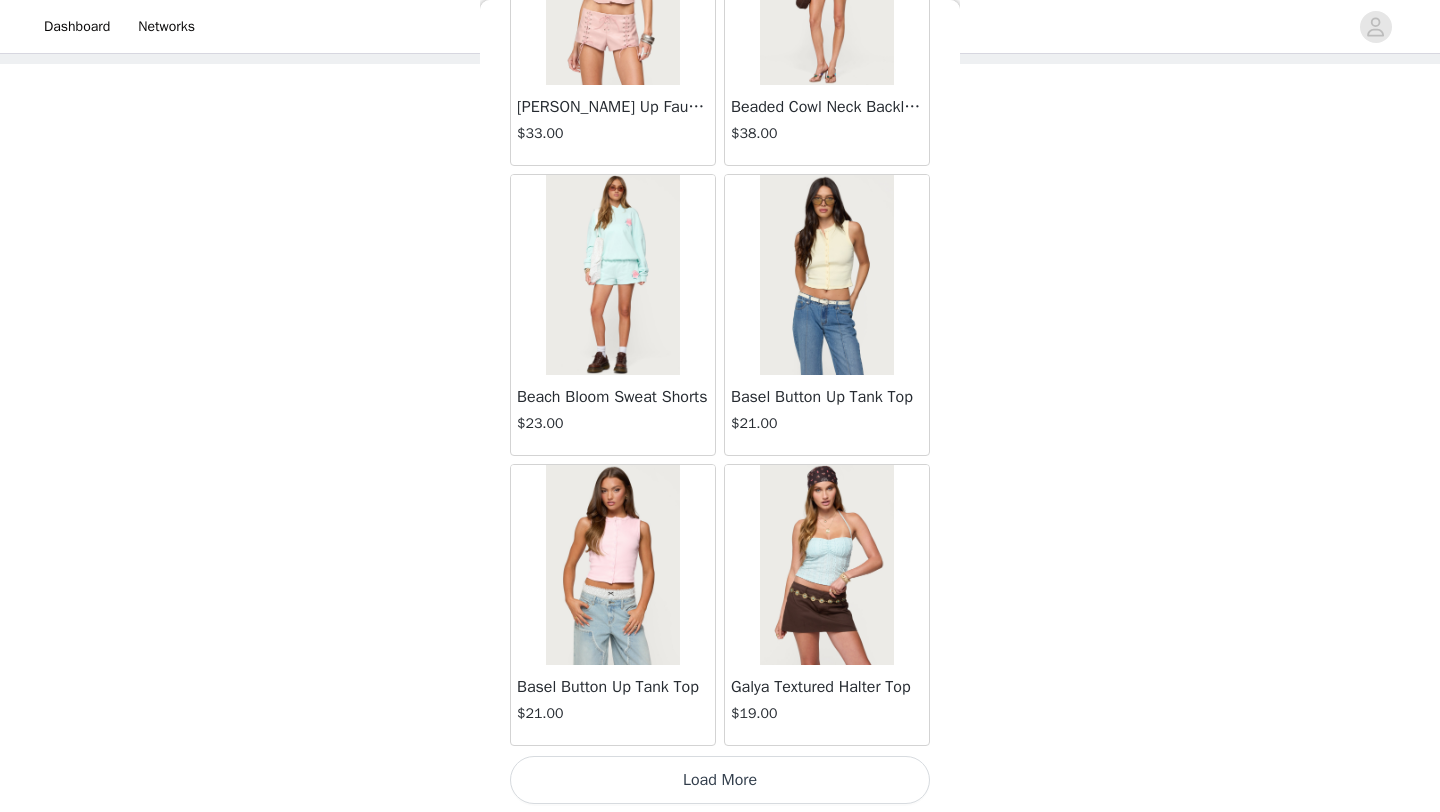 click on "$21.00" at bounding box center (827, 423) 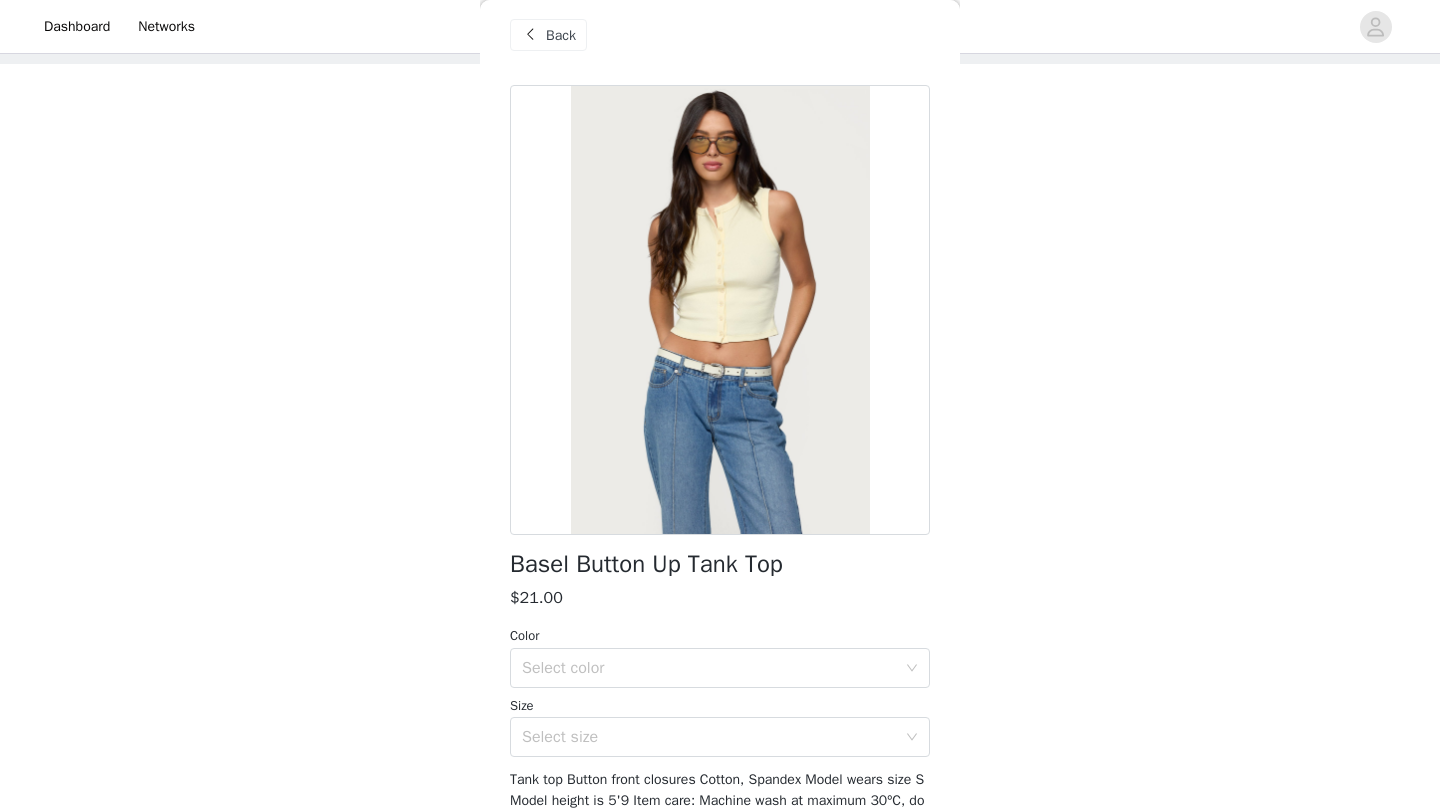 scroll, scrollTop: 0, scrollLeft: 0, axis: both 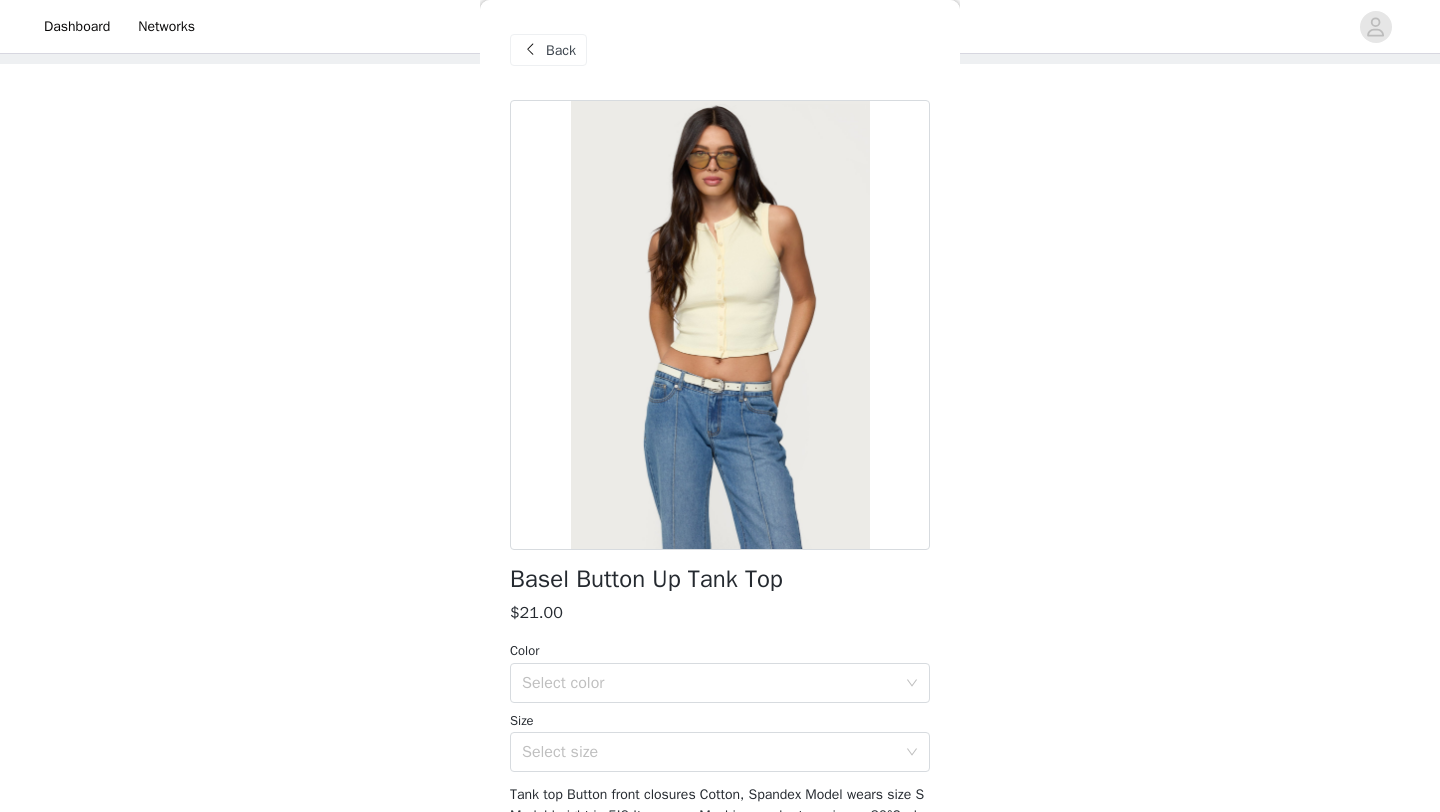 click on "Back" at bounding box center [548, 50] 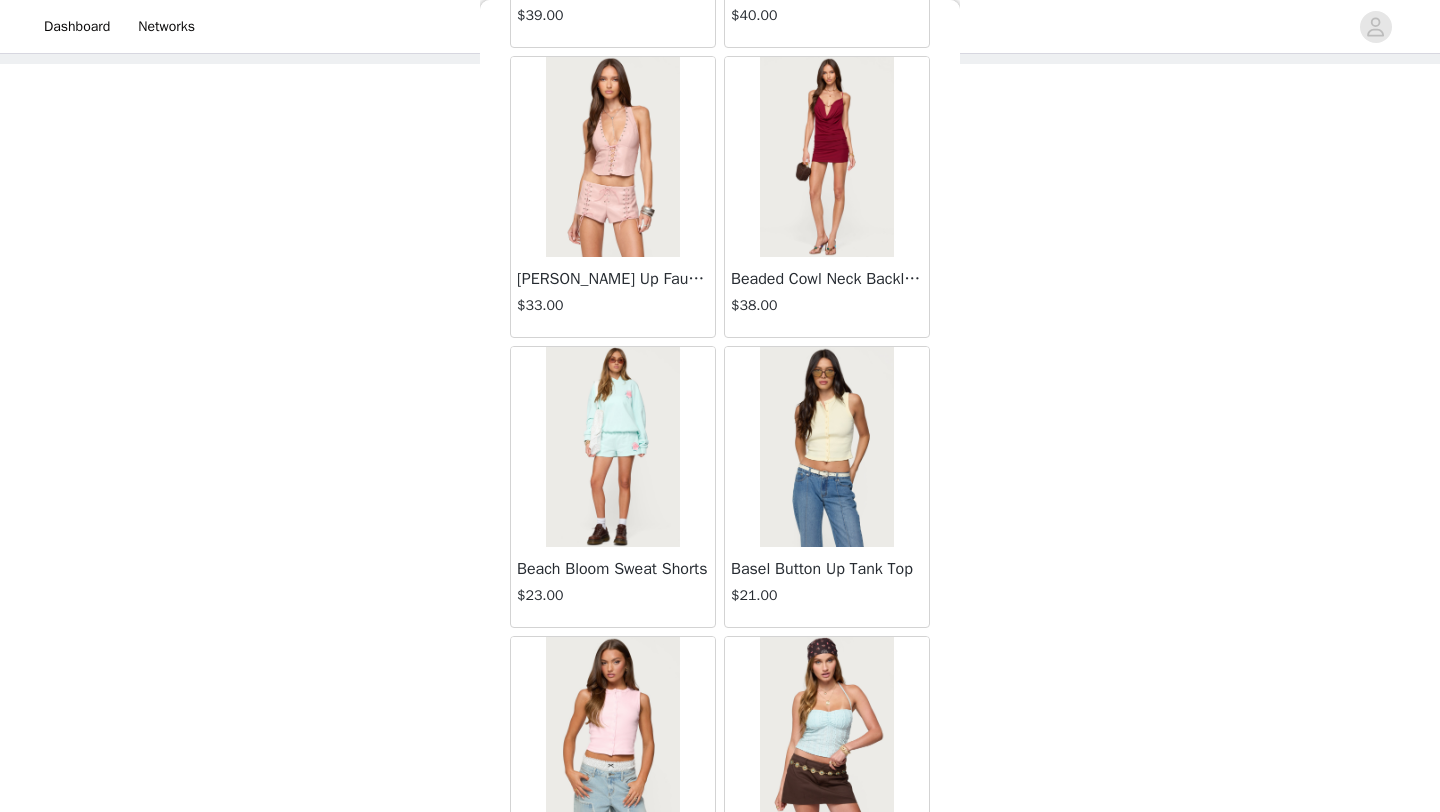 scroll, scrollTop: 54448, scrollLeft: 0, axis: vertical 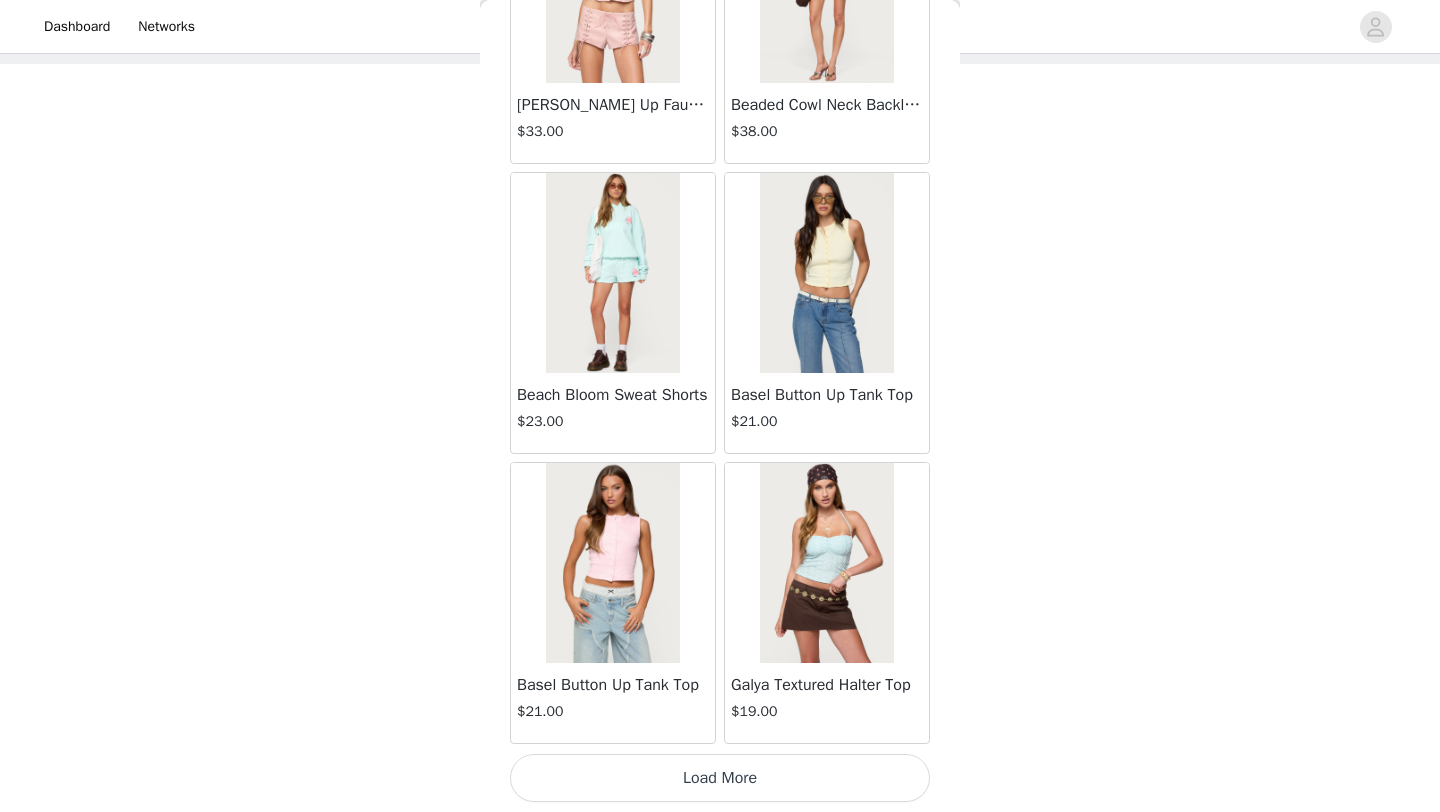 click on "Load More" at bounding box center [720, 778] 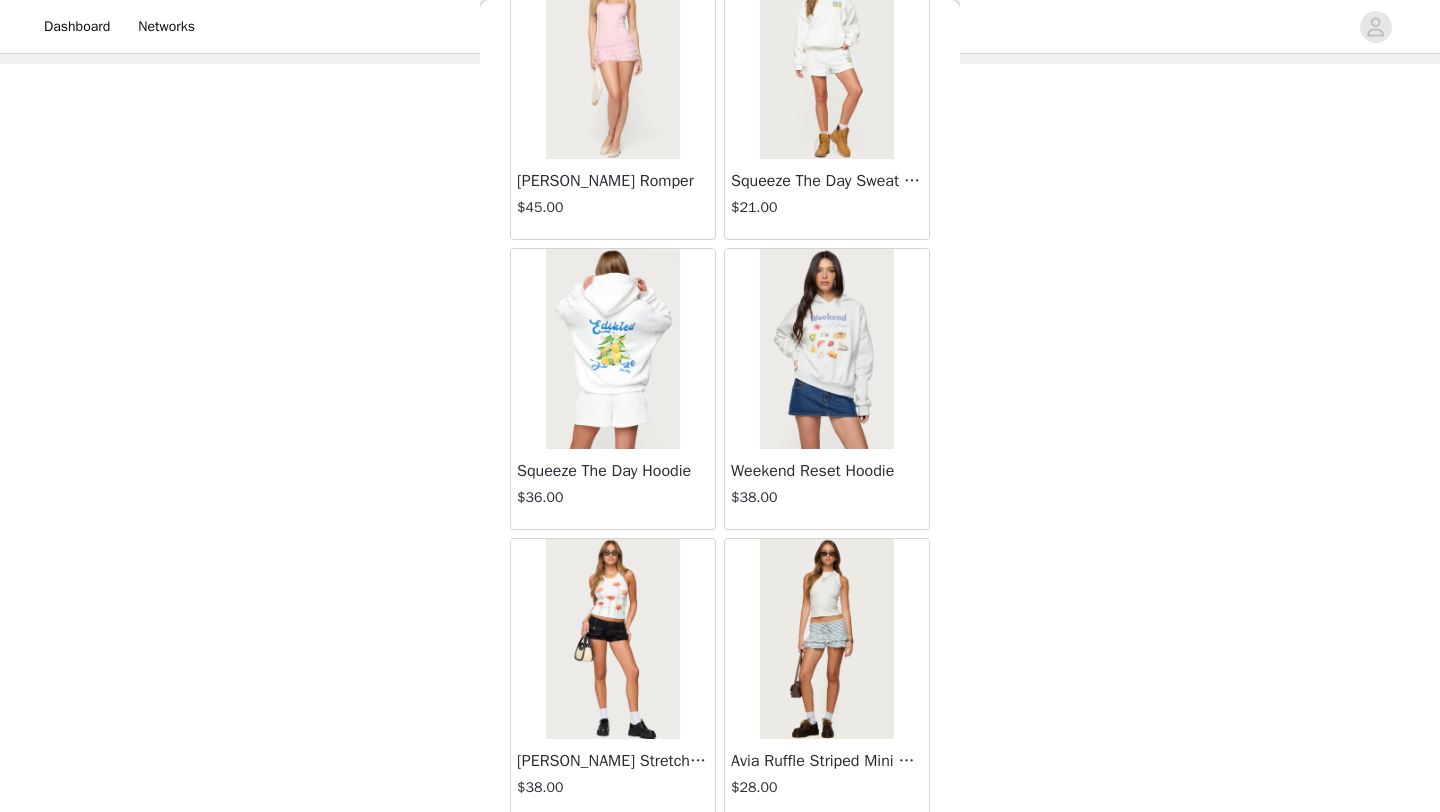 scroll, scrollTop: 57348, scrollLeft: 0, axis: vertical 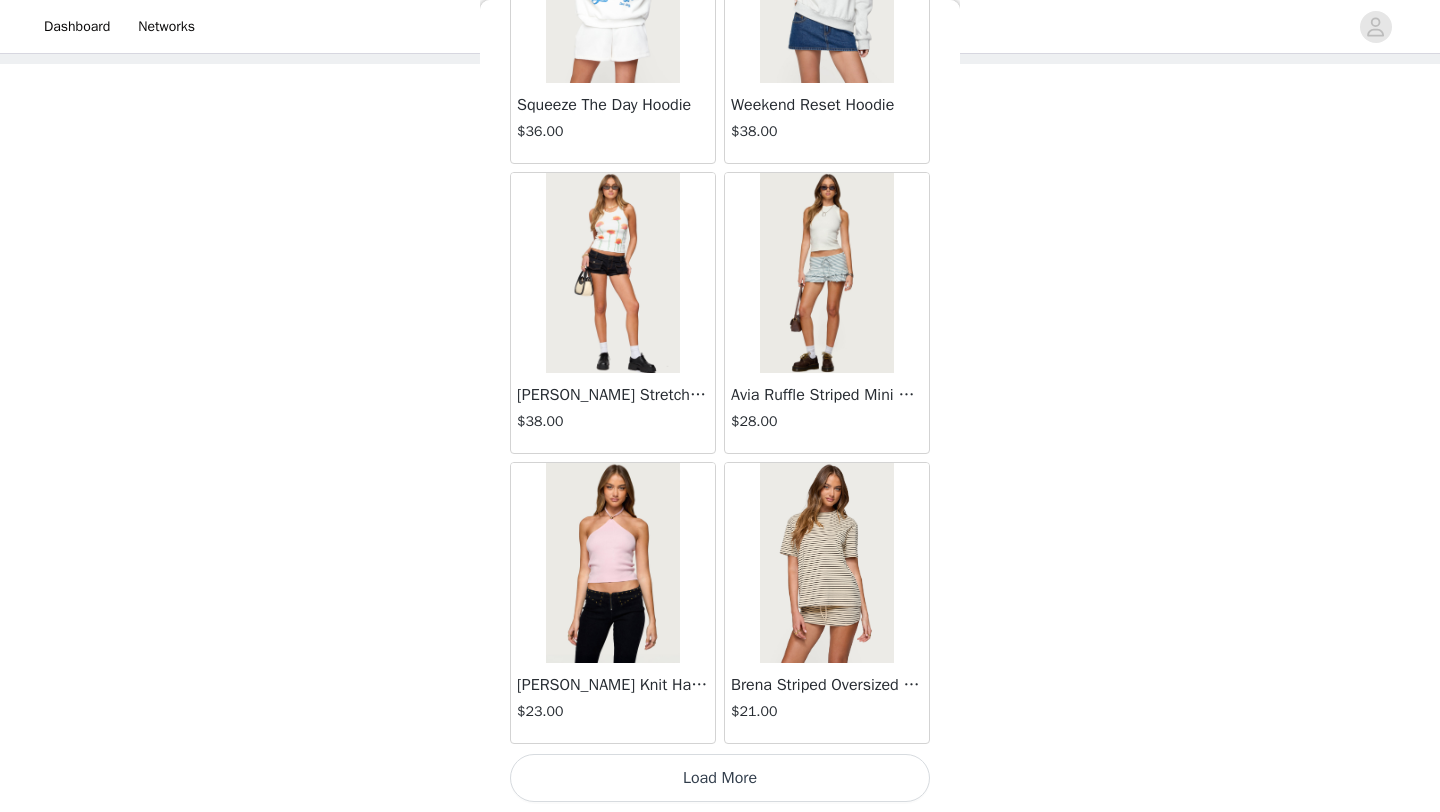 click on "Load More" at bounding box center (720, 778) 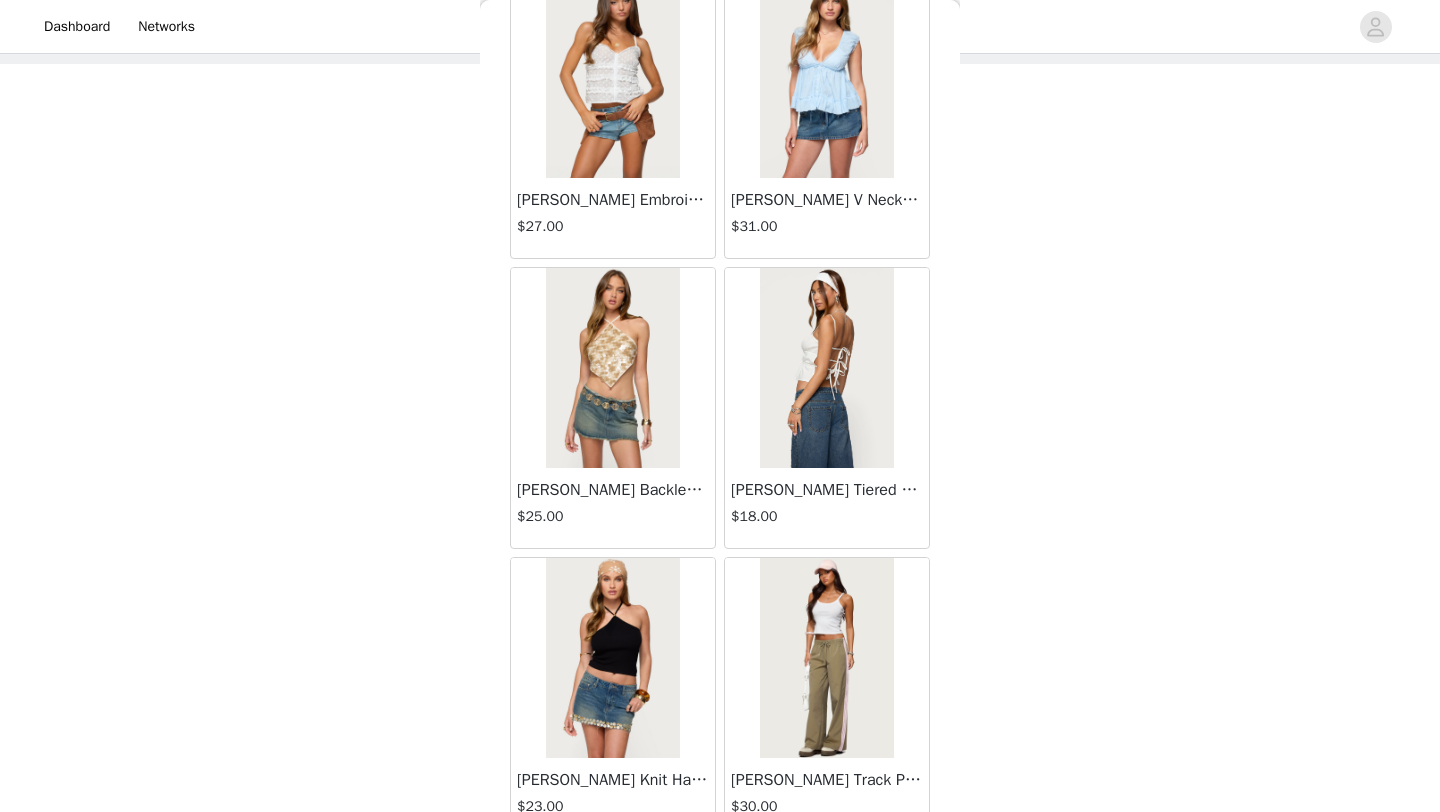 scroll, scrollTop: 59572, scrollLeft: 0, axis: vertical 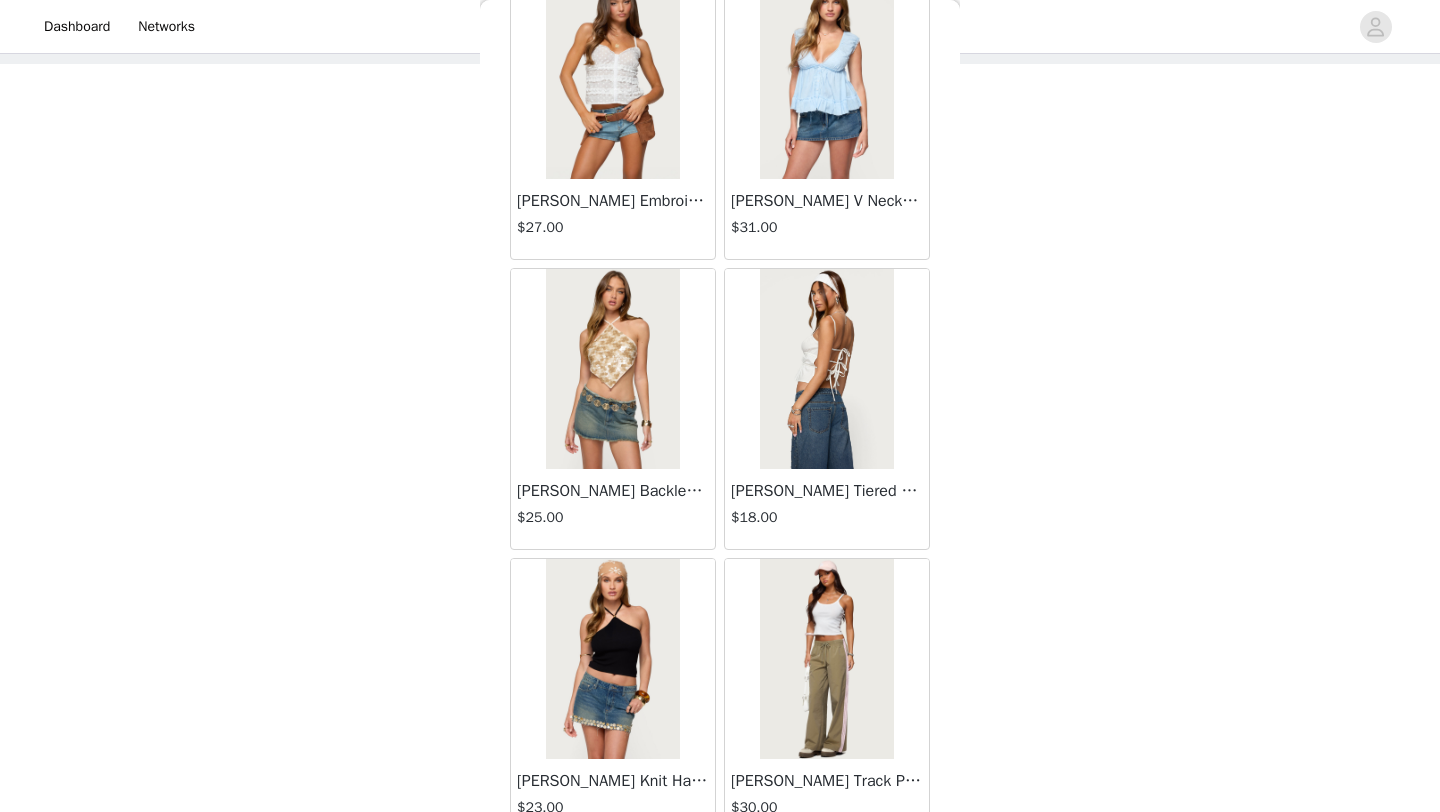click at bounding box center [826, 369] 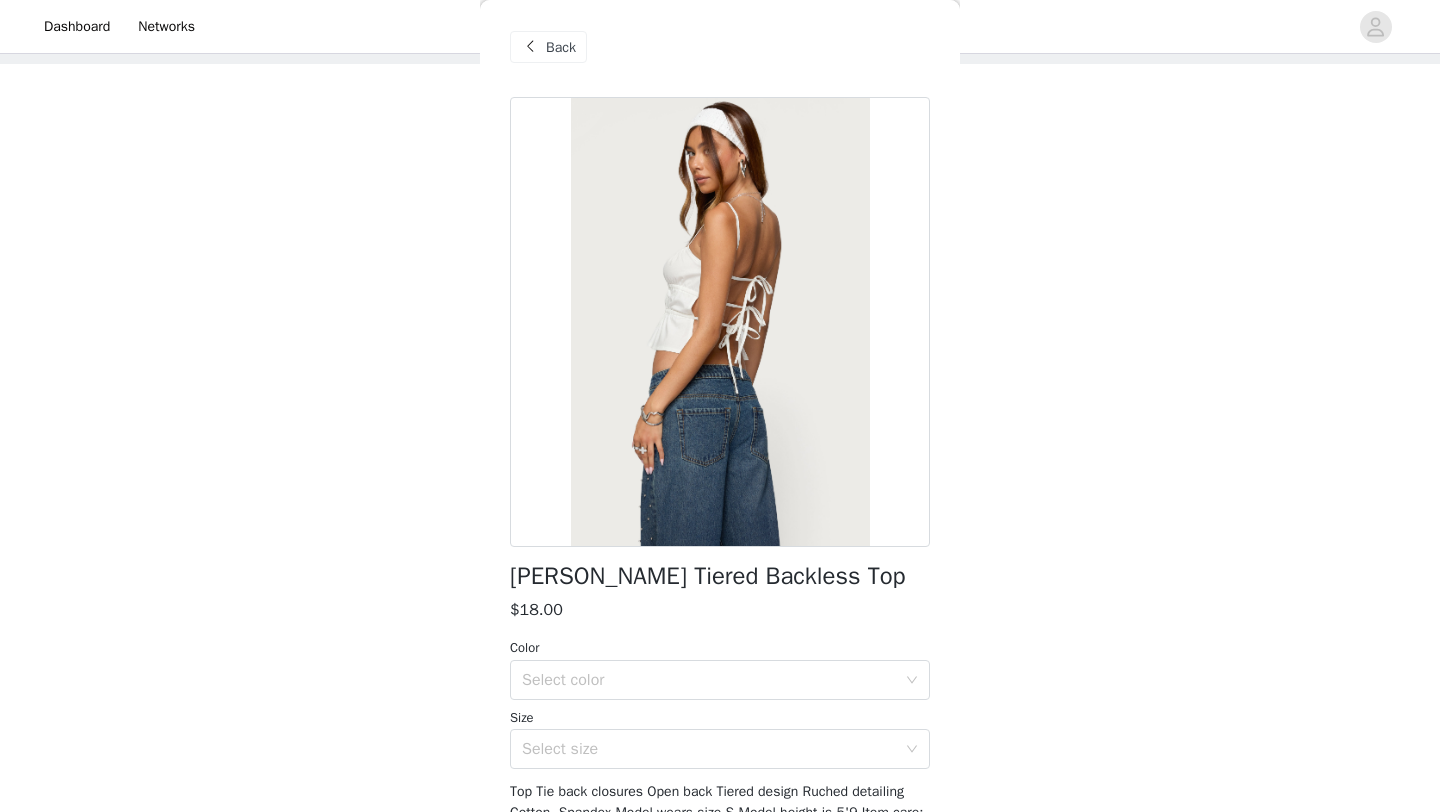 scroll, scrollTop: 0, scrollLeft: 0, axis: both 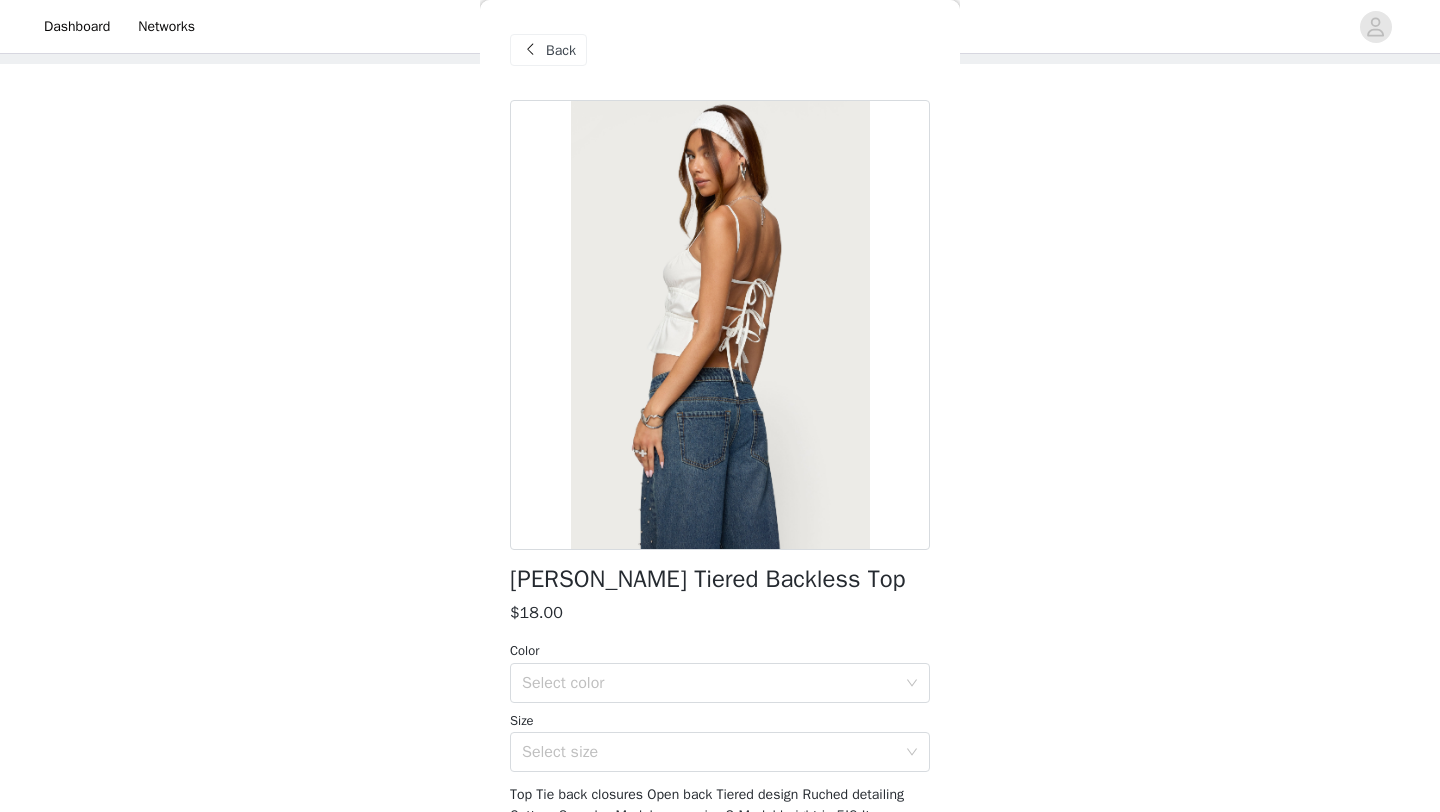 click at bounding box center (720, 325) 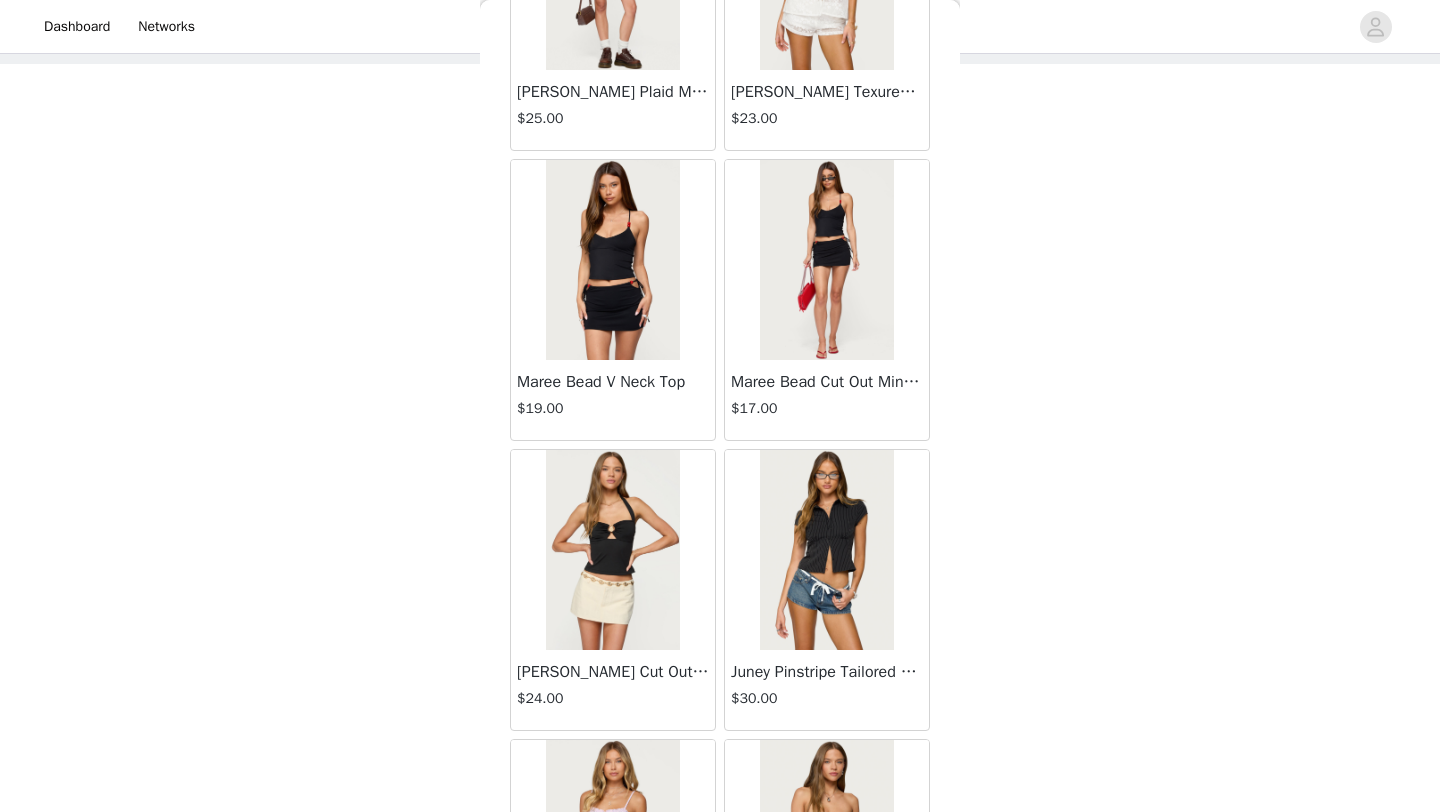 scroll, scrollTop: 1268, scrollLeft: 0, axis: vertical 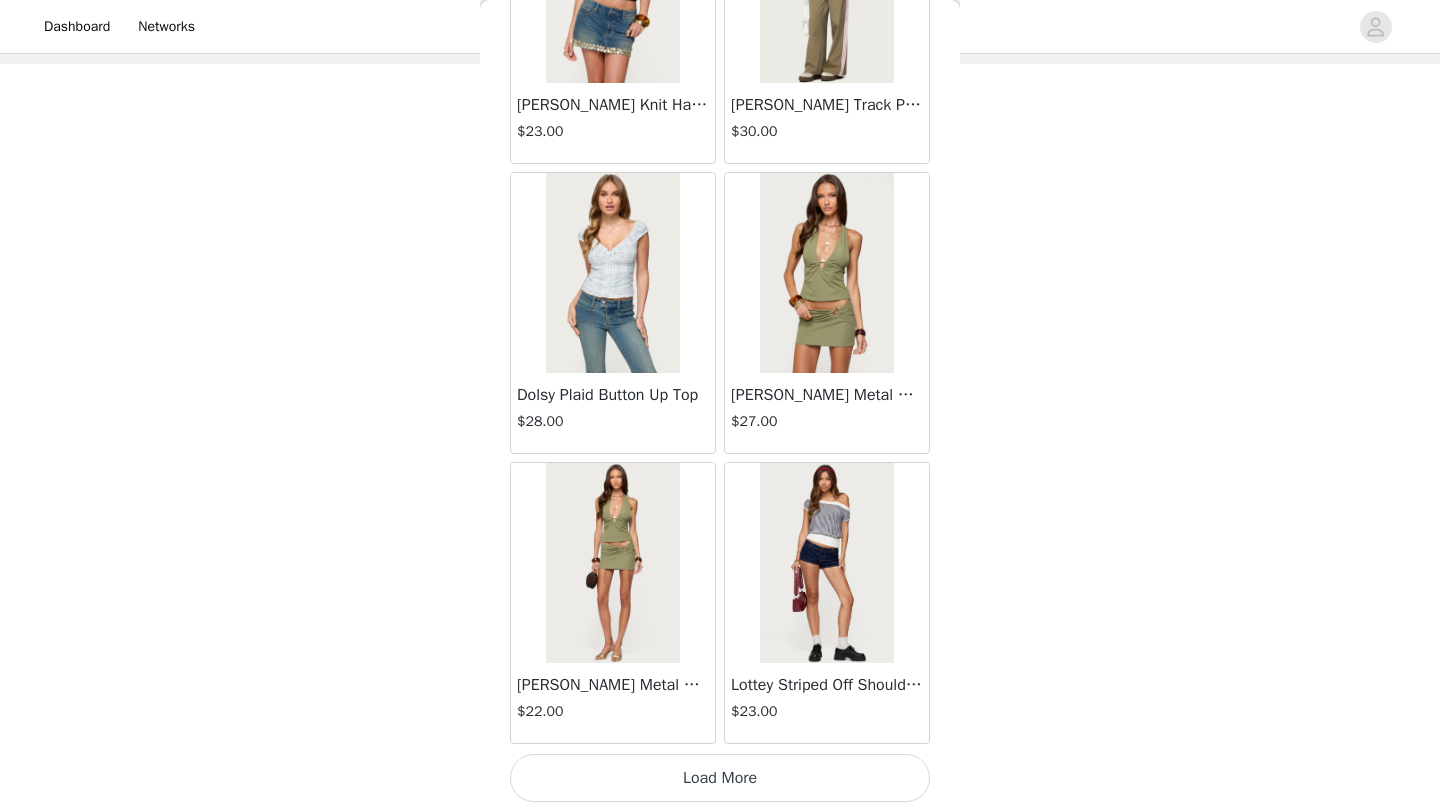 click on "Load More" at bounding box center (720, 778) 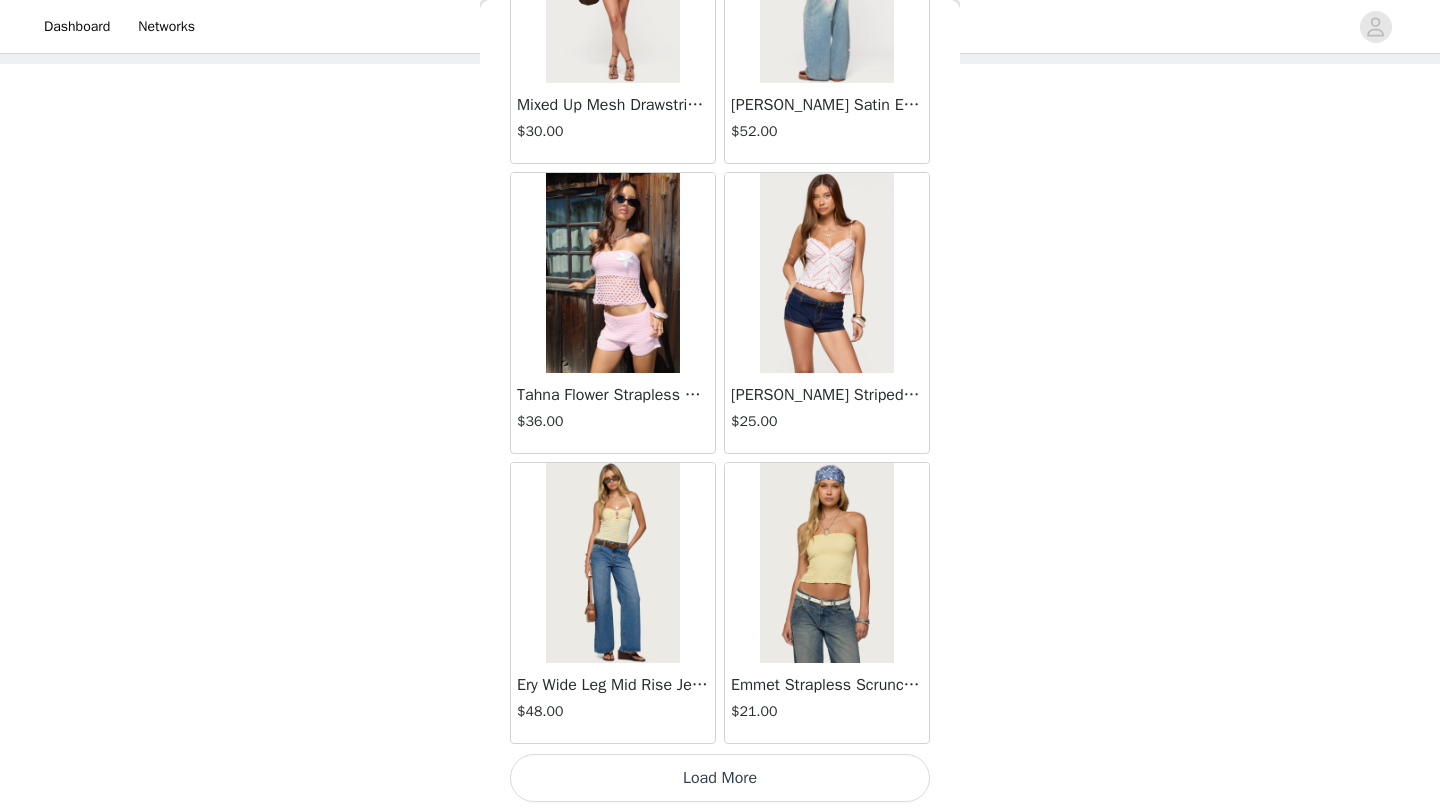 scroll, scrollTop: 63147, scrollLeft: 0, axis: vertical 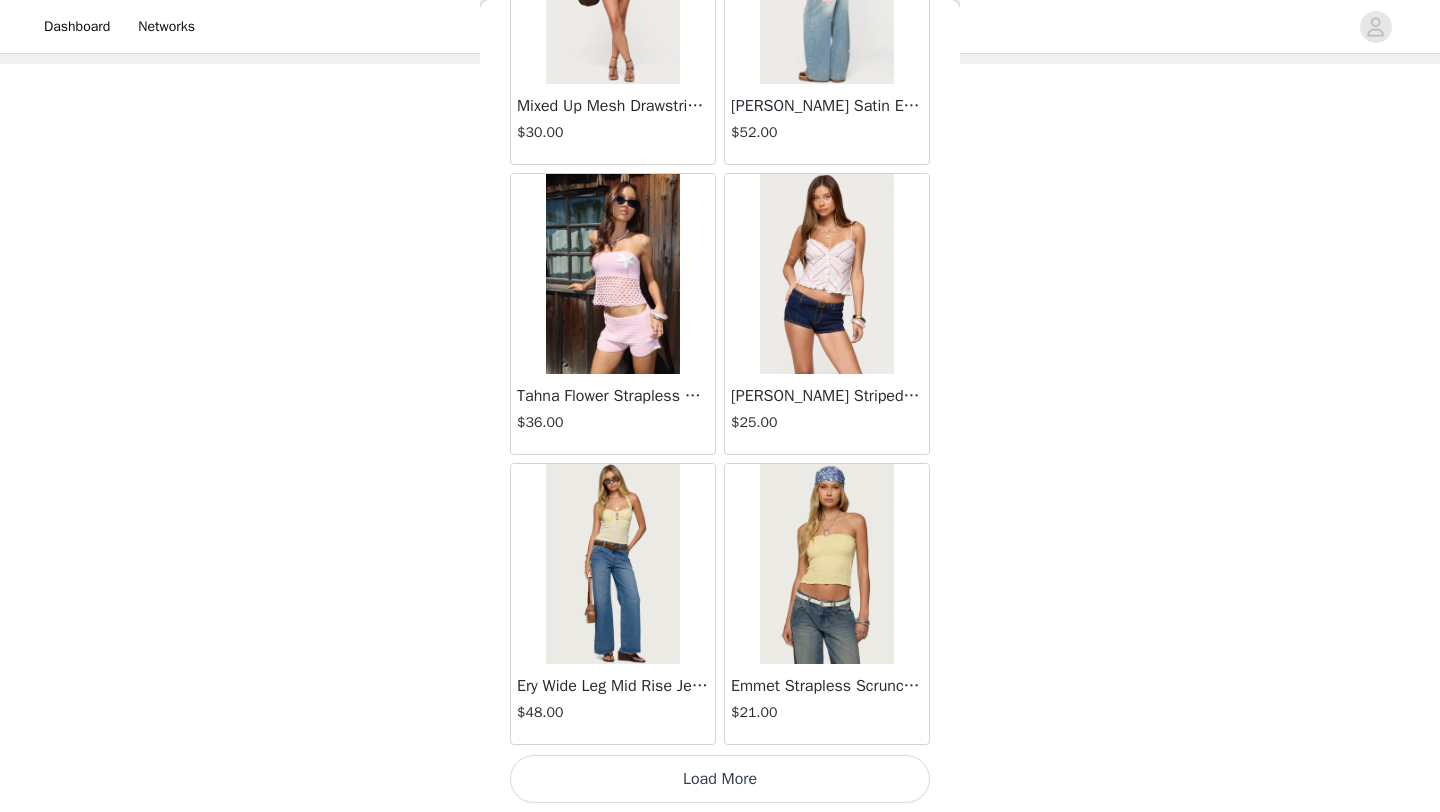 click on "Load More" at bounding box center (720, 779) 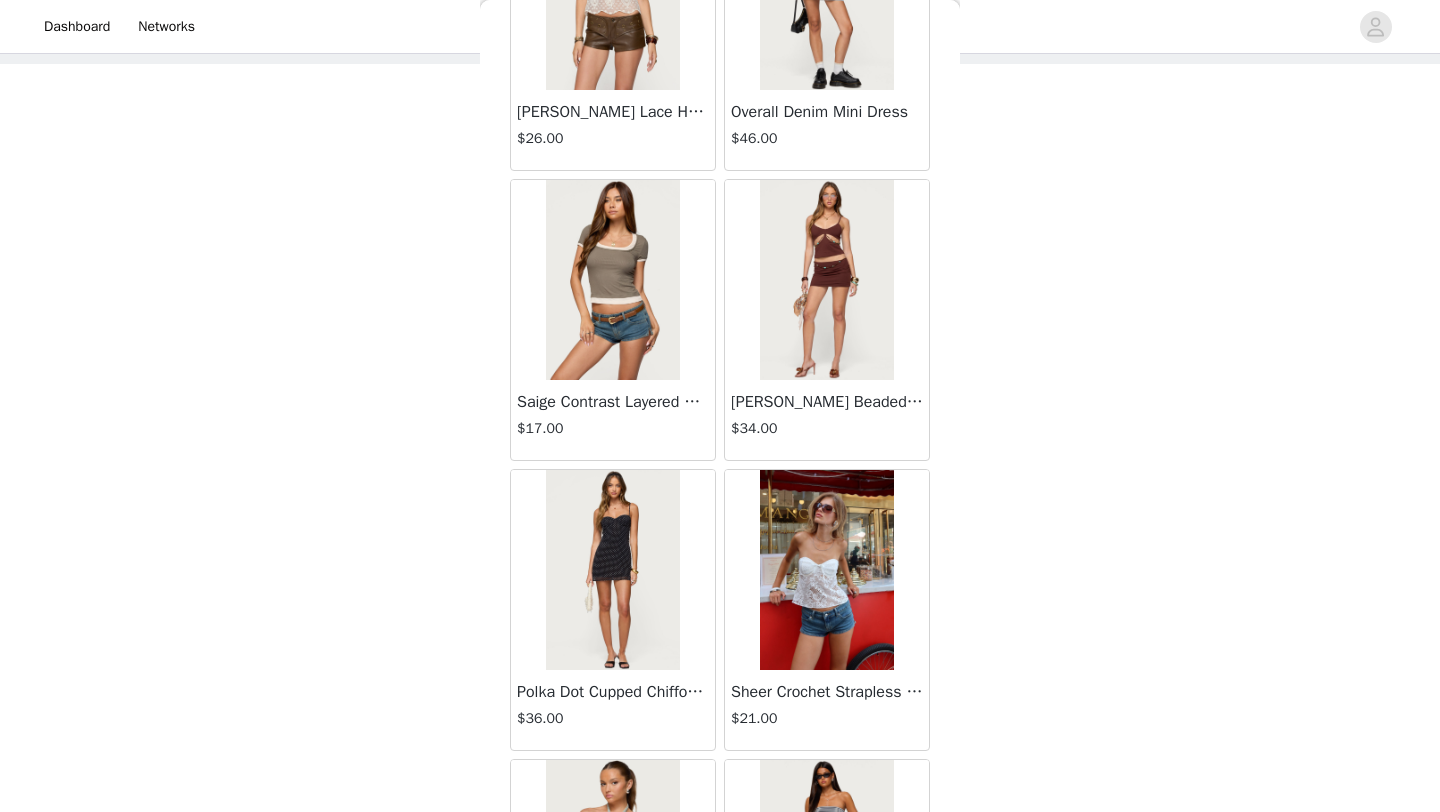 scroll, scrollTop: 65504, scrollLeft: 0, axis: vertical 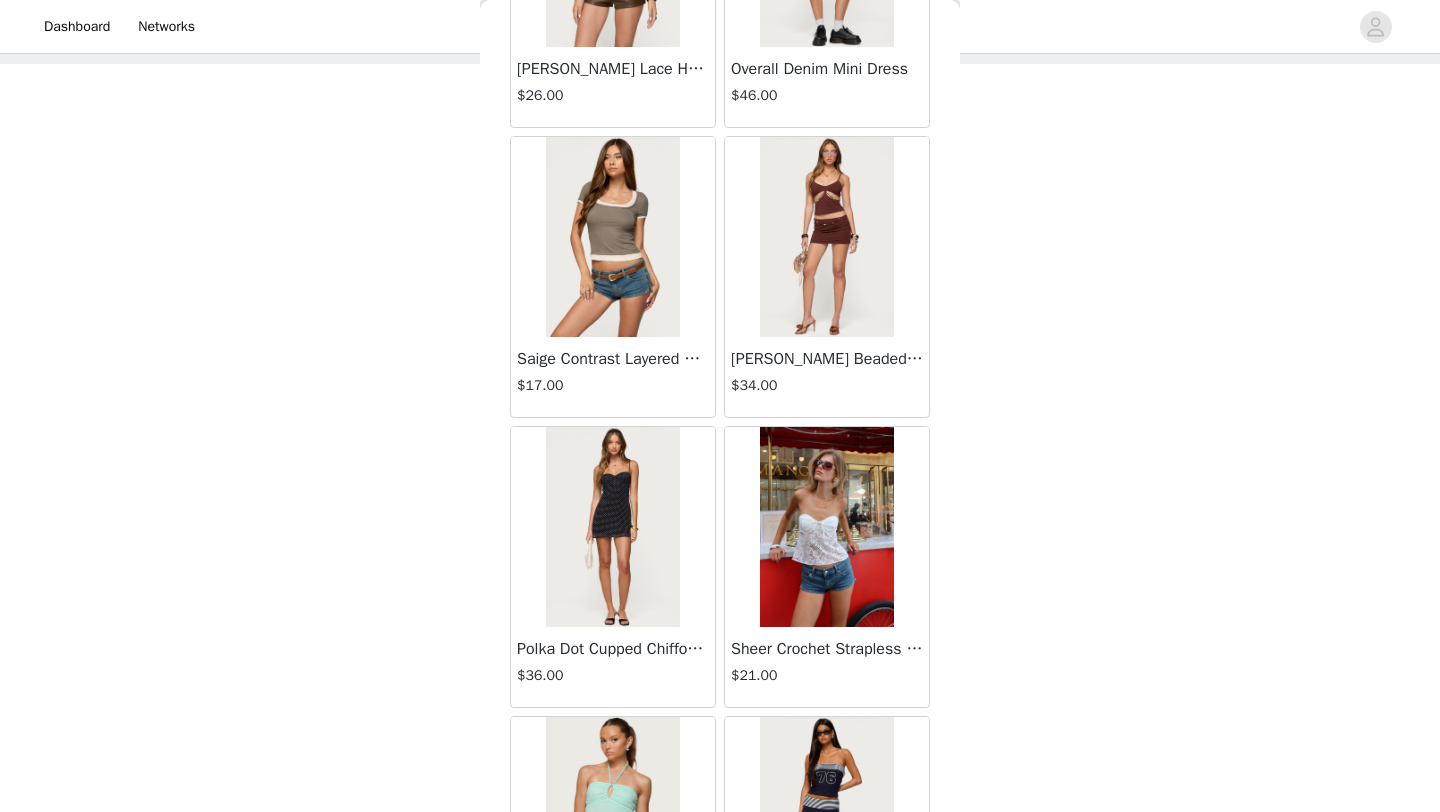 click at bounding box center (612, 527) 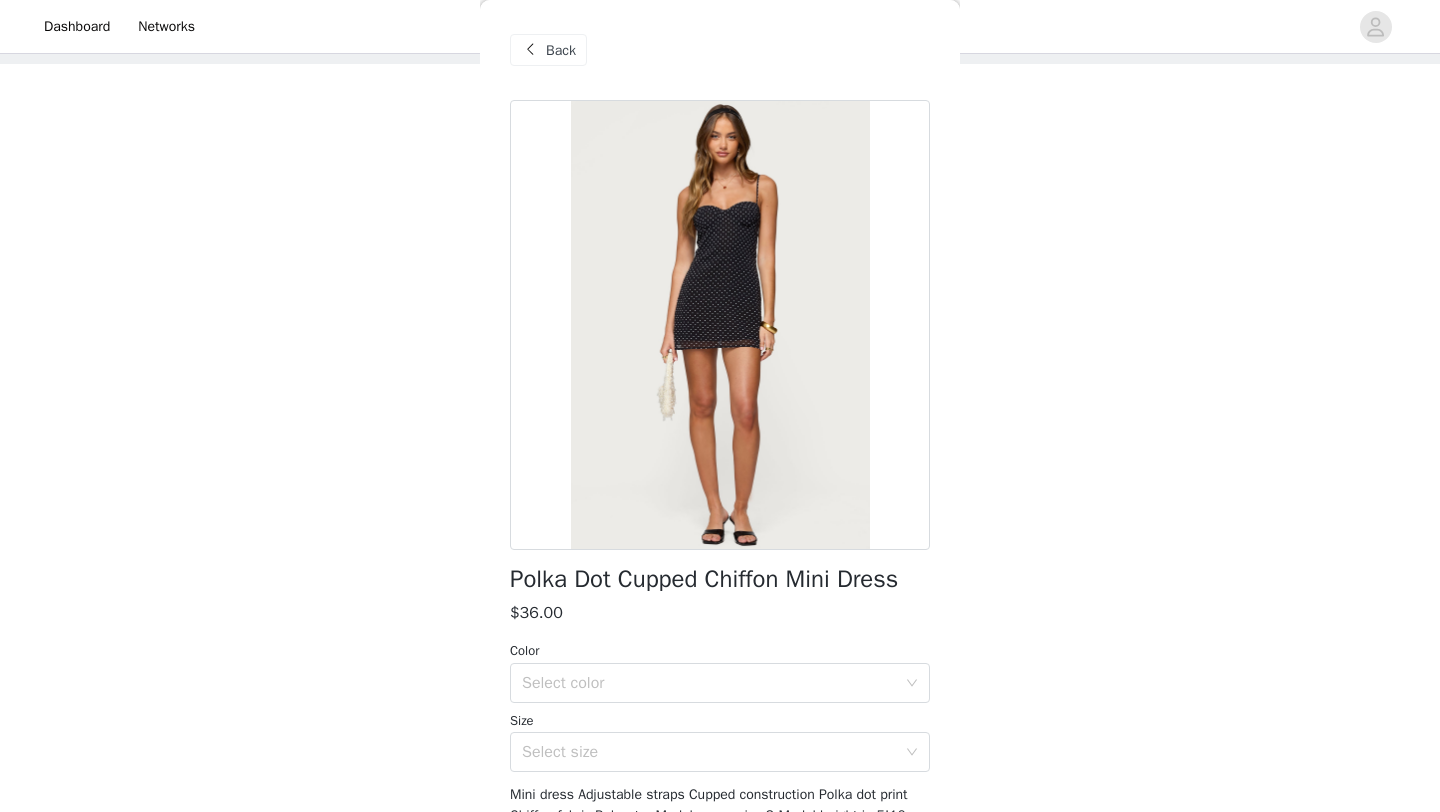 scroll, scrollTop: 140, scrollLeft: 0, axis: vertical 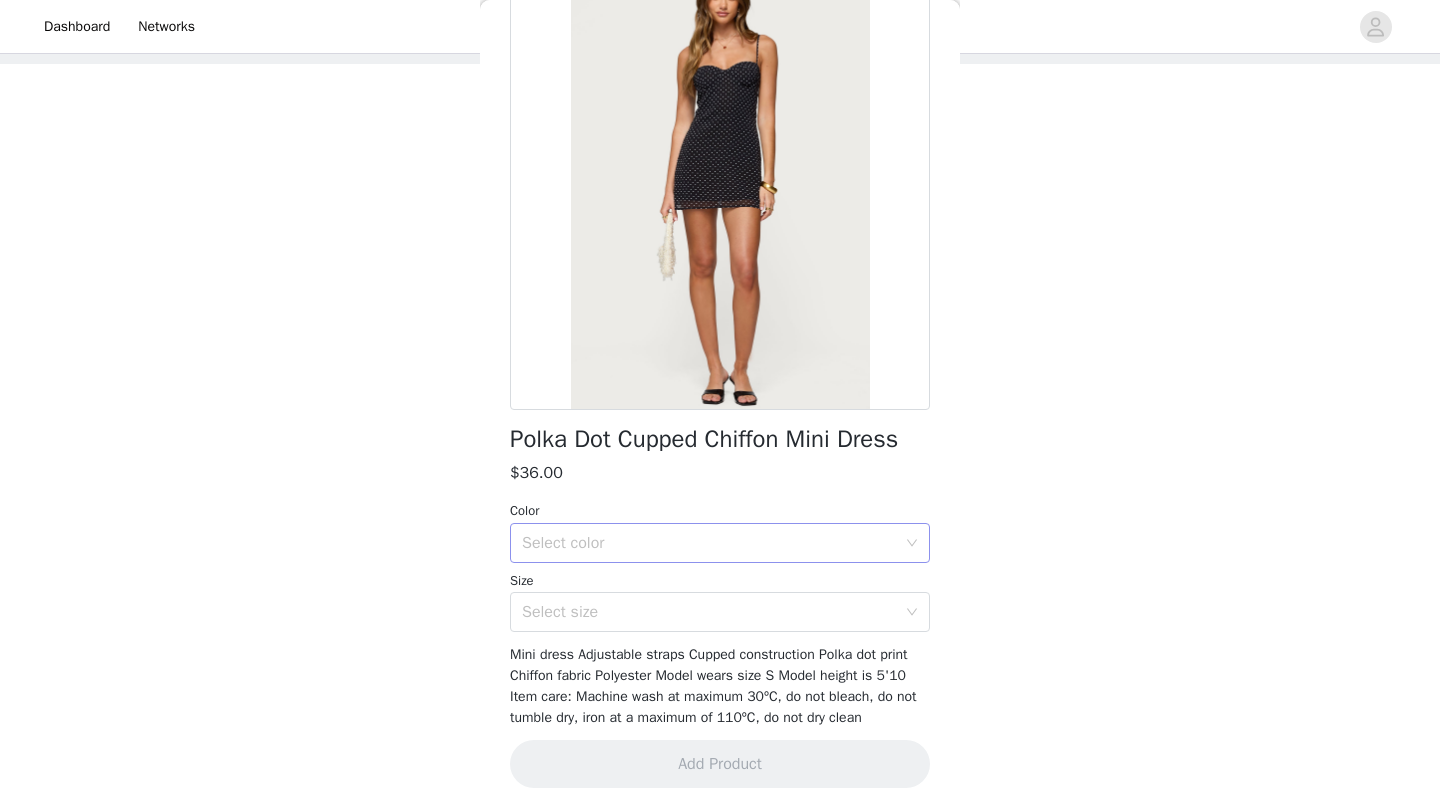 click on "Select color" at bounding box center [709, 543] 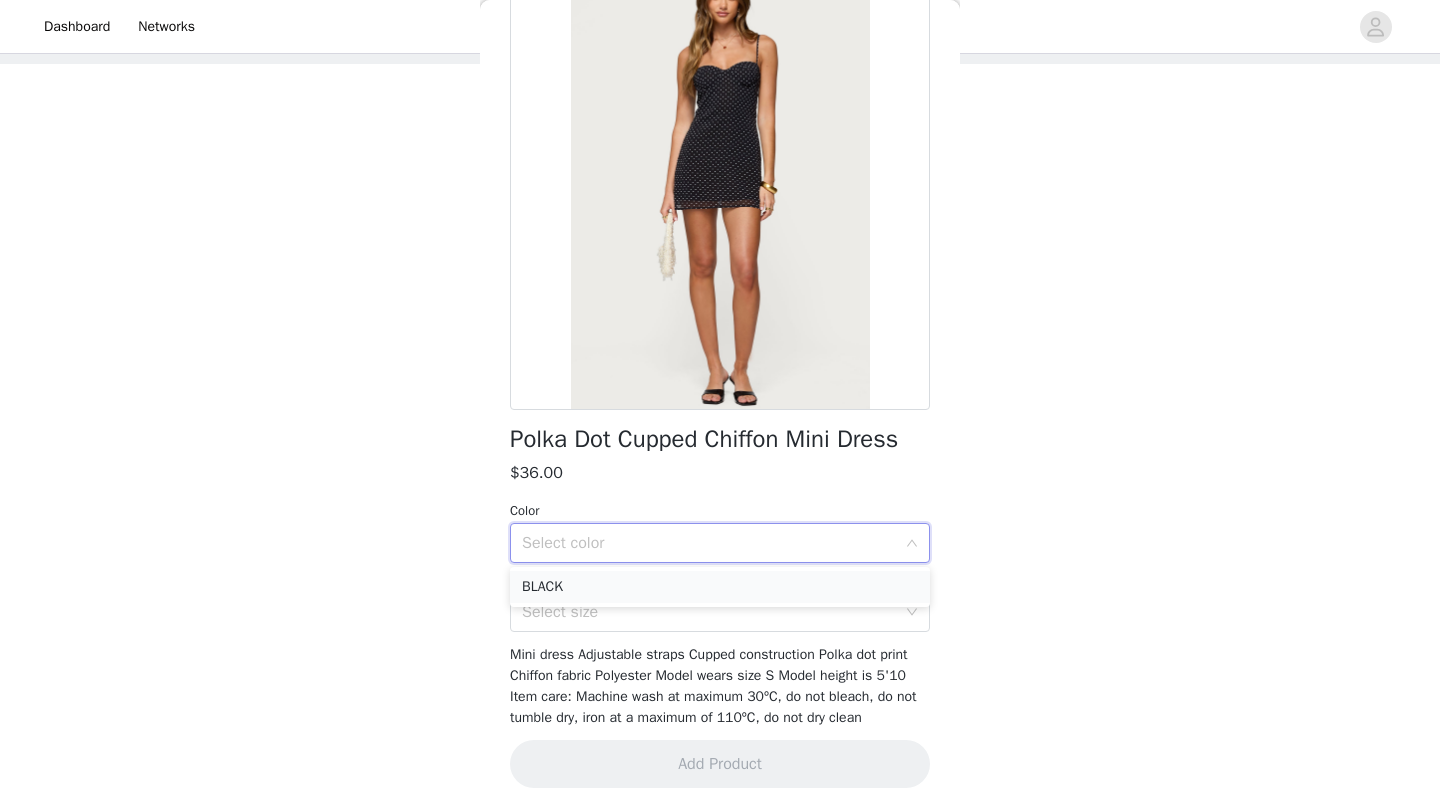 click on "BLACK" at bounding box center (720, 587) 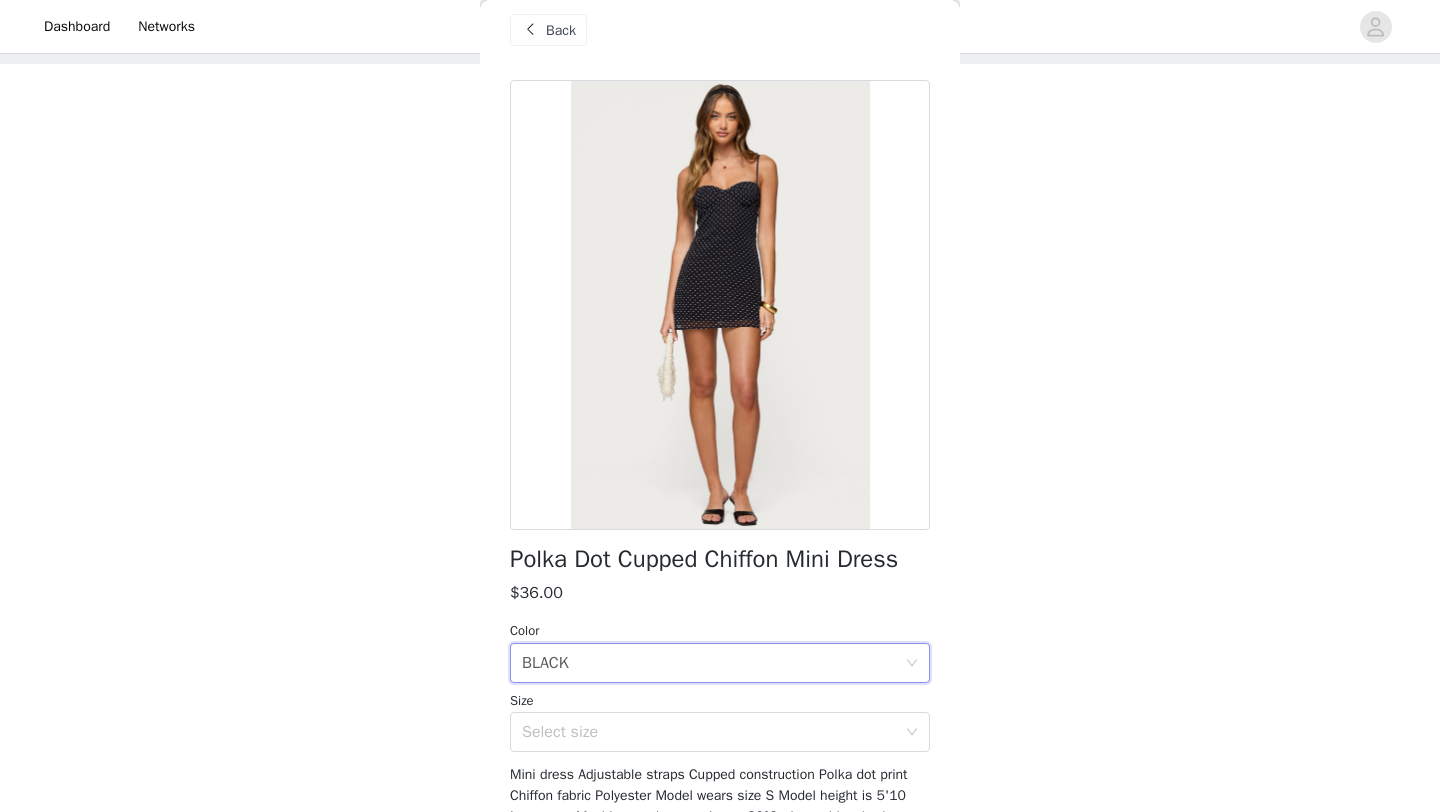 scroll, scrollTop: 140, scrollLeft: 0, axis: vertical 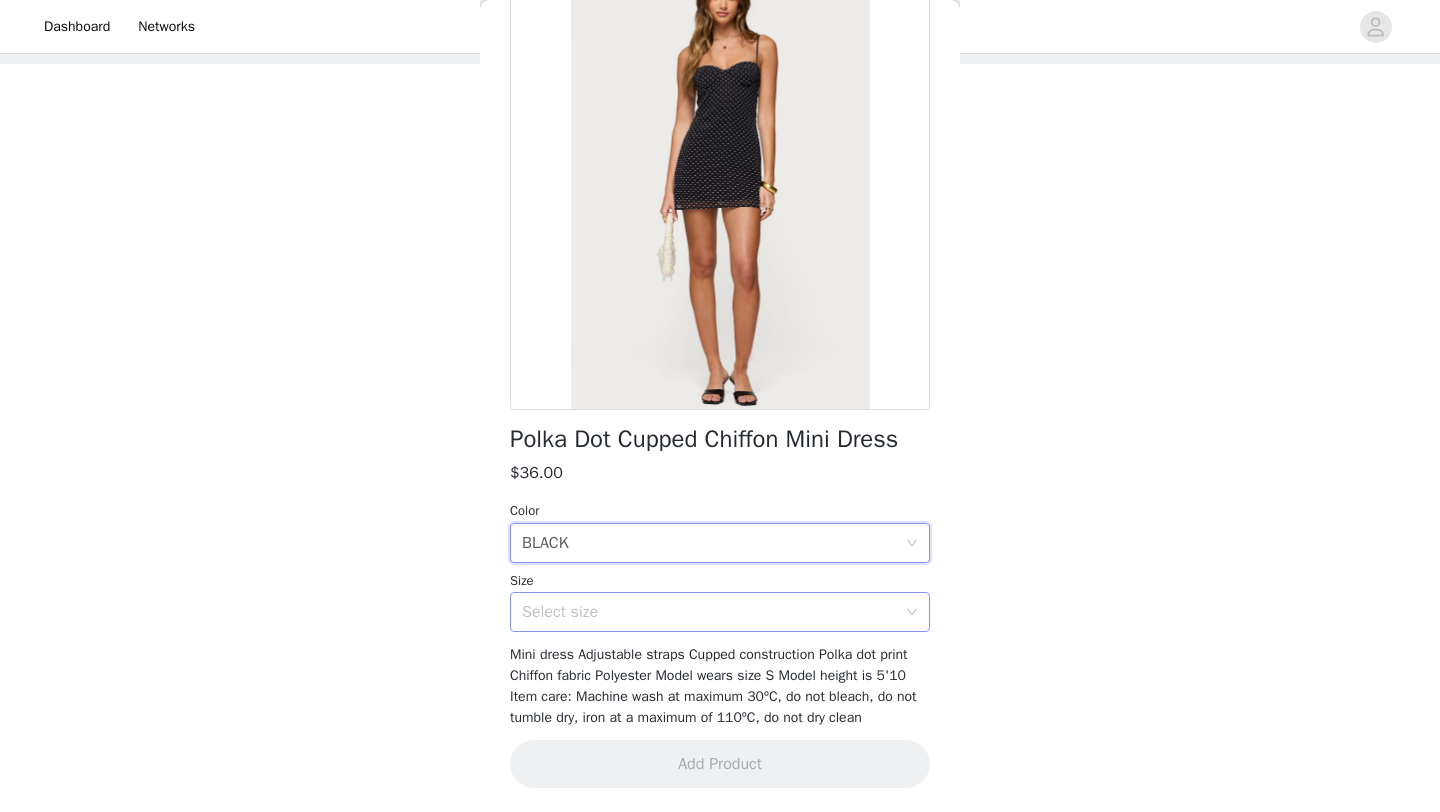 click on "Select size" at bounding box center (709, 612) 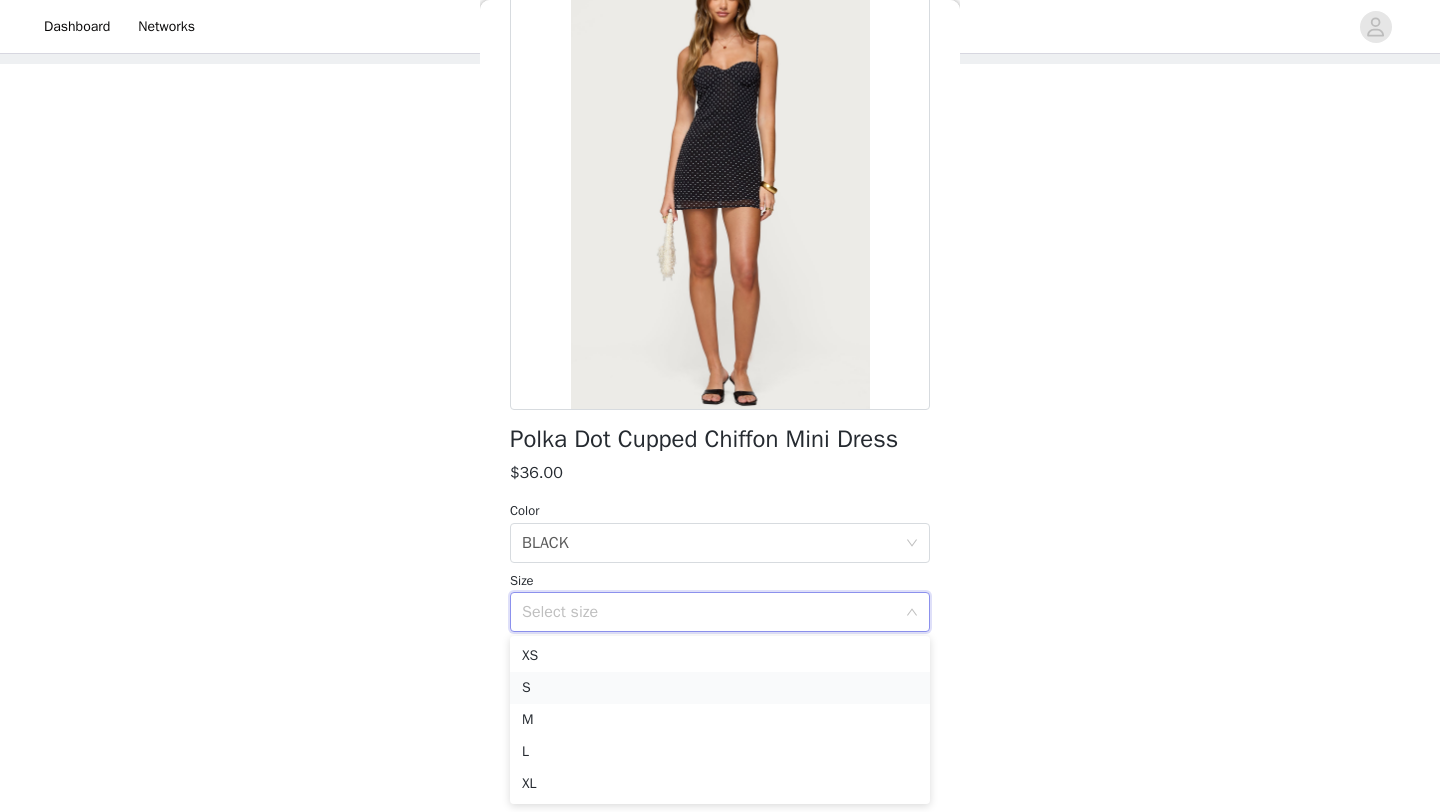 click on "S" at bounding box center (720, 688) 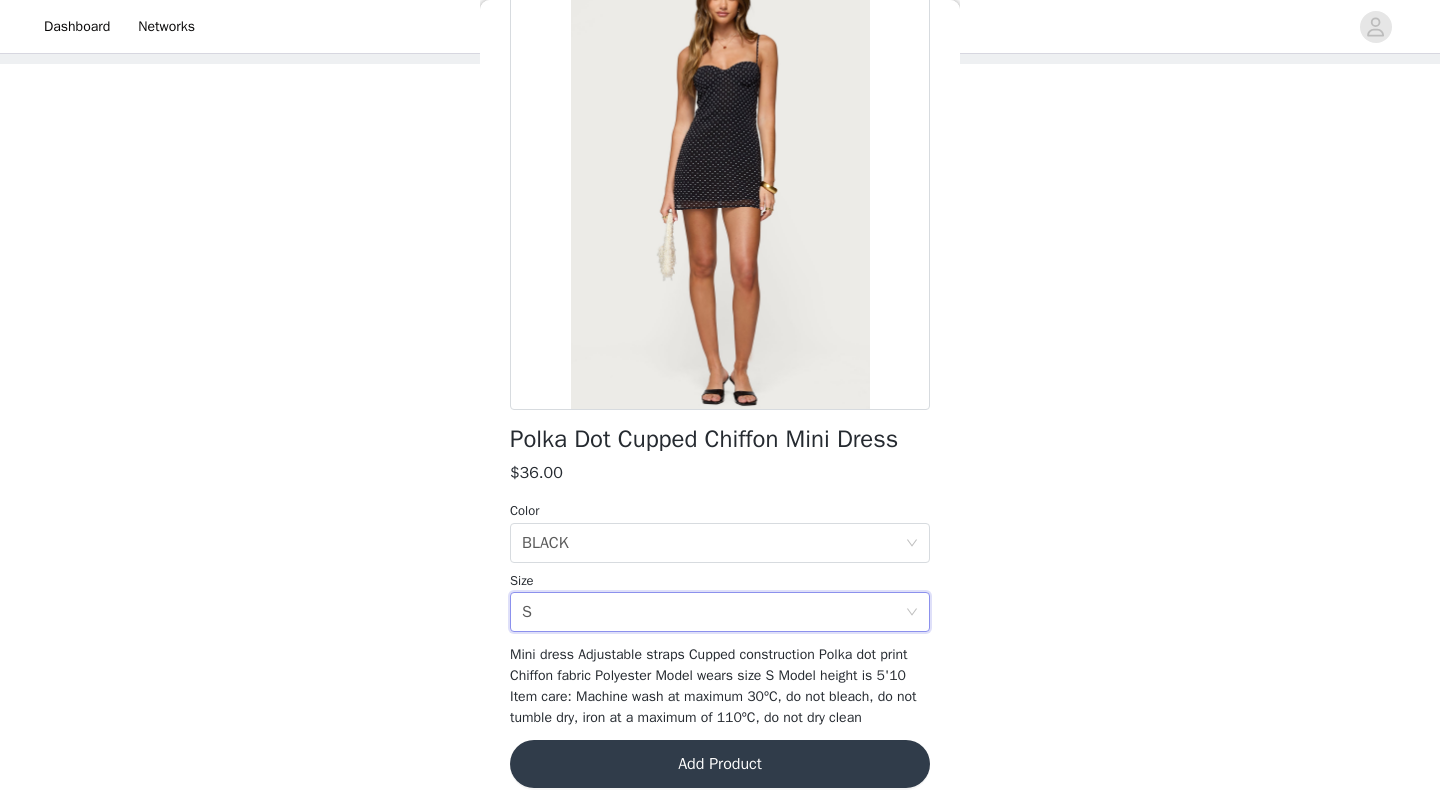 click on "Add Product" at bounding box center (720, 764) 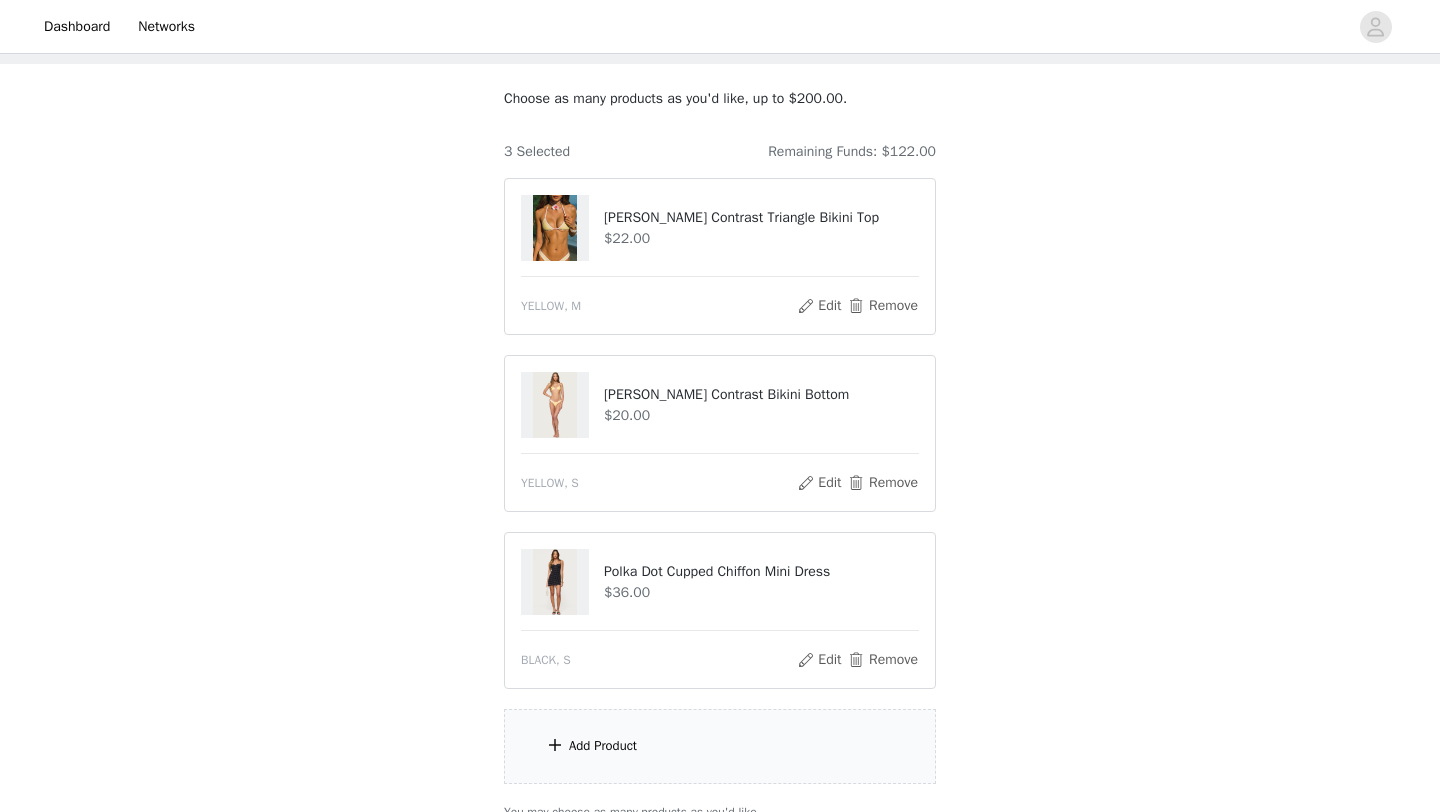 click on "Add Product" at bounding box center [603, 746] 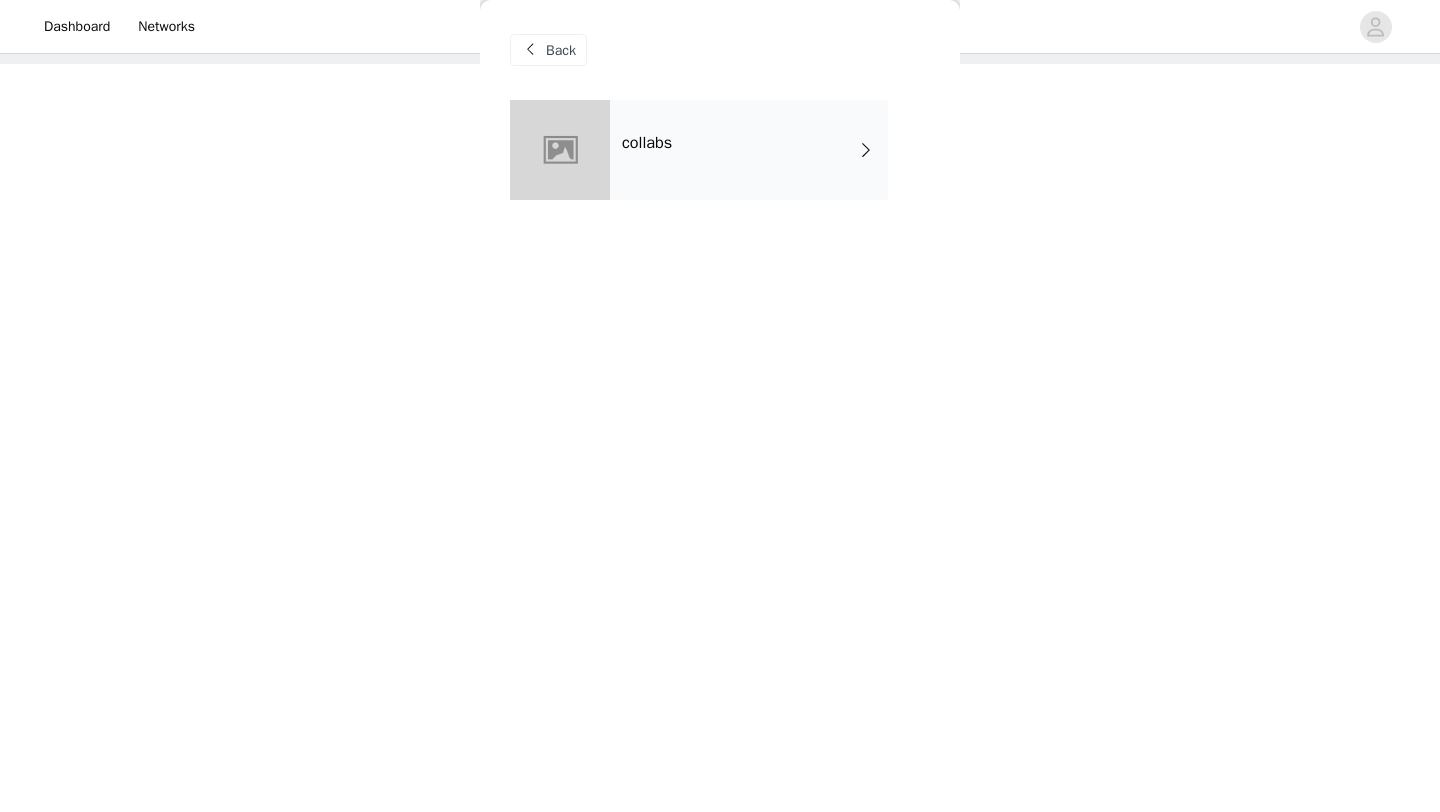 click on "collabs" at bounding box center [647, 143] 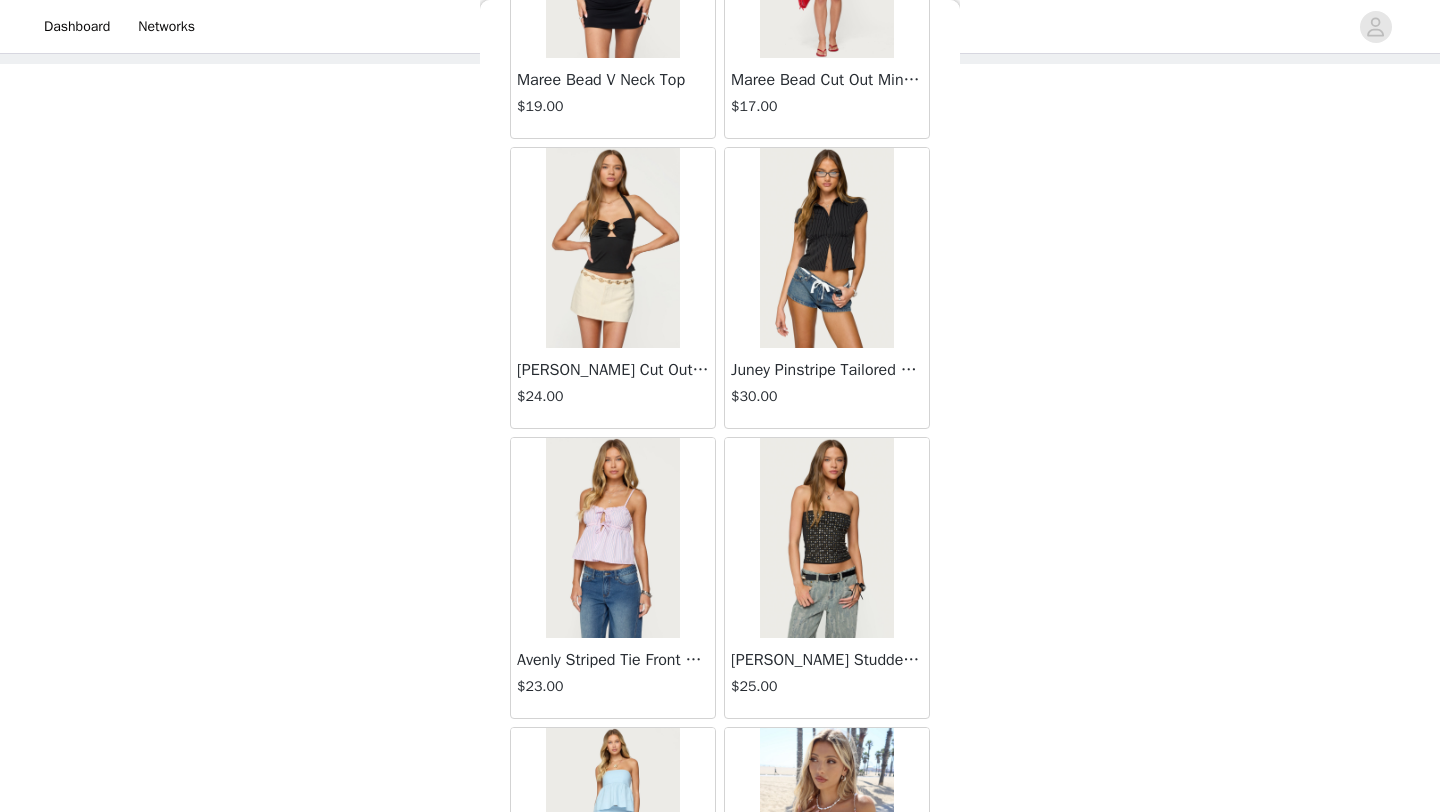 scroll, scrollTop: 2248, scrollLeft: 0, axis: vertical 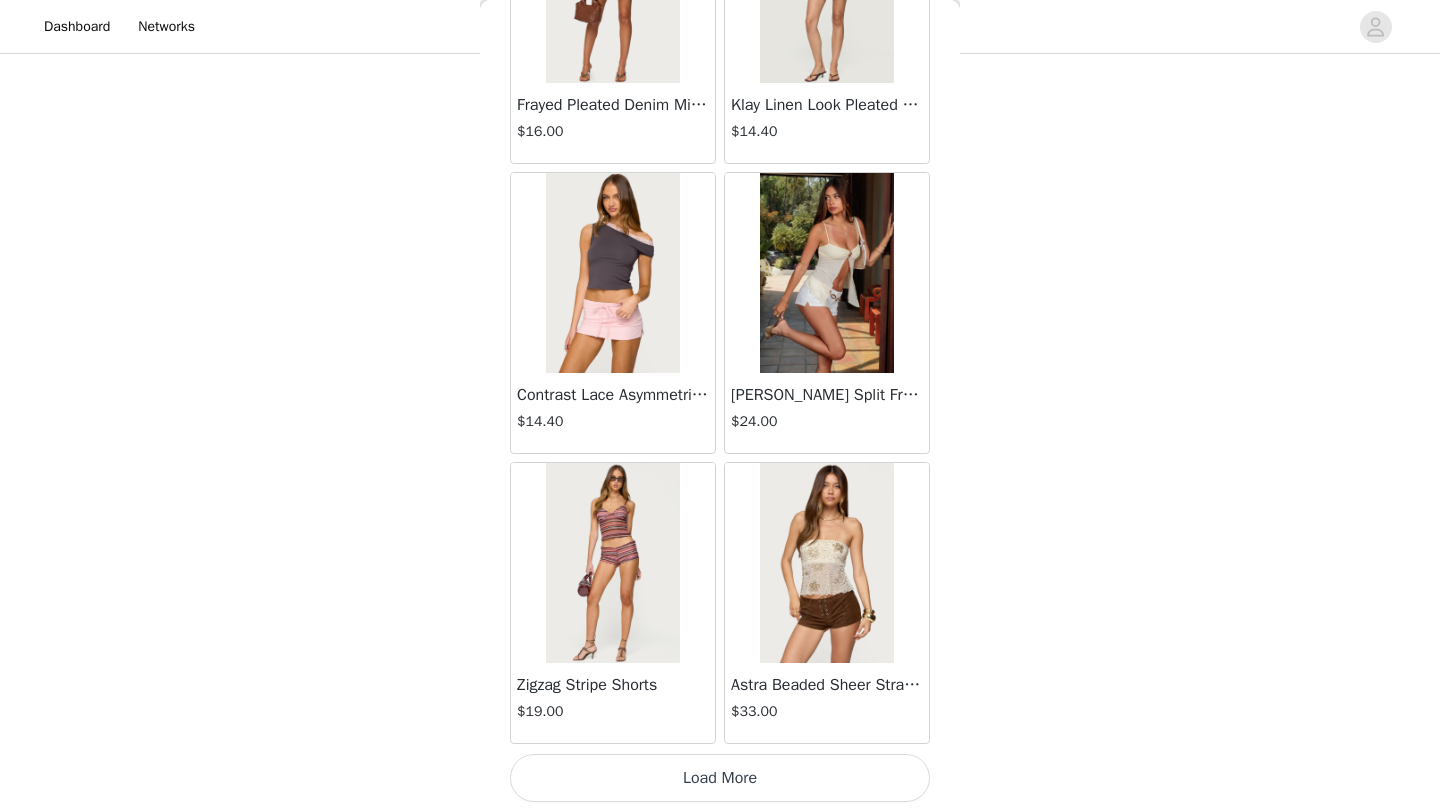 click on "Load More" at bounding box center (720, 778) 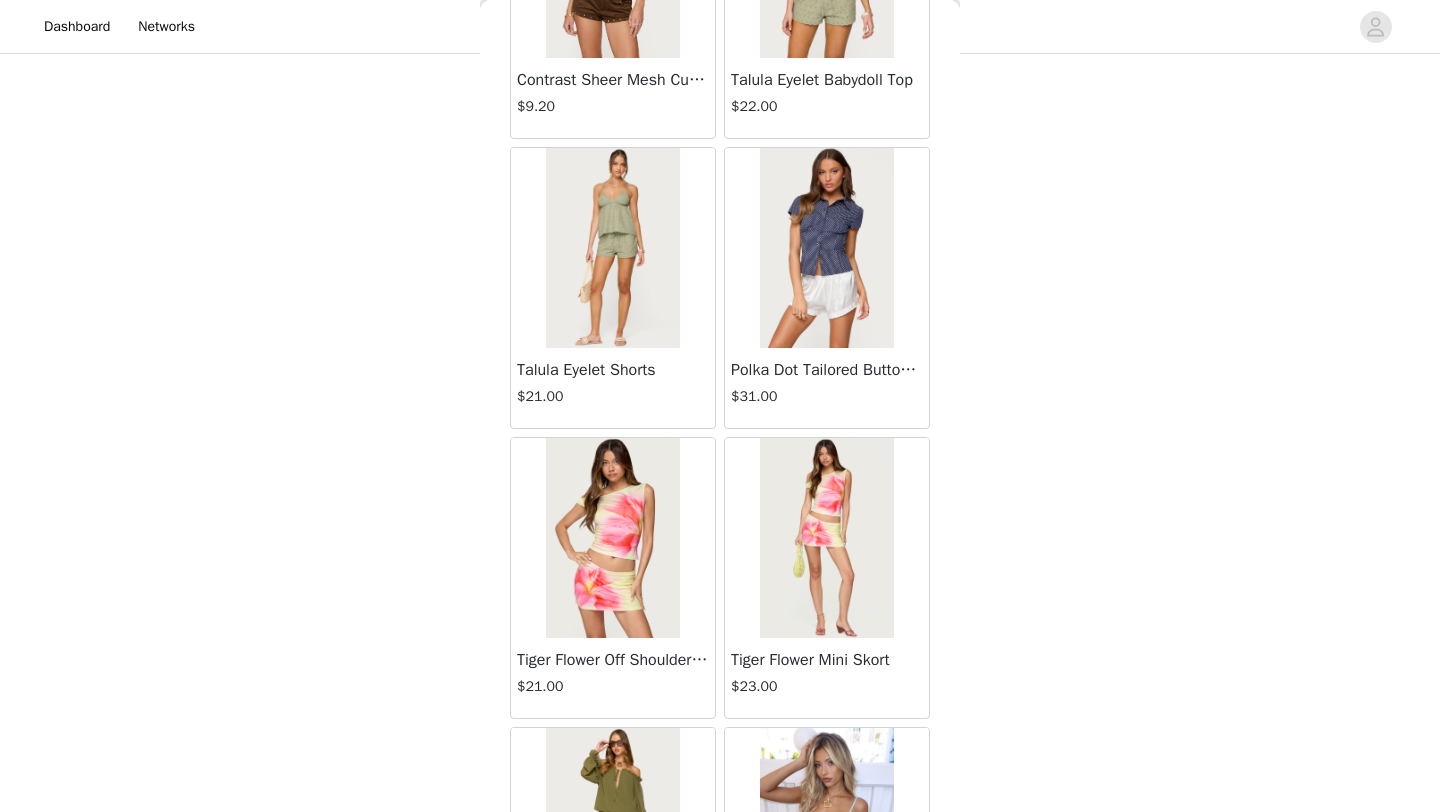 scroll, scrollTop: 5148, scrollLeft: 0, axis: vertical 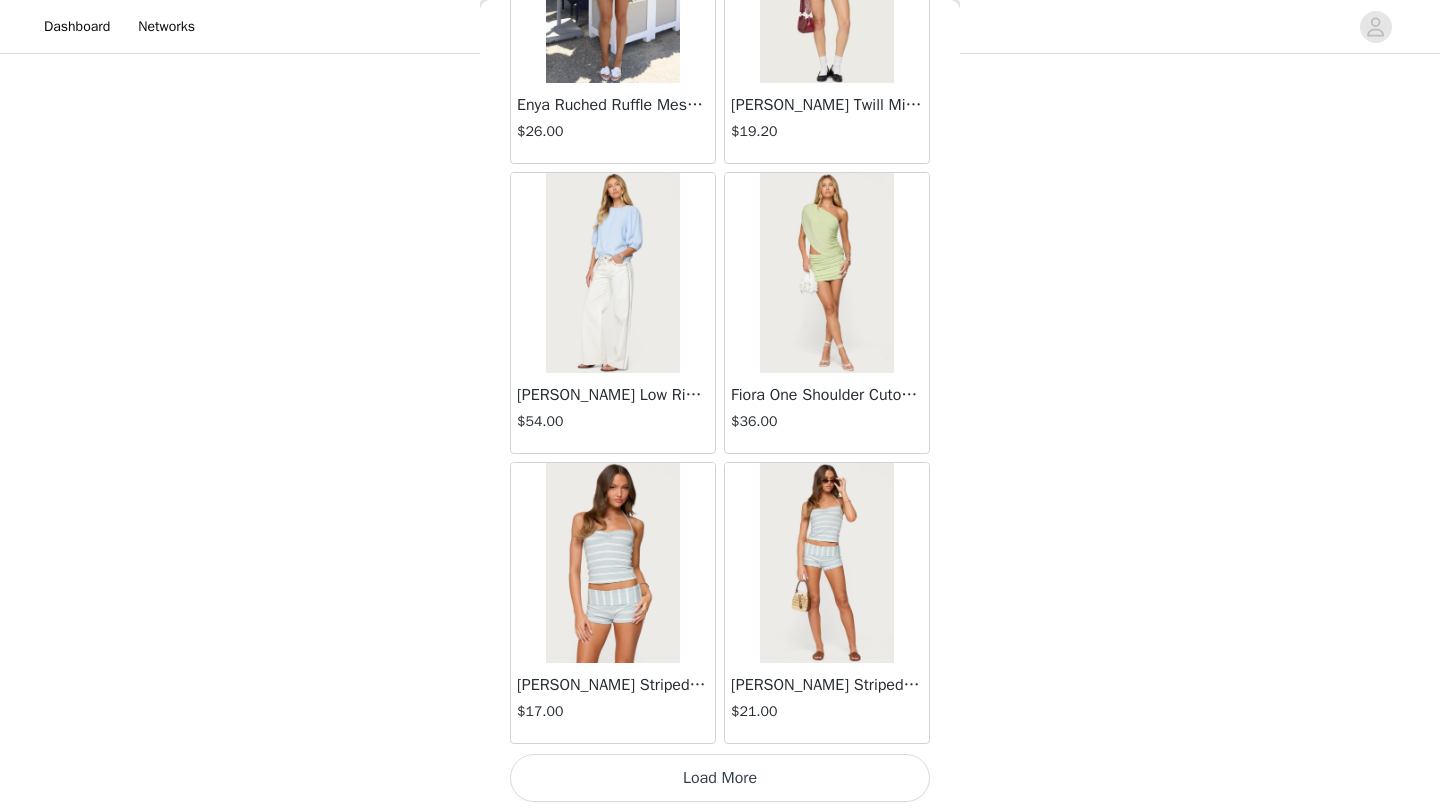 click on "Load More" at bounding box center (720, 778) 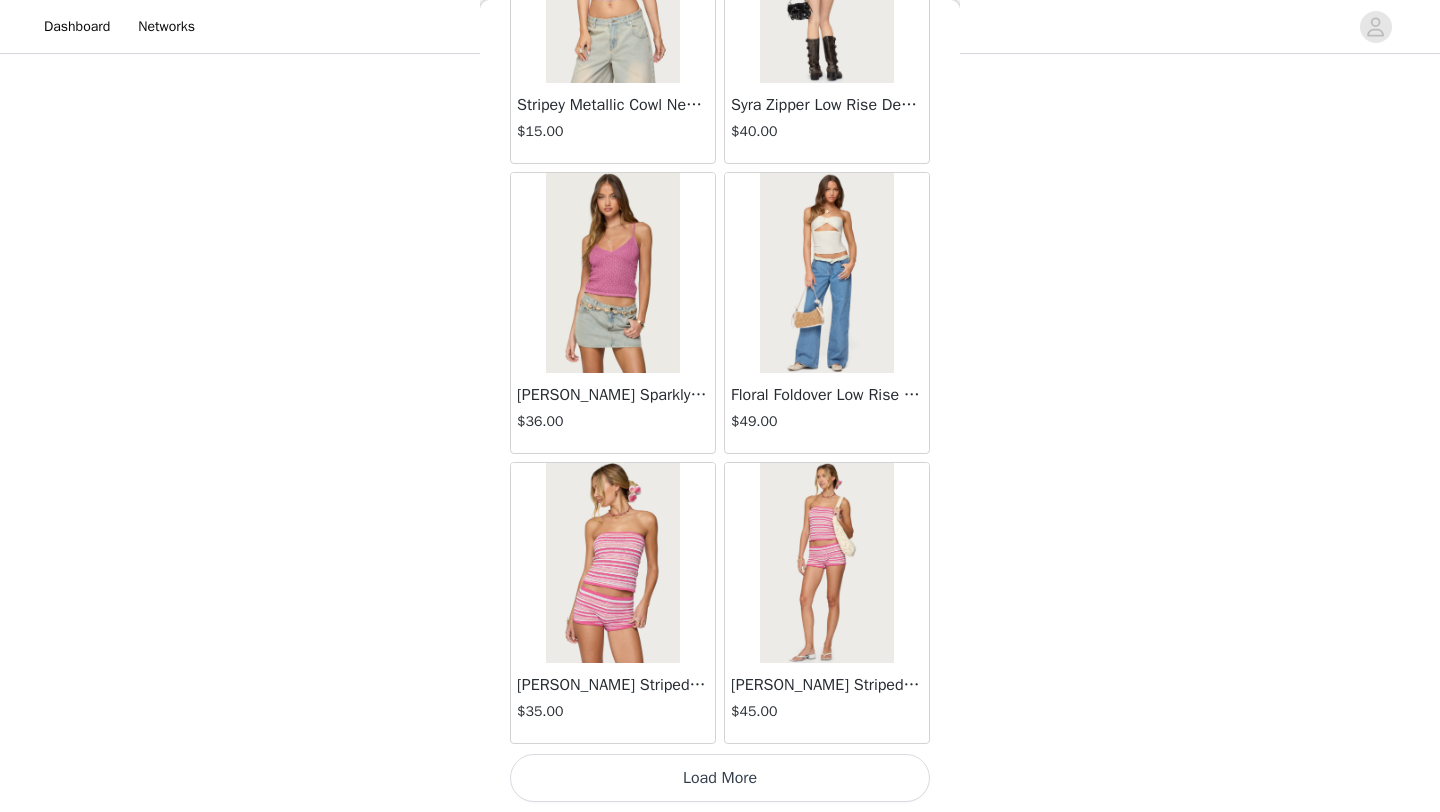 click on "Load More" at bounding box center [720, 778] 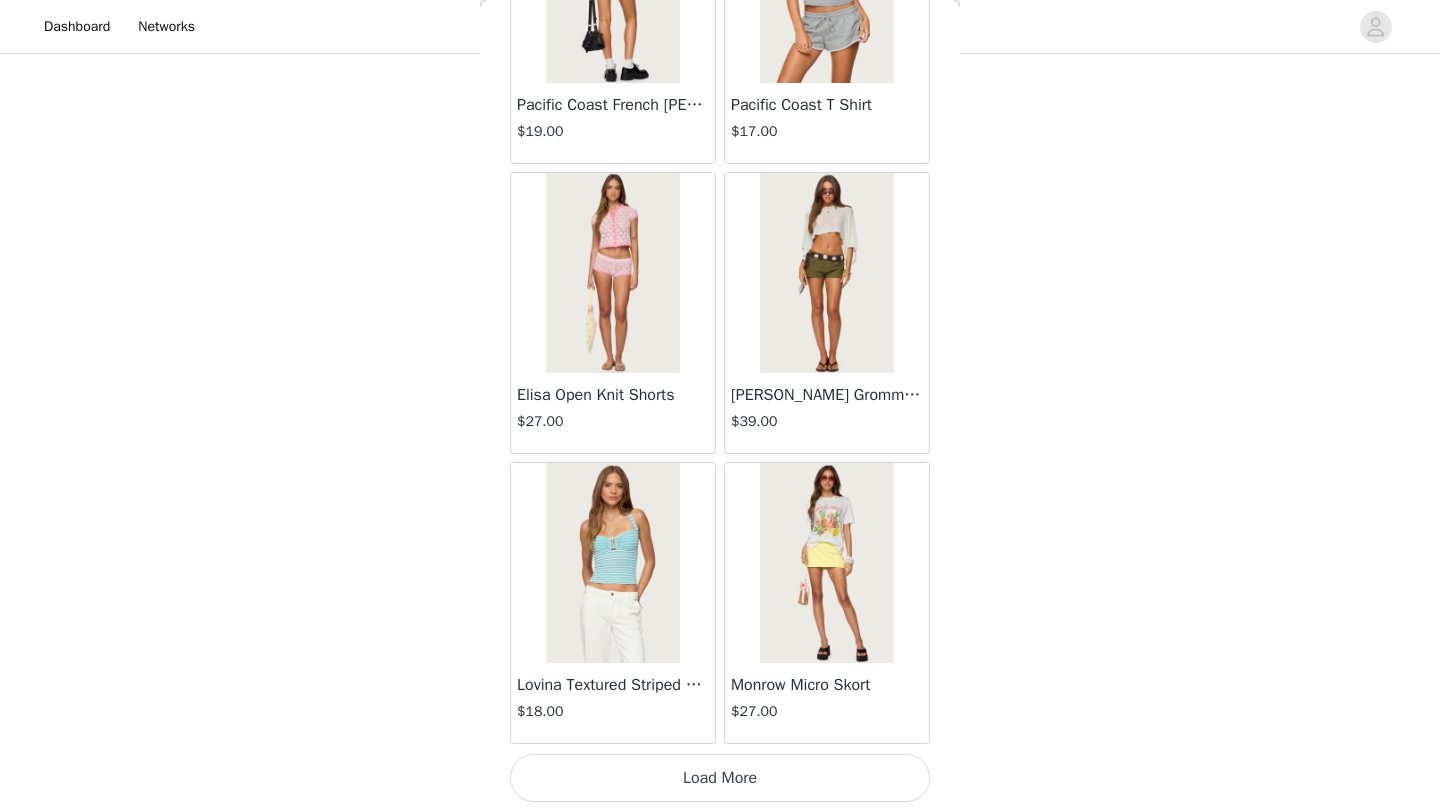 click on "Load More" at bounding box center [720, 778] 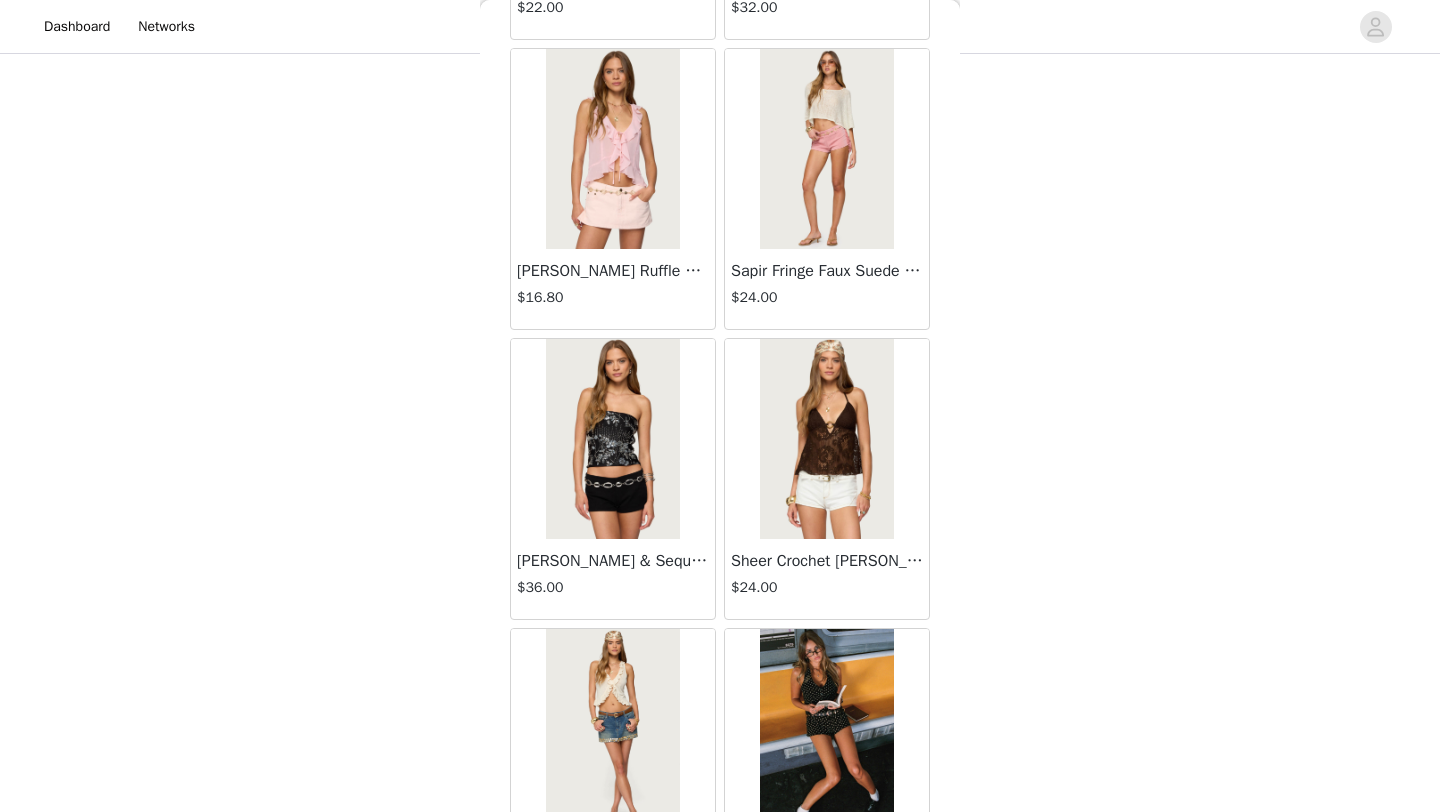 scroll, scrollTop: 13848, scrollLeft: 0, axis: vertical 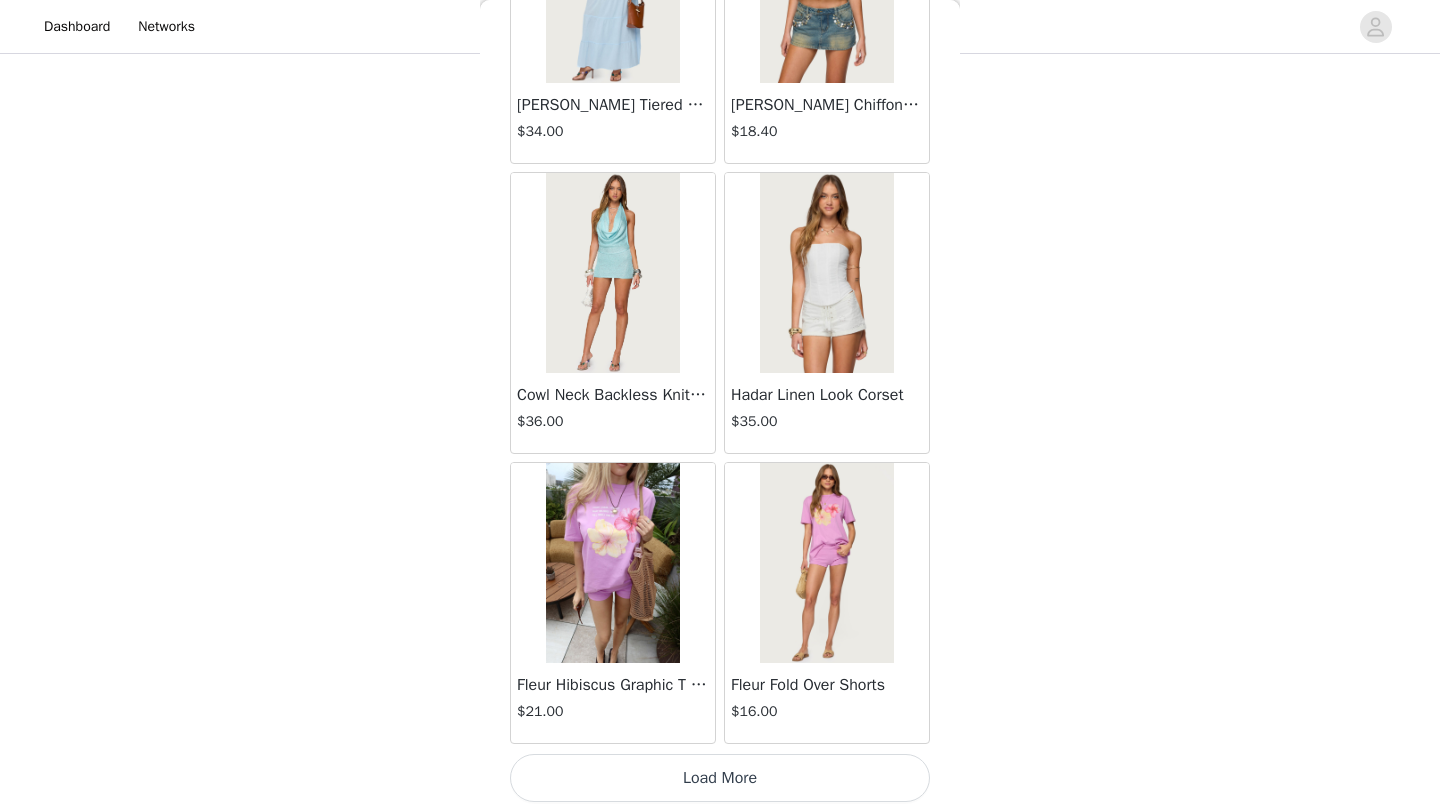 click on "Load More" at bounding box center [720, 778] 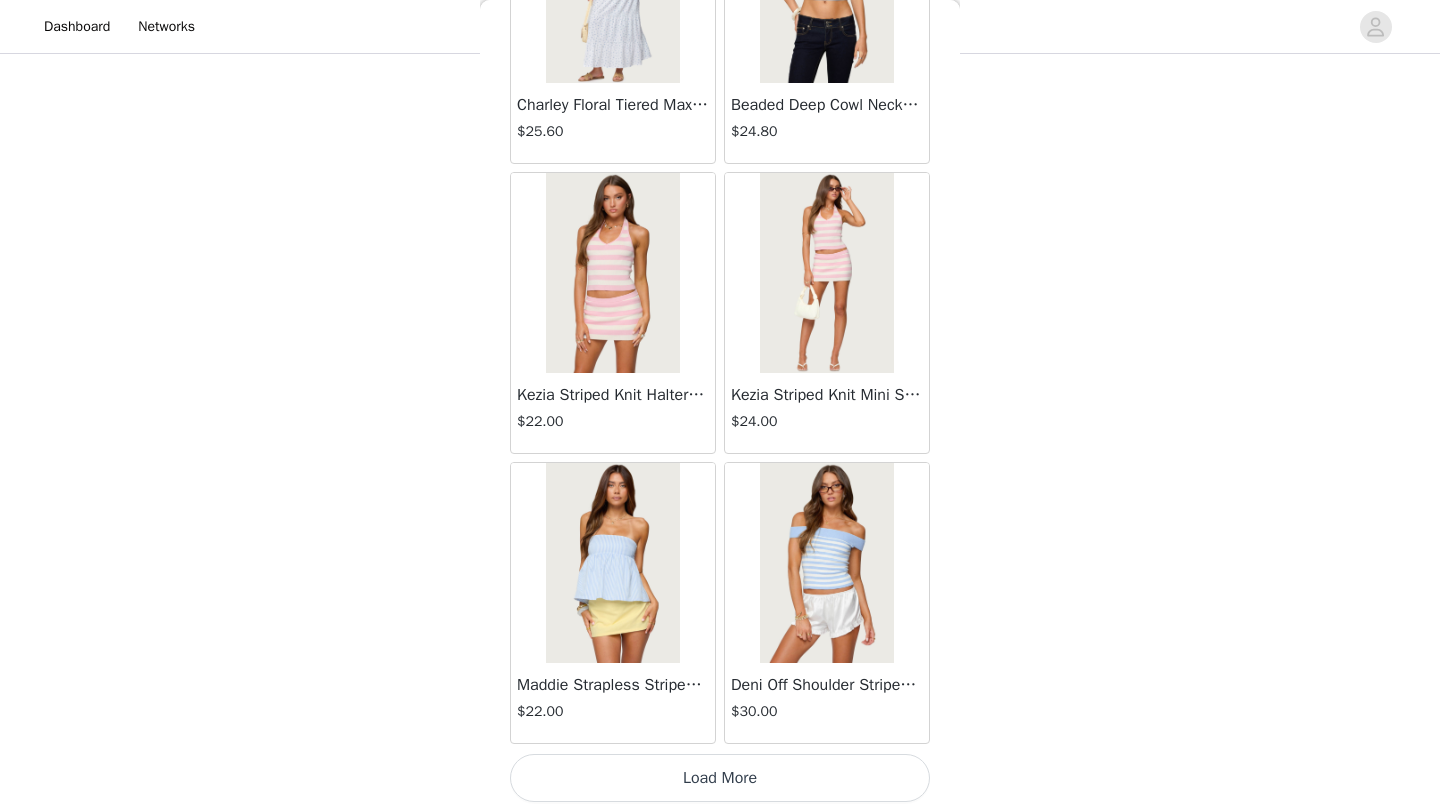 click on "Load More" at bounding box center [720, 778] 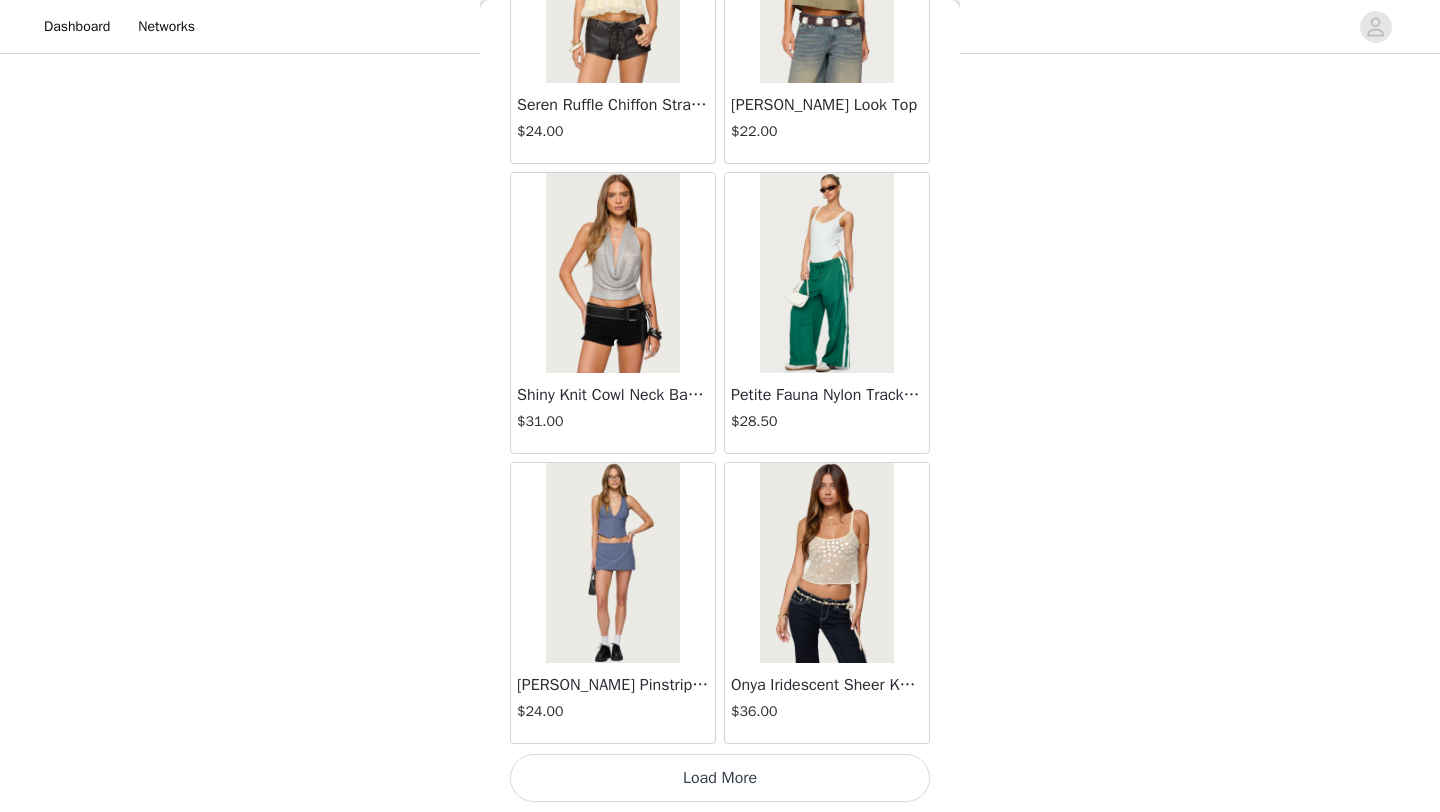 click on "Load More" at bounding box center [720, 778] 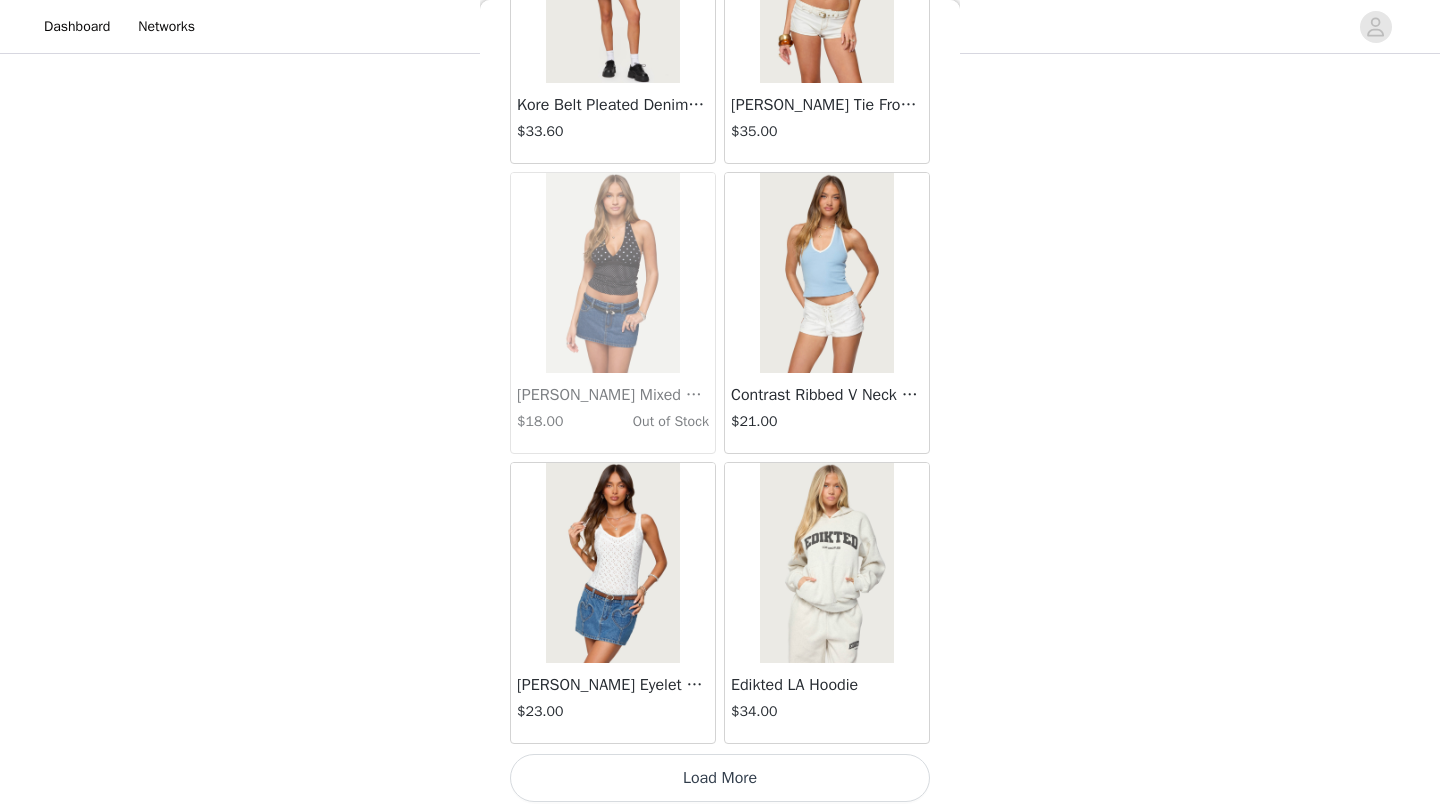 click on "Load More" at bounding box center [720, 778] 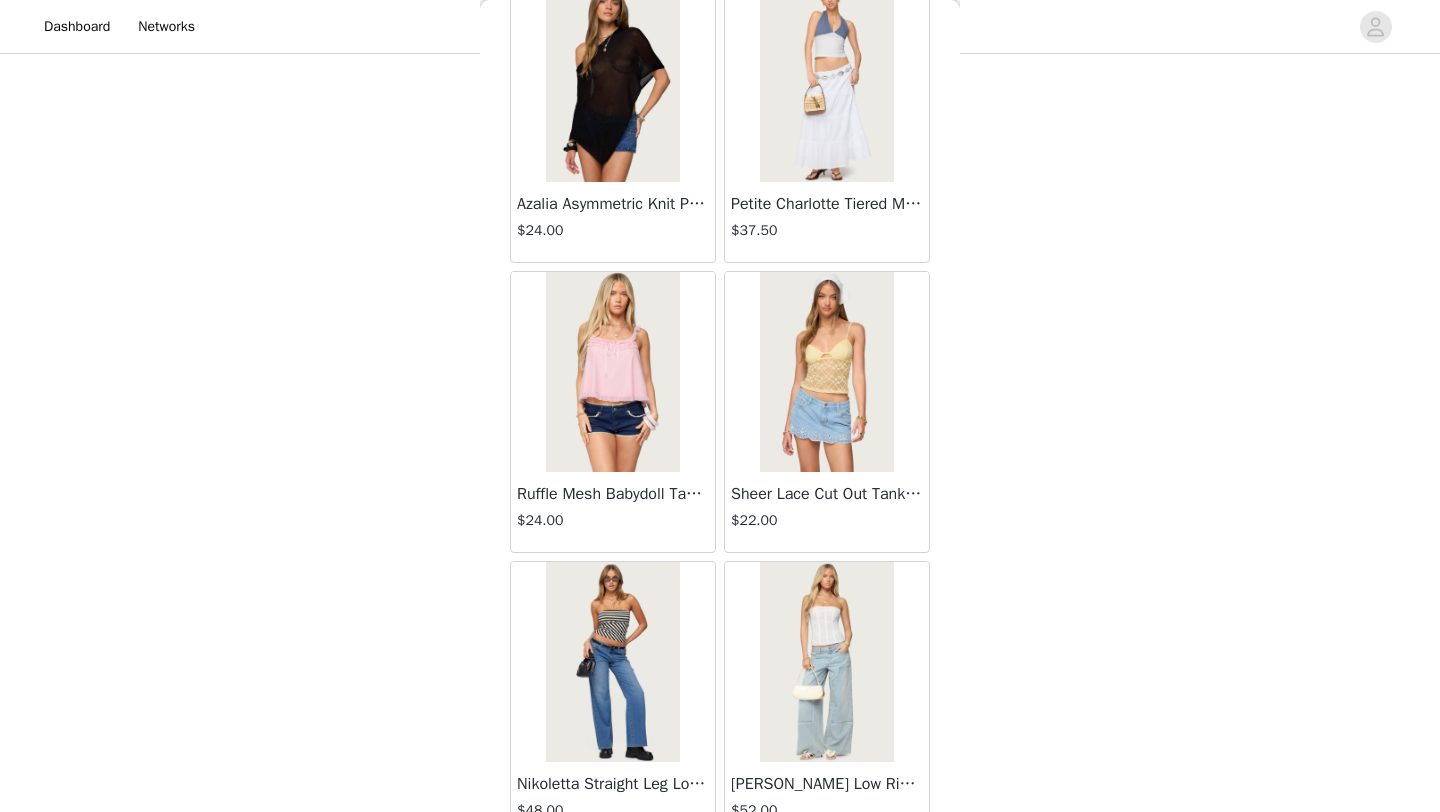 scroll, scrollTop: 25448, scrollLeft: 0, axis: vertical 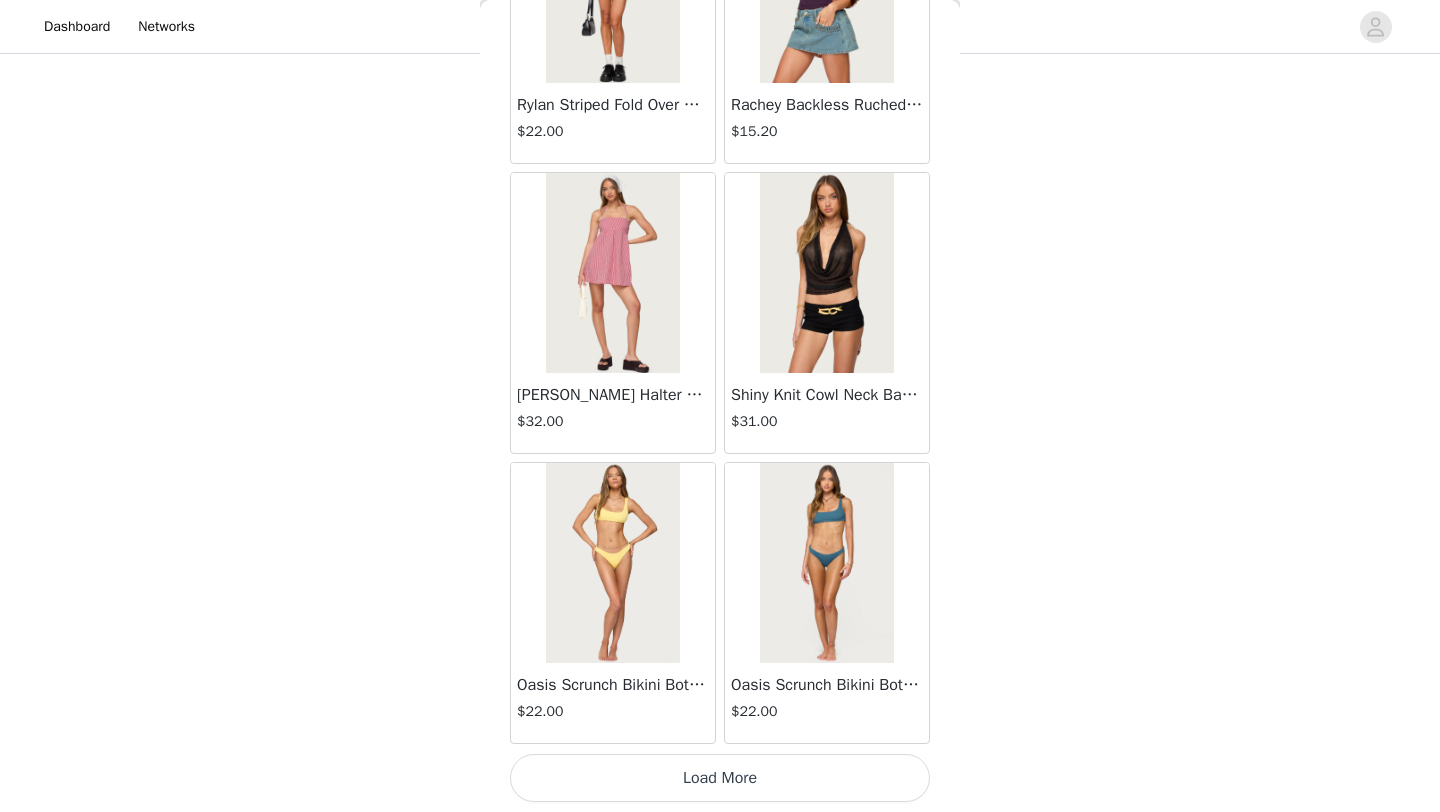 click on "Load More" at bounding box center (720, 778) 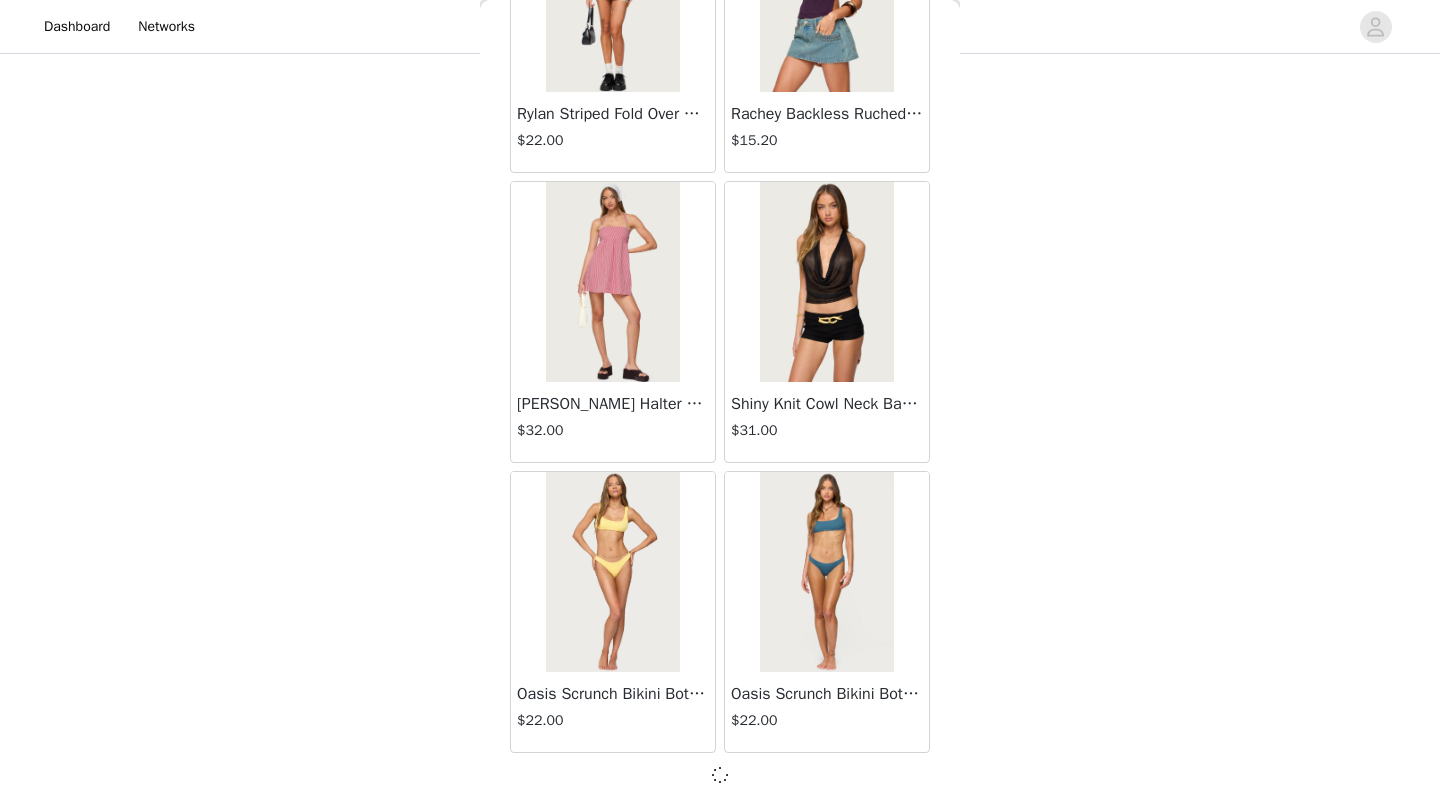 scroll, scrollTop: 25439, scrollLeft: 0, axis: vertical 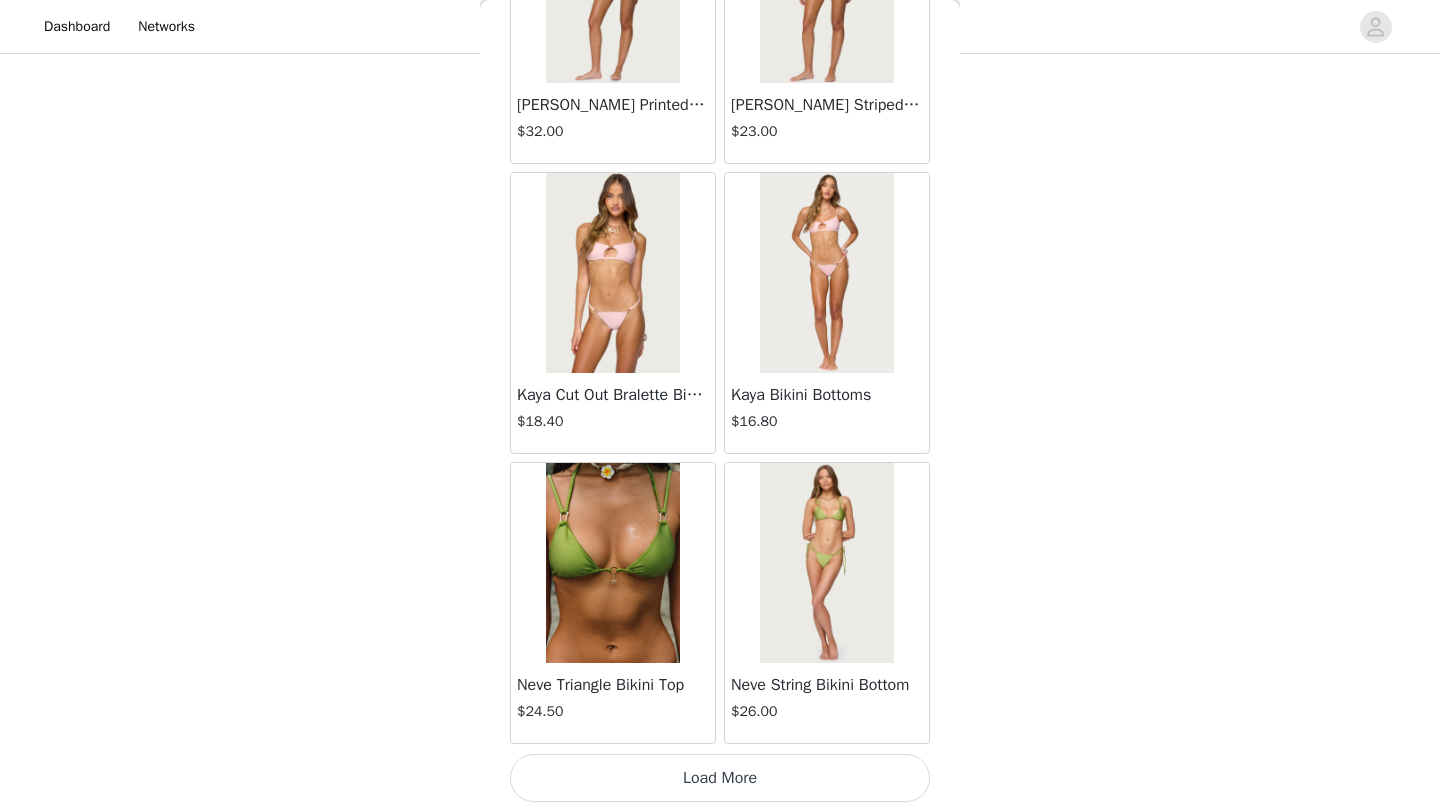 click on "Load More" at bounding box center [720, 778] 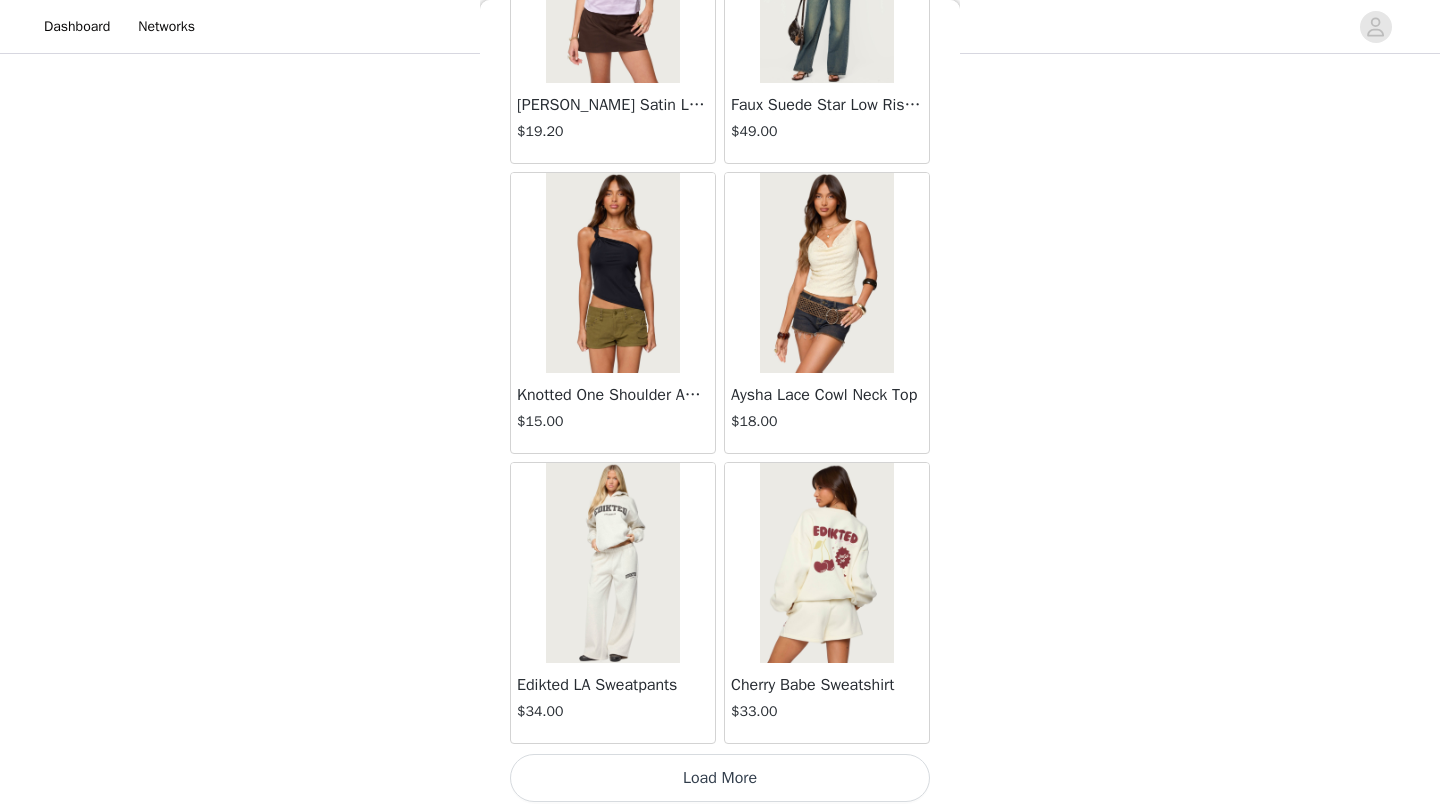 click on "Load More" at bounding box center [720, 778] 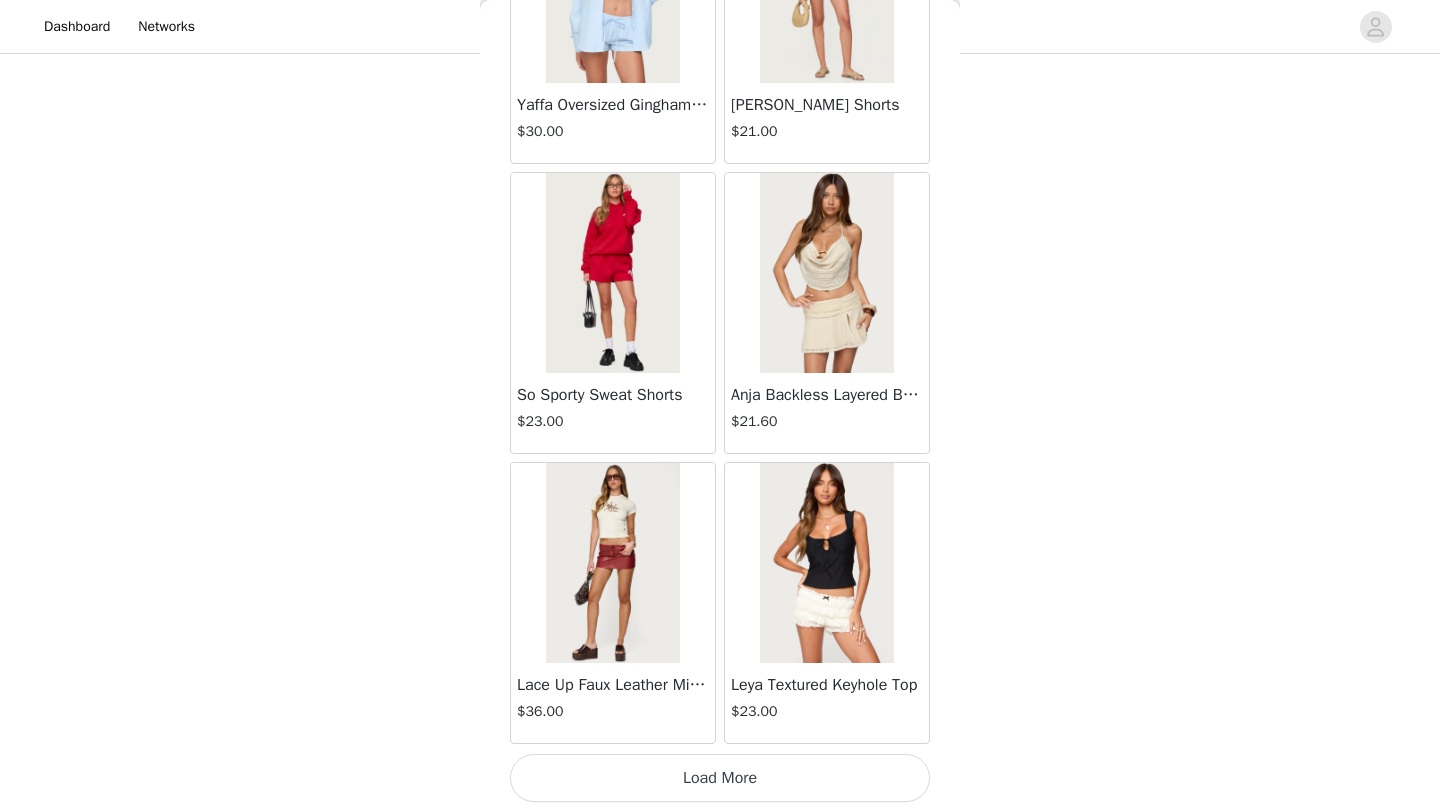click on "Load More" at bounding box center [720, 778] 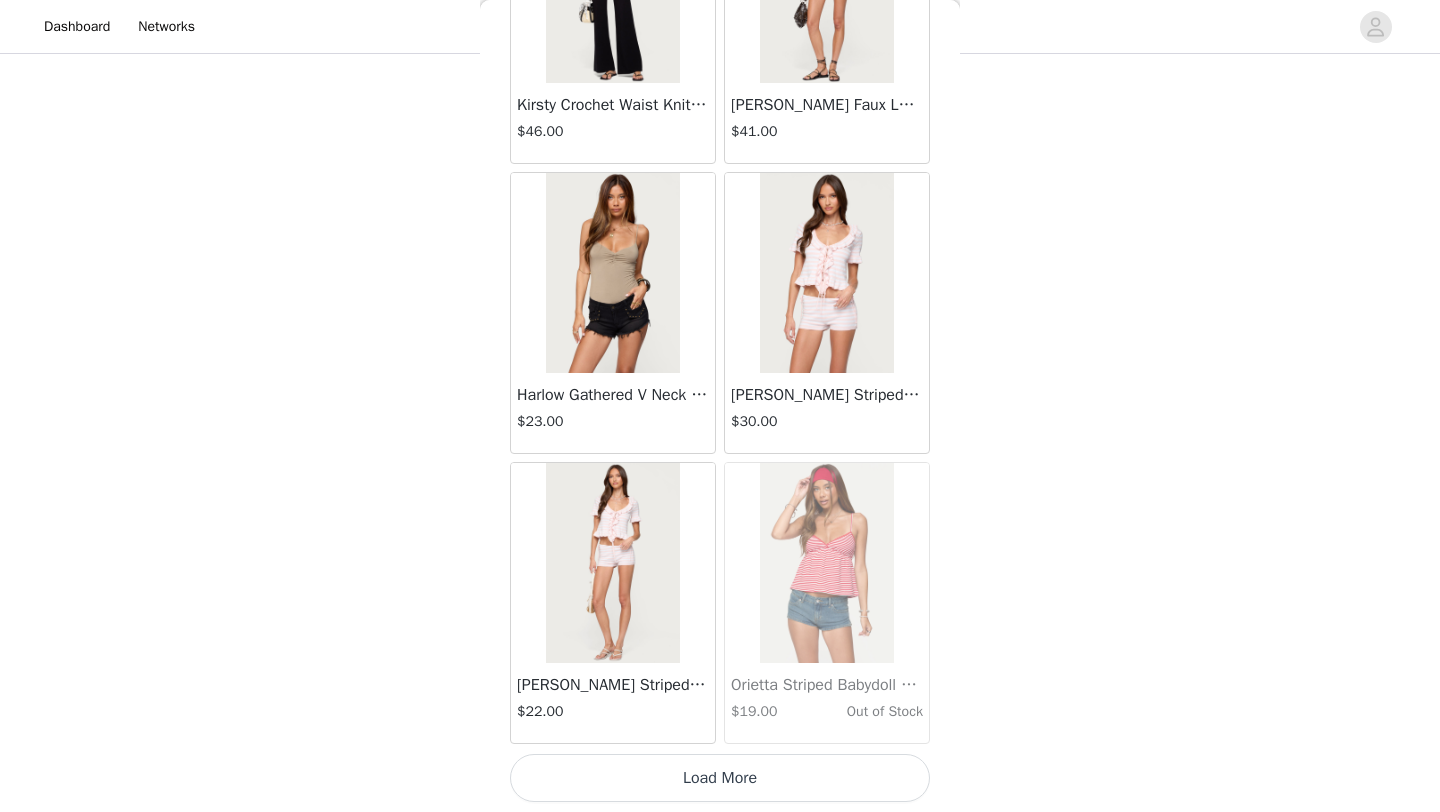 click on "Load More" at bounding box center (720, 778) 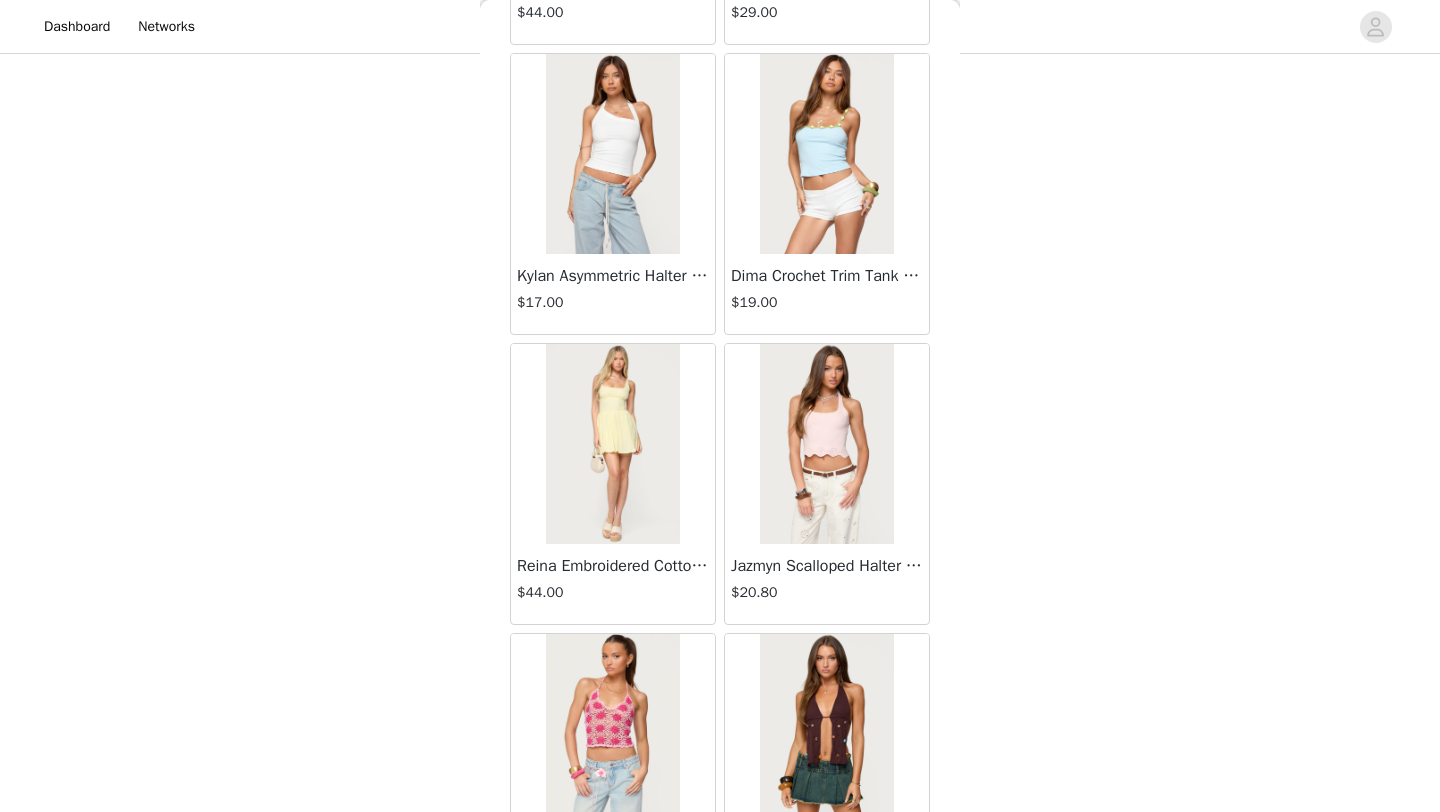 scroll, scrollTop: 39948, scrollLeft: 0, axis: vertical 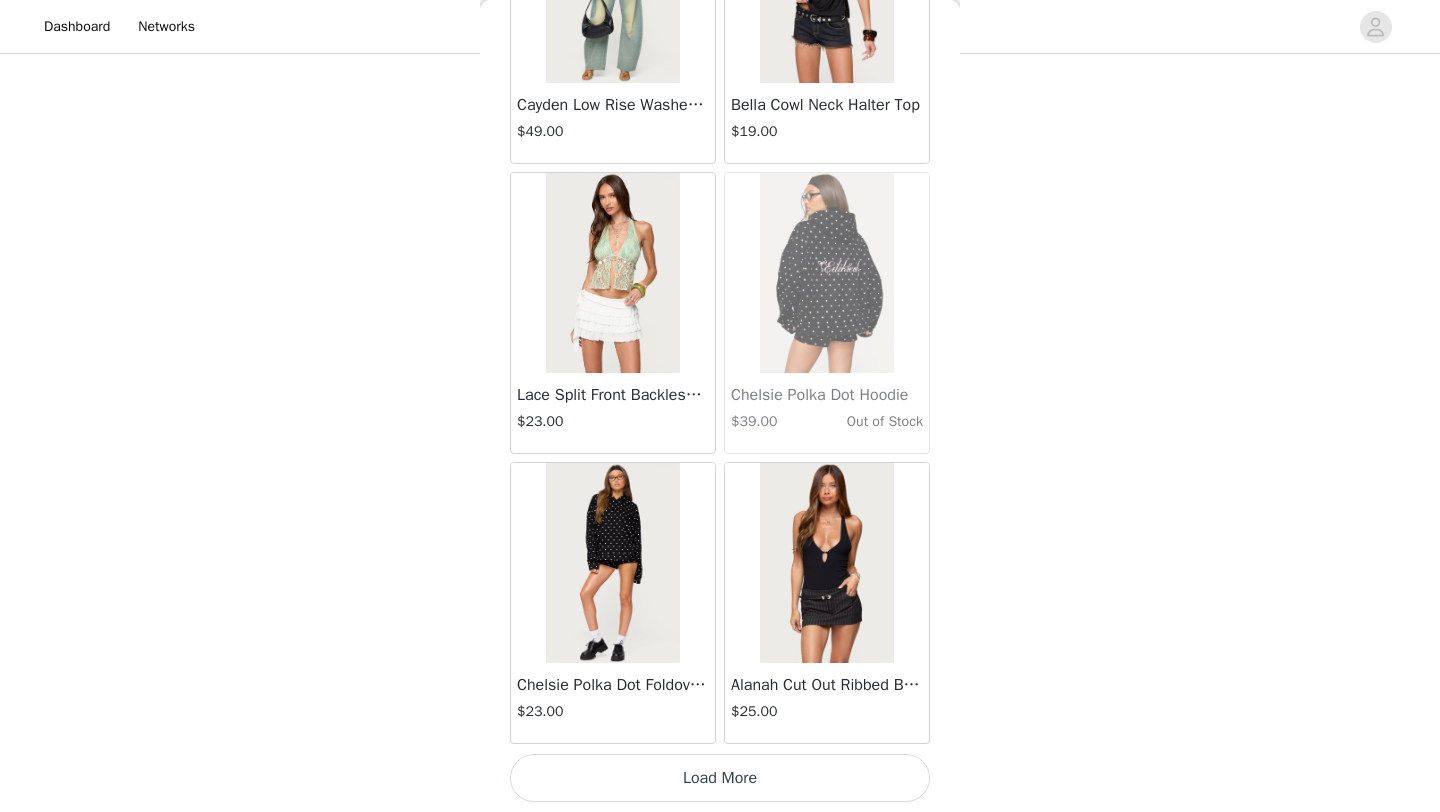 click on "Load More" at bounding box center (720, 778) 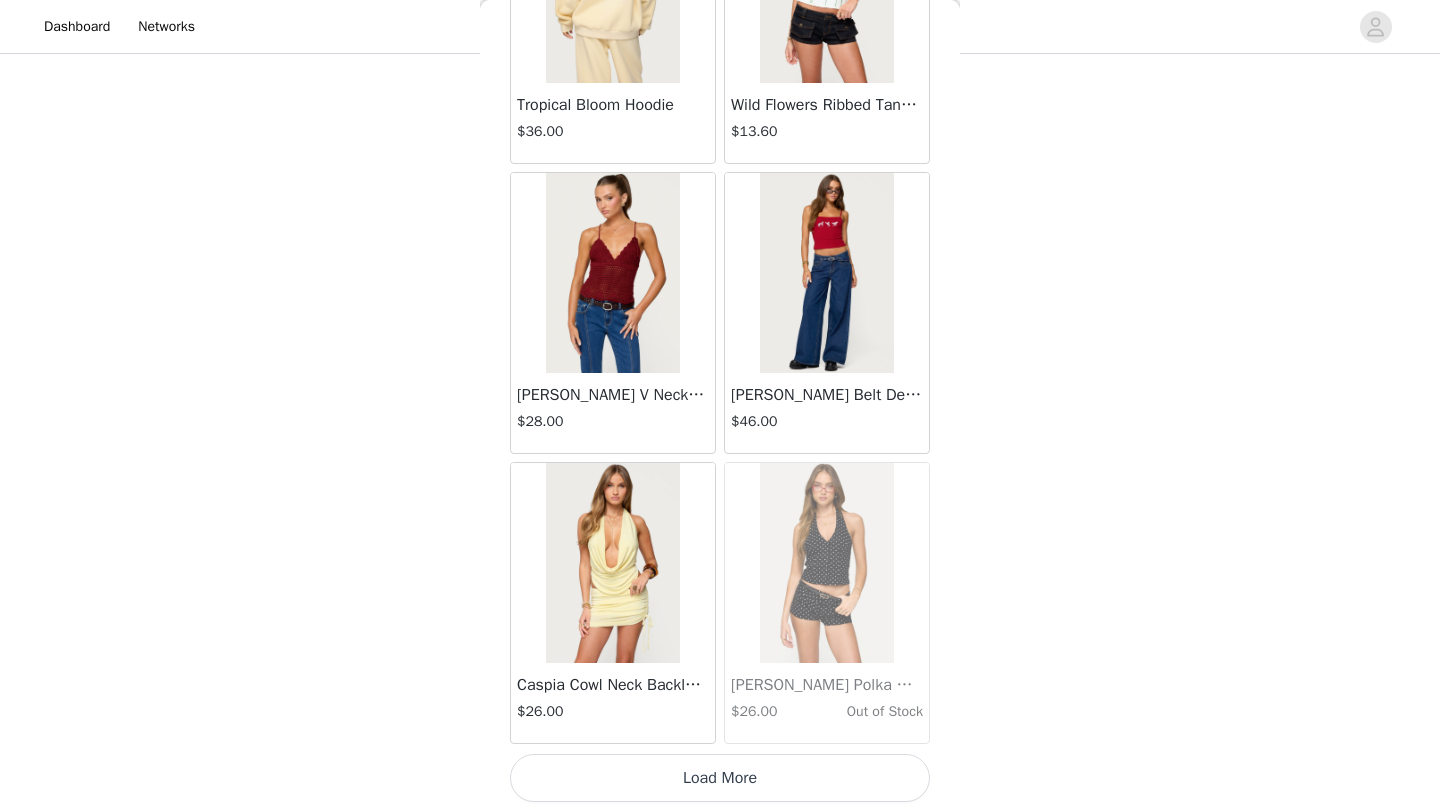 click on "Load More" at bounding box center (720, 778) 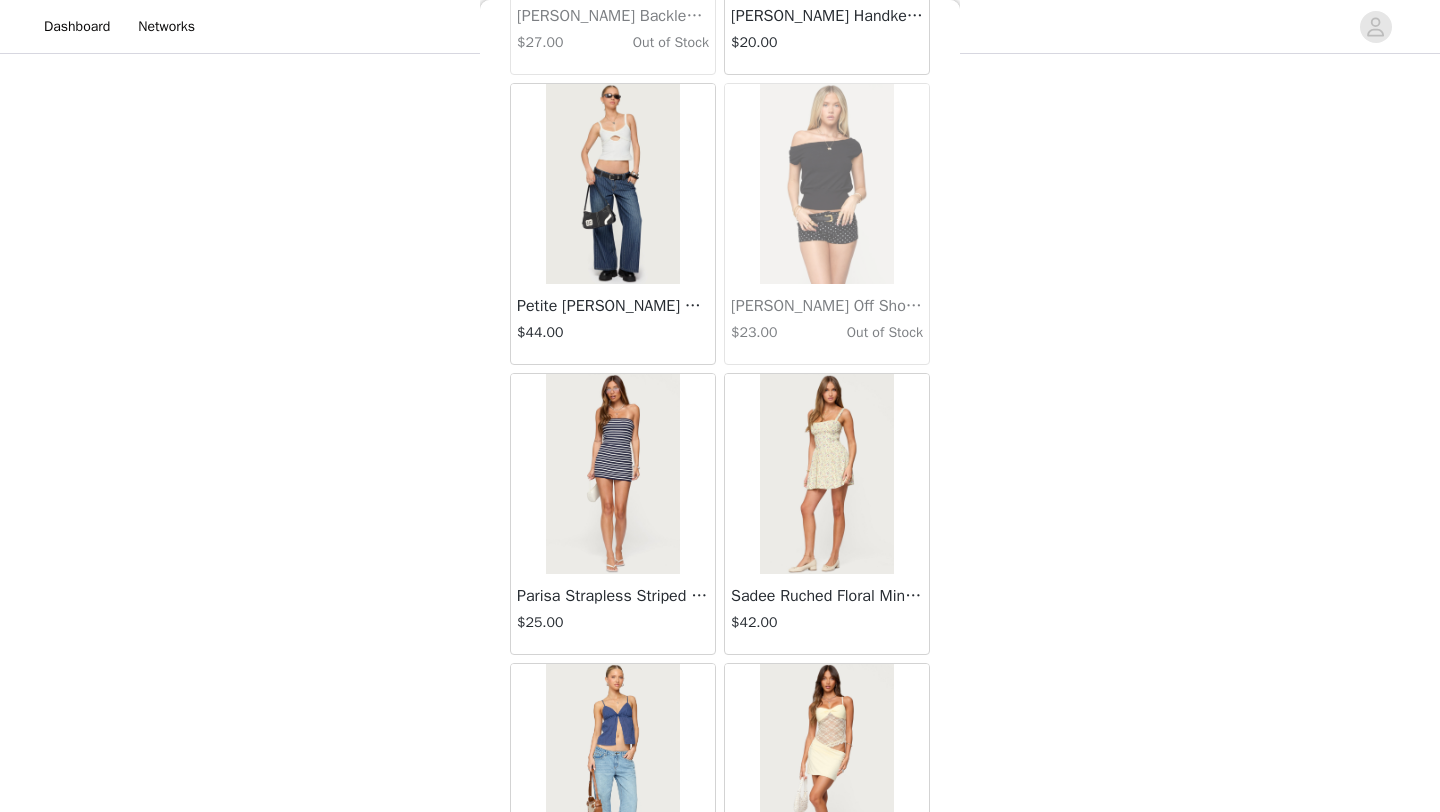 scroll, scrollTop: 45748, scrollLeft: 0, axis: vertical 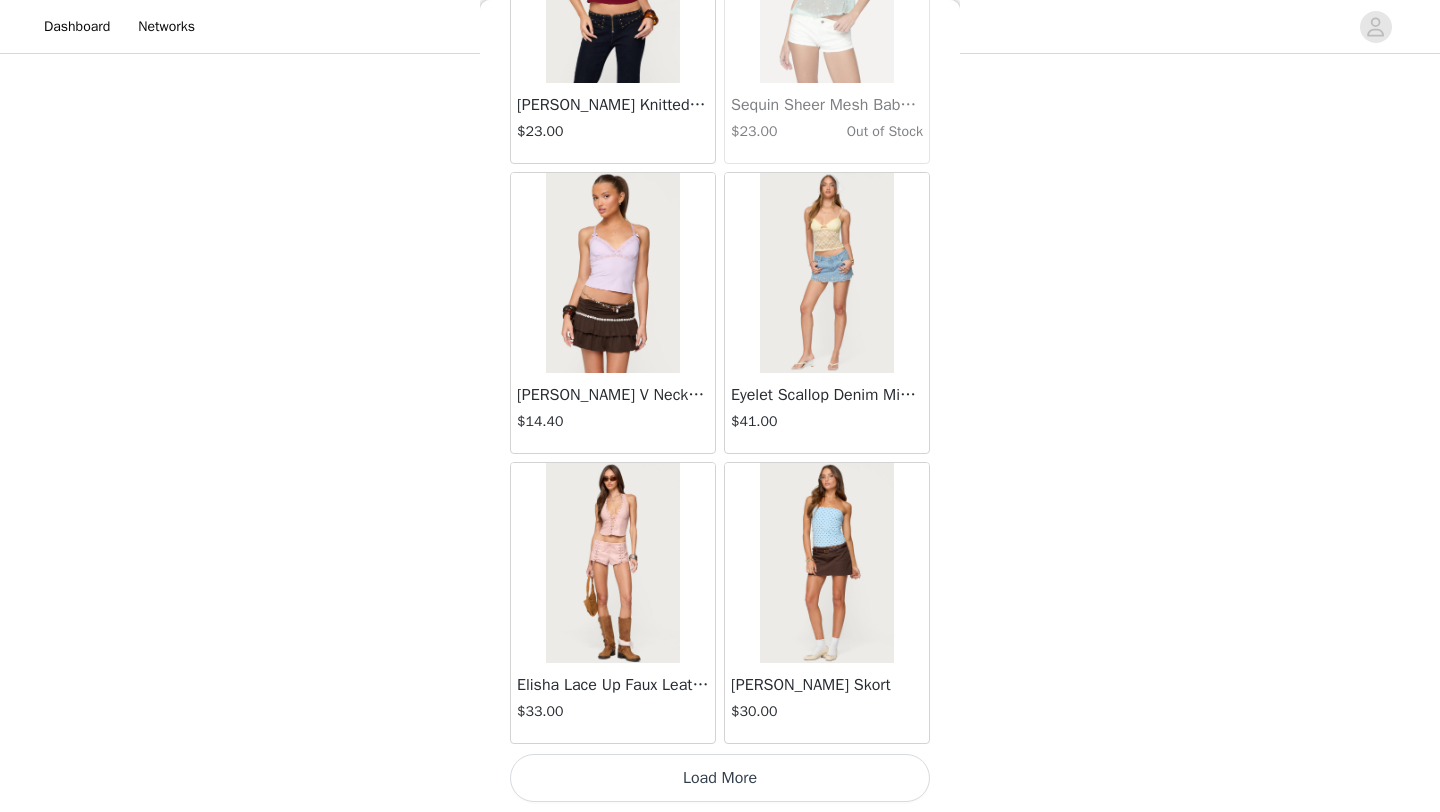 click on "Load More" at bounding box center [720, 778] 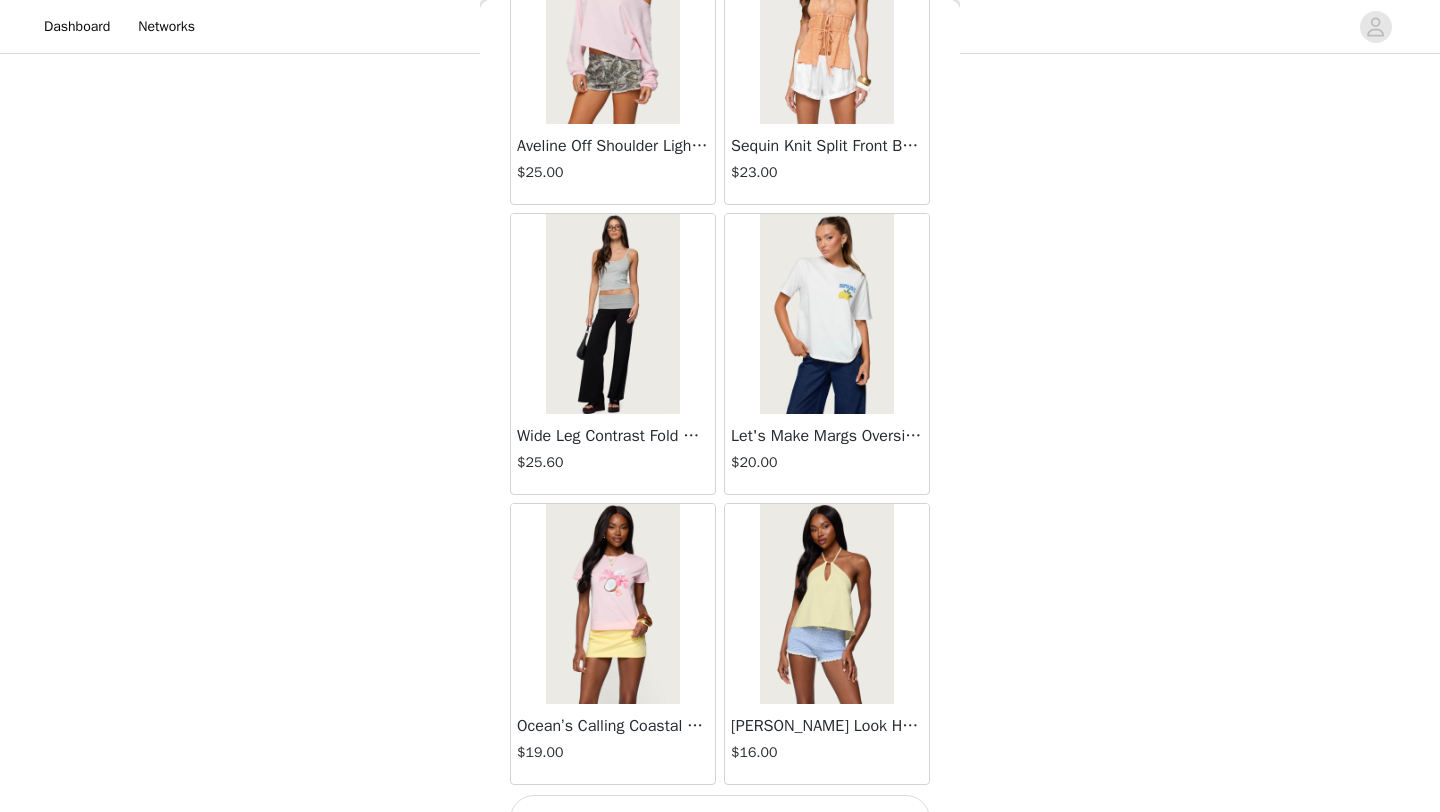 scroll, scrollTop: 48648, scrollLeft: 0, axis: vertical 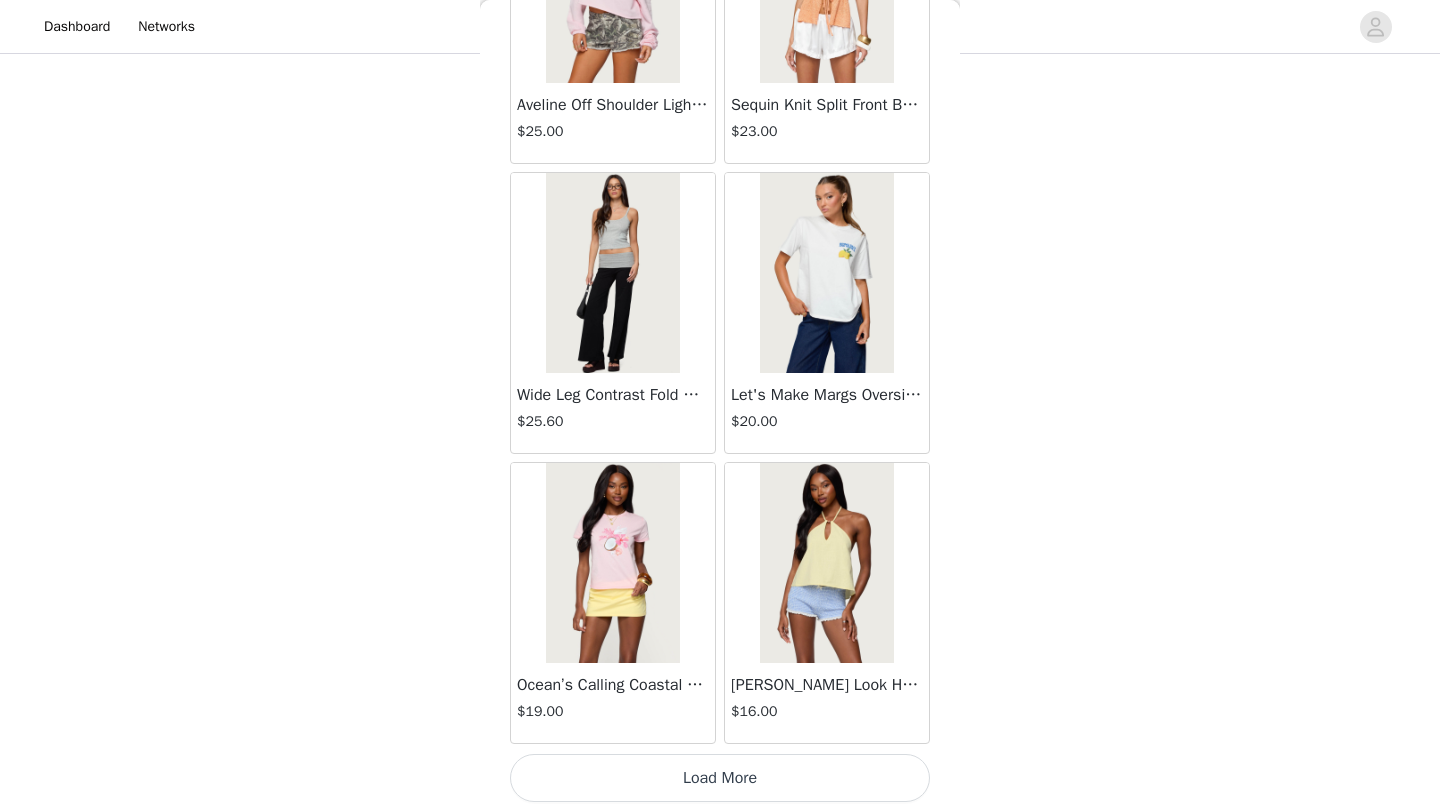 click on "Load More" at bounding box center [720, 778] 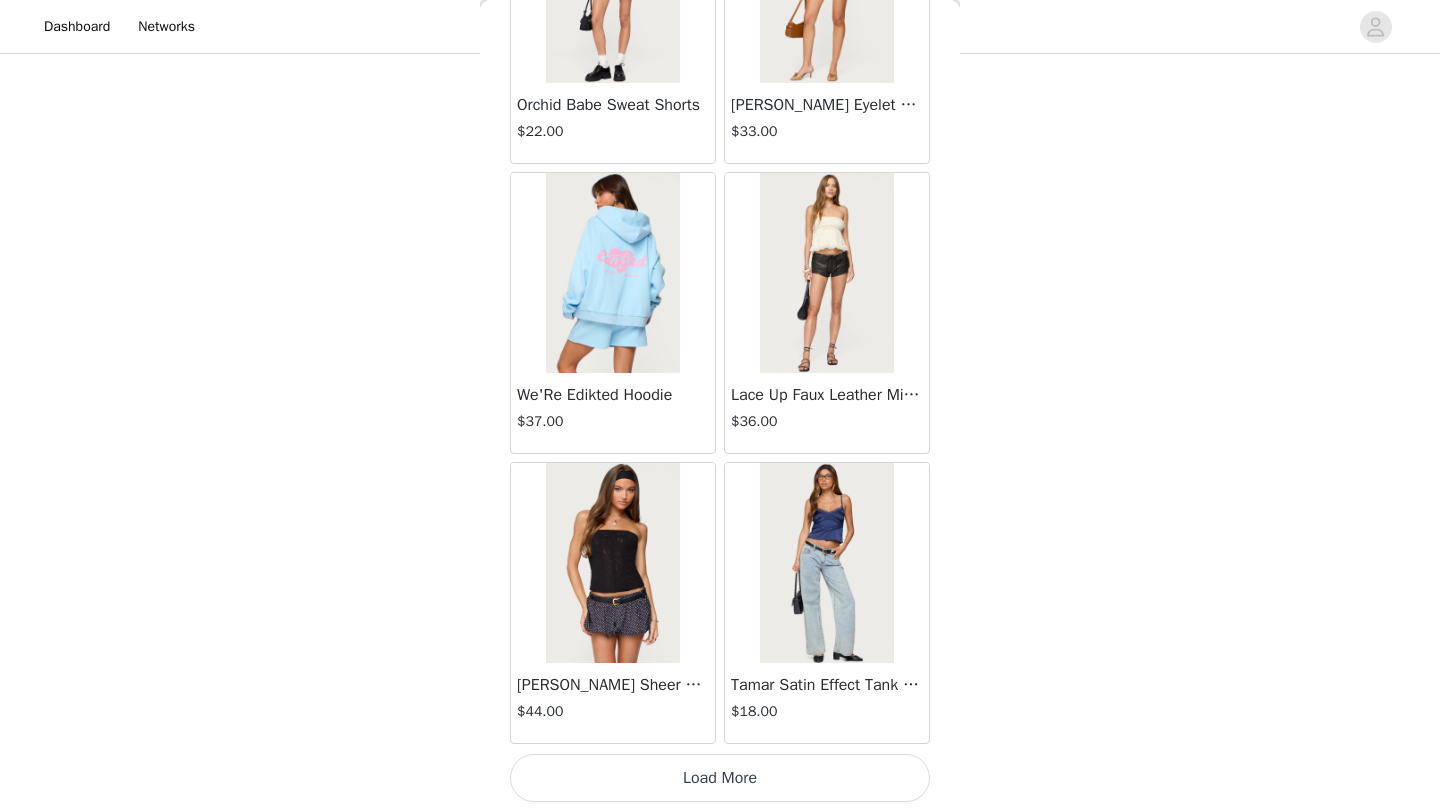 click on "Load More" at bounding box center (720, 778) 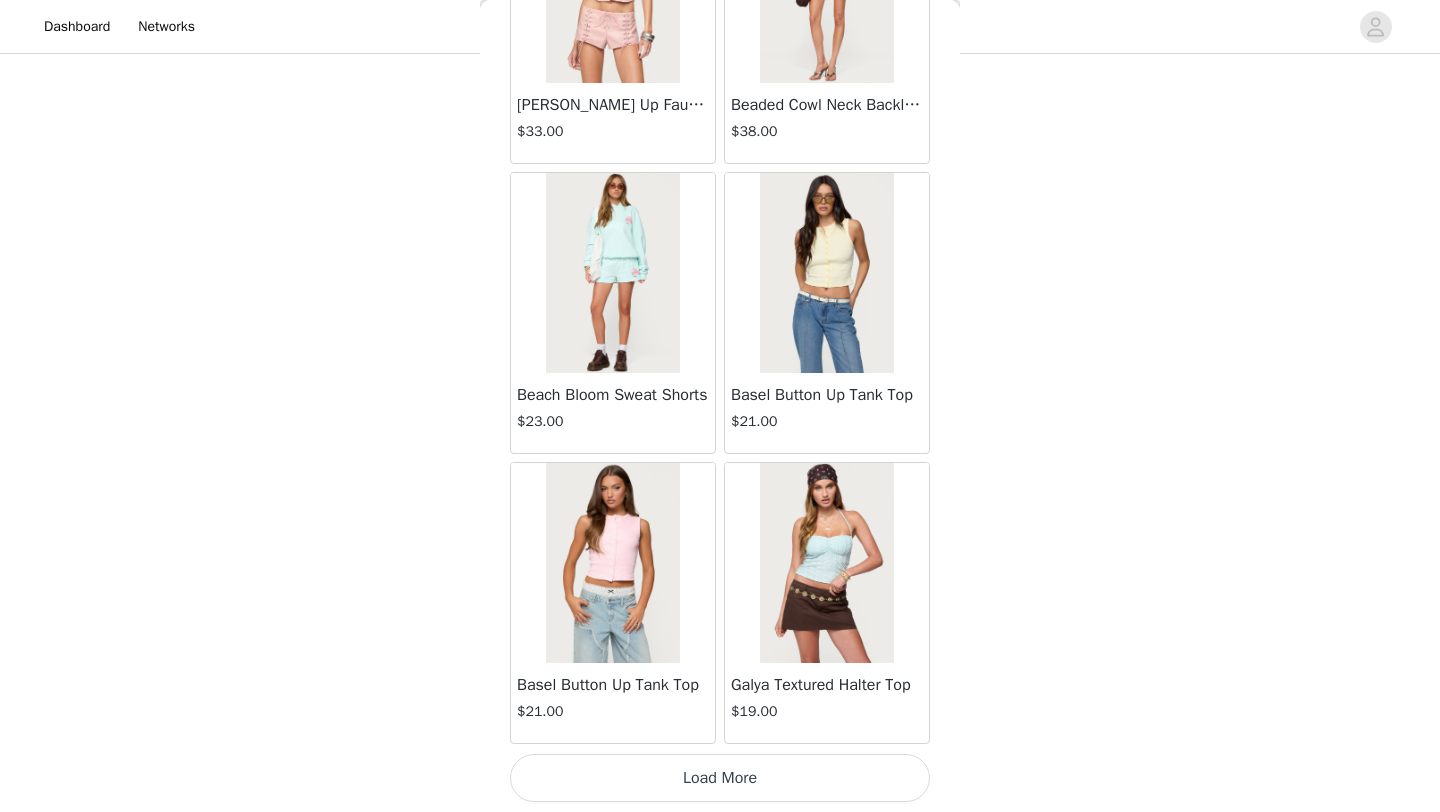 click on "Load More" at bounding box center (720, 778) 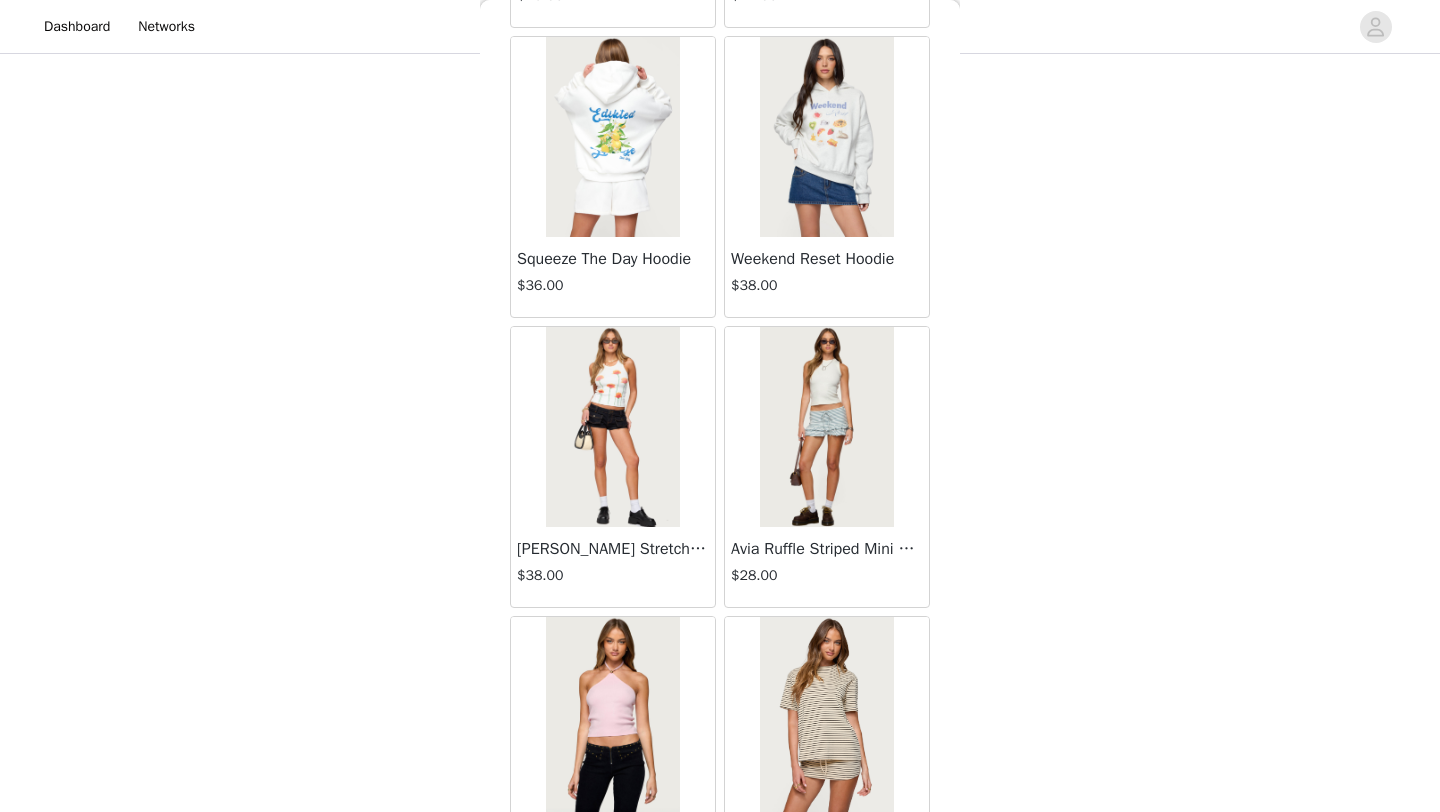scroll, scrollTop: 57348, scrollLeft: 0, axis: vertical 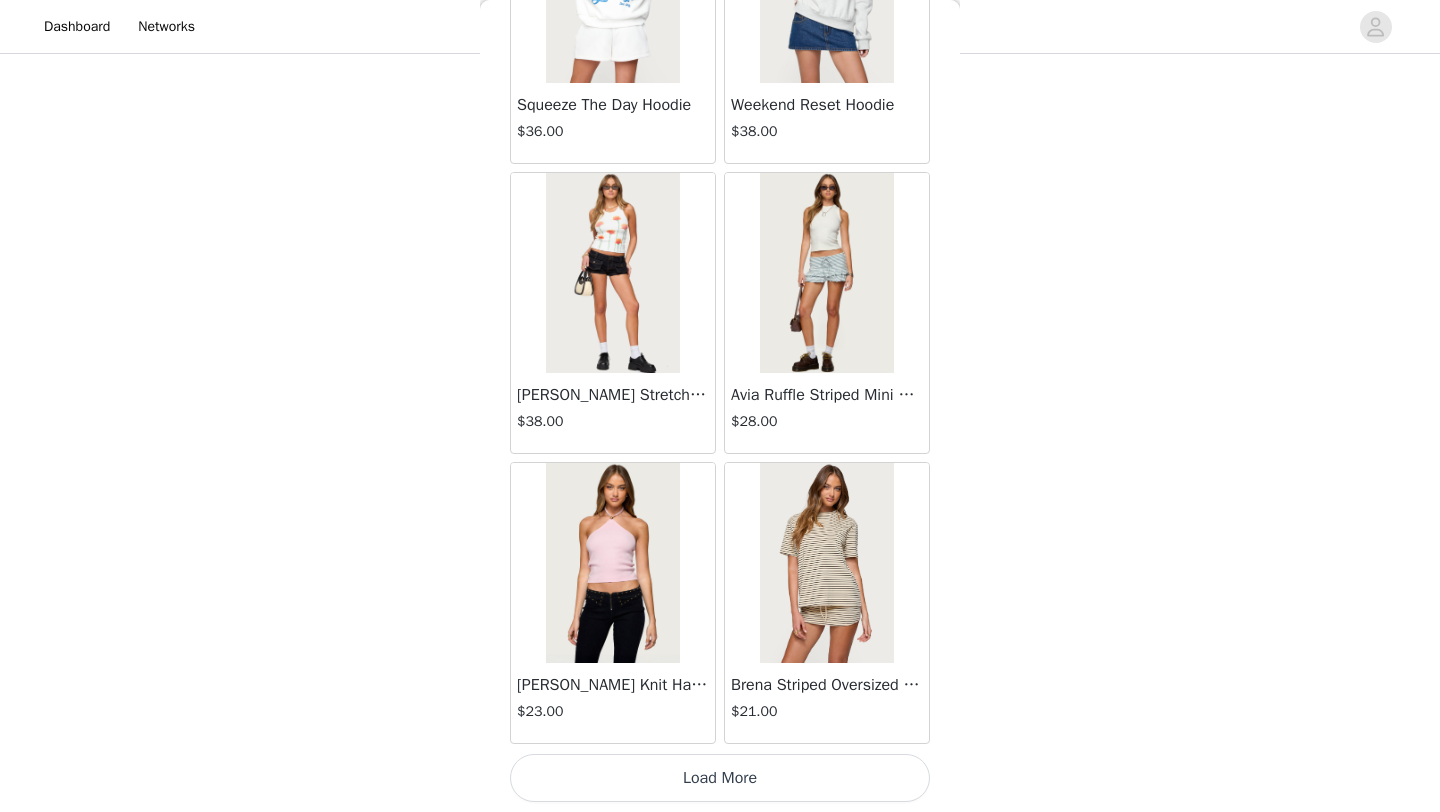 click on "Load More" at bounding box center (720, 778) 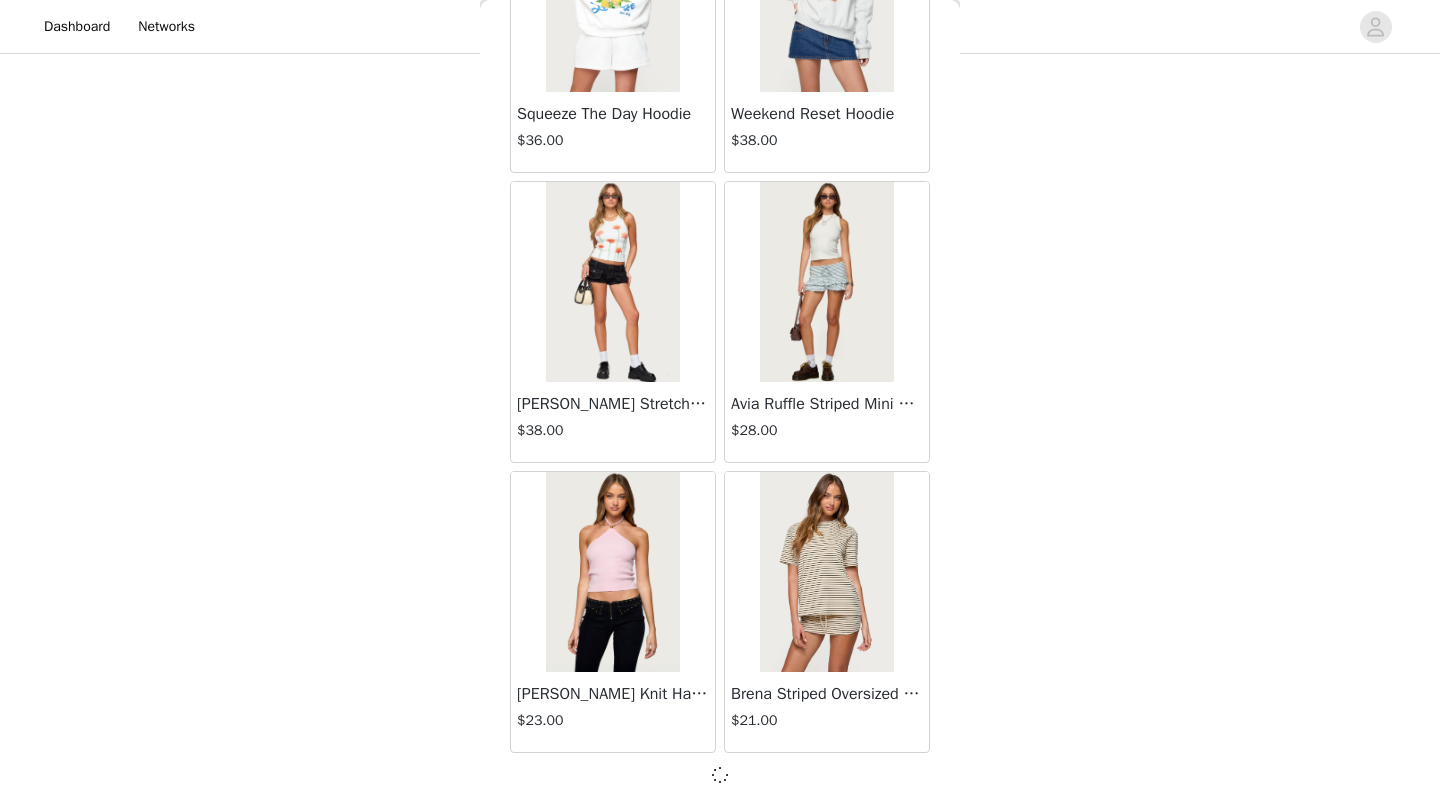 scroll, scrollTop: 57339, scrollLeft: 0, axis: vertical 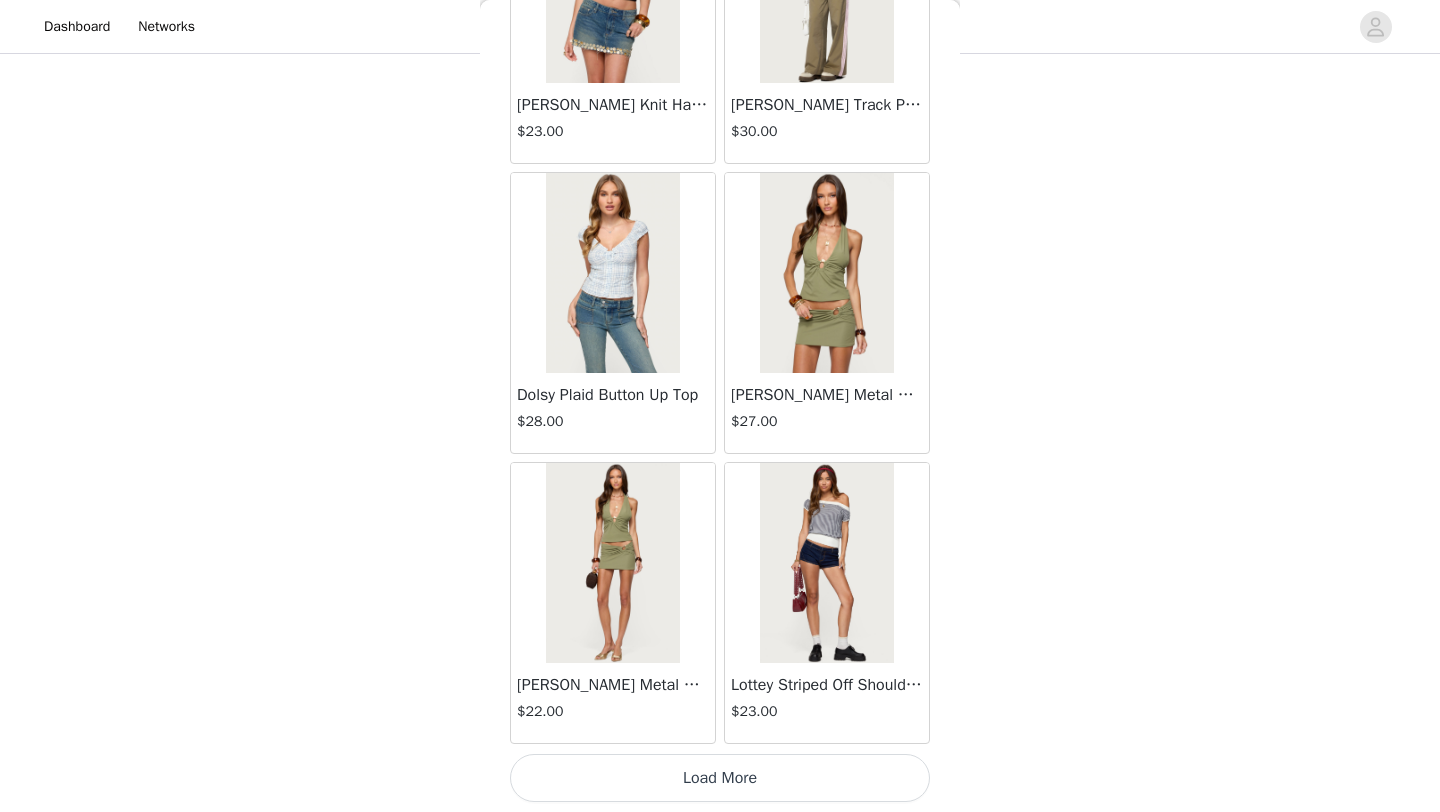 click on "Load More" at bounding box center (720, 778) 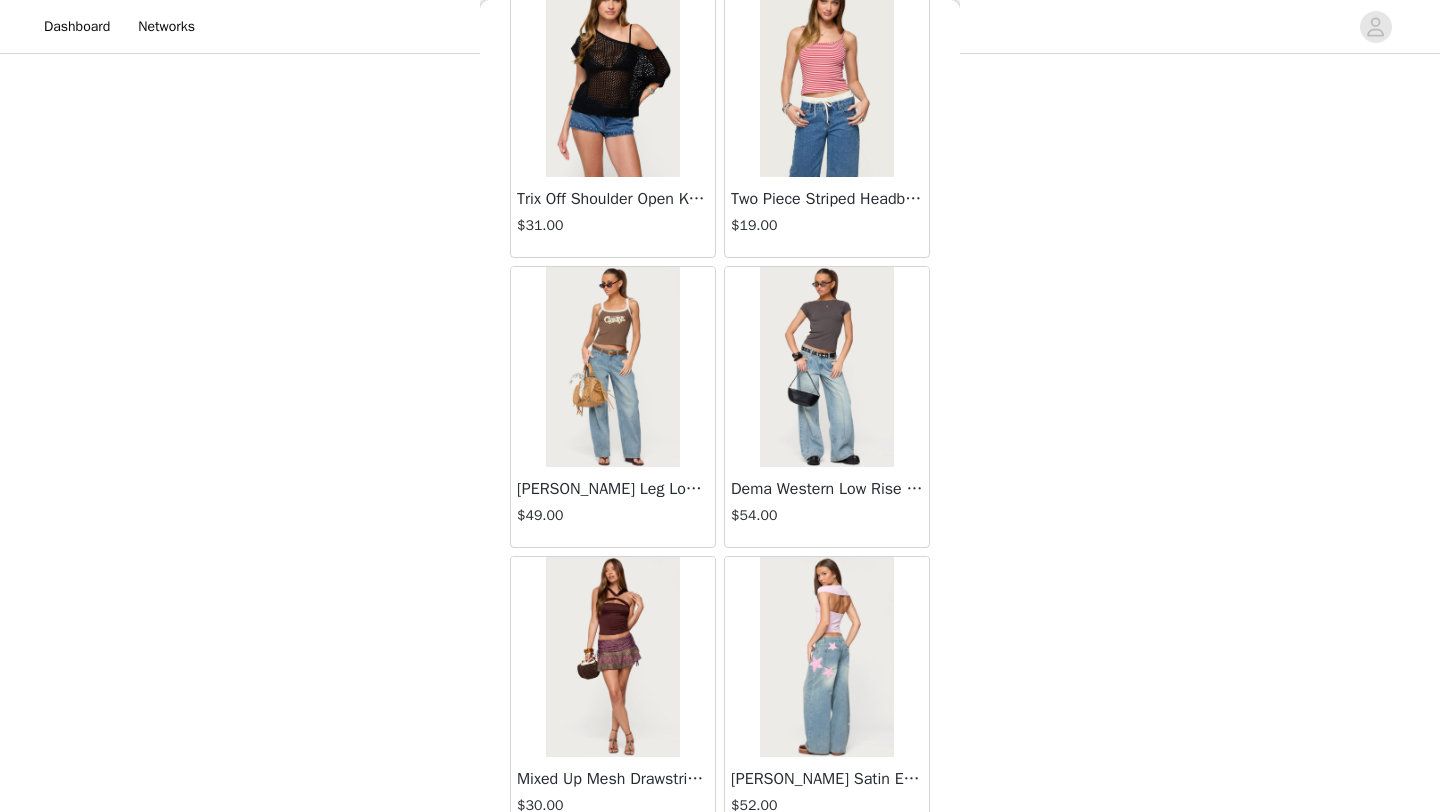 scroll, scrollTop: 63148, scrollLeft: 0, axis: vertical 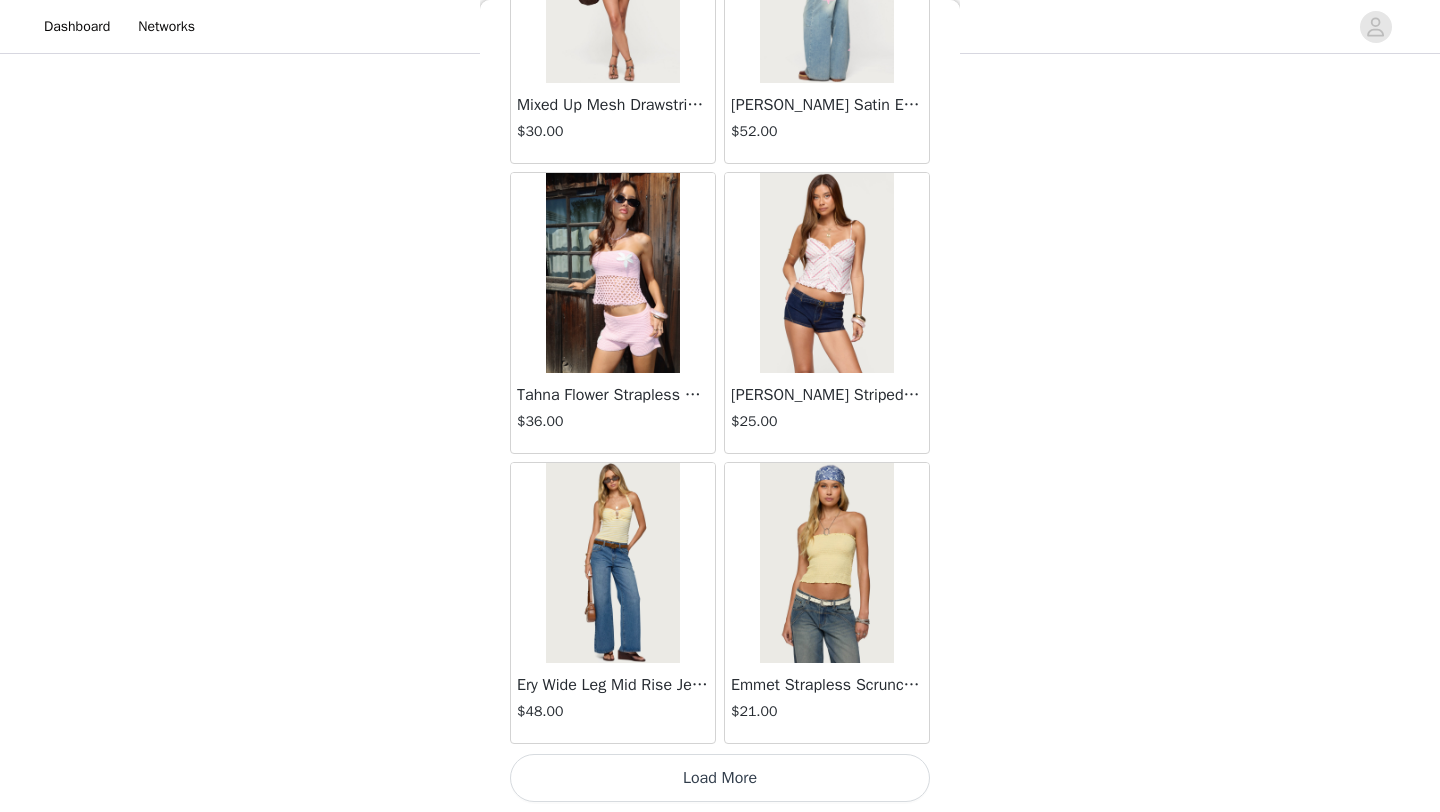 click on "Load More" at bounding box center [720, 778] 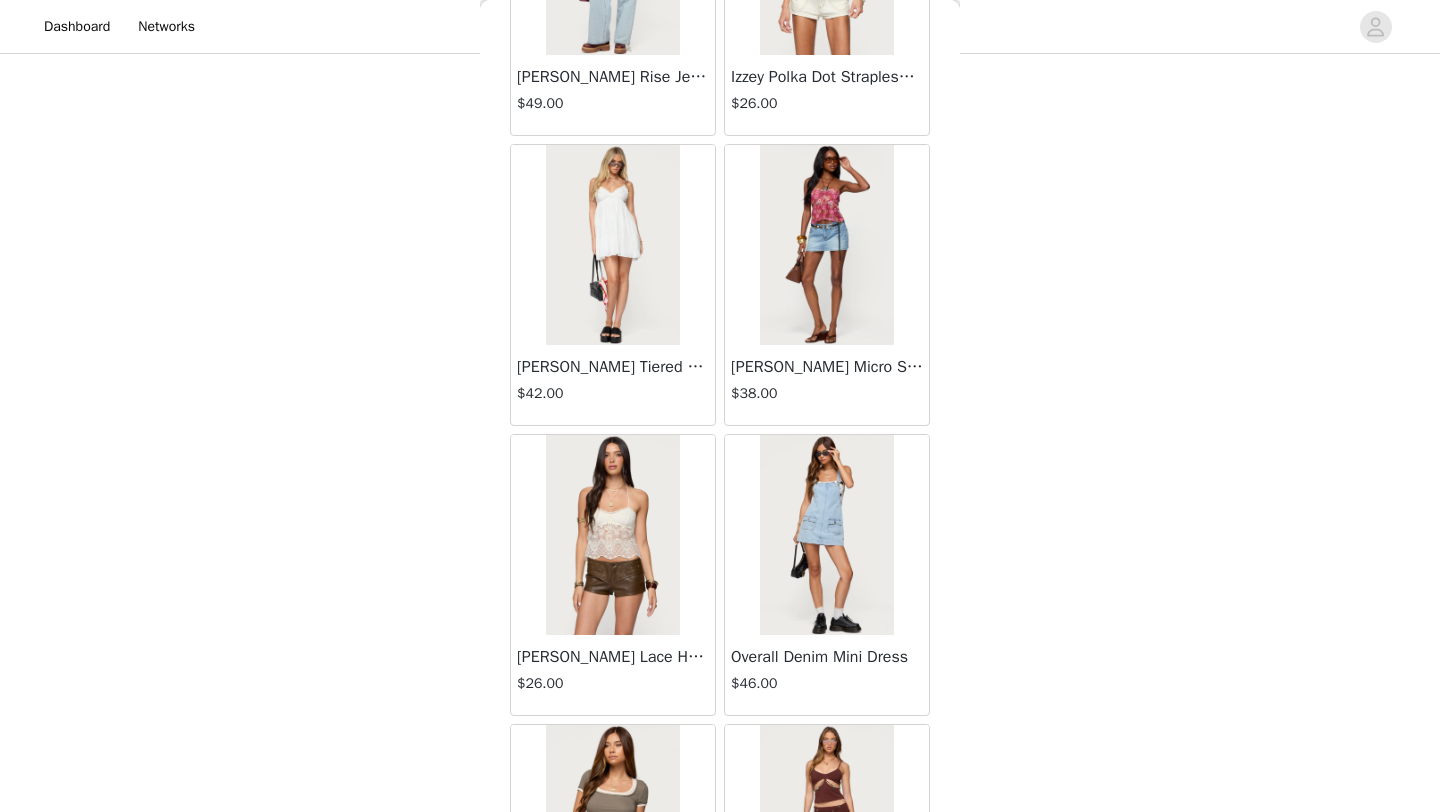 scroll, scrollTop: 66048, scrollLeft: 0, axis: vertical 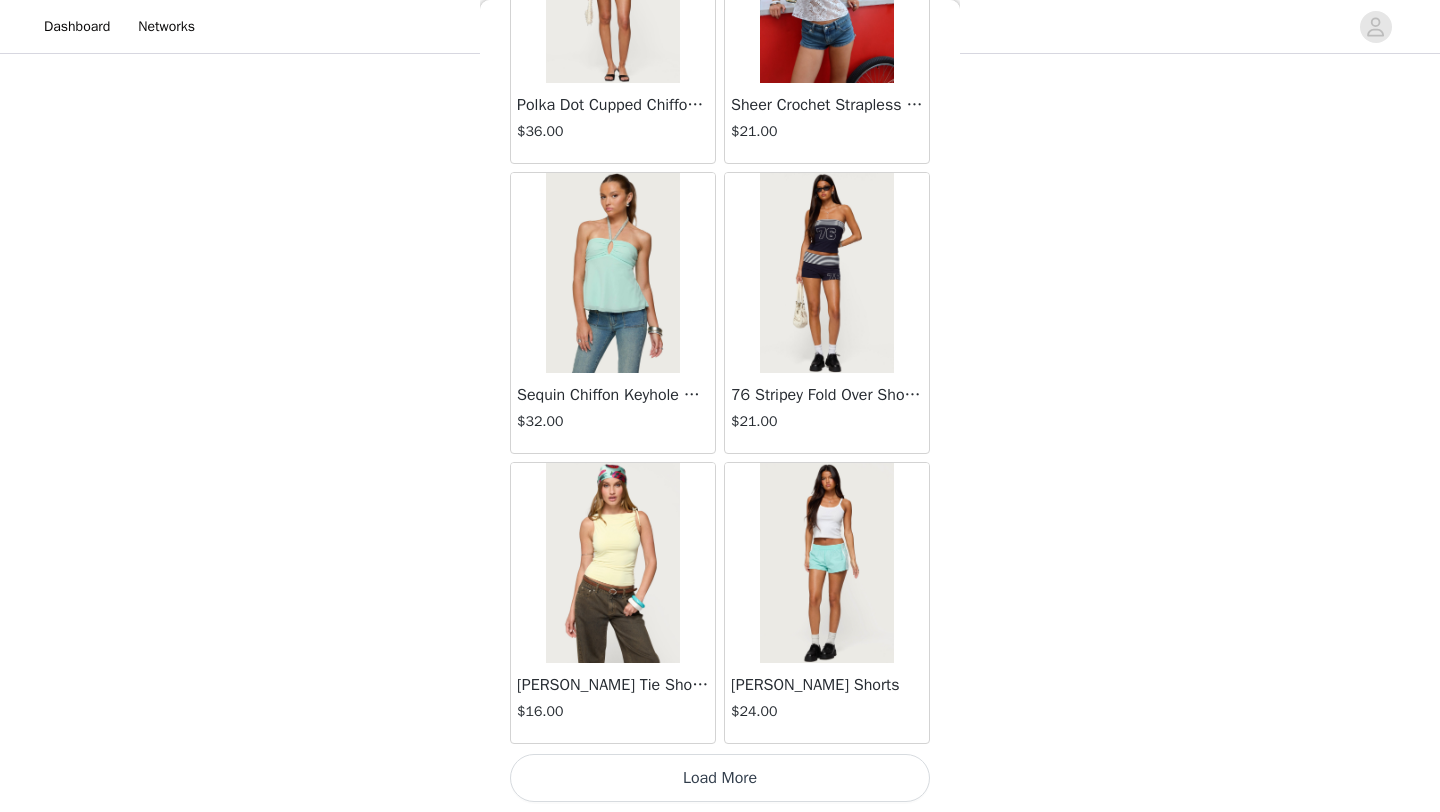 click on "Load More" at bounding box center [720, 778] 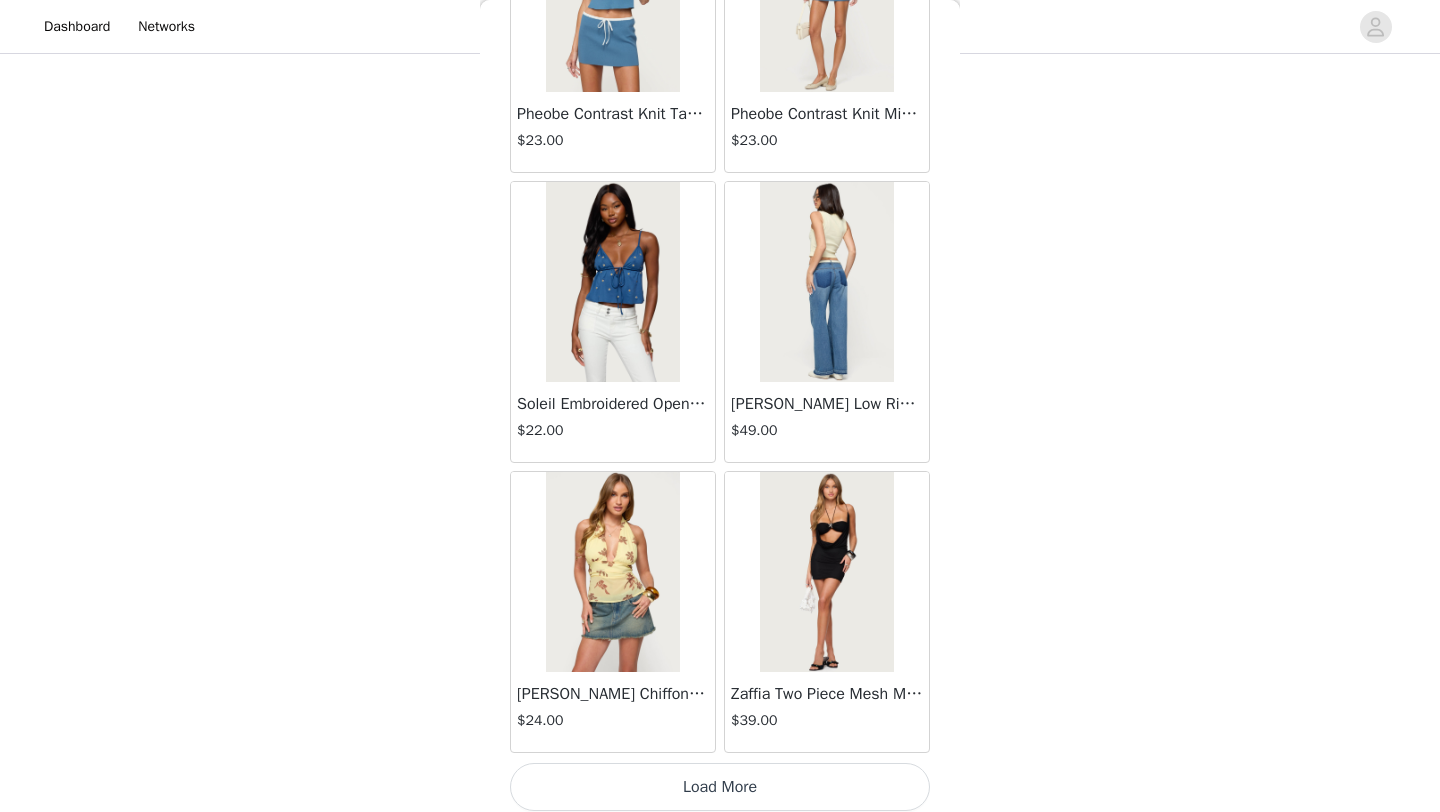 scroll, scrollTop: 68948, scrollLeft: 0, axis: vertical 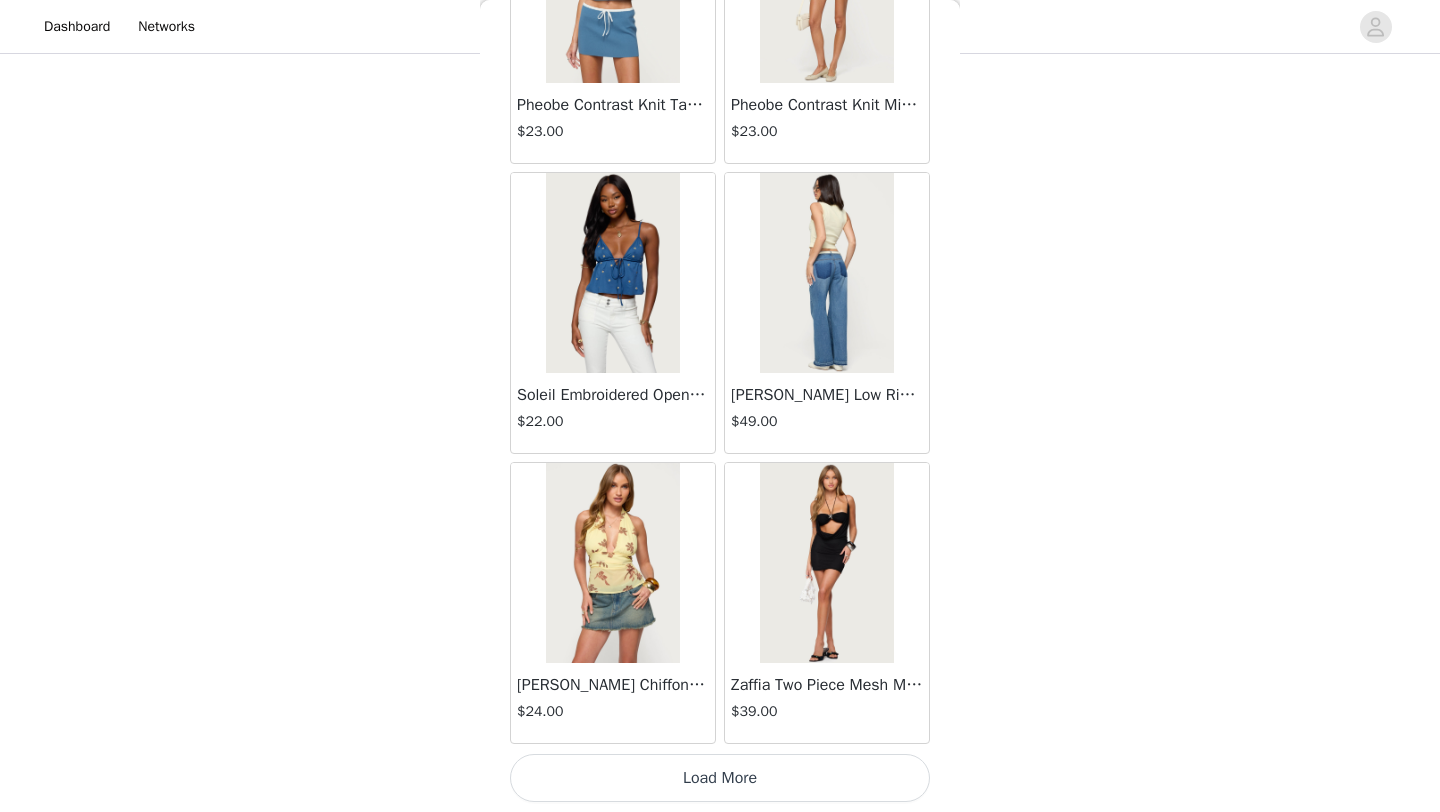 click on "Load More" at bounding box center (720, 778) 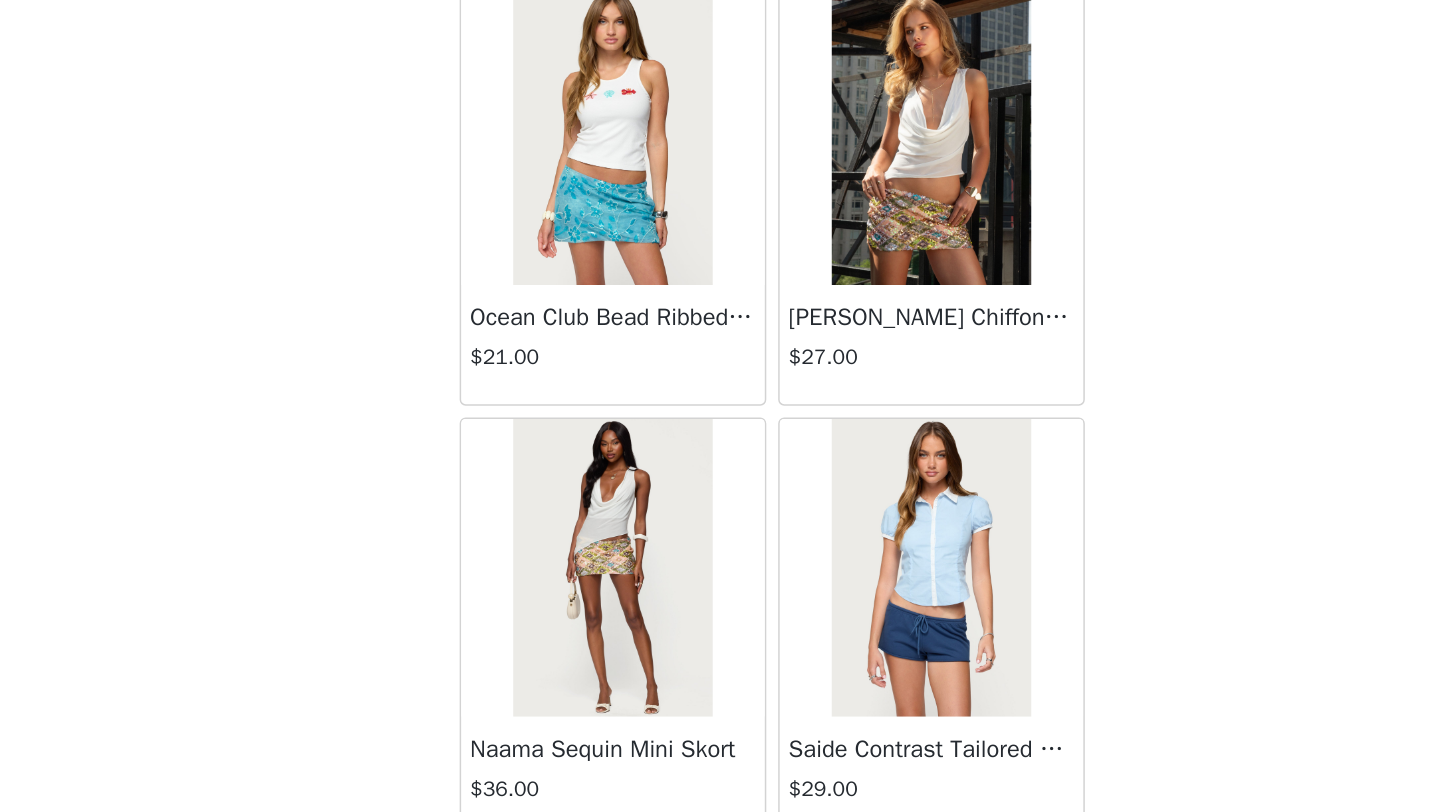 scroll, scrollTop: 70456, scrollLeft: 0, axis: vertical 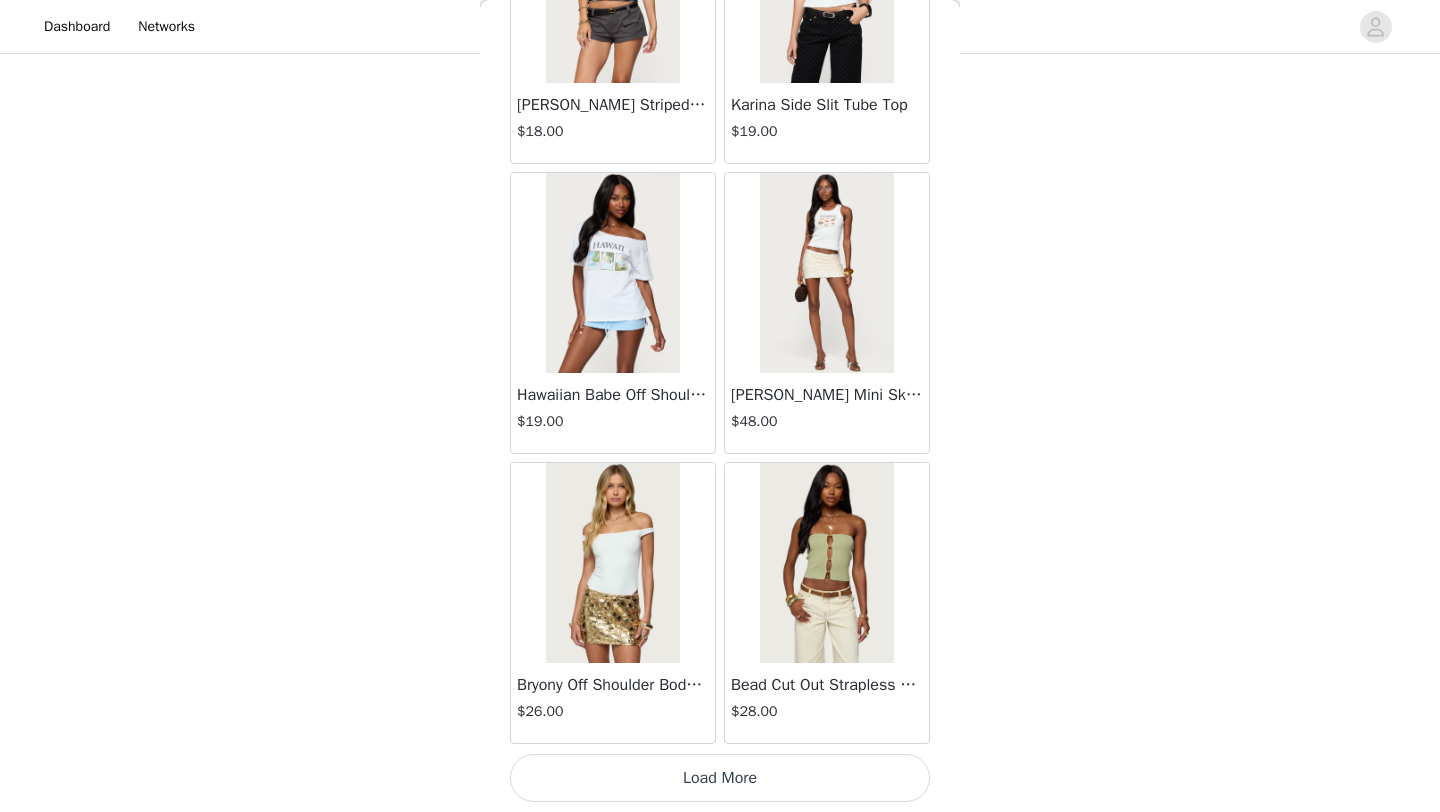 click on "Load More" at bounding box center (720, 778) 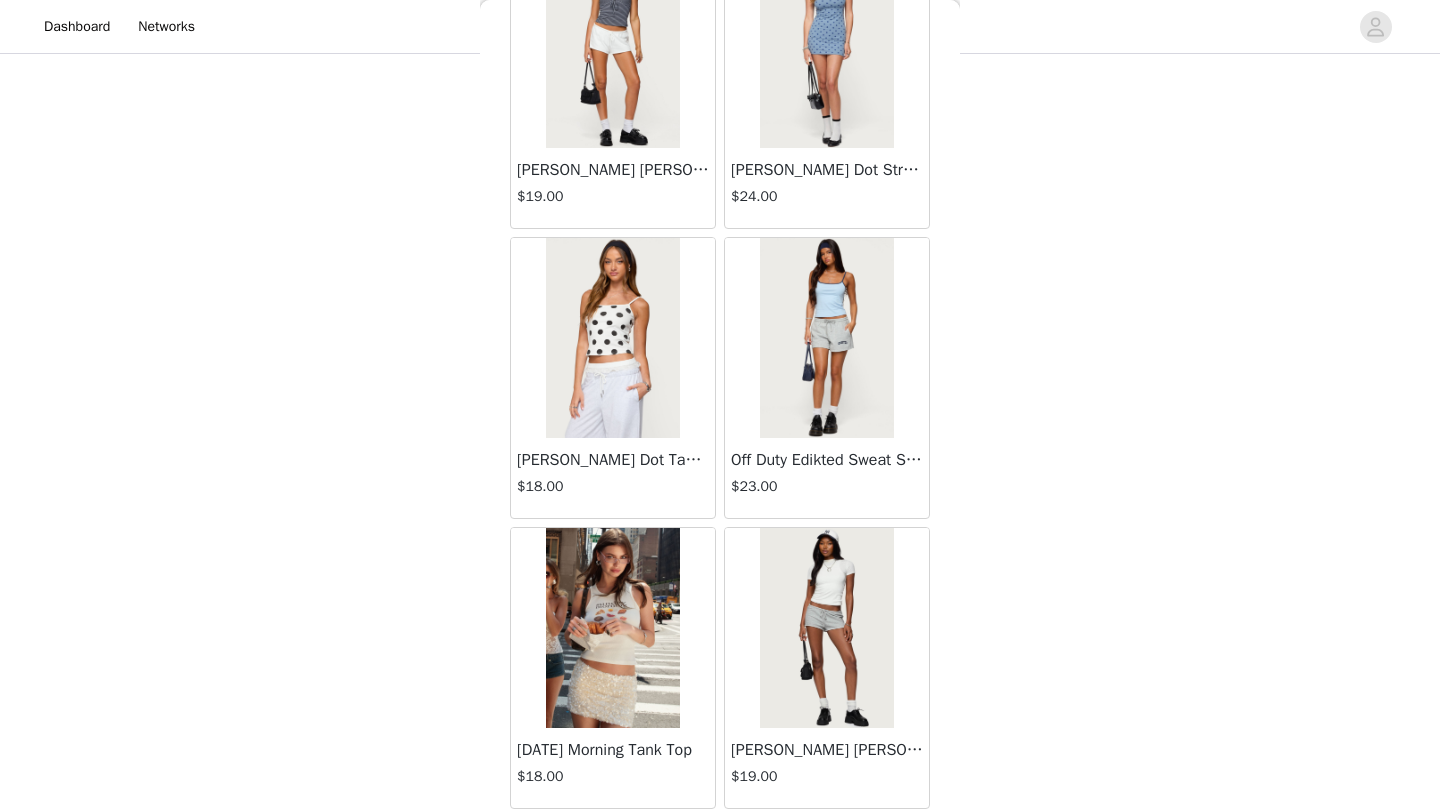 scroll, scrollTop: 73234, scrollLeft: 0, axis: vertical 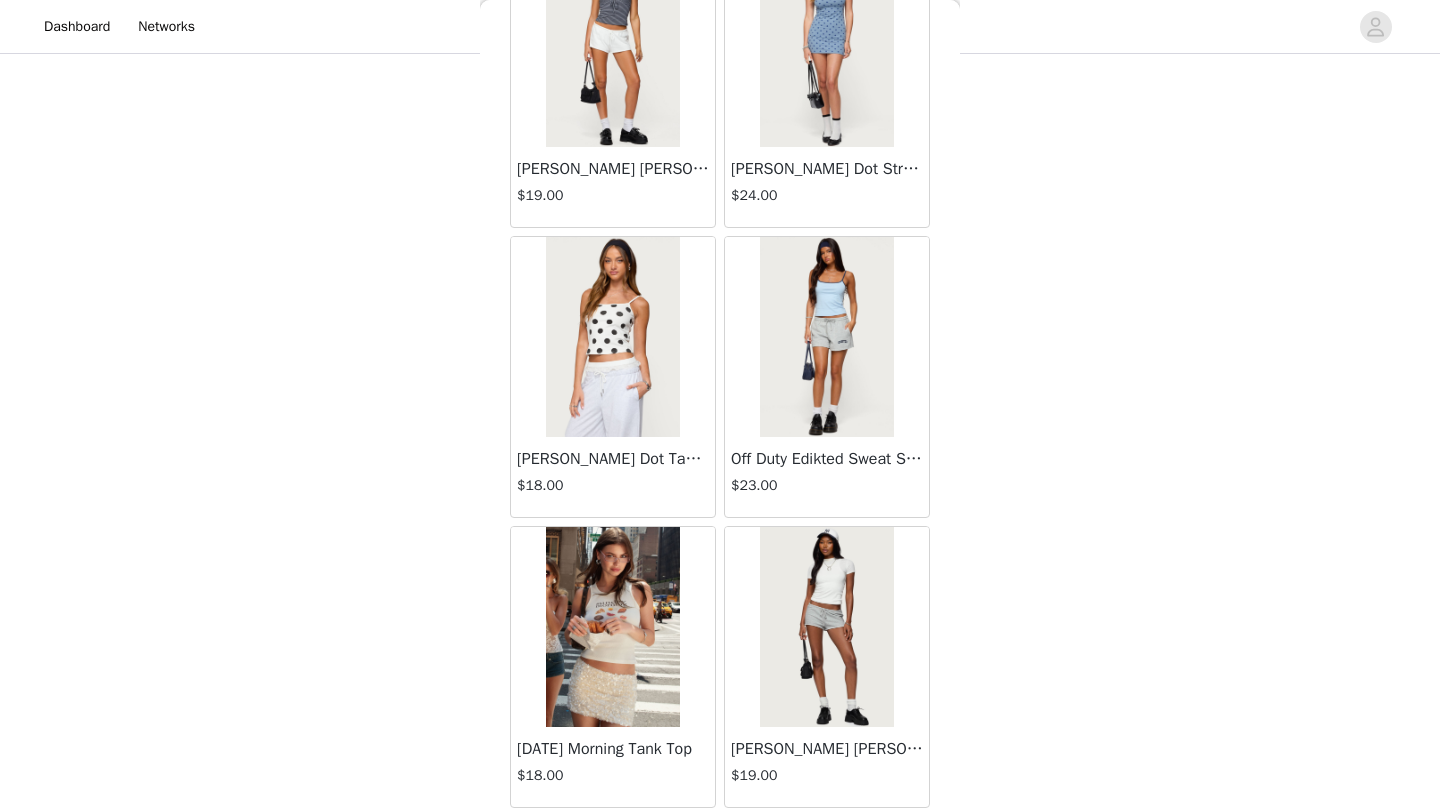 click at bounding box center (826, 627) 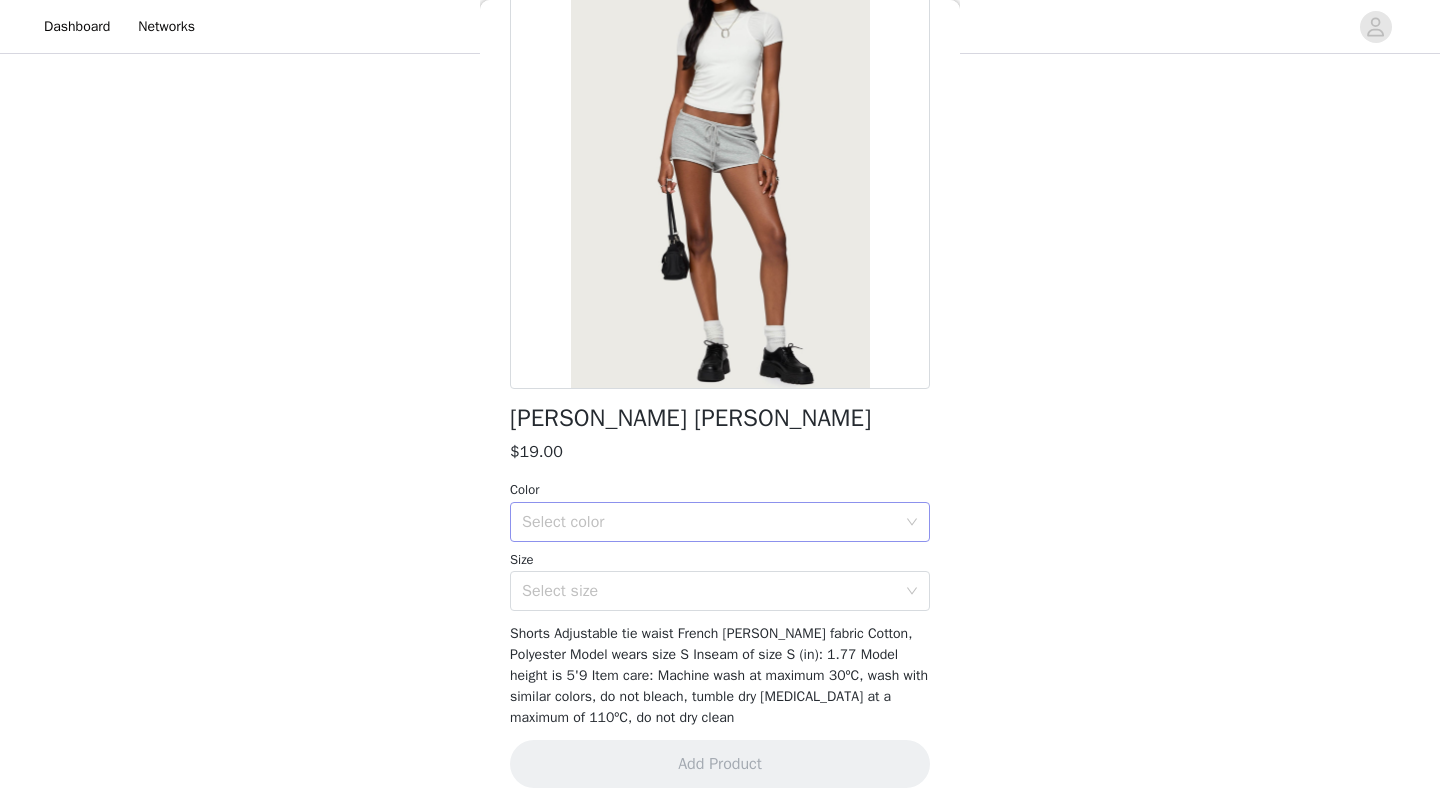 scroll, scrollTop: 0, scrollLeft: 0, axis: both 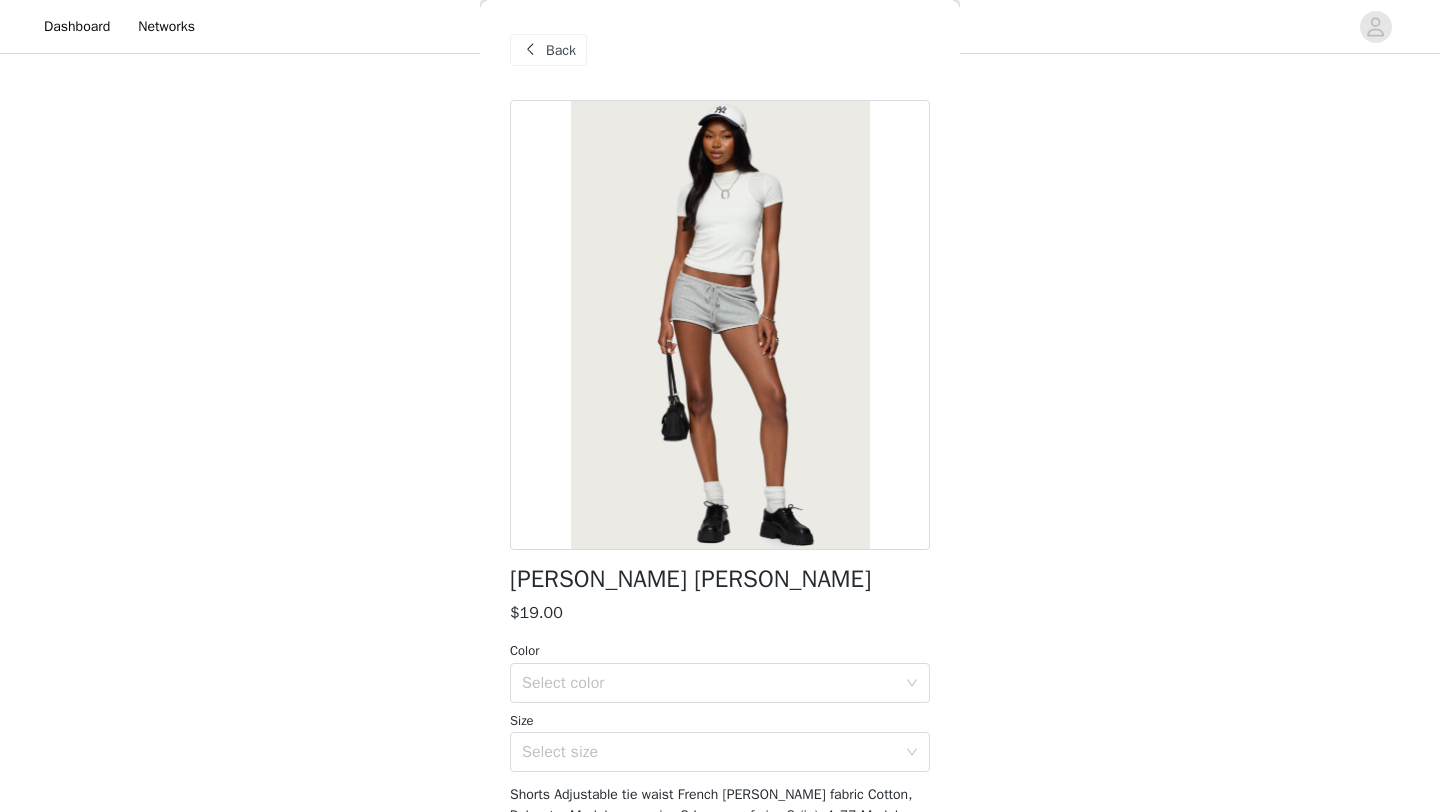 click at bounding box center (530, 50) 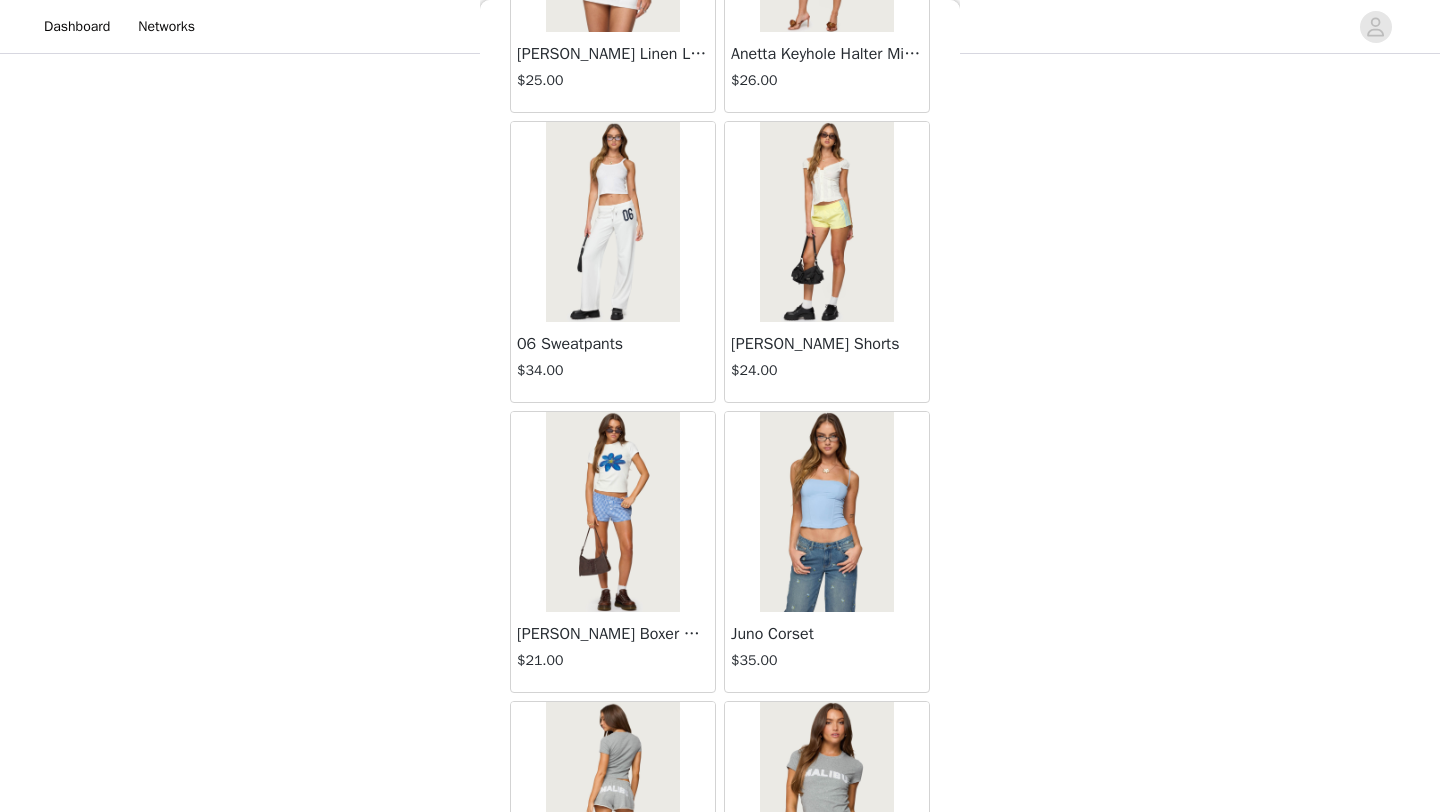 scroll, scrollTop: 10125, scrollLeft: 0, axis: vertical 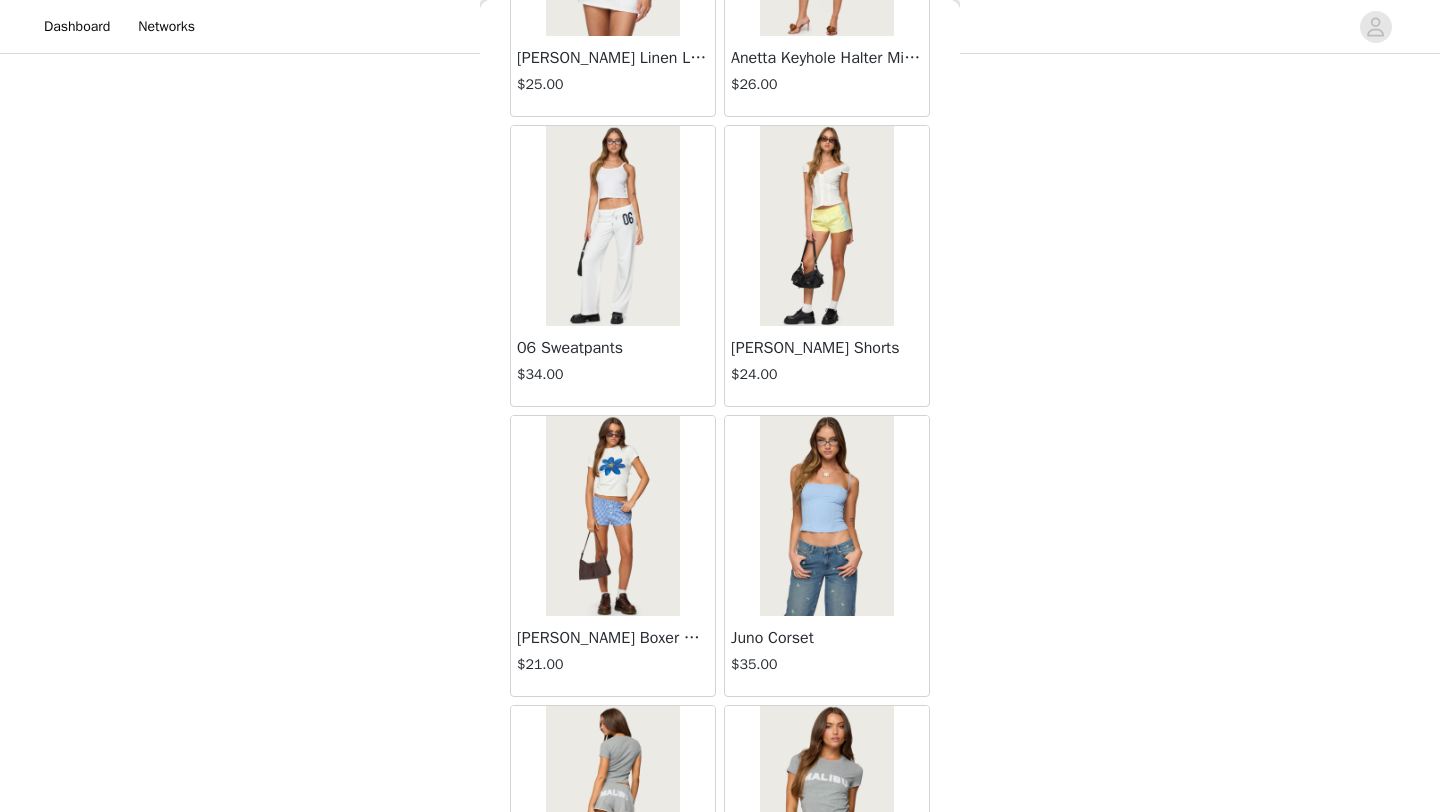 click on "[PERSON_NAME] Shorts   $24.00" at bounding box center [827, 366] 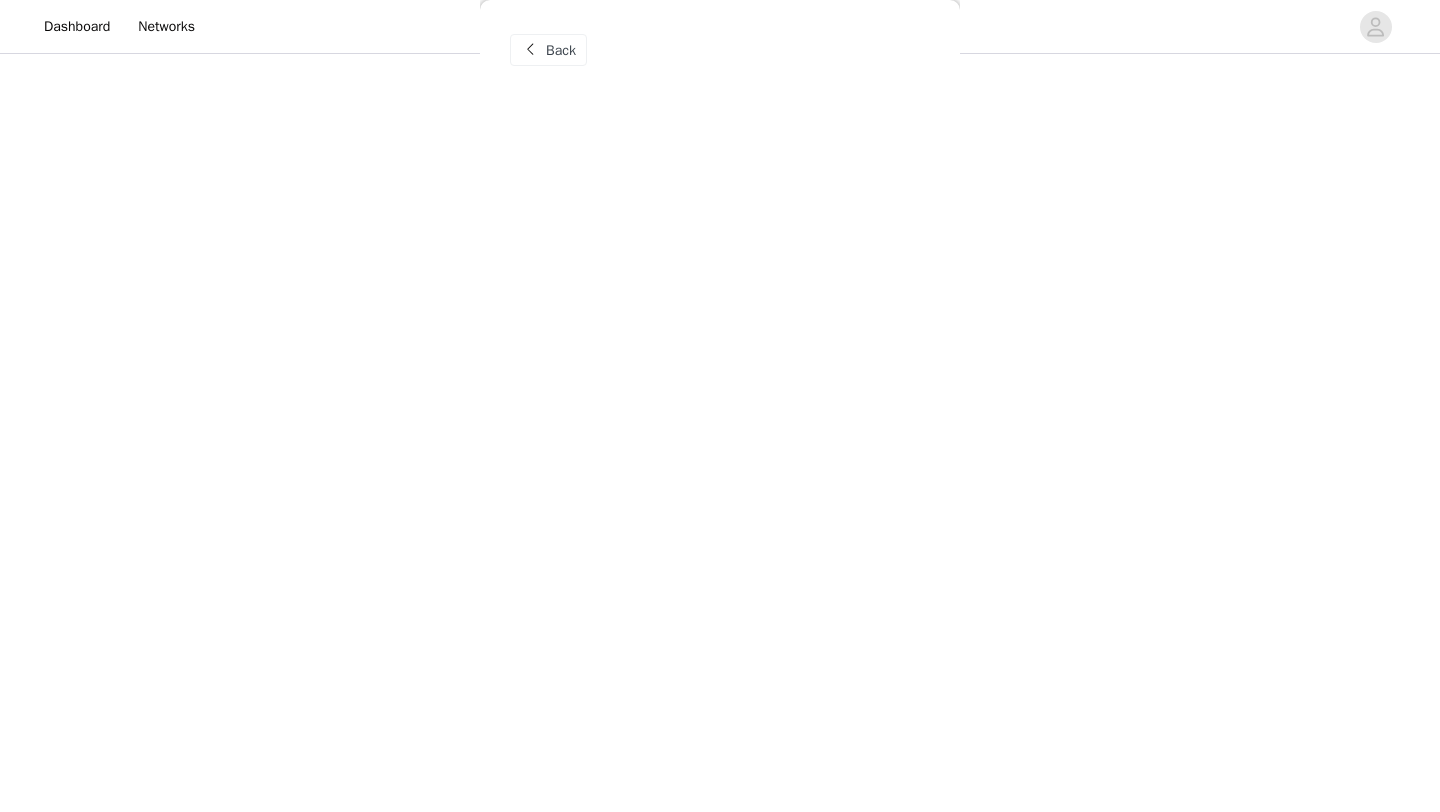 scroll, scrollTop: 0, scrollLeft: 0, axis: both 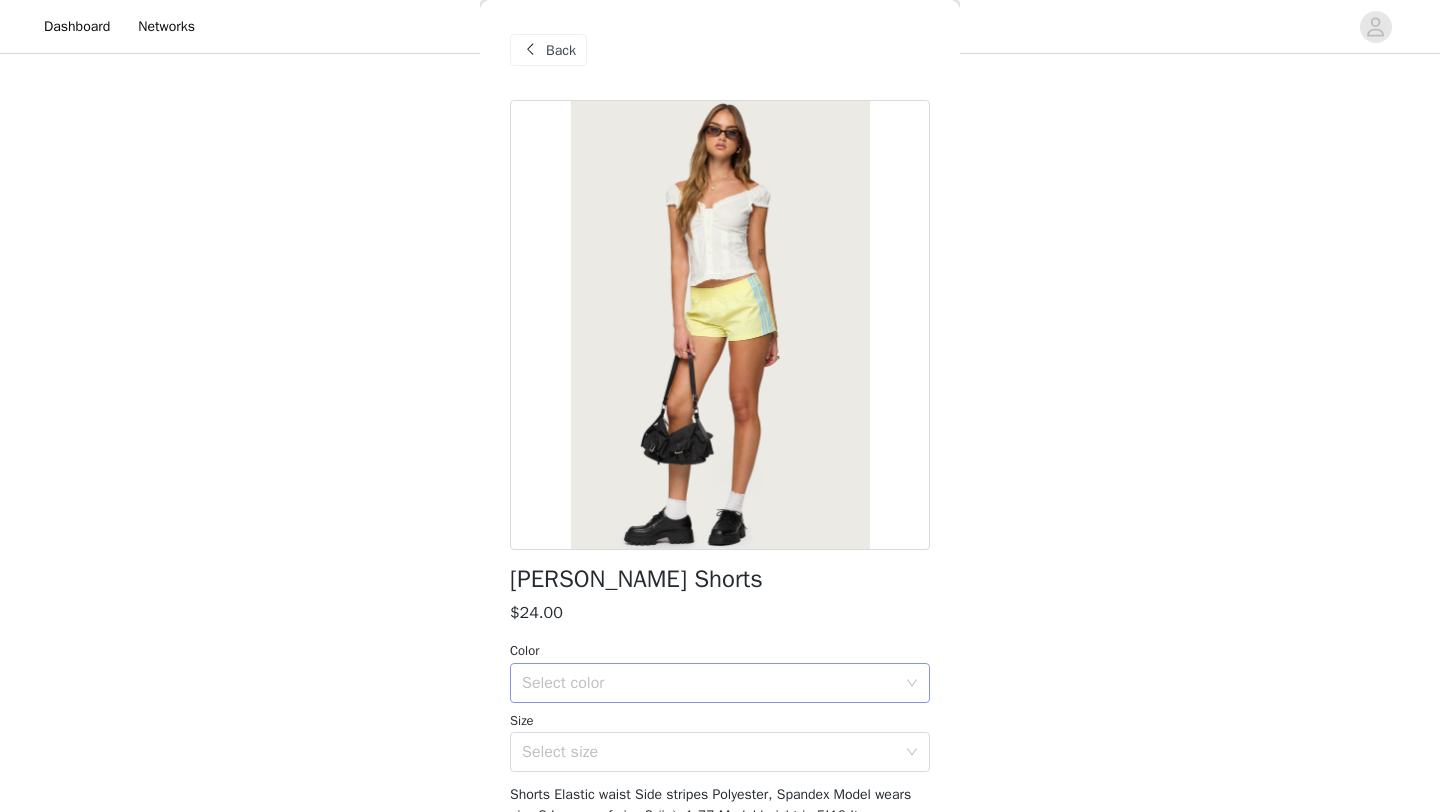 click on "Select color" at bounding box center [709, 683] 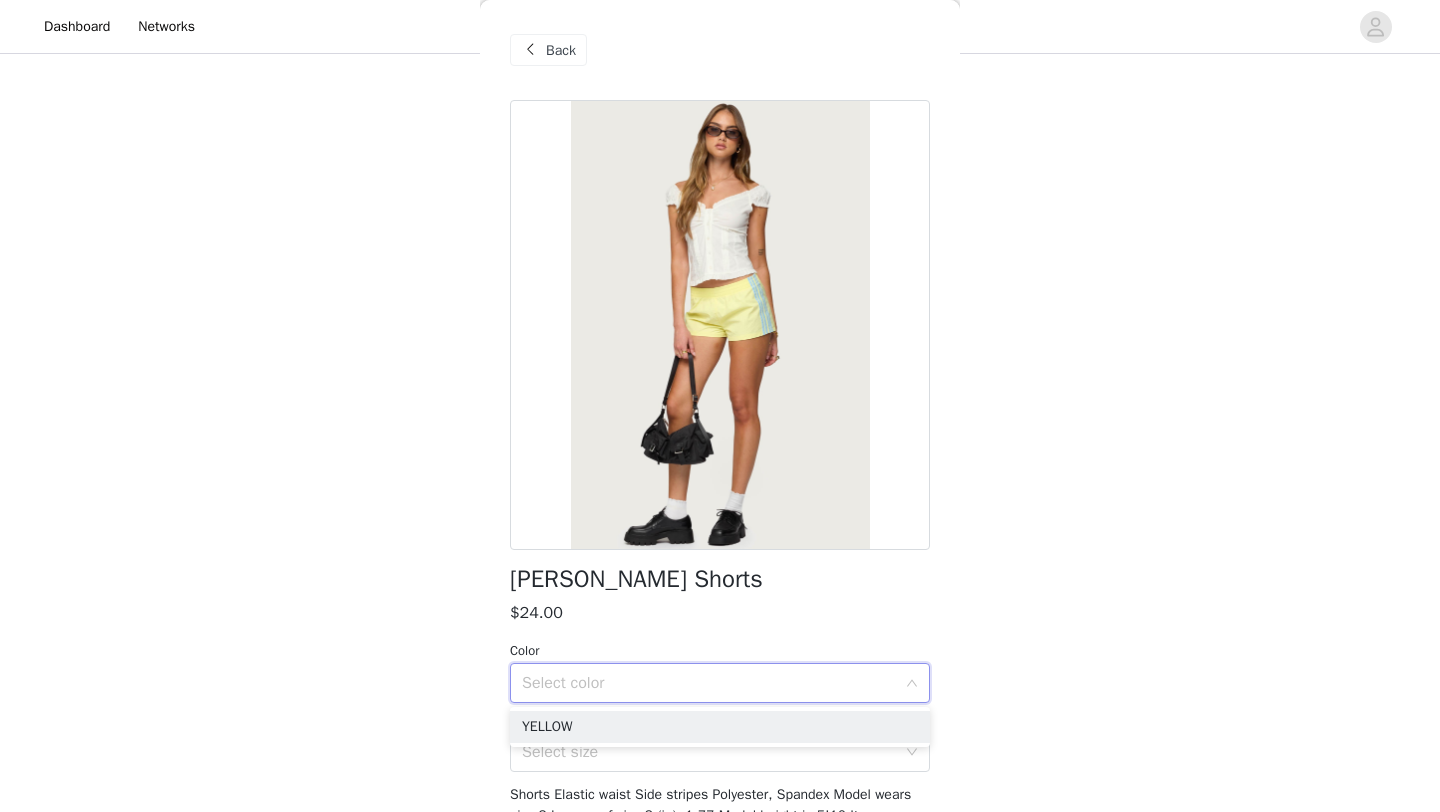 click at bounding box center (530, 50) 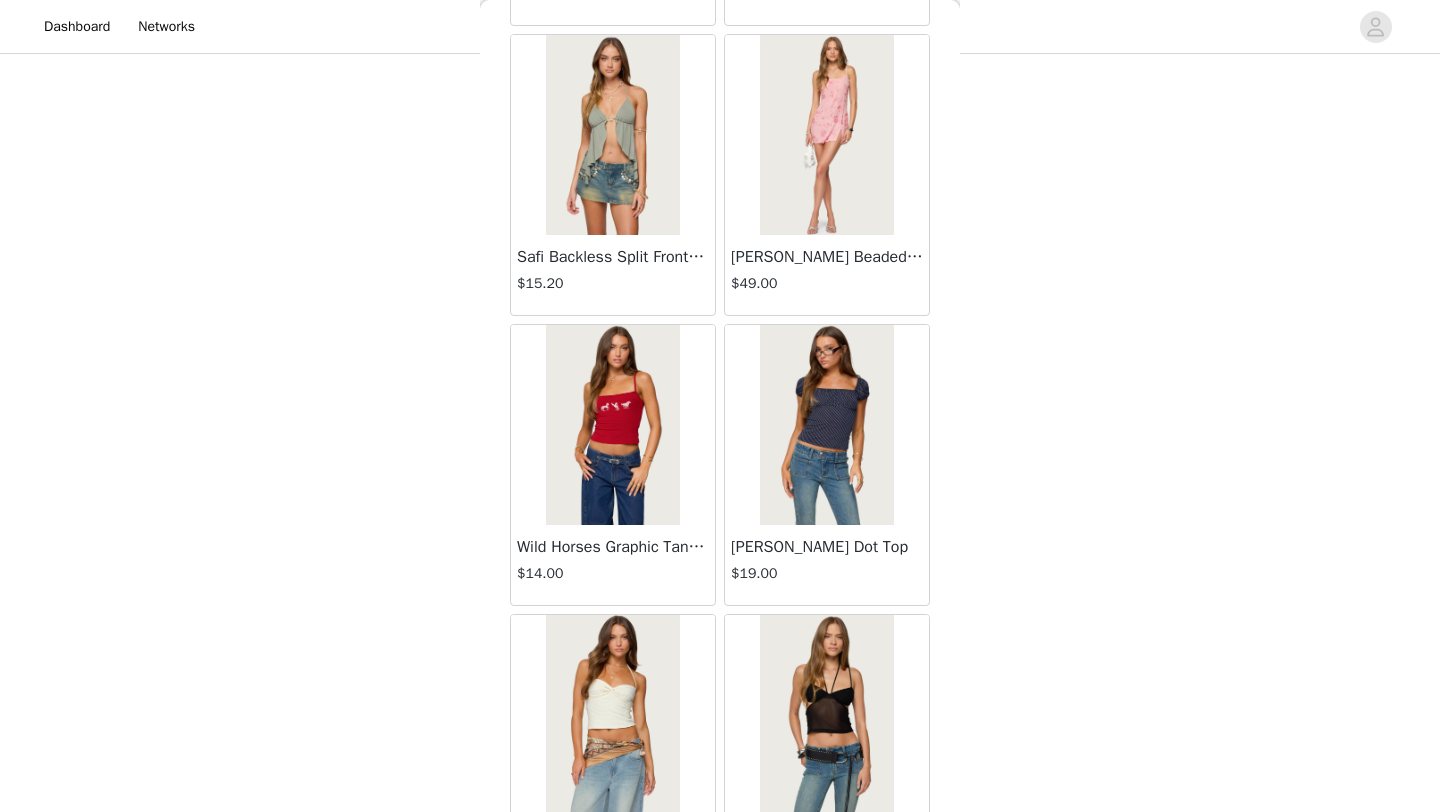 scroll, scrollTop: 18047, scrollLeft: 0, axis: vertical 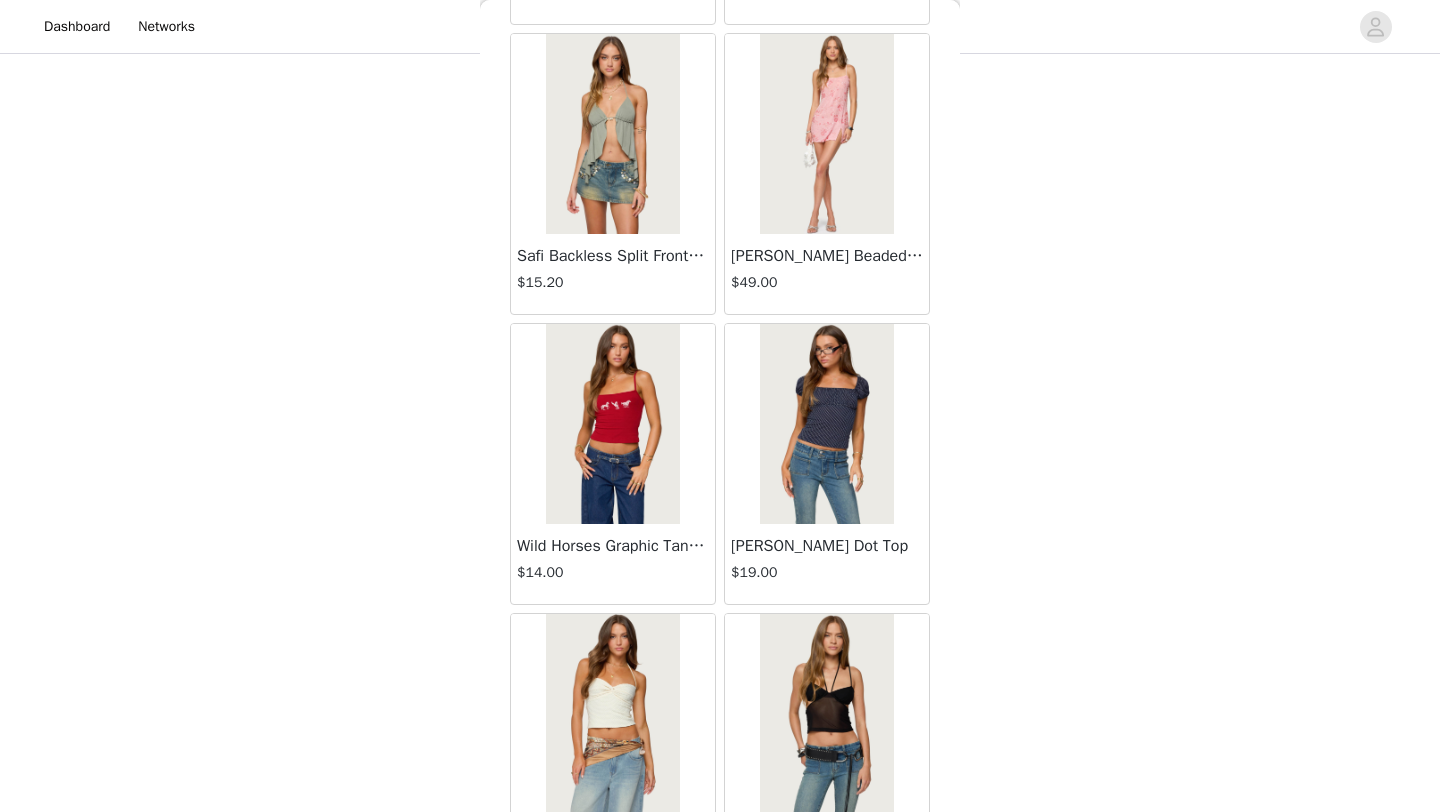 click on "Wild Horses Graphic Tank Top   $14.00" at bounding box center [613, 564] 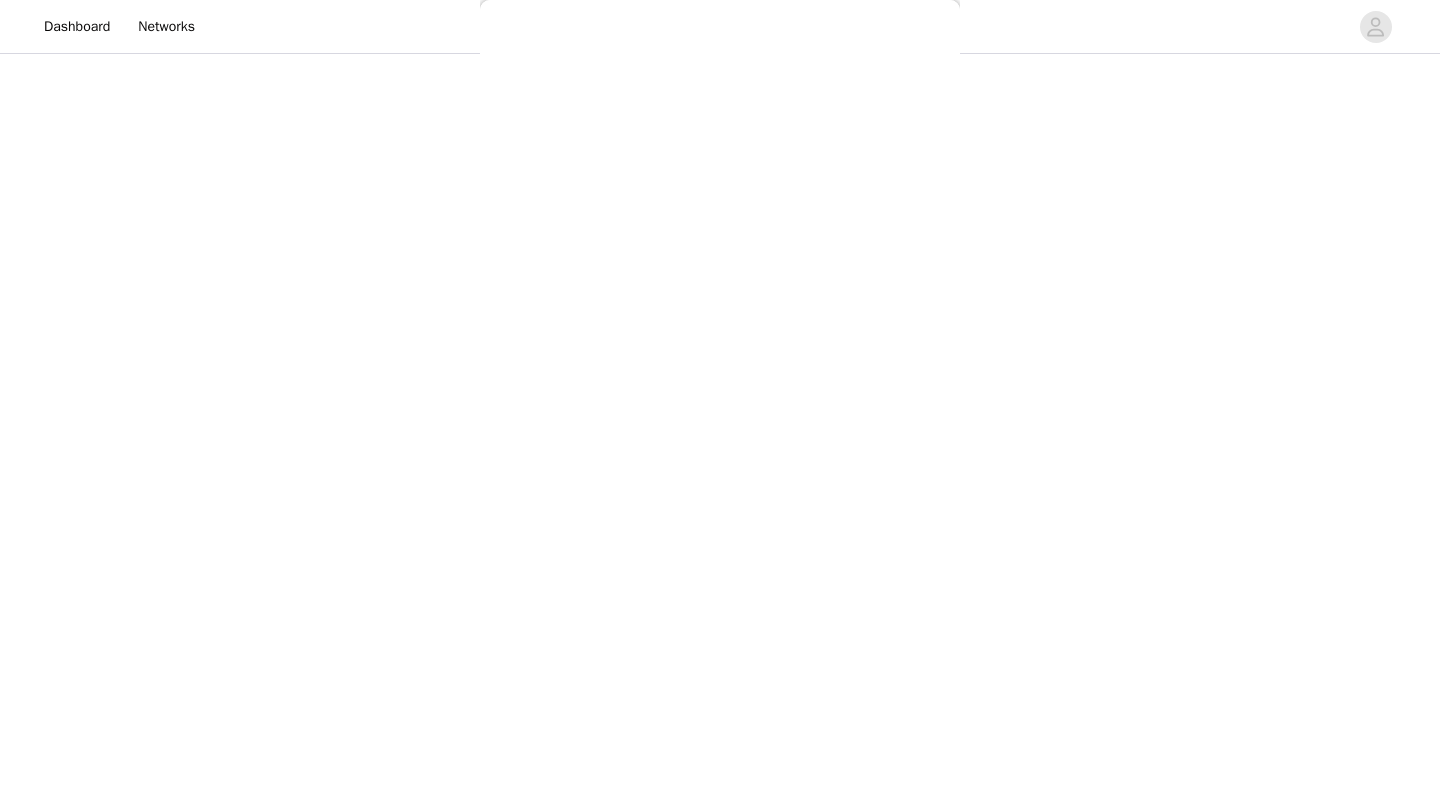 scroll, scrollTop: 140, scrollLeft: 0, axis: vertical 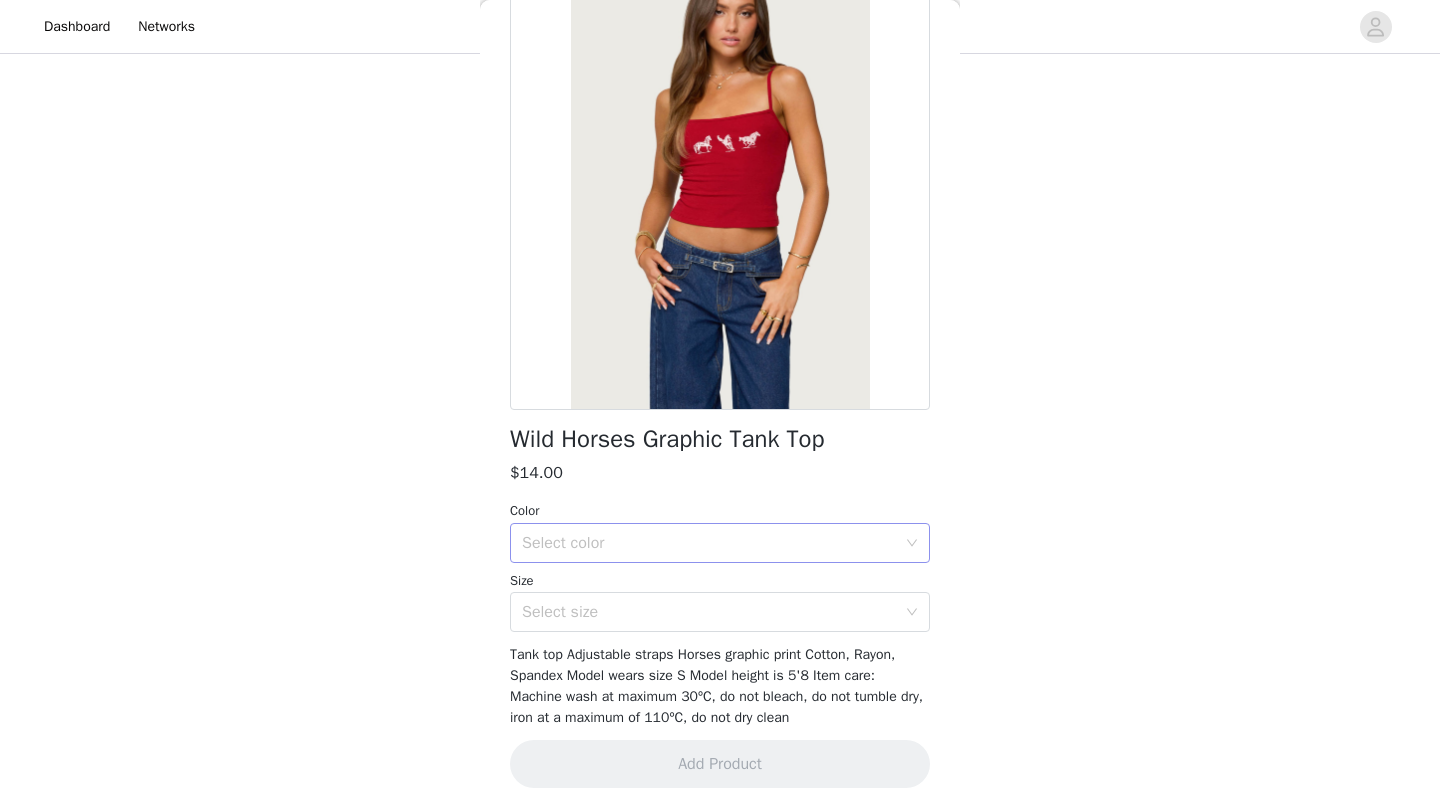 click on "Select color" at bounding box center [709, 543] 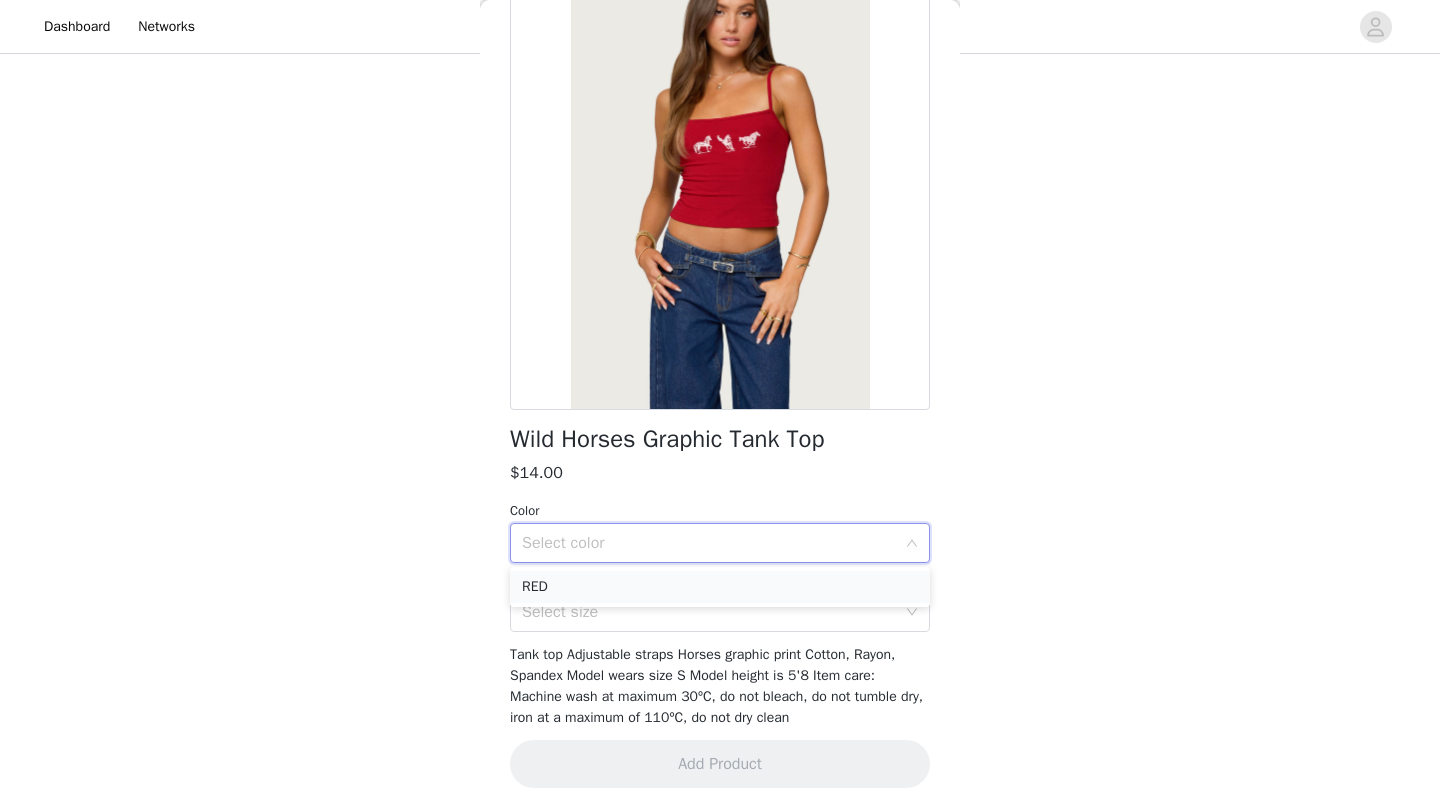 click on "RED" at bounding box center (720, 587) 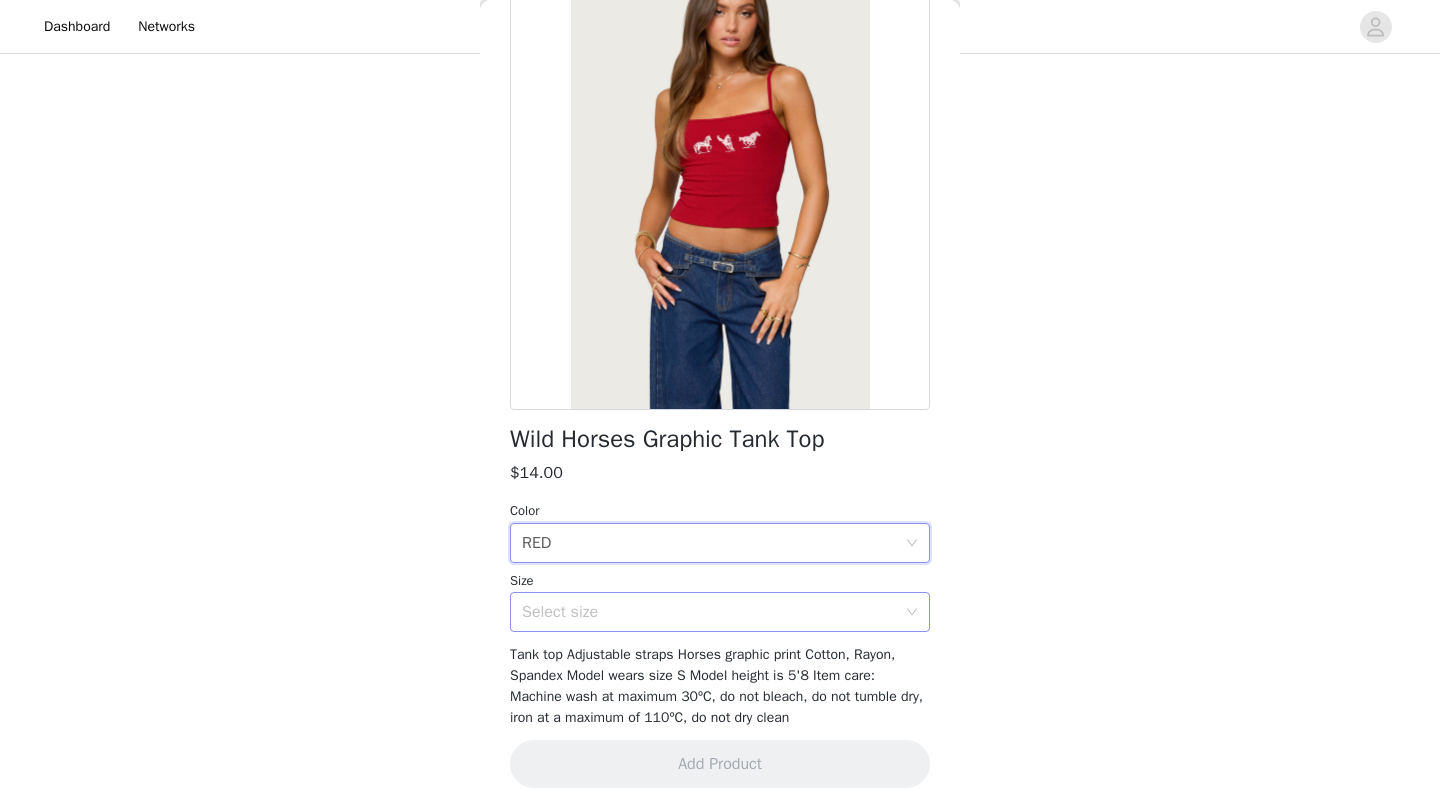 click on "Select size" at bounding box center [709, 612] 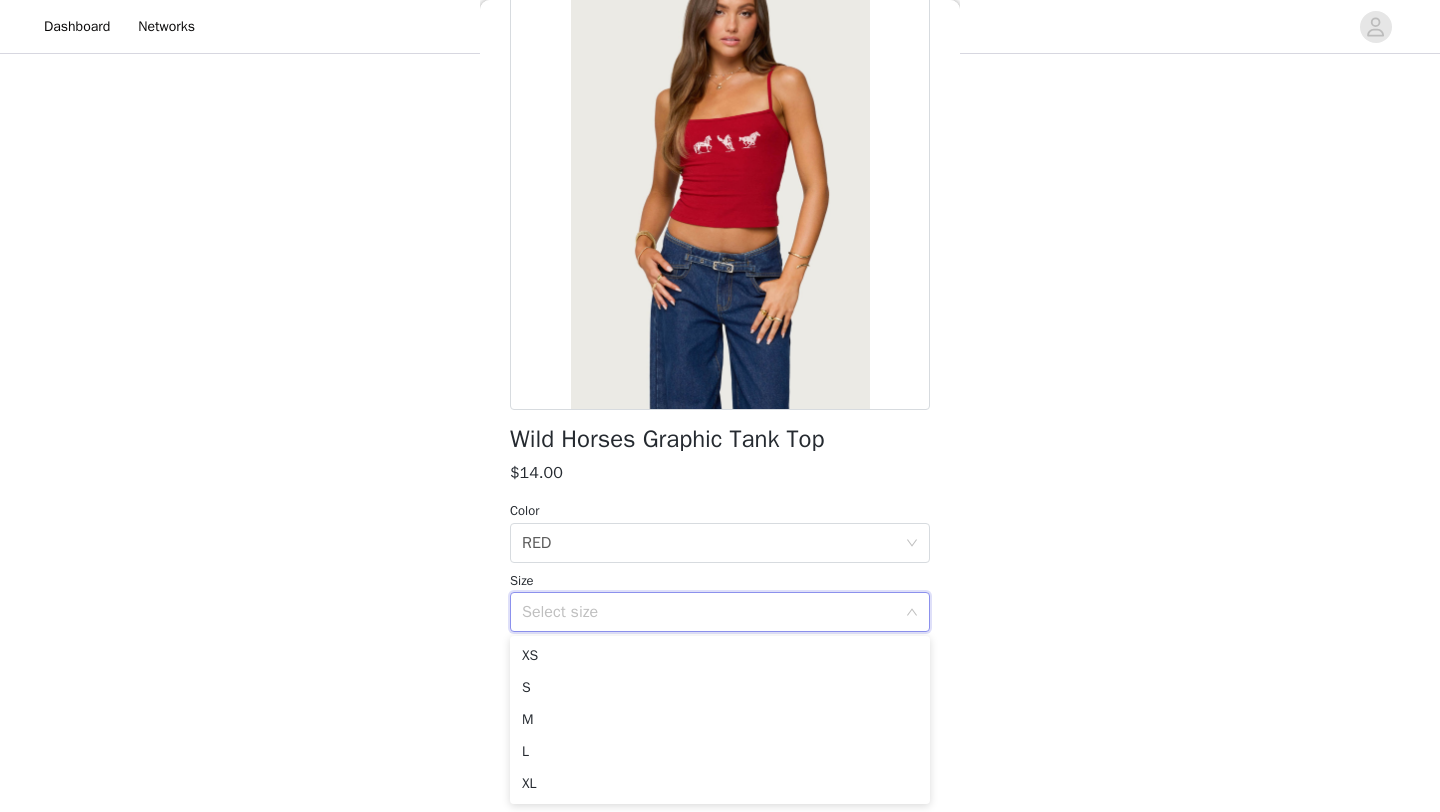click on "Color" at bounding box center [720, 511] 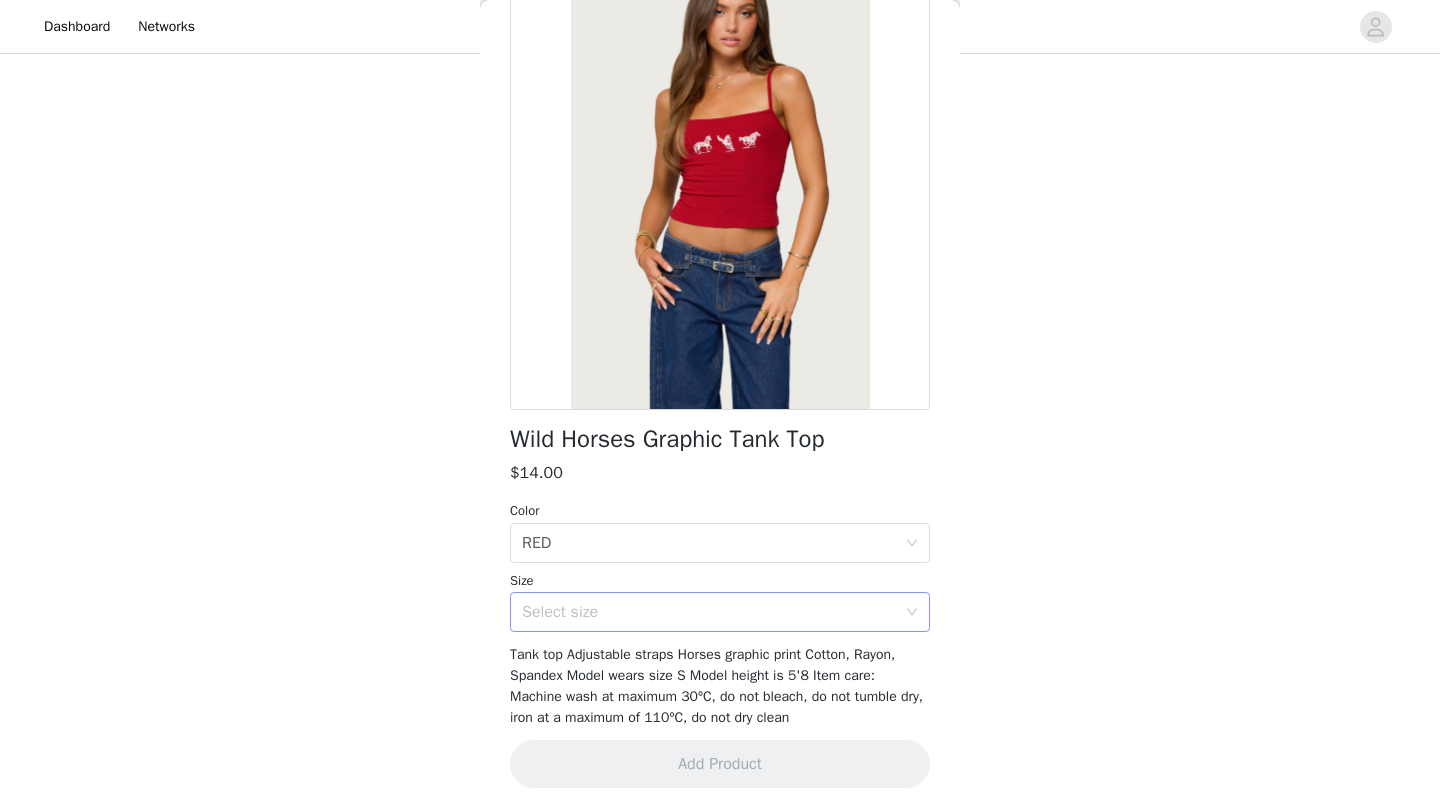 click on "Select size" at bounding box center (709, 612) 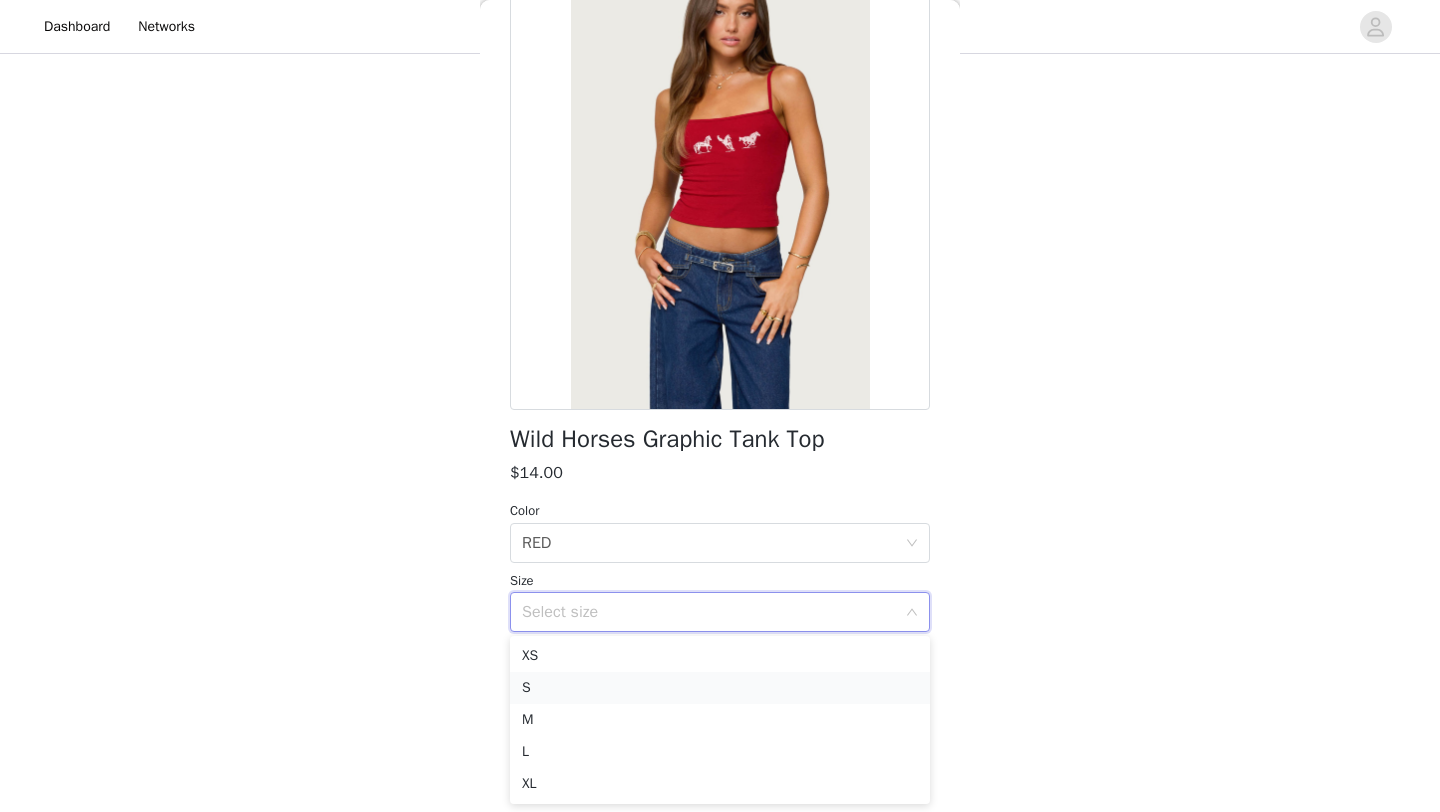 click on "S" at bounding box center [720, 688] 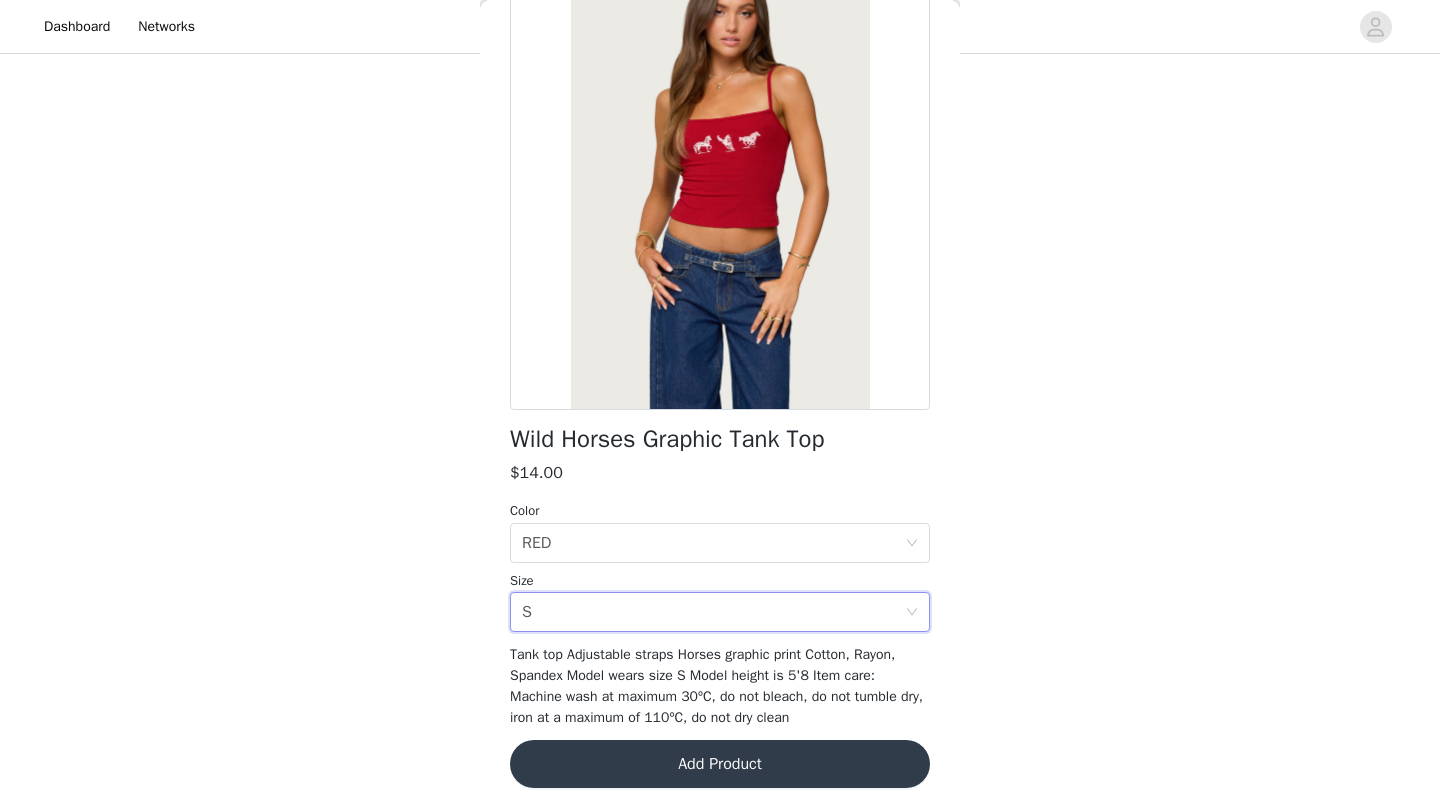 click on "Add Product" at bounding box center [720, 764] 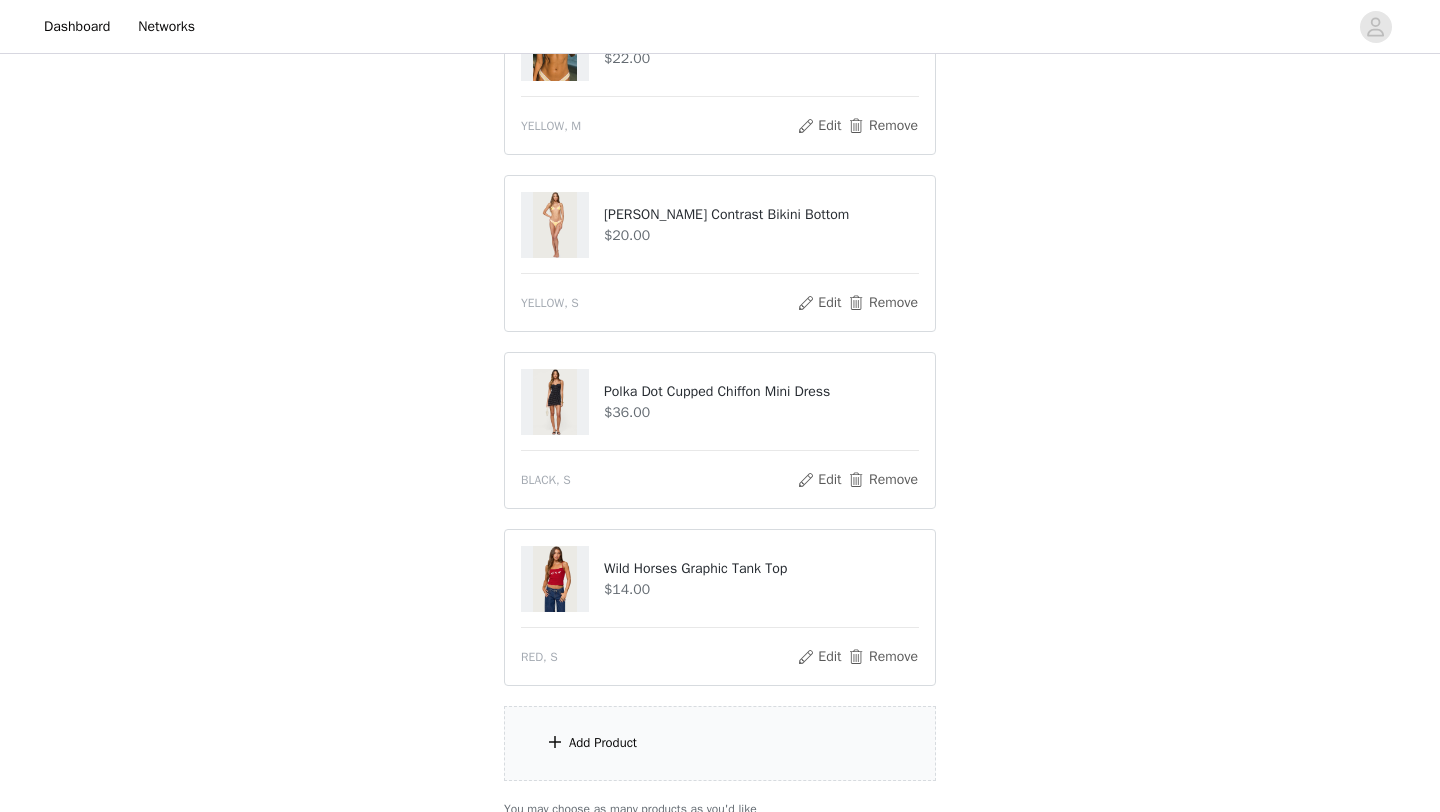 scroll, scrollTop: 452, scrollLeft: 0, axis: vertical 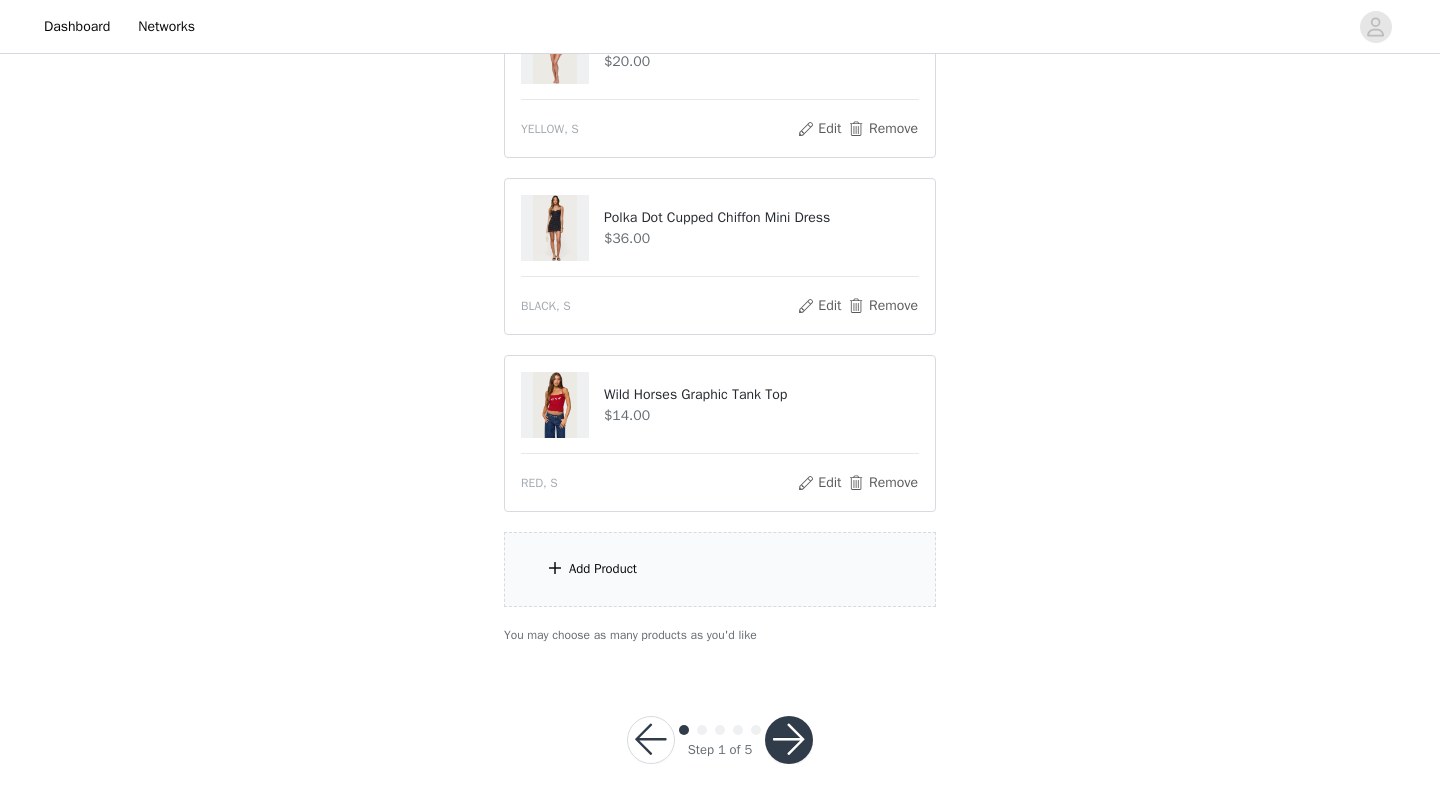 click on "Add Product" at bounding box center [603, 569] 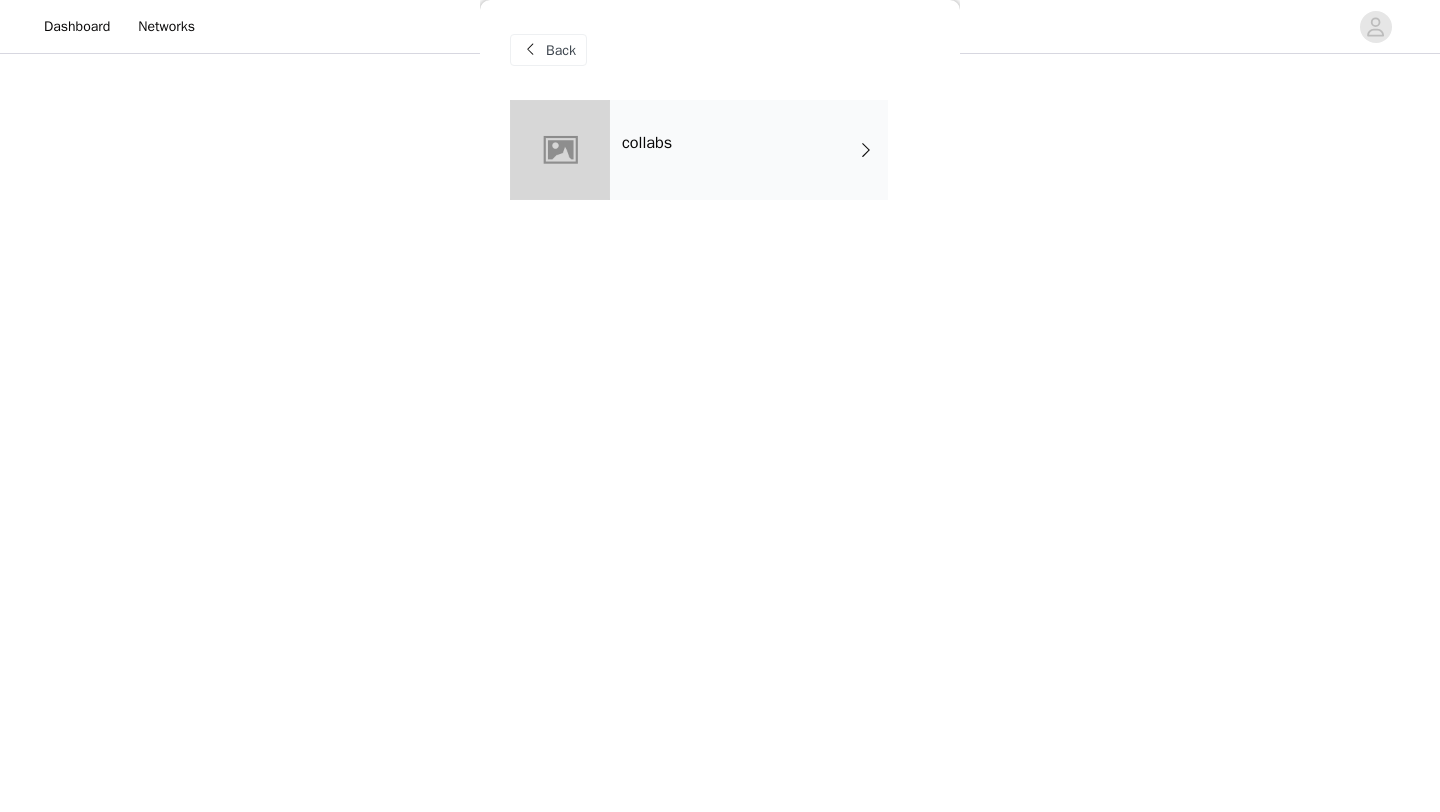 click on "collabs" at bounding box center [749, 150] 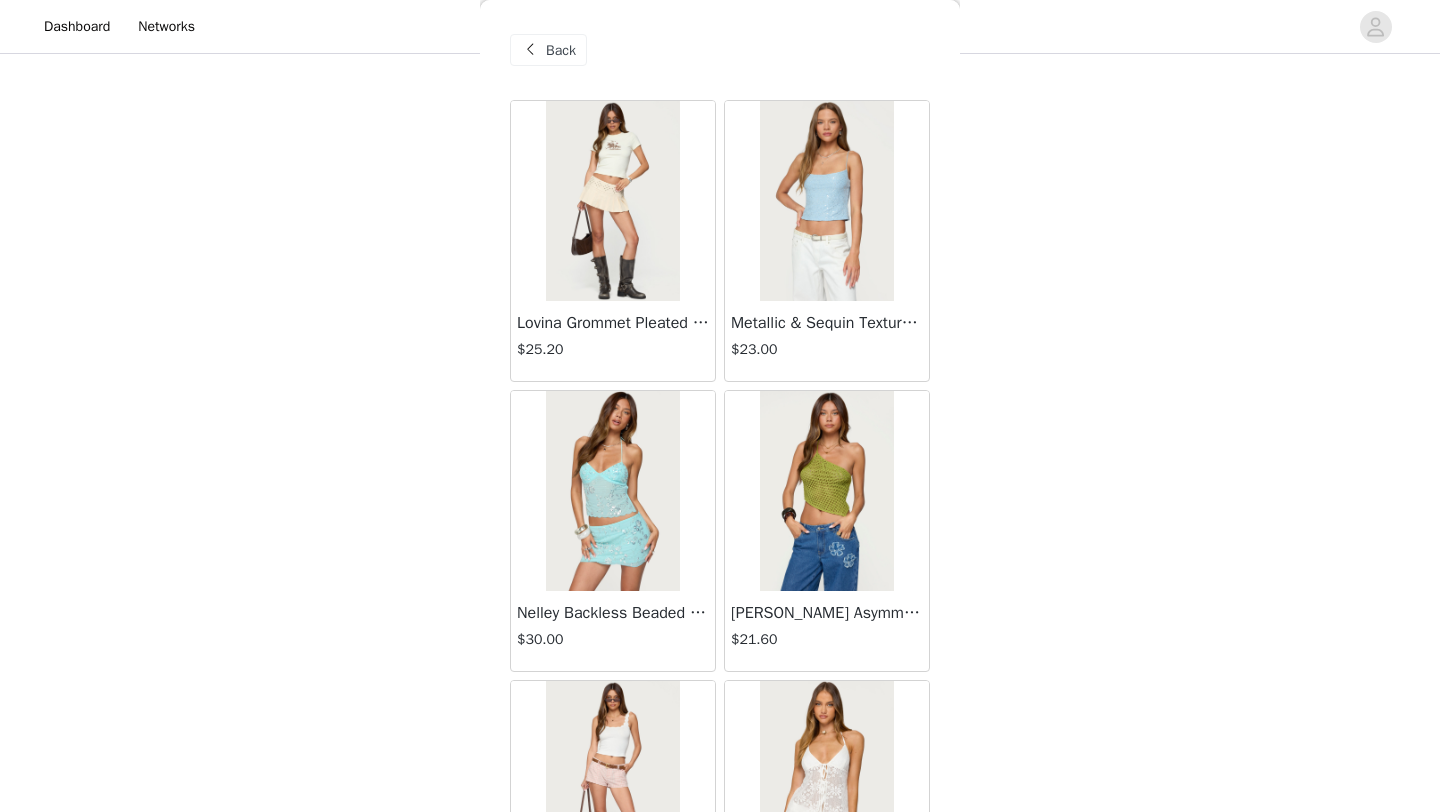 scroll, scrollTop: 2248, scrollLeft: 0, axis: vertical 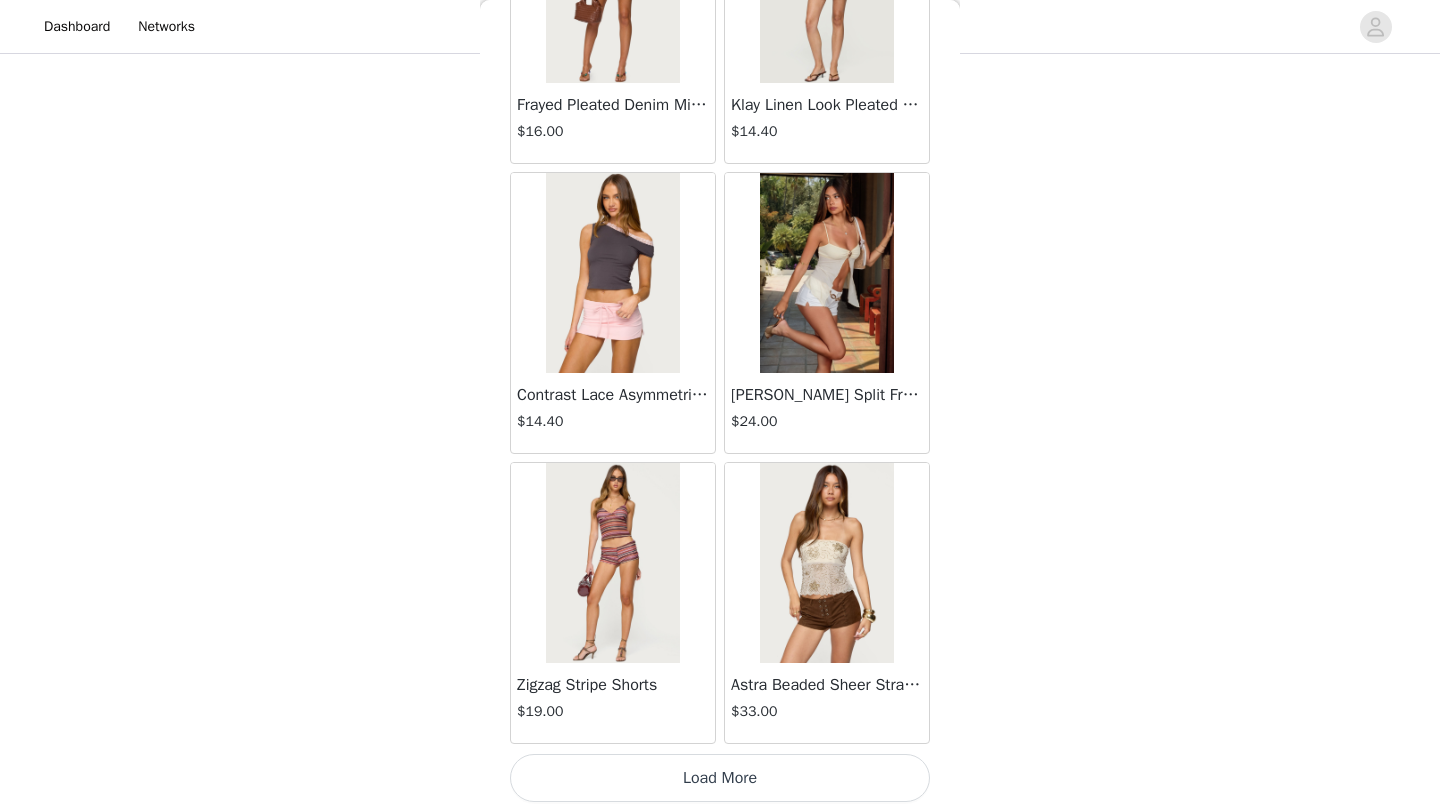 click on "Load More" at bounding box center (720, 778) 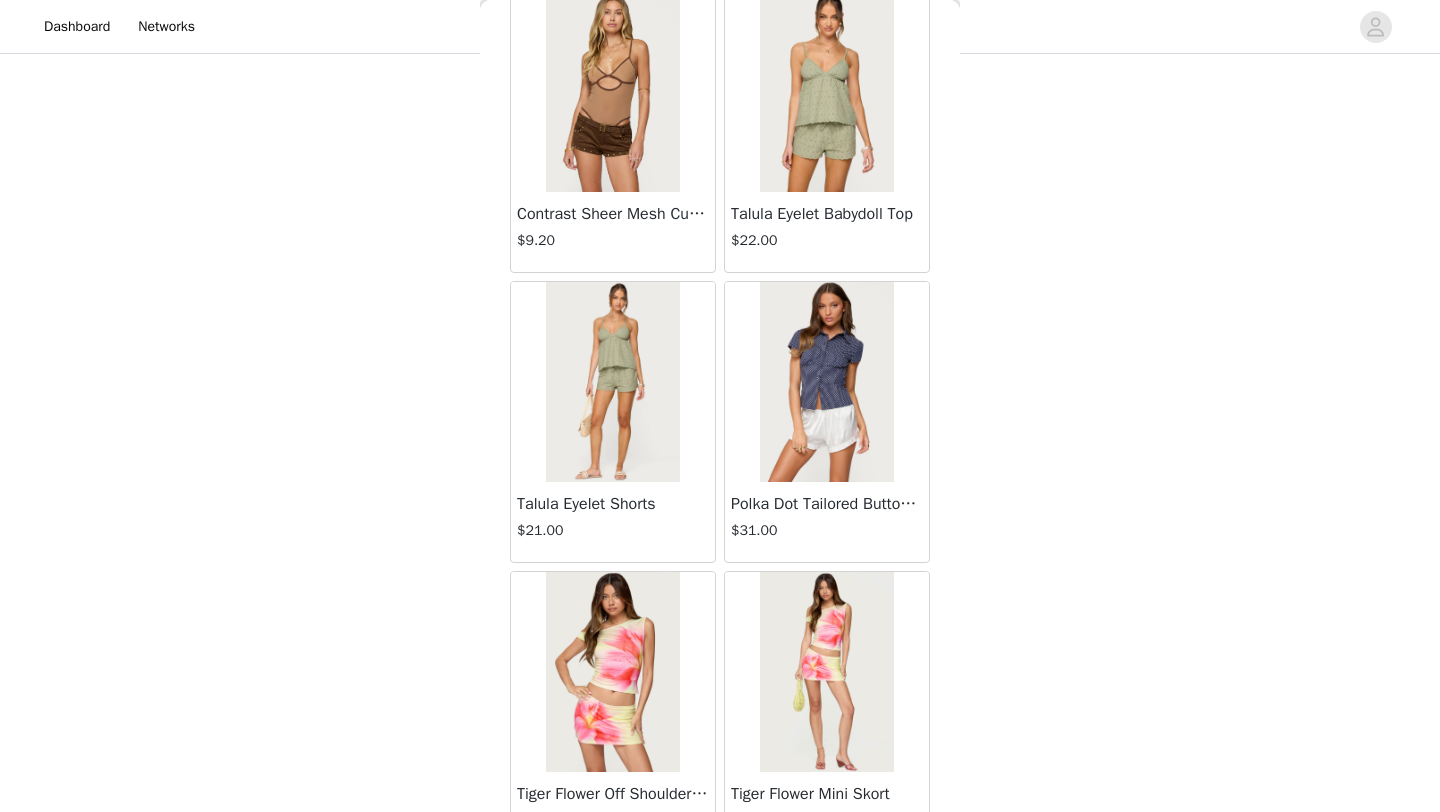 scroll, scrollTop: 5148, scrollLeft: 0, axis: vertical 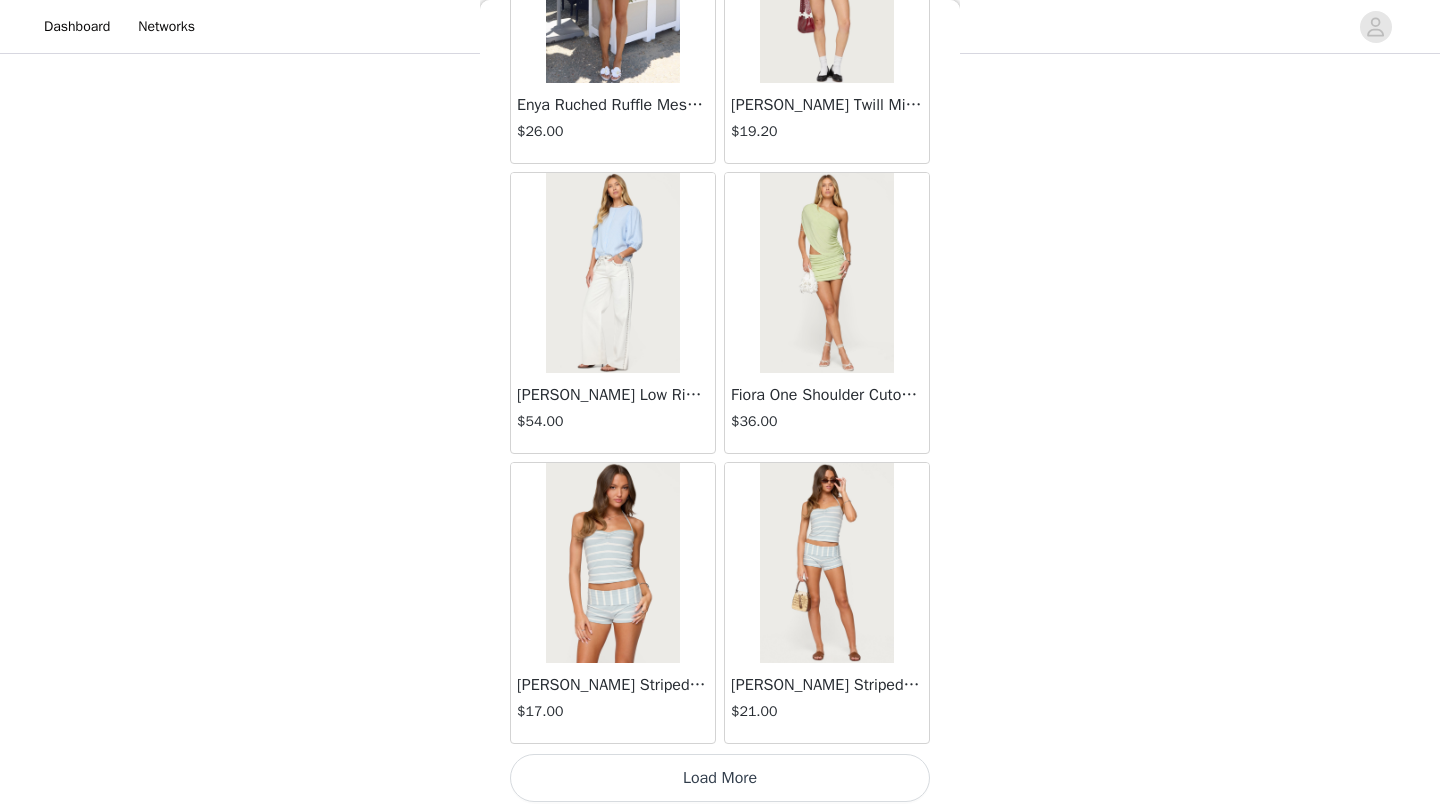 click on "Load More" at bounding box center (720, 778) 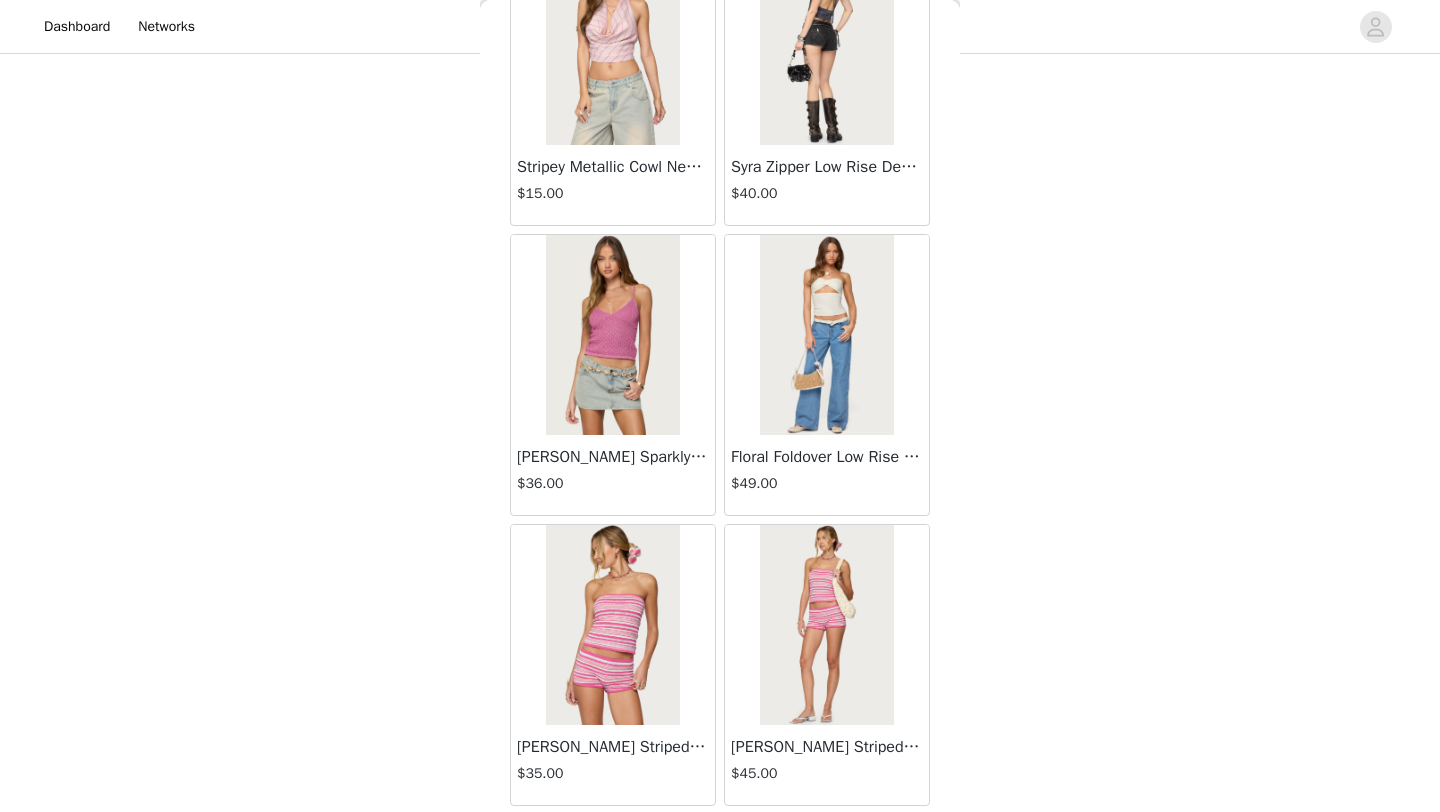 scroll, scrollTop: 8048, scrollLeft: 0, axis: vertical 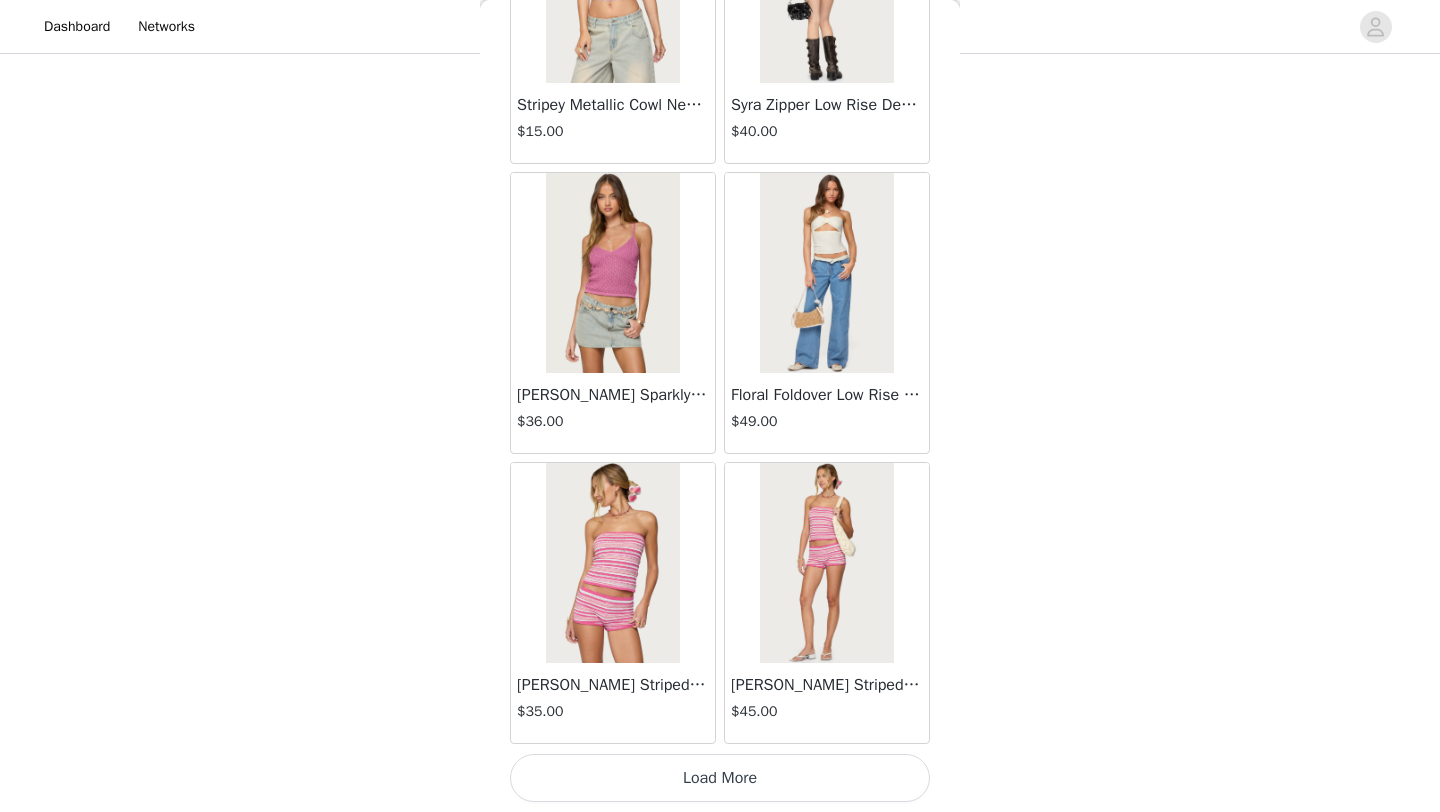 click on "Load More" at bounding box center [720, 778] 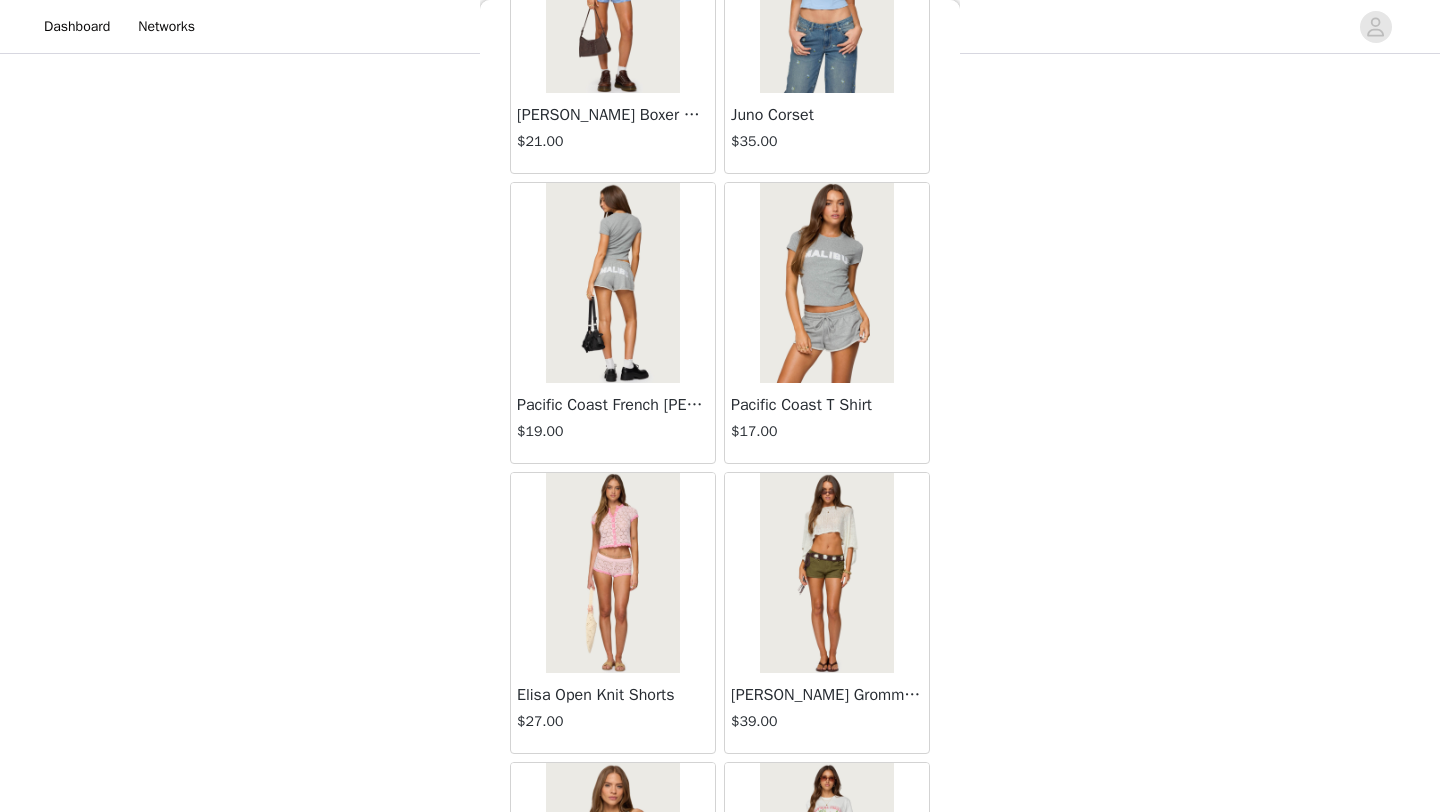 scroll, scrollTop: 10948, scrollLeft: 0, axis: vertical 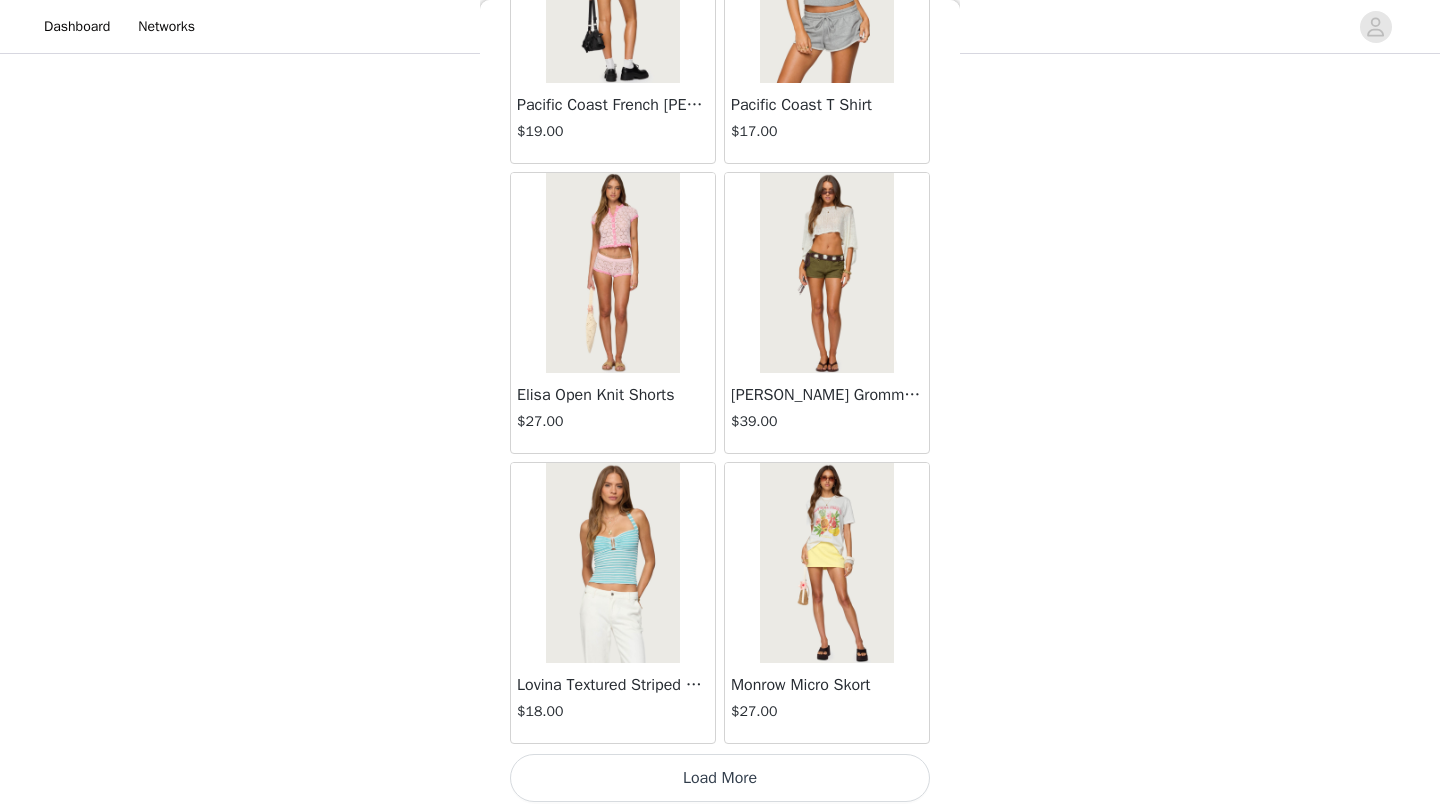 click on "Load More" at bounding box center (720, 778) 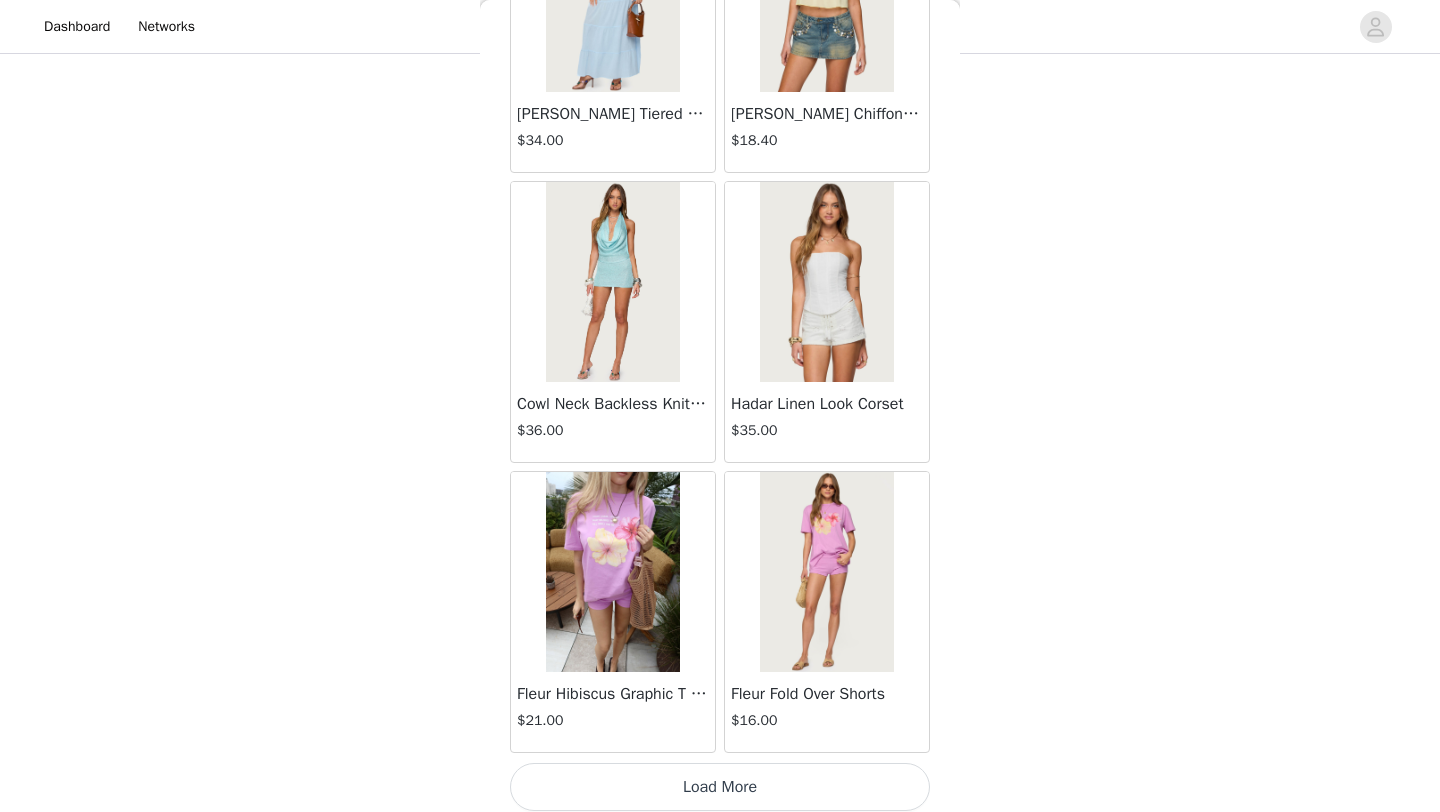 scroll, scrollTop: 13838, scrollLeft: 0, axis: vertical 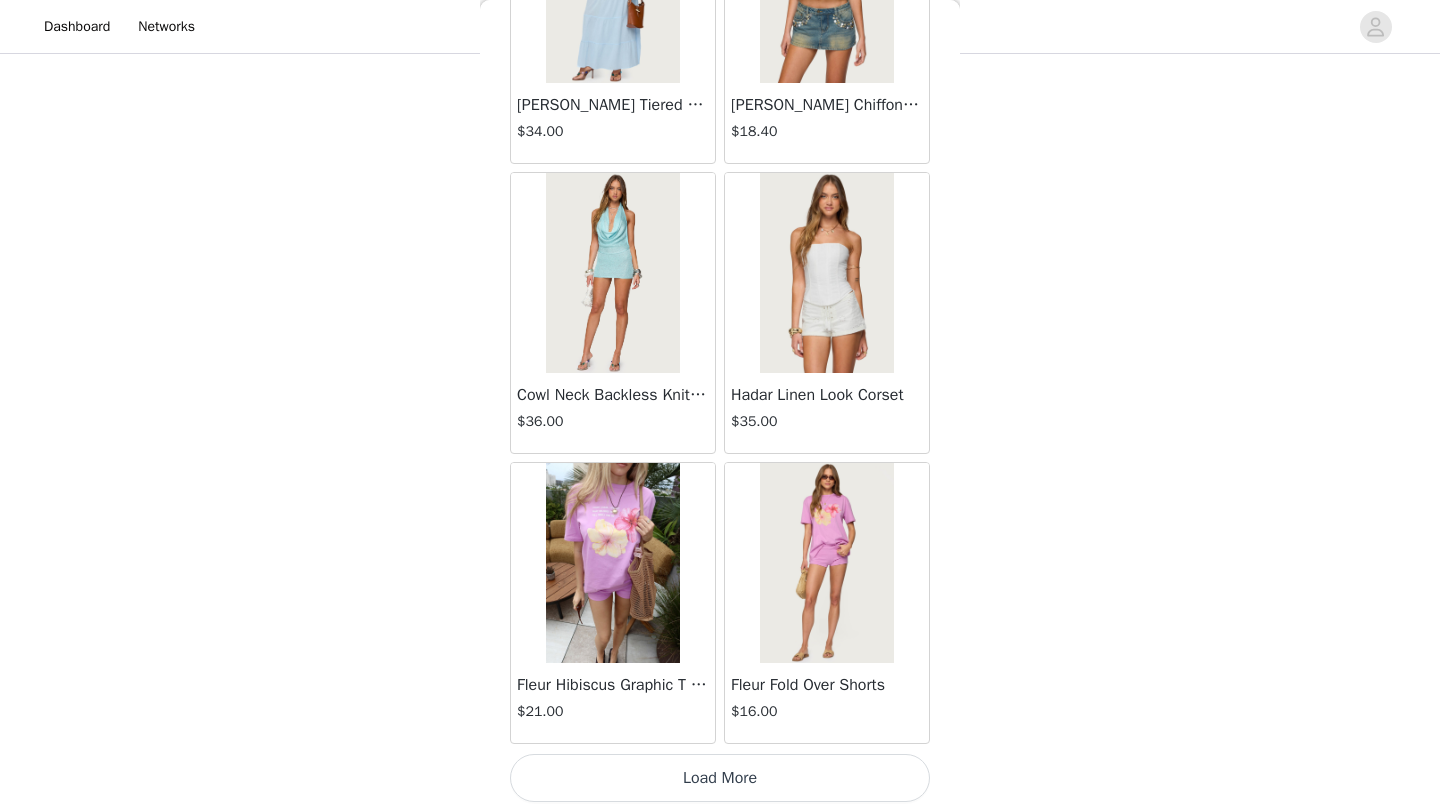 click on "Load More" at bounding box center (720, 778) 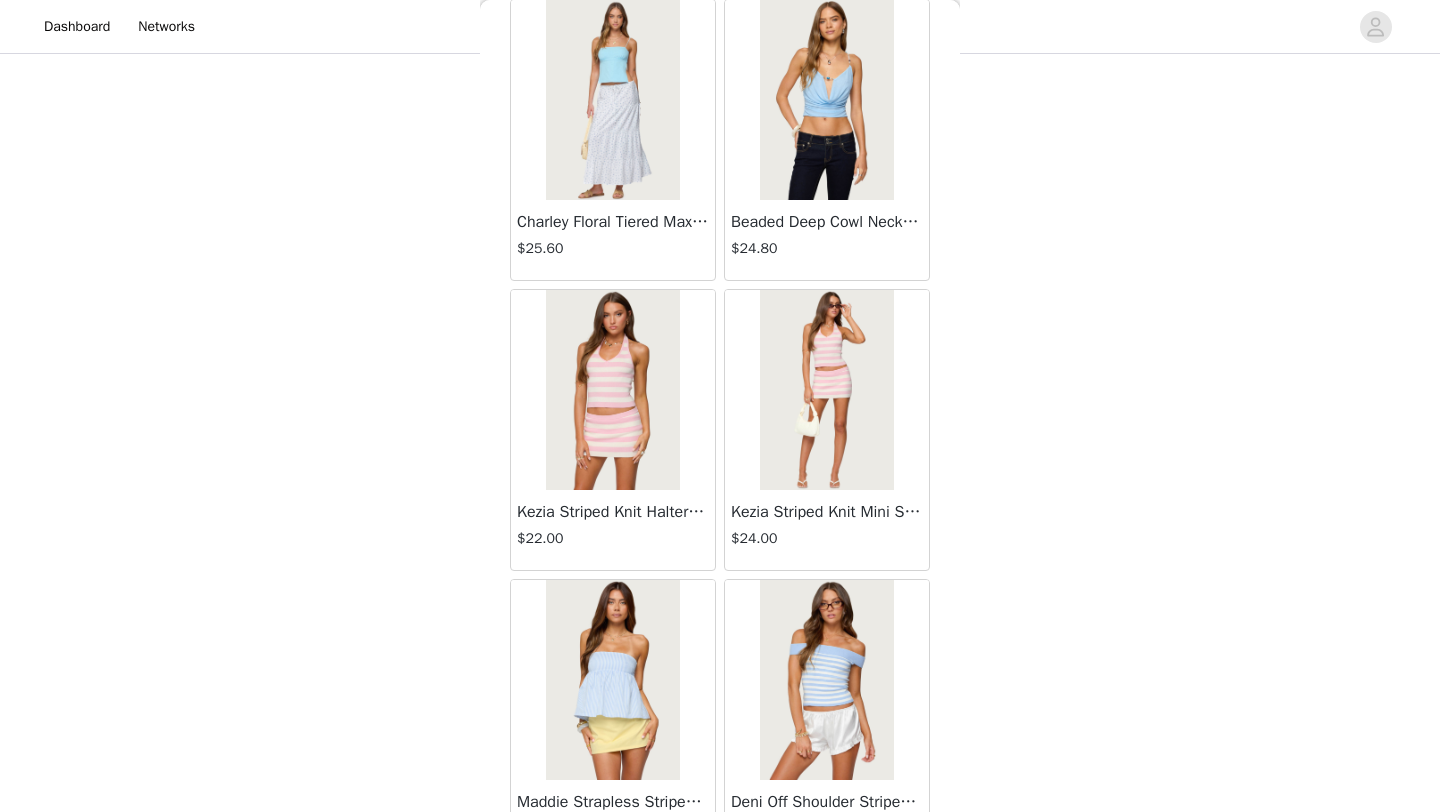 scroll, scrollTop: 16748, scrollLeft: 0, axis: vertical 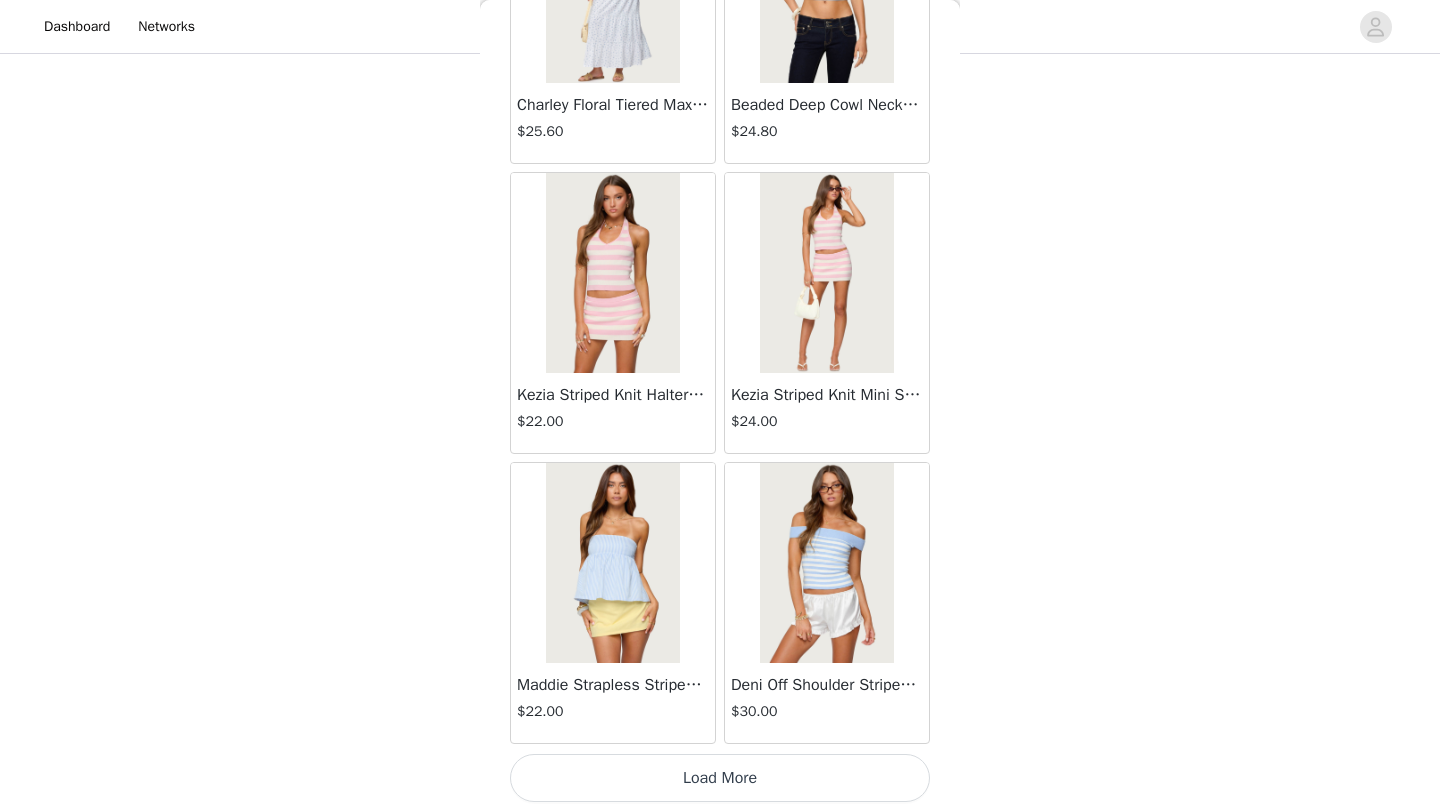 click on "Load More" at bounding box center [720, 778] 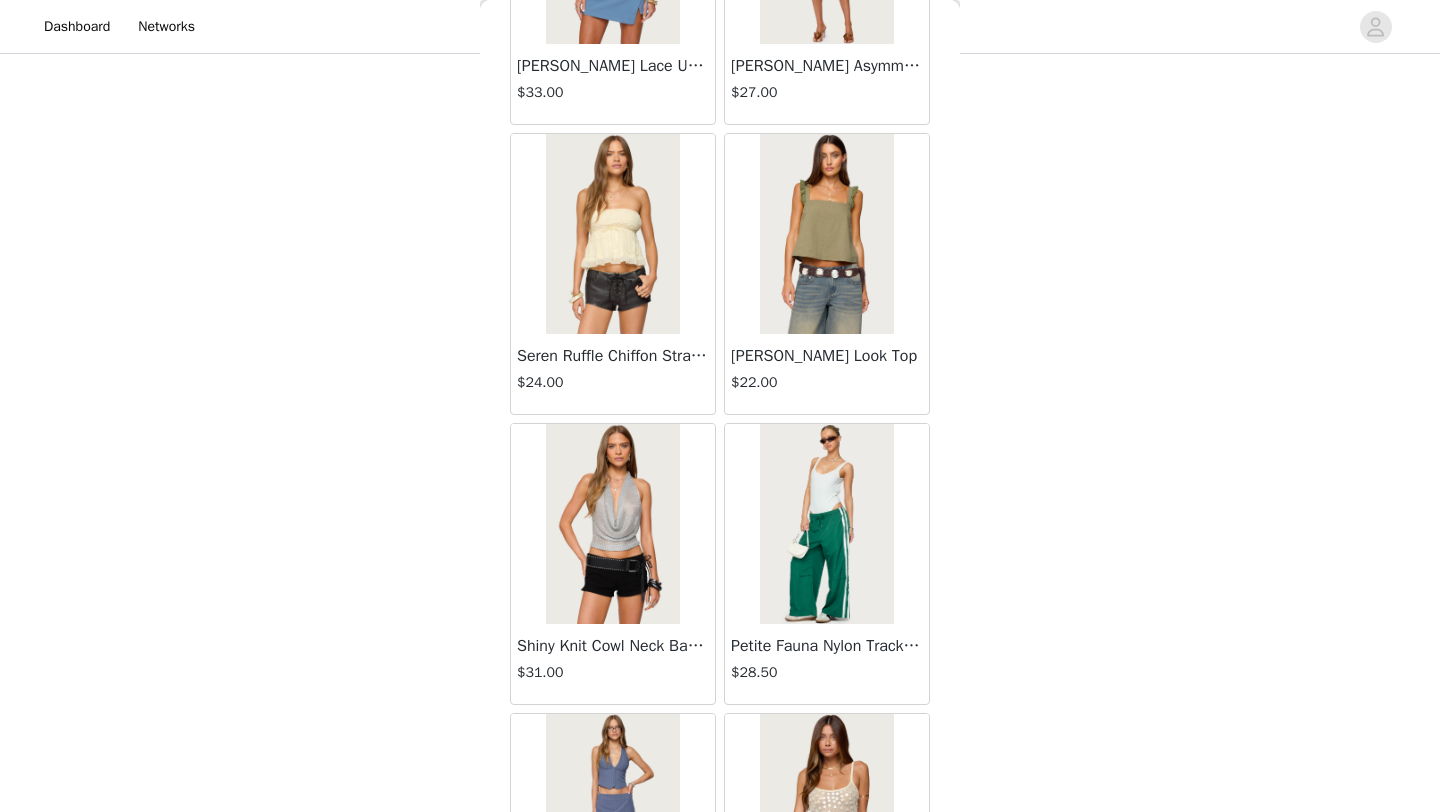 scroll, scrollTop: 19648, scrollLeft: 0, axis: vertical 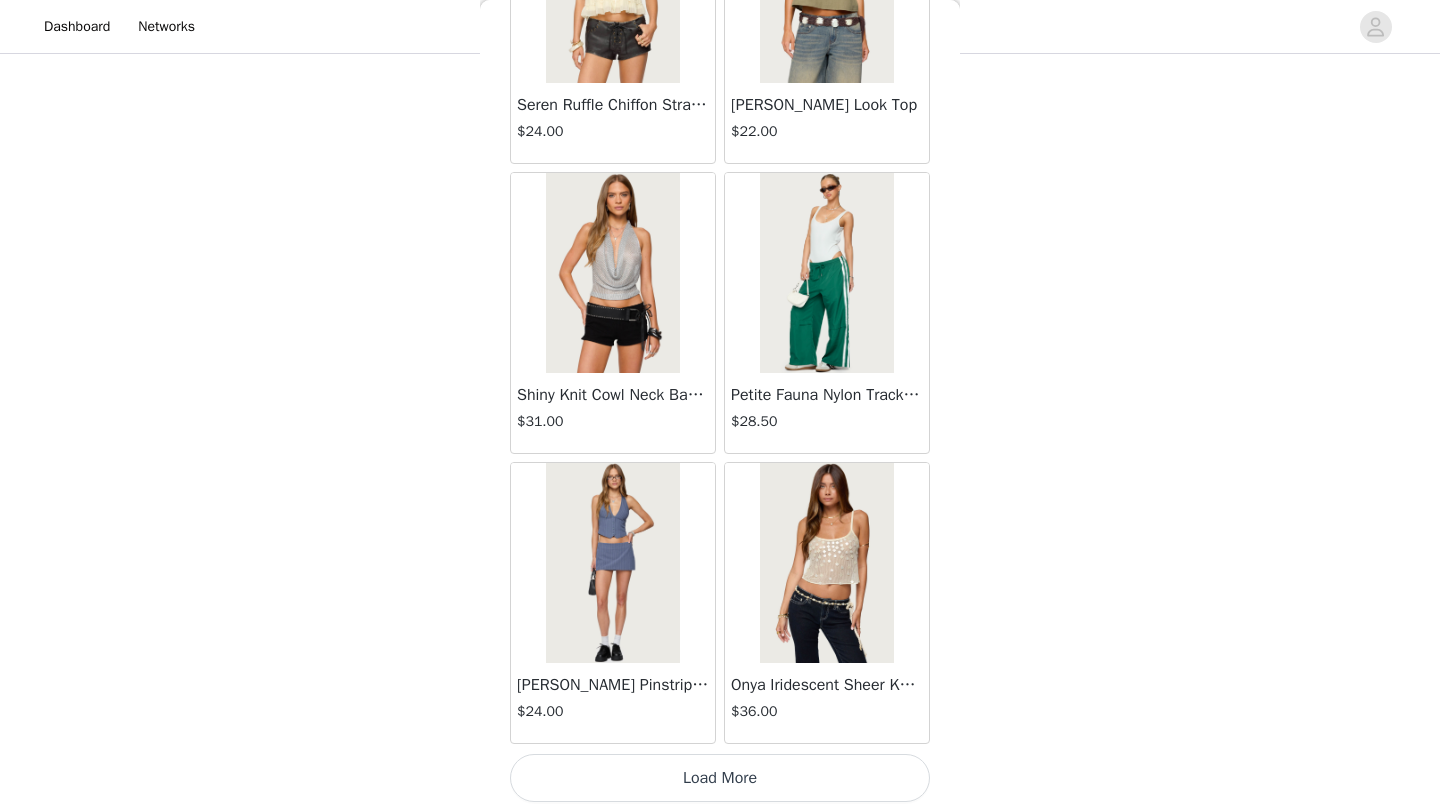 click on "Load More" at bounding box center (720, 778) 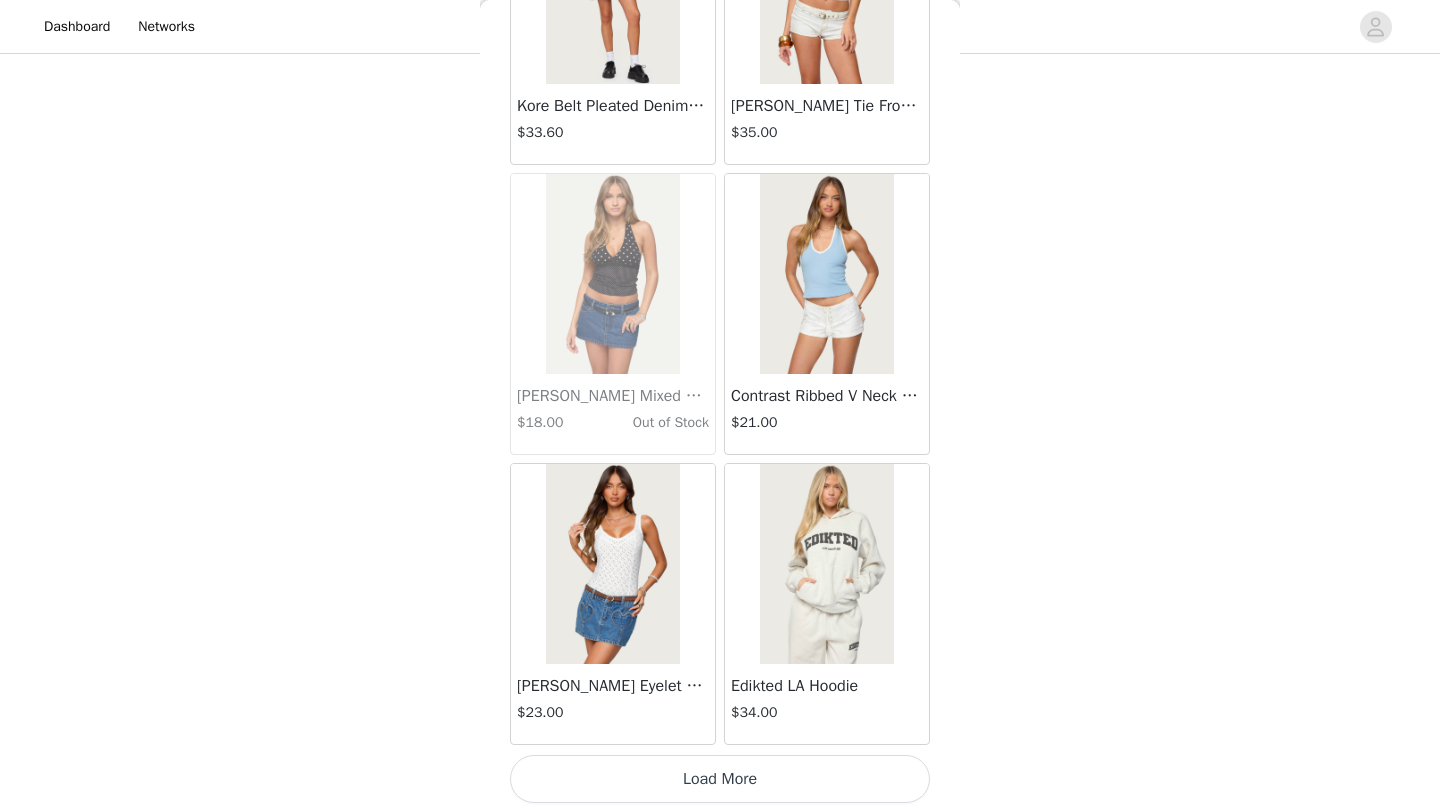 scroll, scrollTop: 22548, scrollLeft: 0, axis: vertical 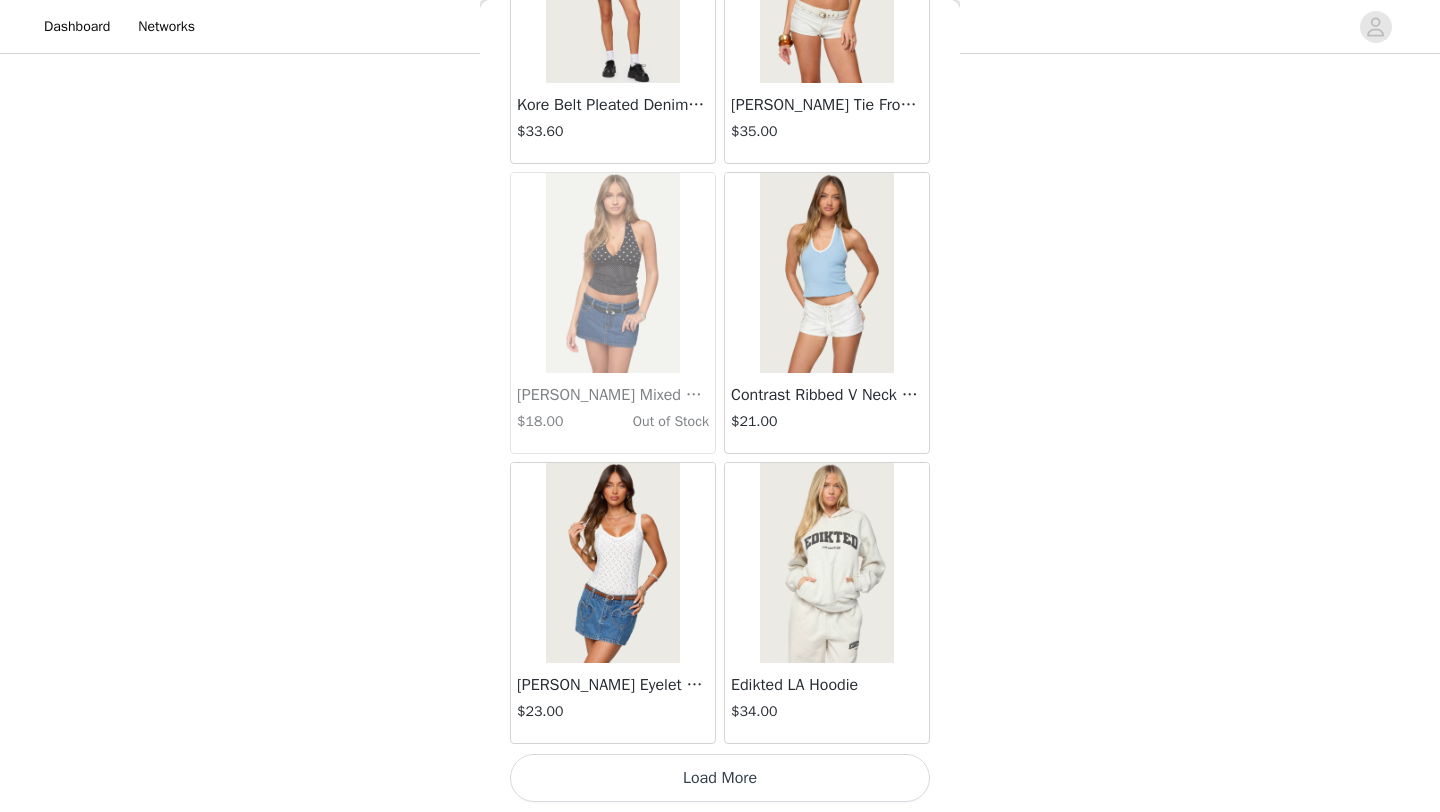 click on "Load More" at bounding box center (720, 778) 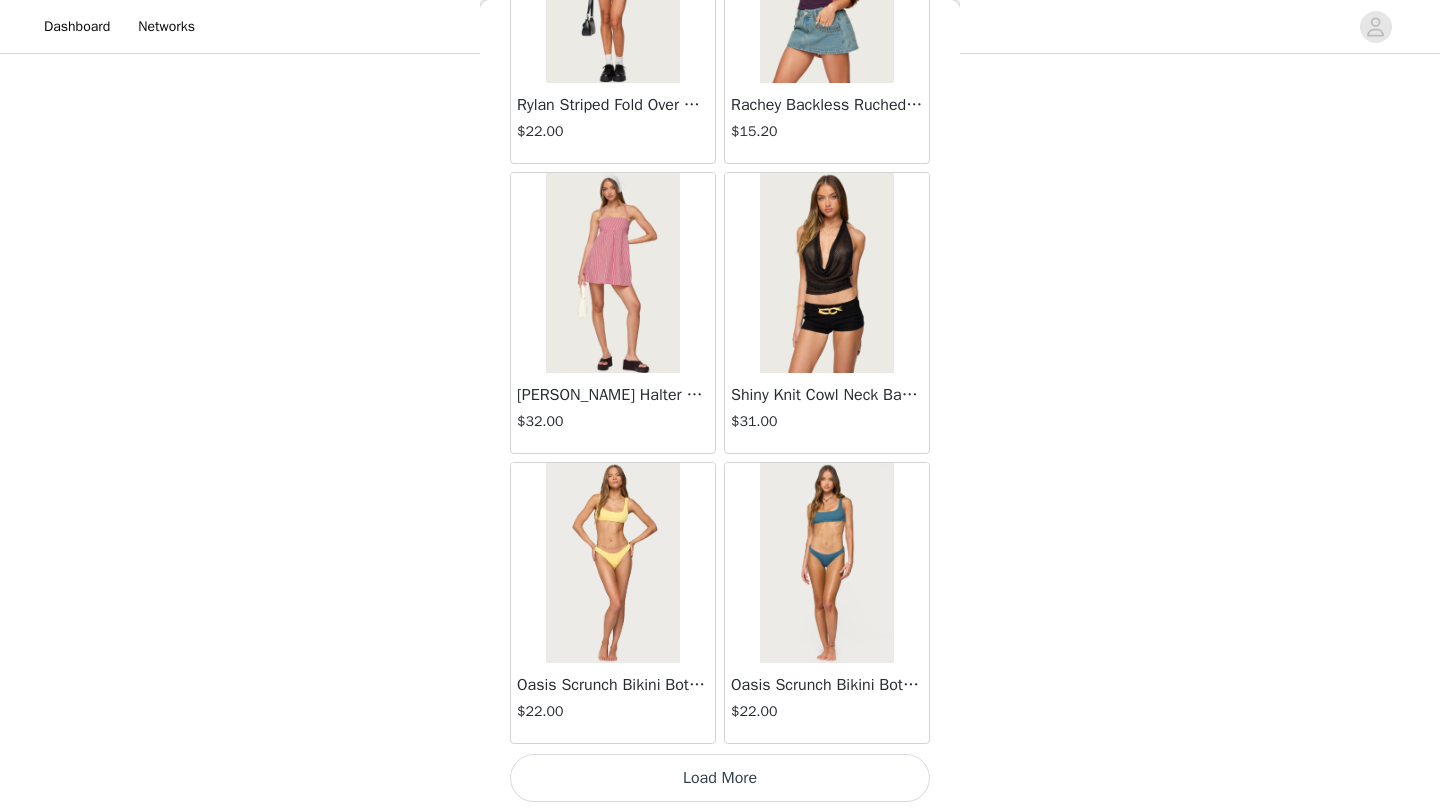 click on "Load More" at bounding box center [720, 778] 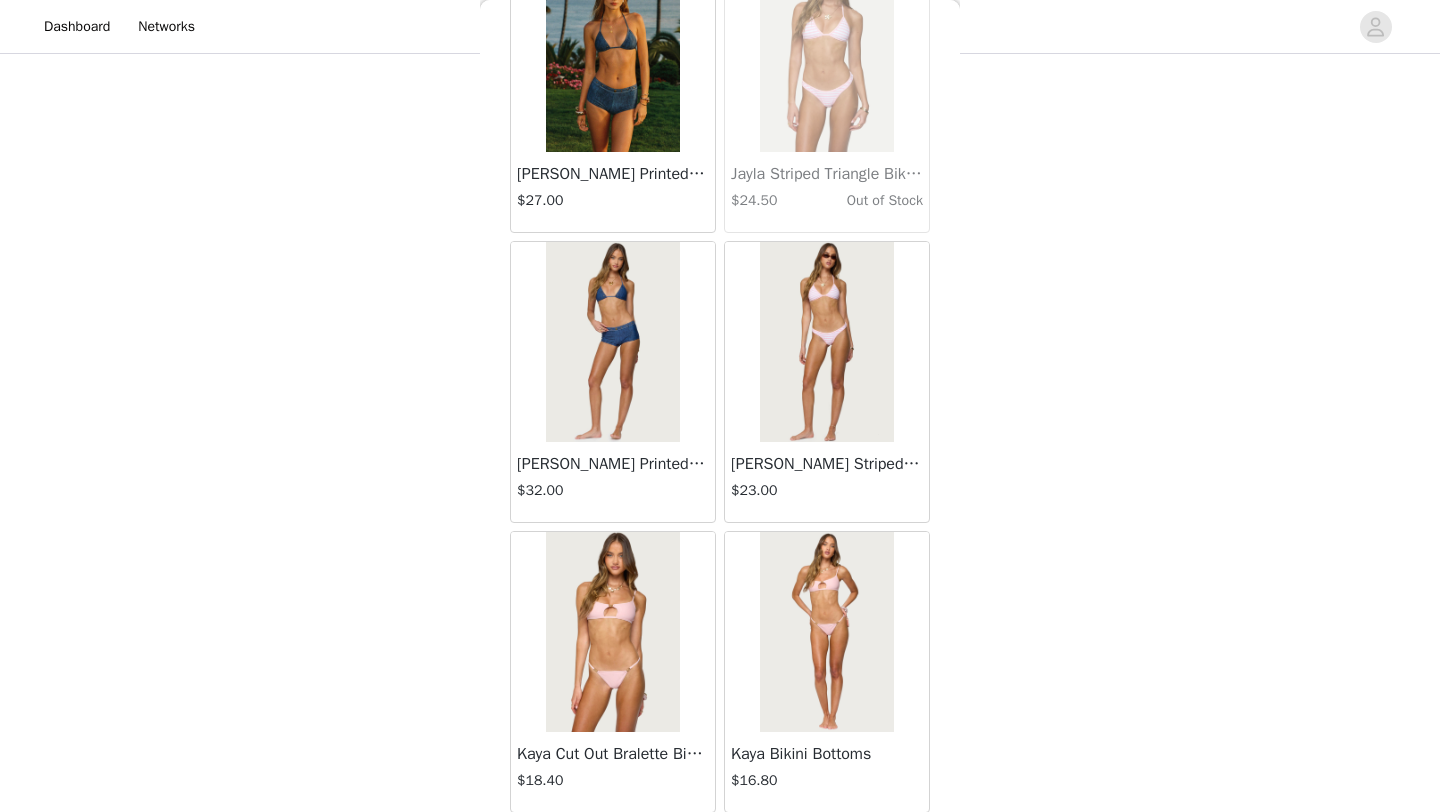 scroll, scrollTop: 28348, scrollLeft: 0, axis: vertical 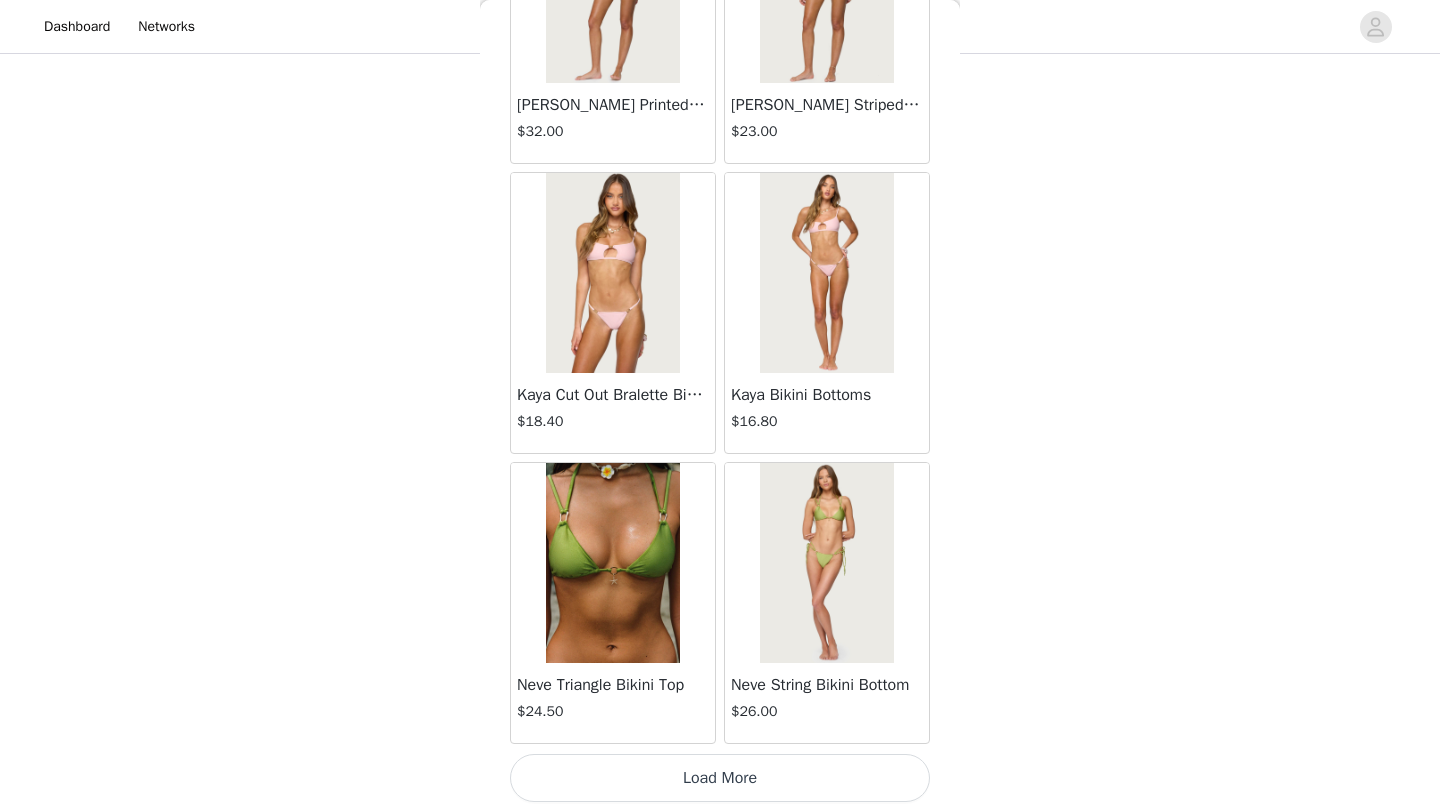 click on "Load More" at bounding box center [720, 778] 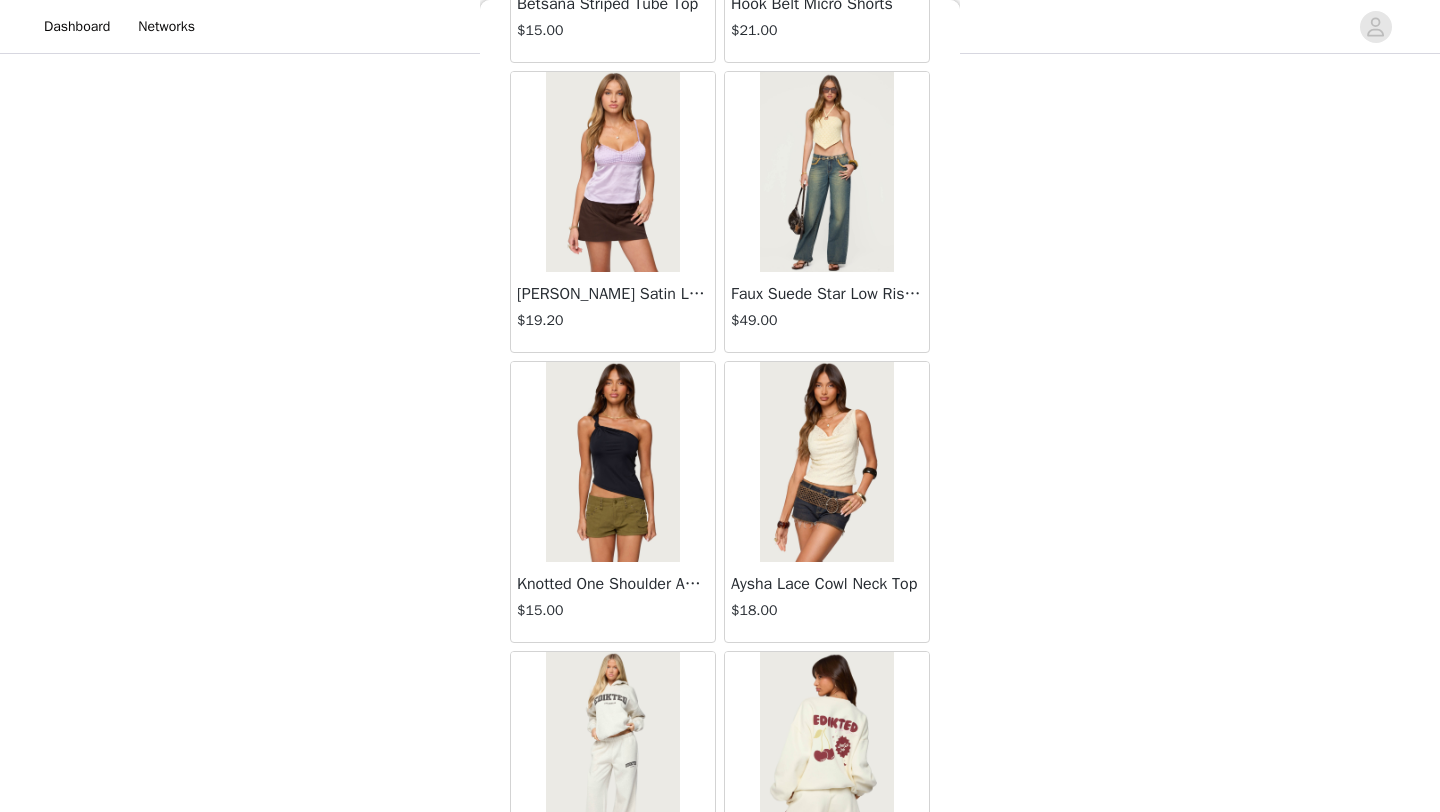 scroll, scrollTop: 31248, scrollLeft: 0, axis: vertical 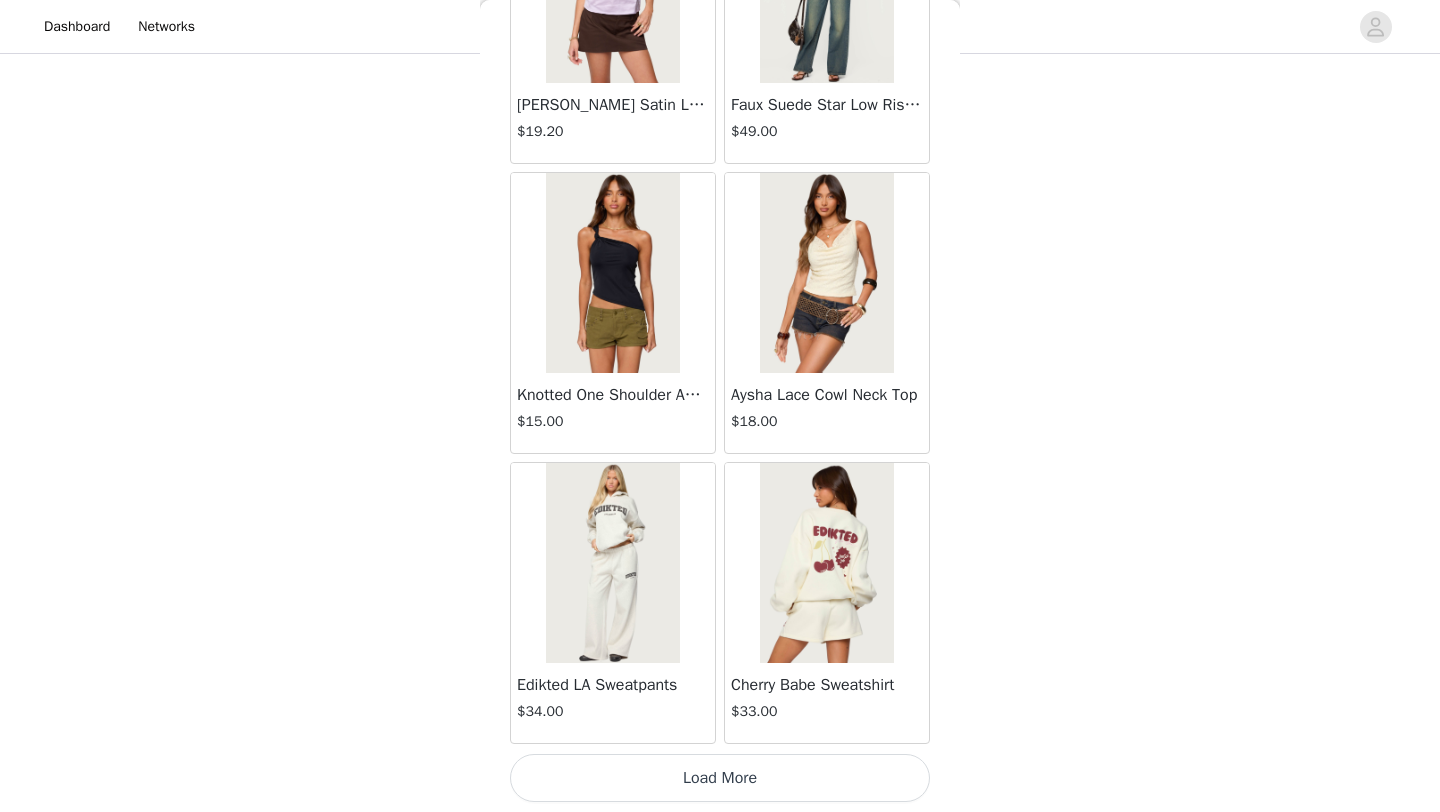 click on "Load More" at bounding box center (720, 778) 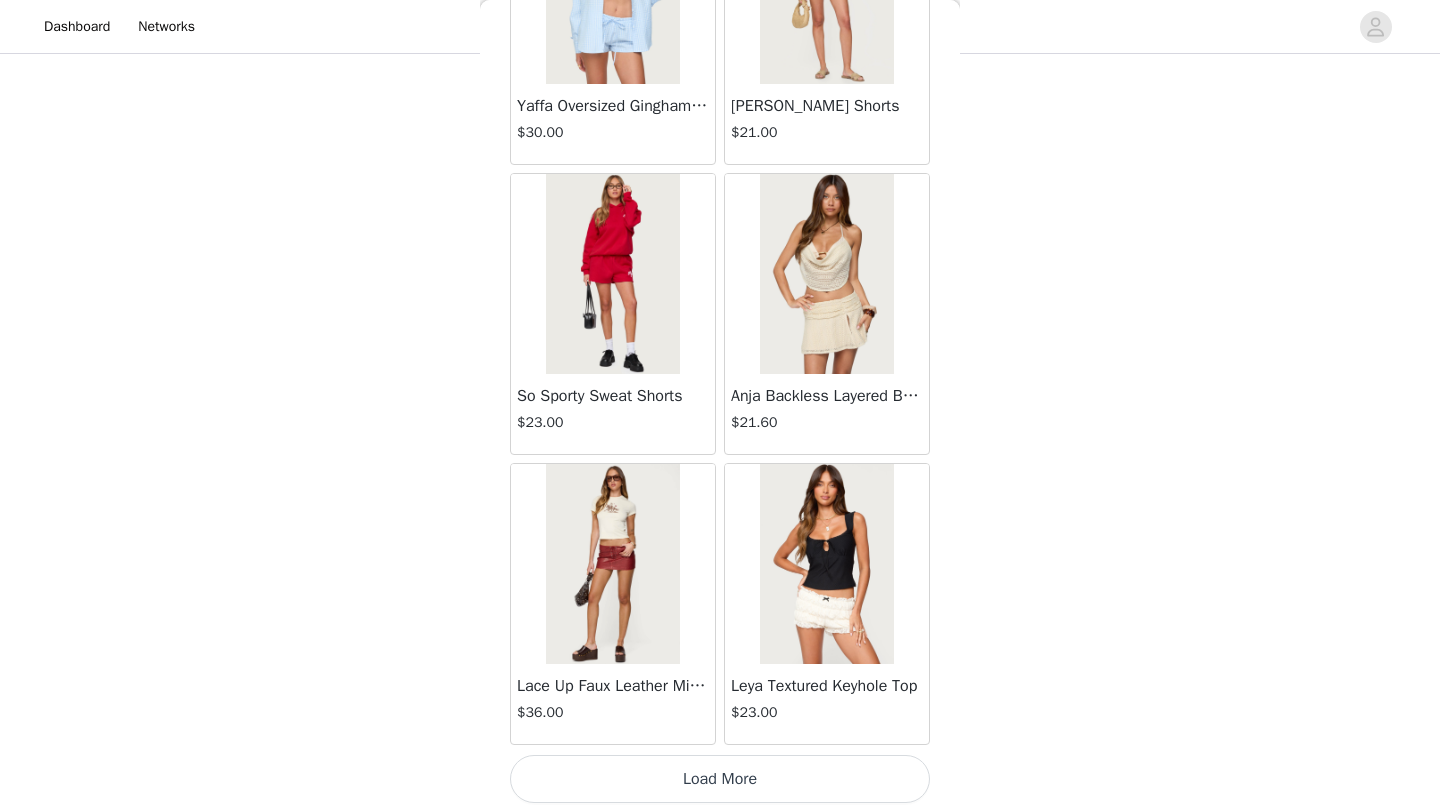 scroll, scrollTop: 34148, scrollLeft: 0, axis: vertical 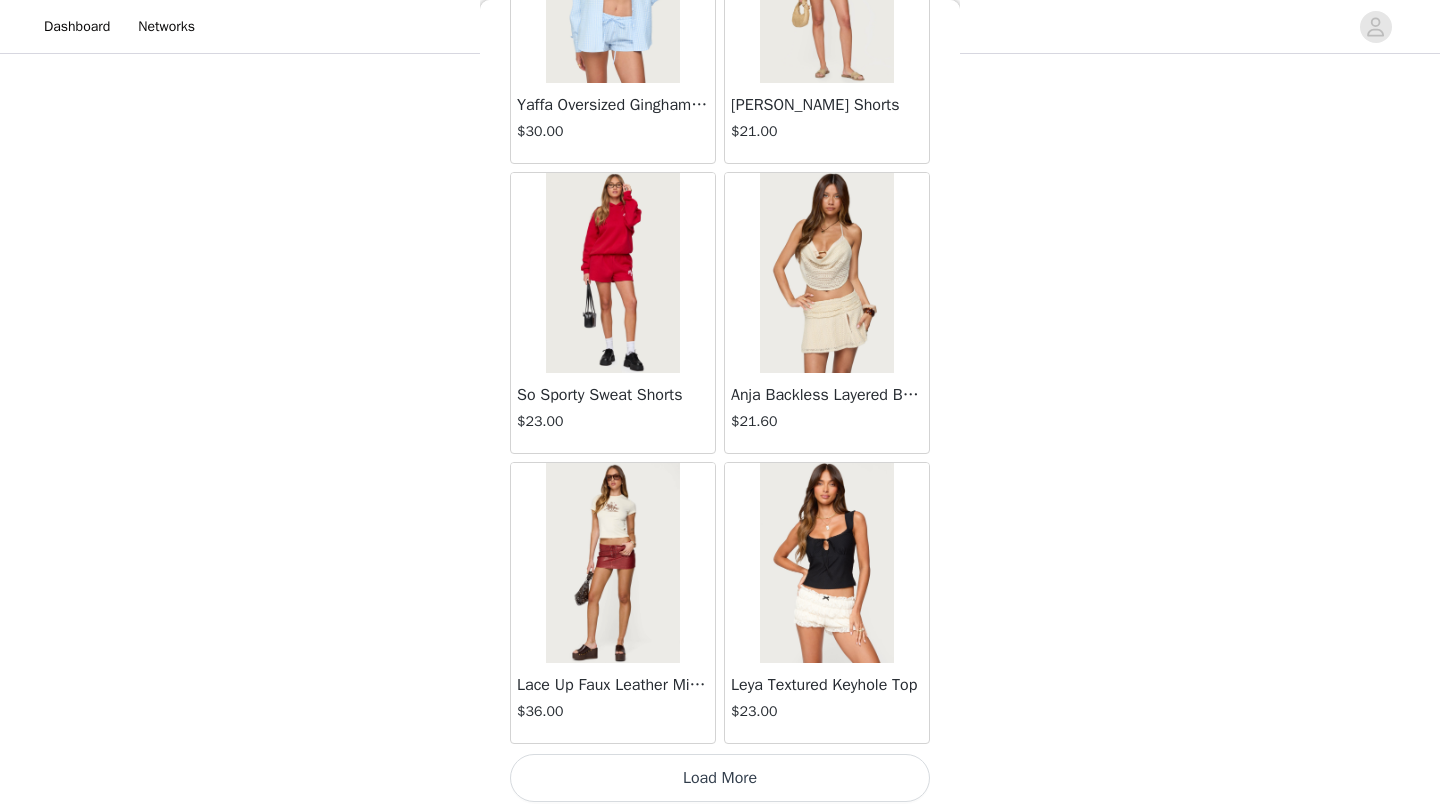 click on "Load More" at bounding box center [720, 778] 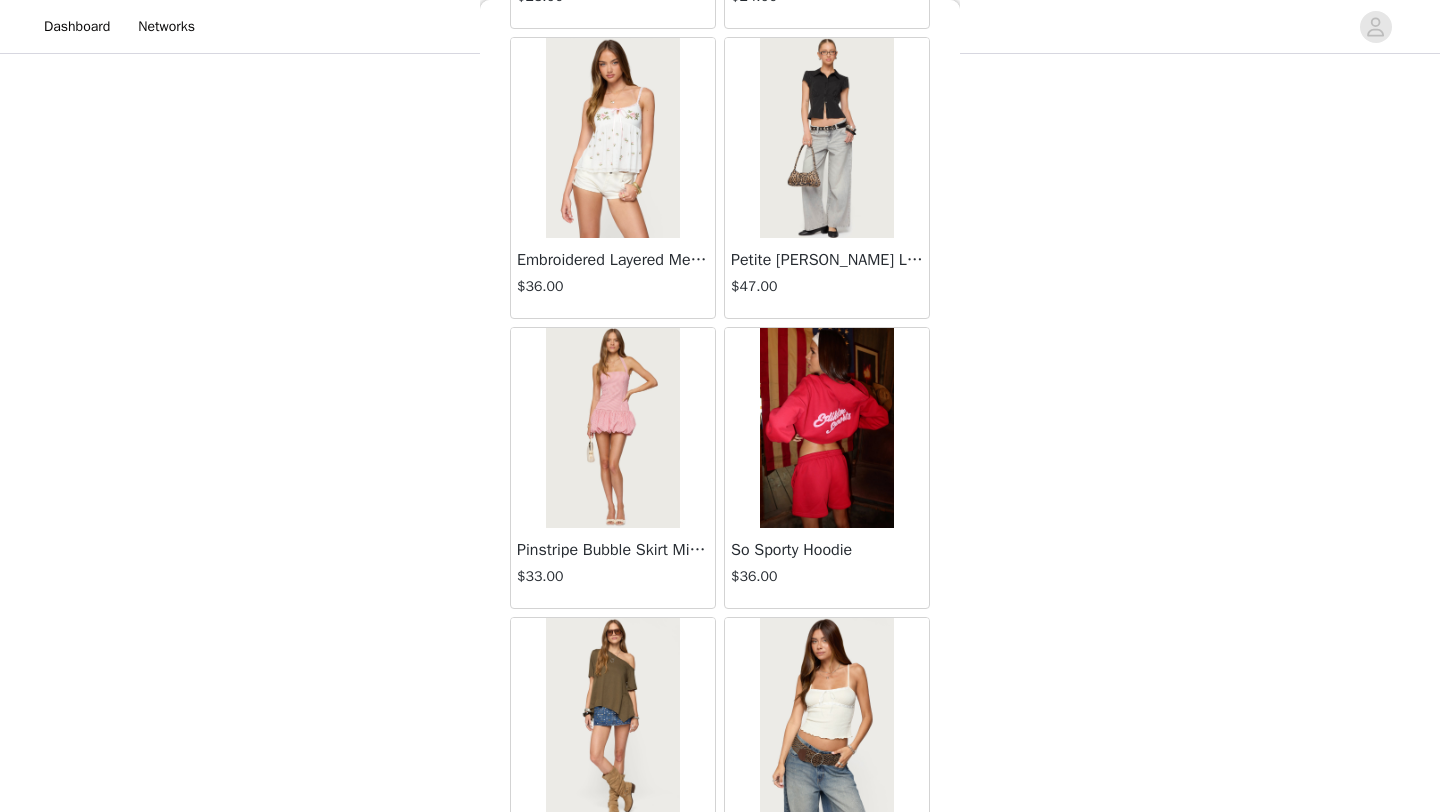 scroll, scrollTop: 36036, scrollLeft: 0, axis: vertical 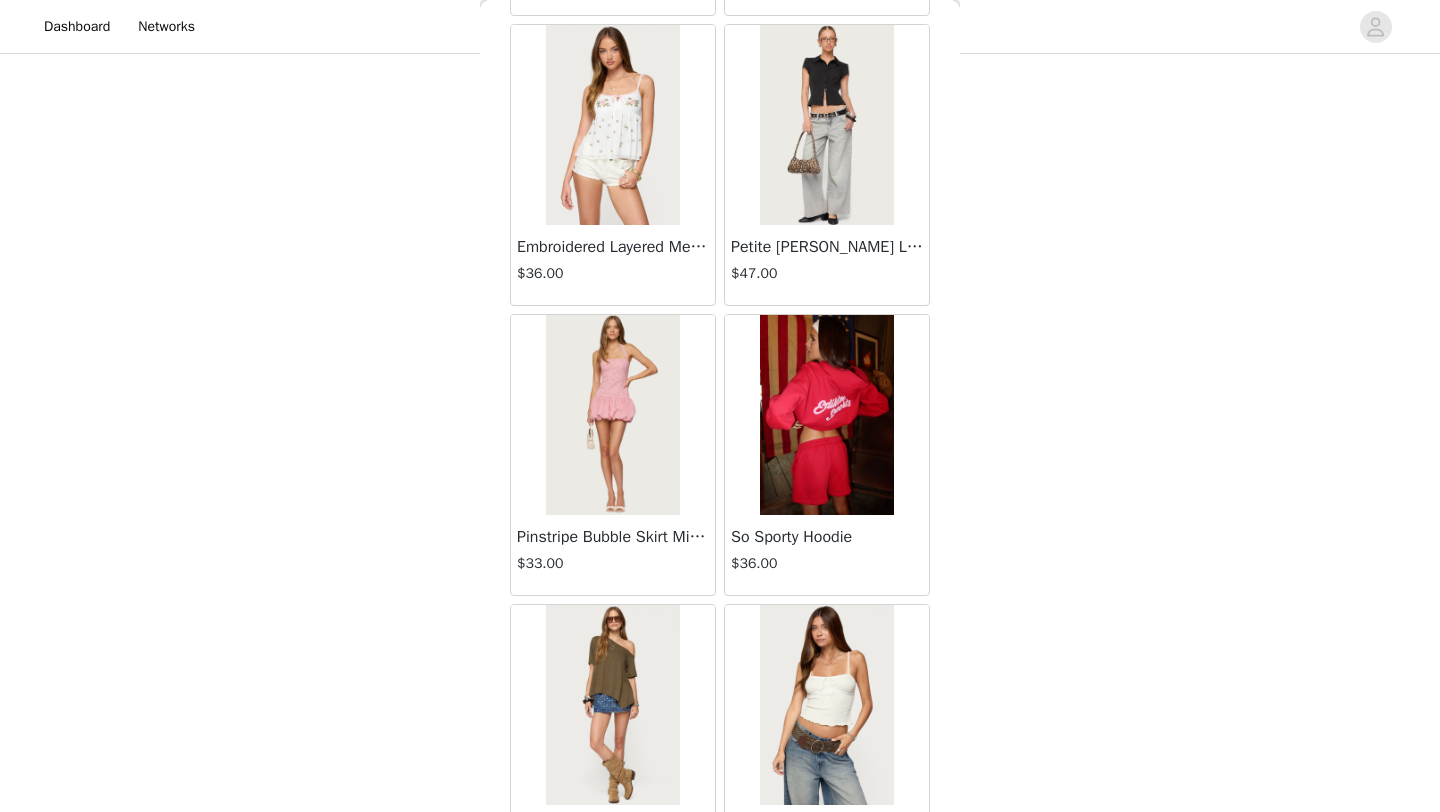 click on "So Sporty Hoodie" at bounding box center (827, 537) 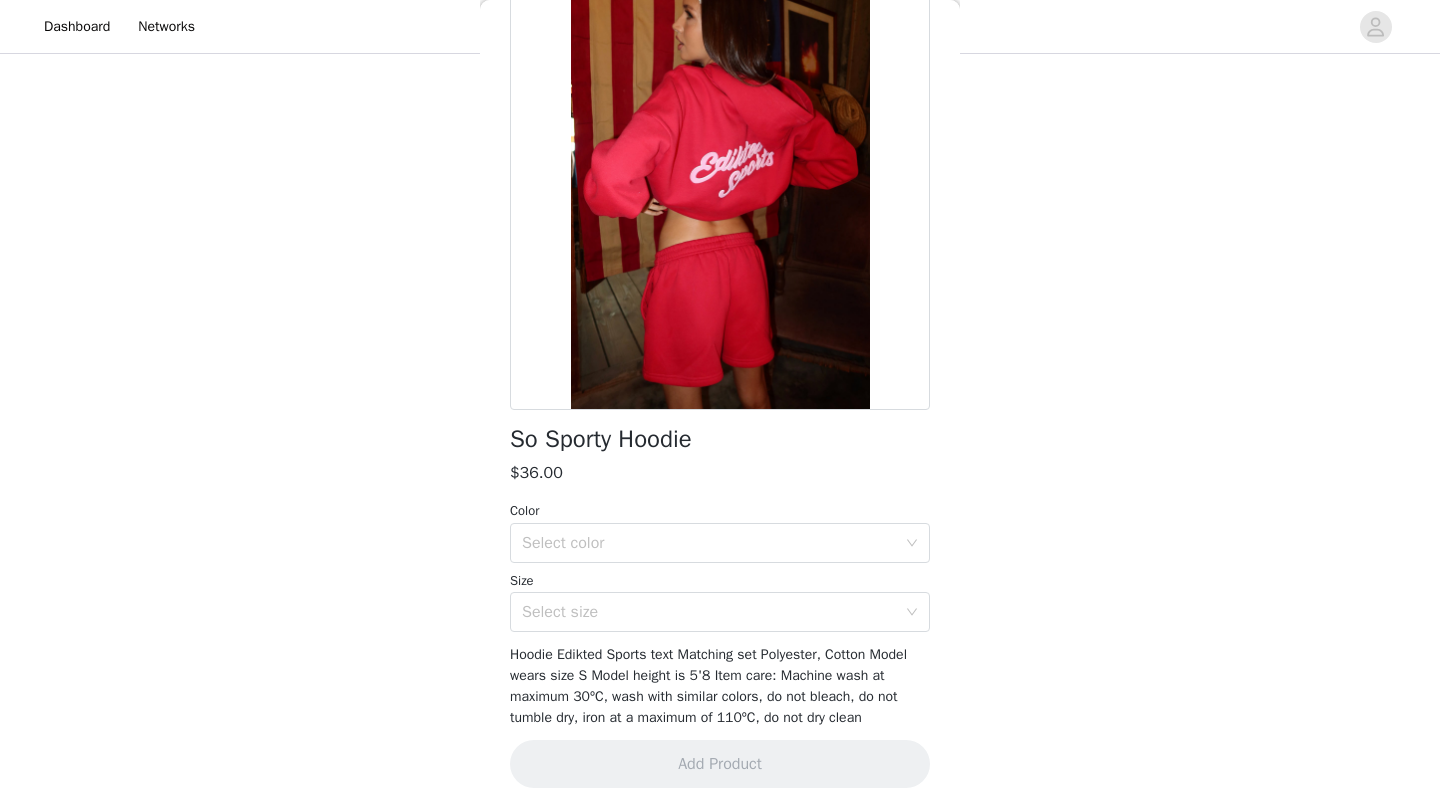 scroll, scrollTop: 140, scrollLeft: 0, axis: vertical 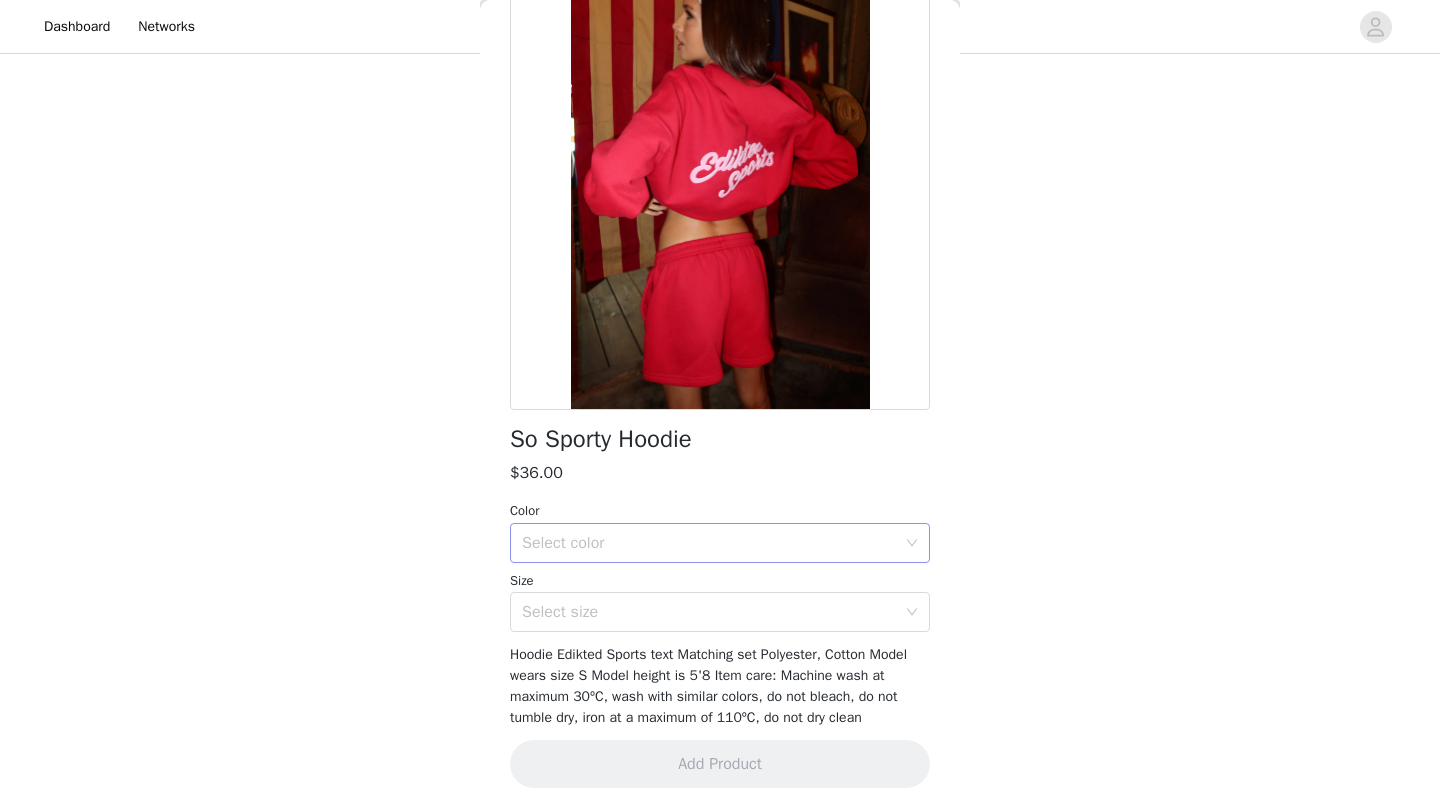 click on "Select color" at bounding box center (709, 543) 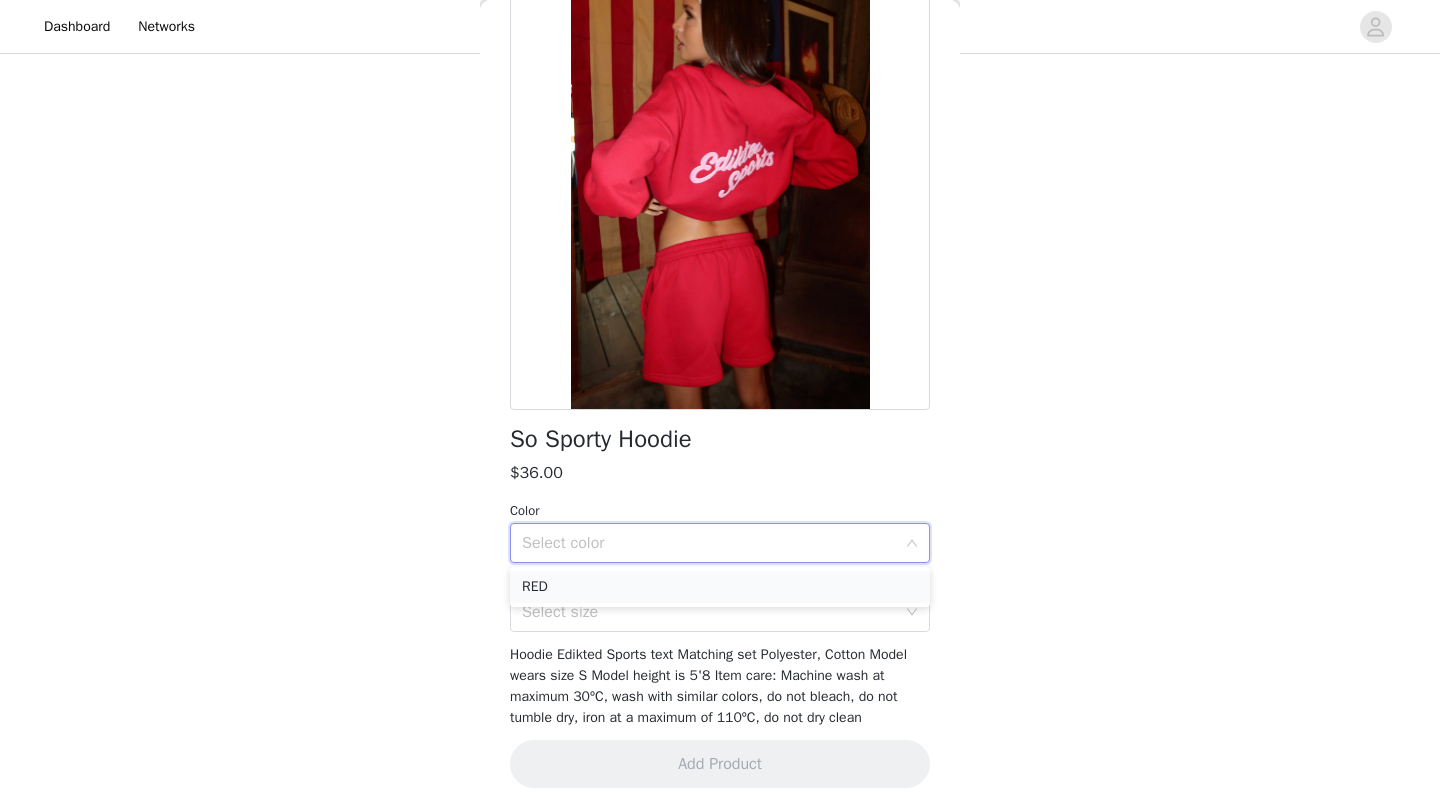 click on "RED" at bounding box center [720, 587] 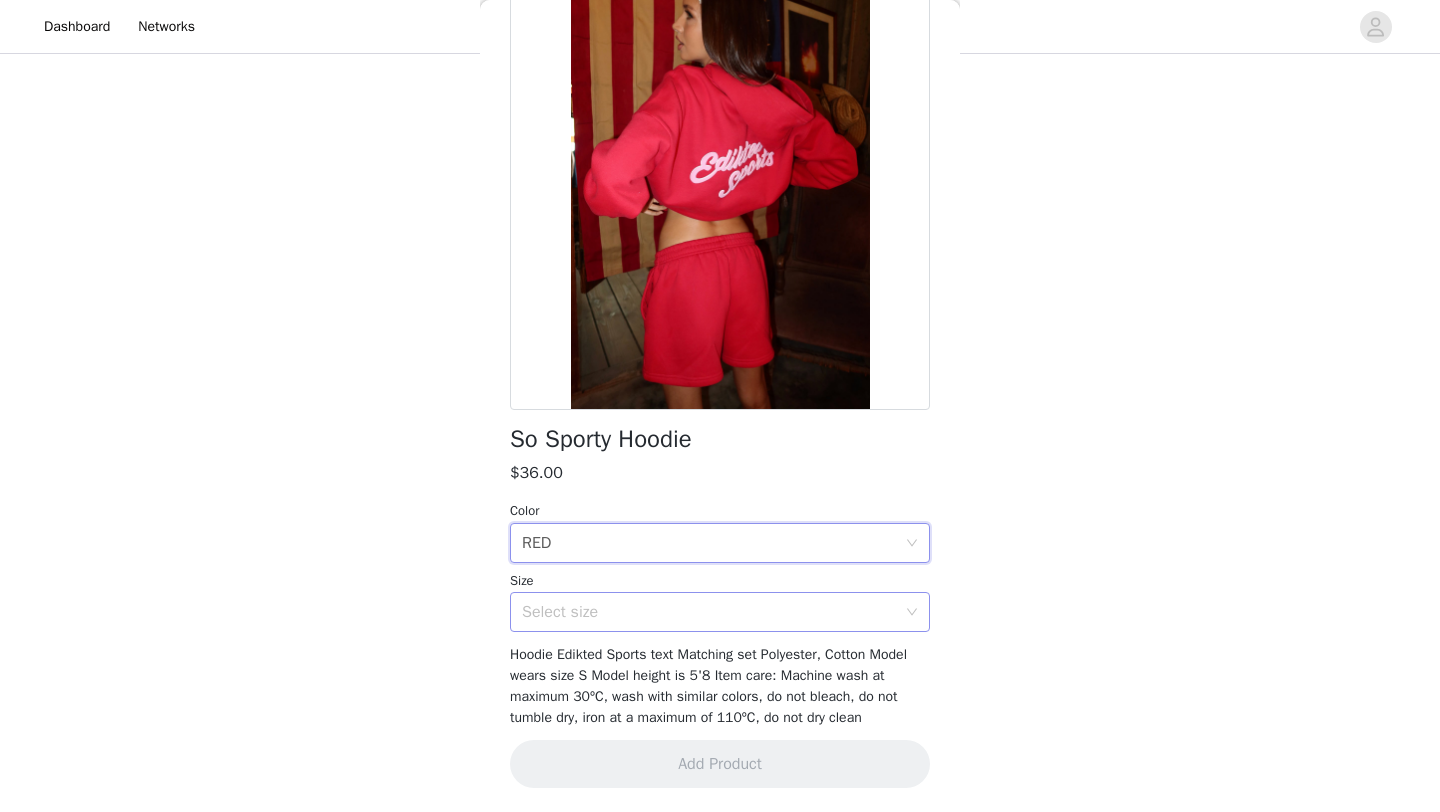 click on "Select size" at bounding box center [709, 612] 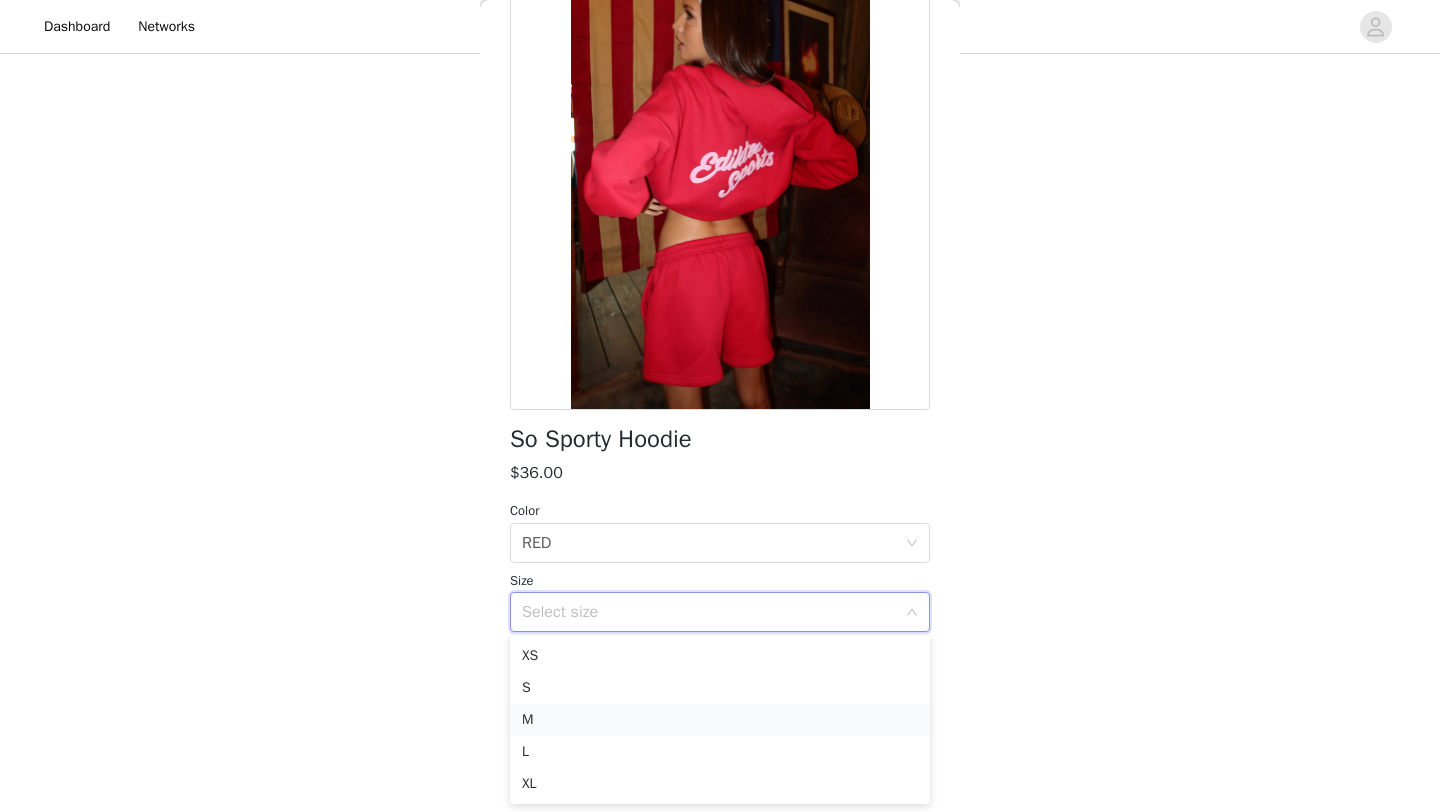 click on "M" at bounding box center (720, 720) 